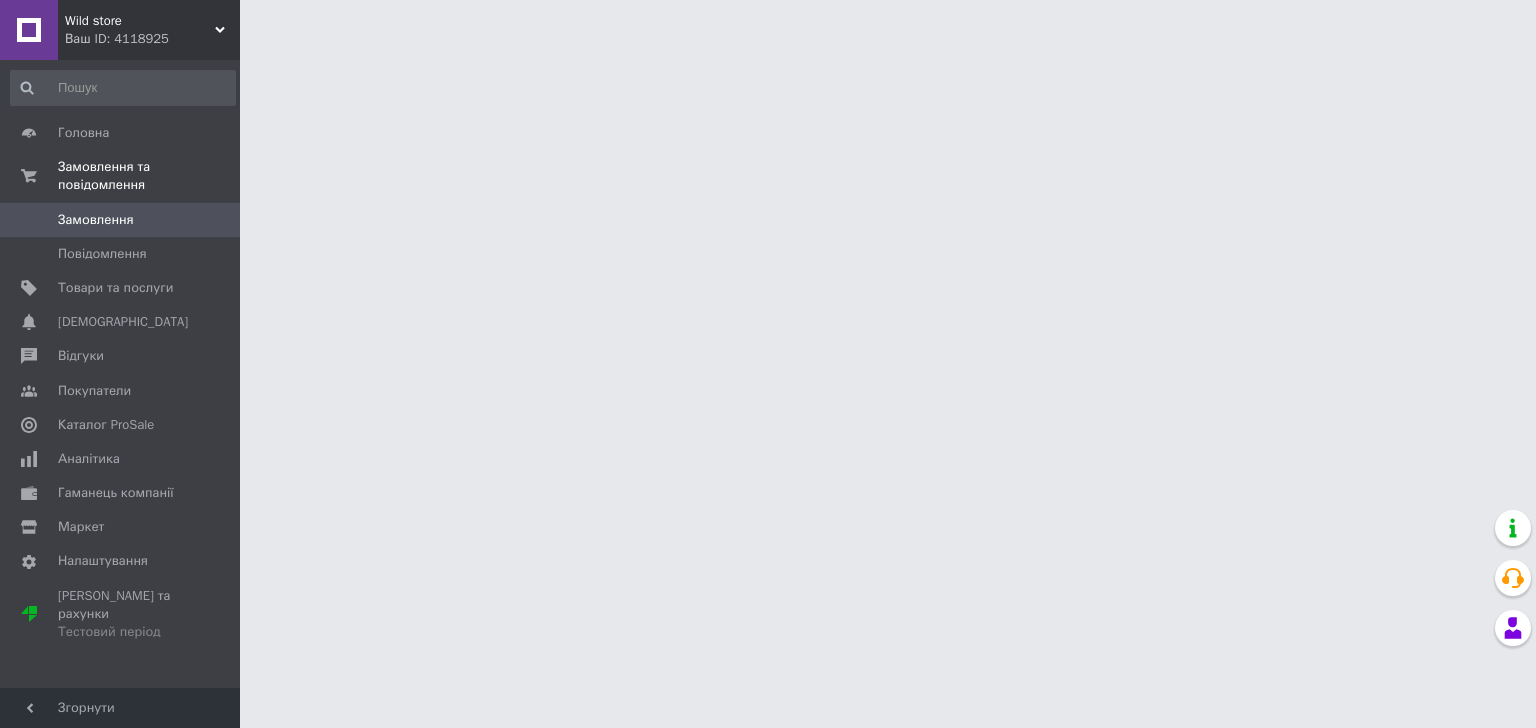 scroll, scrollTop: 0, scrollLeft: 0, axis: both 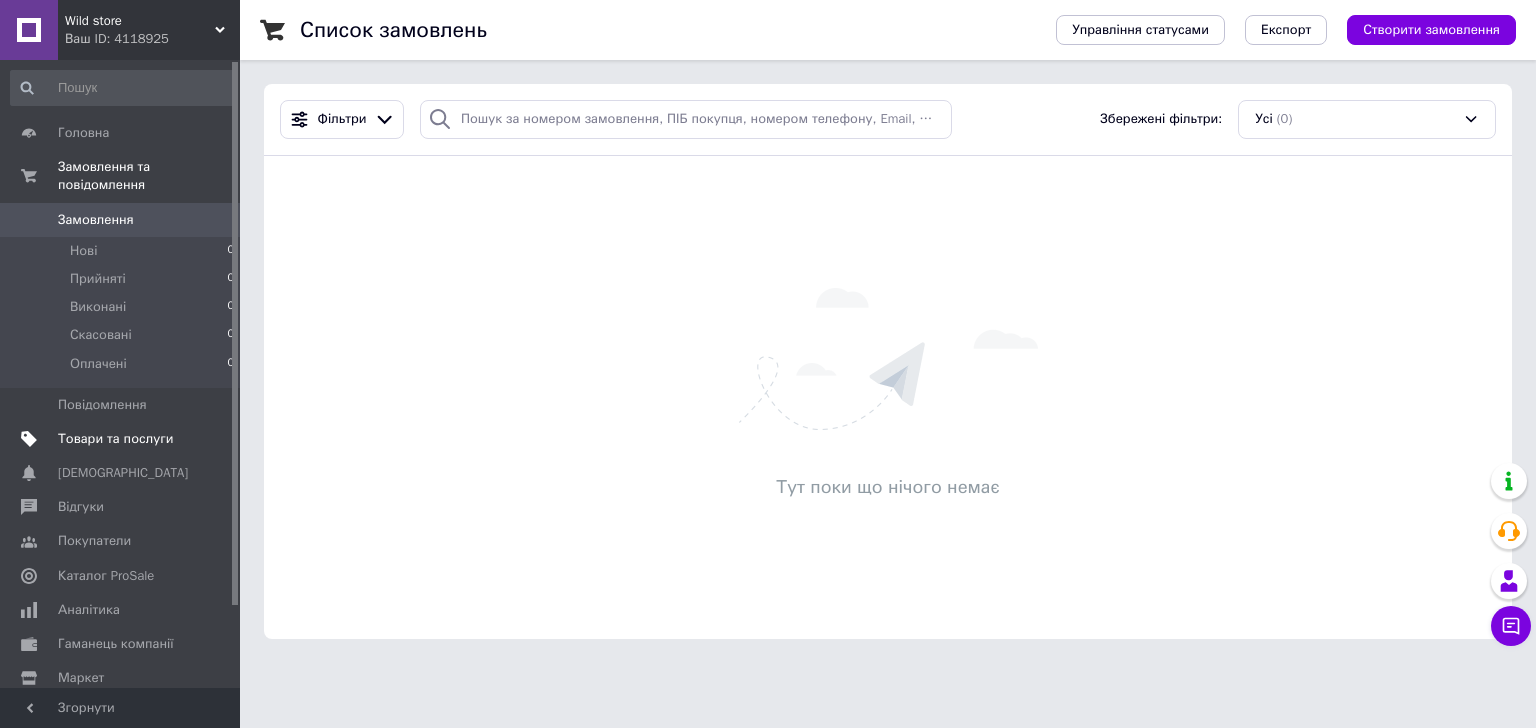 click on "Товари та послуги" at bounding box center [115, 439] 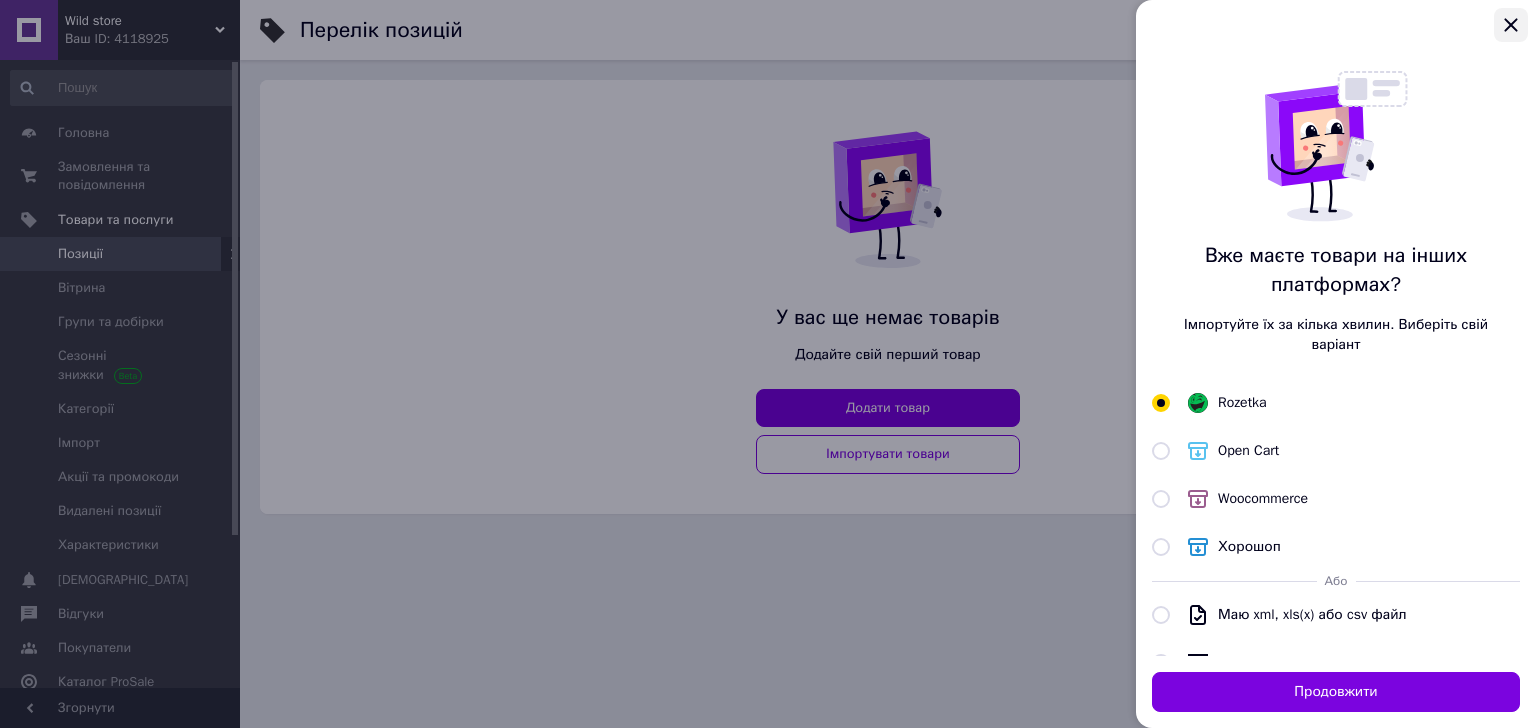 click 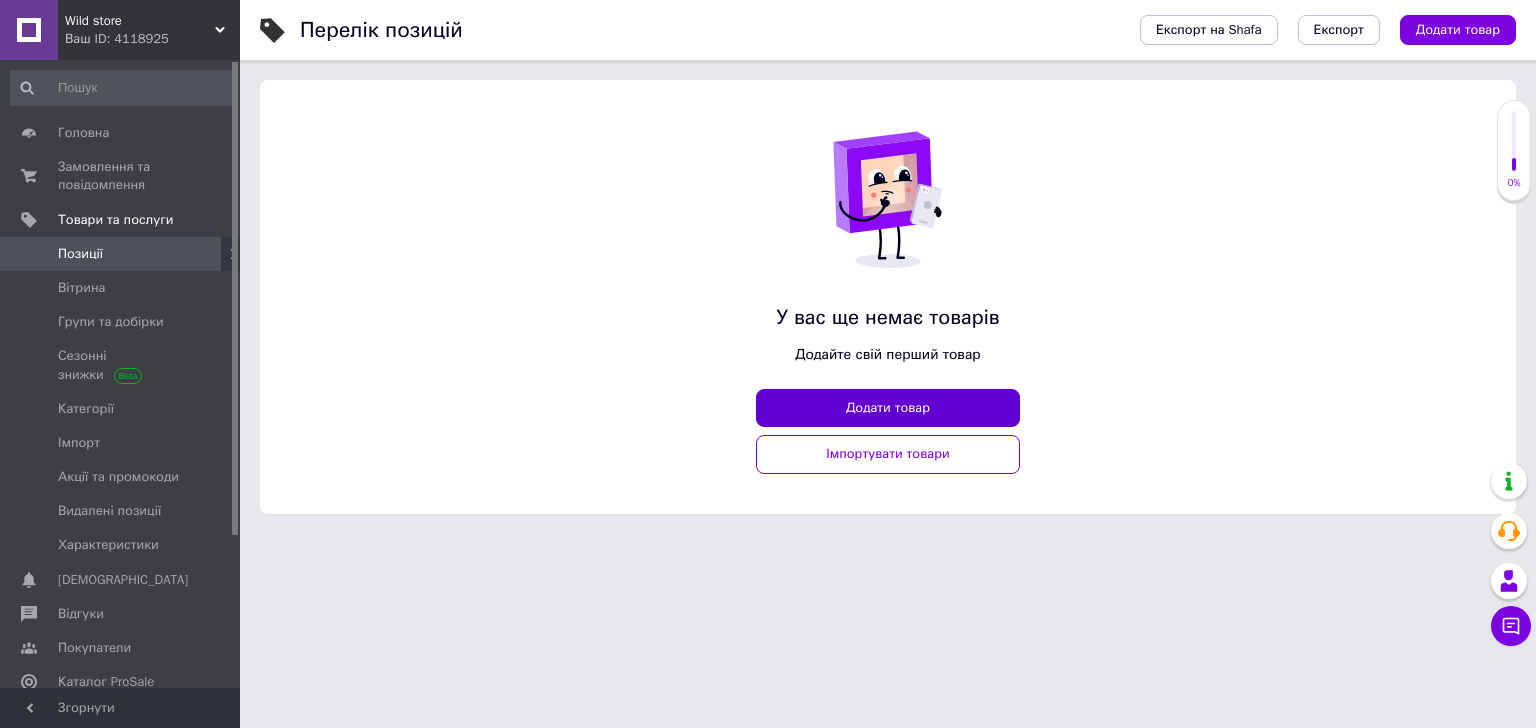 click on "Додати товар" at bounding box center (888, 408) 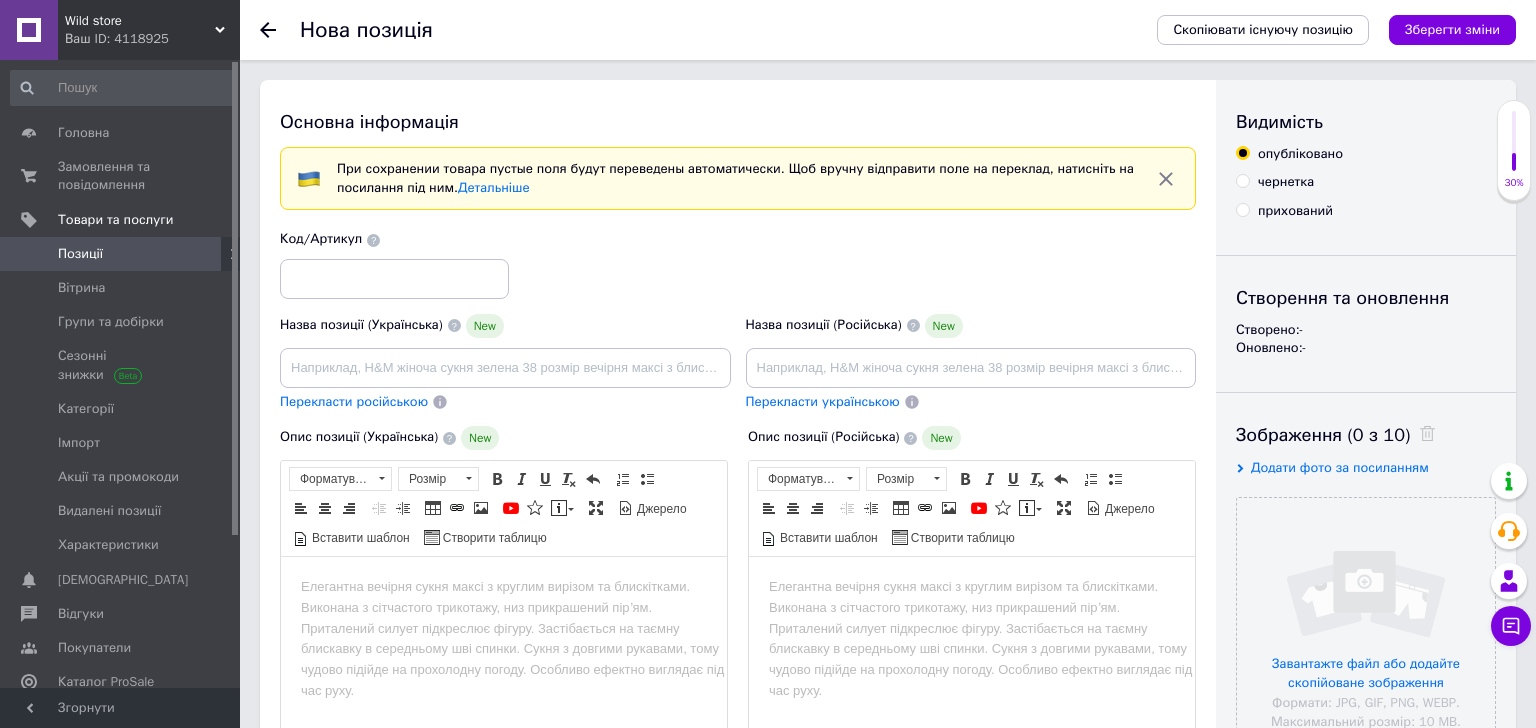 scroll, scrollTop: 0, scrollLeft: 0, axis: both 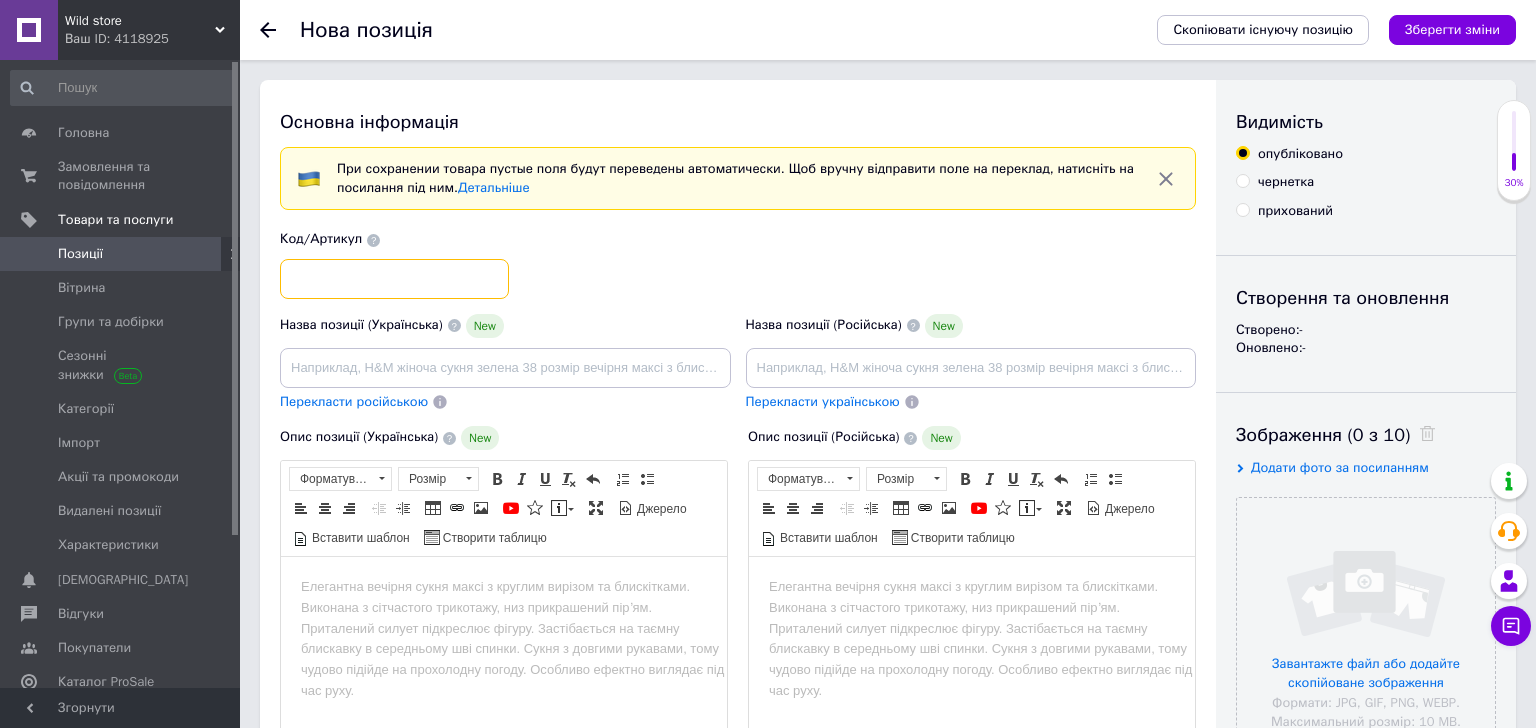 click at bounding box center (394, 279) 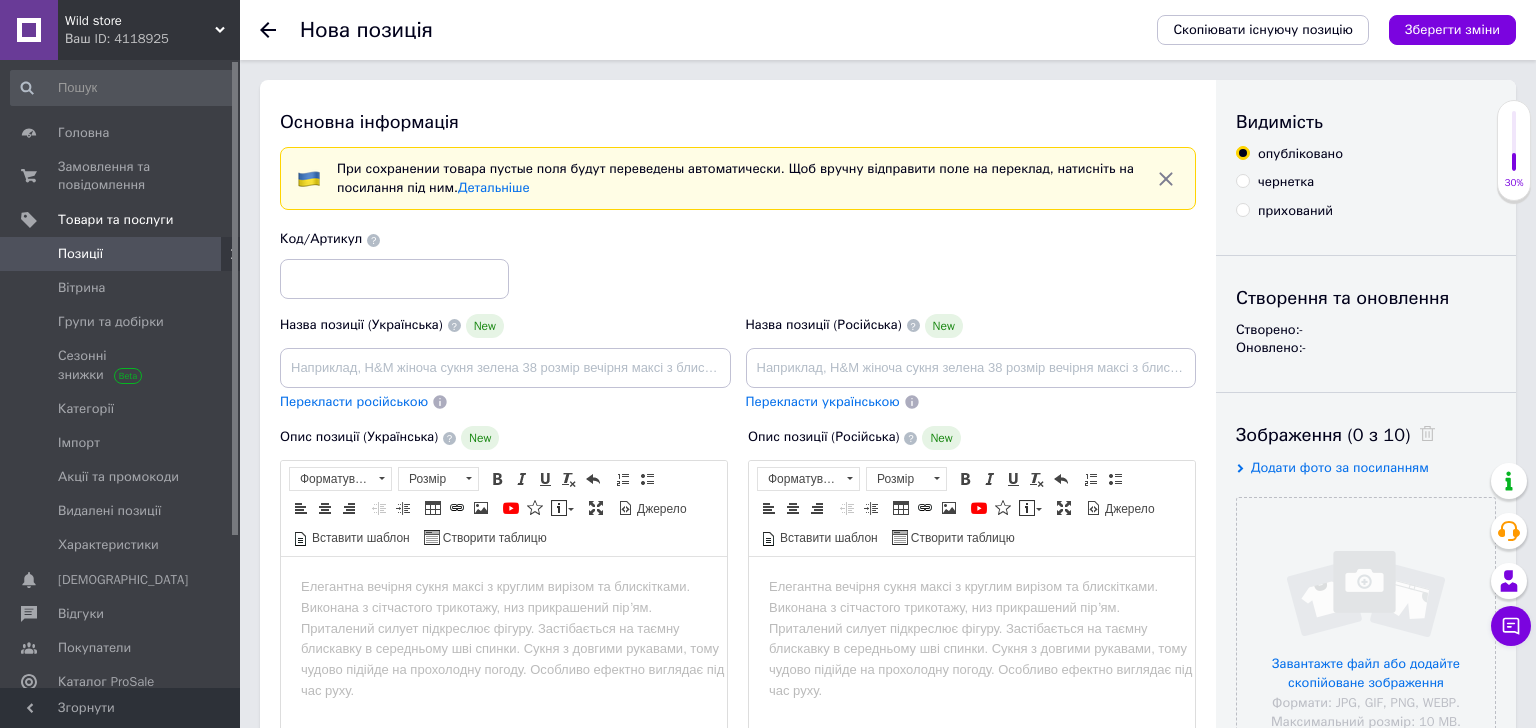click at bounding box center (373, 240) 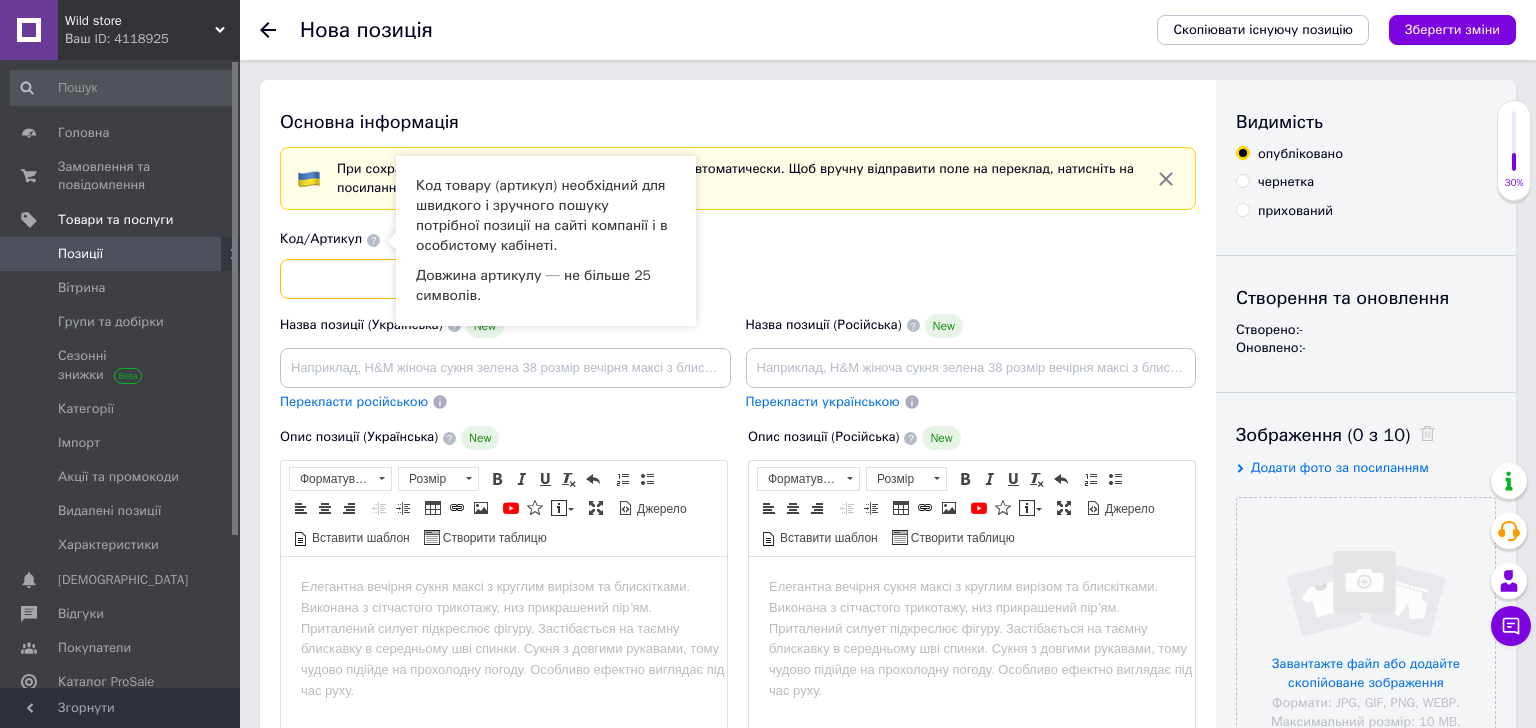 click at bounding box center (394, 279) 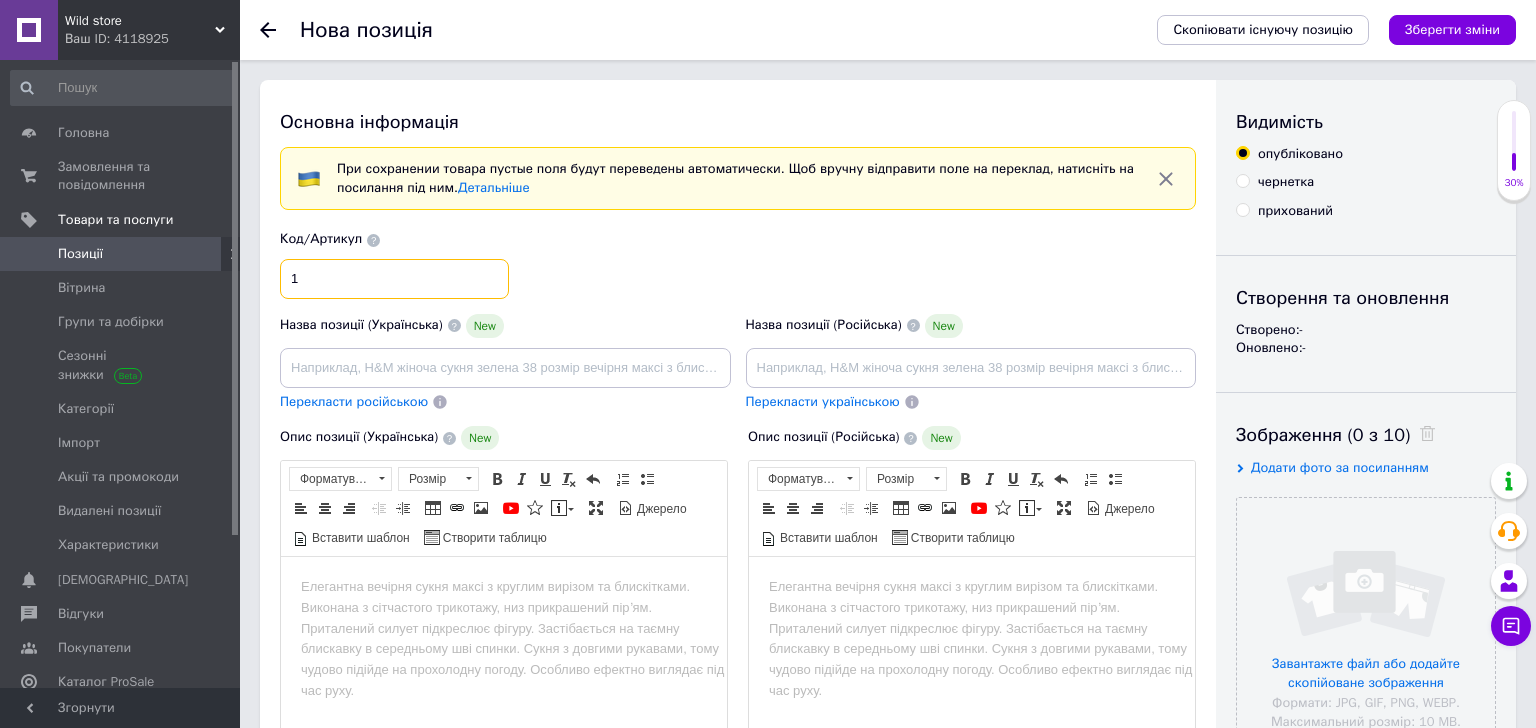 type on "1" 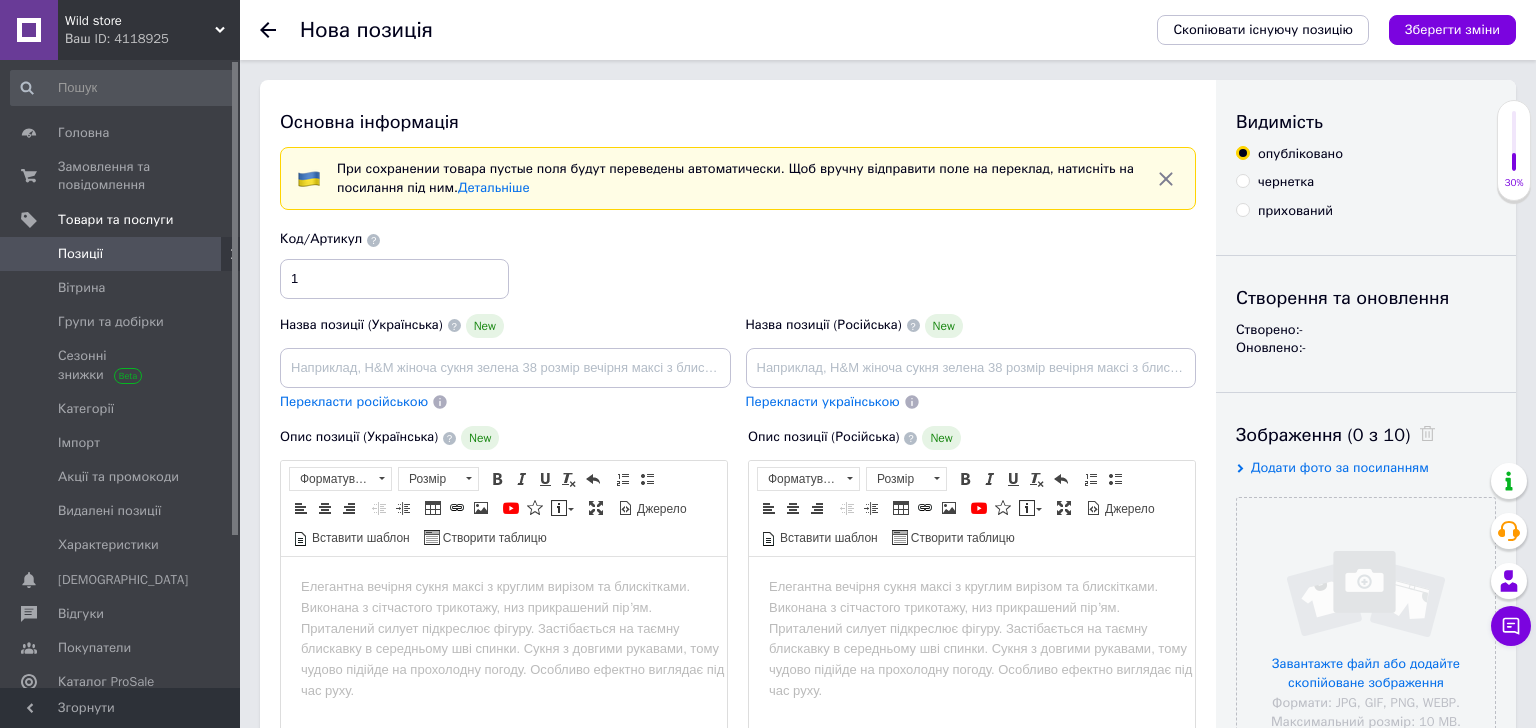 click on "Назва позиції (Українська) New Перекласти російською" at bounding box center [506, 362] 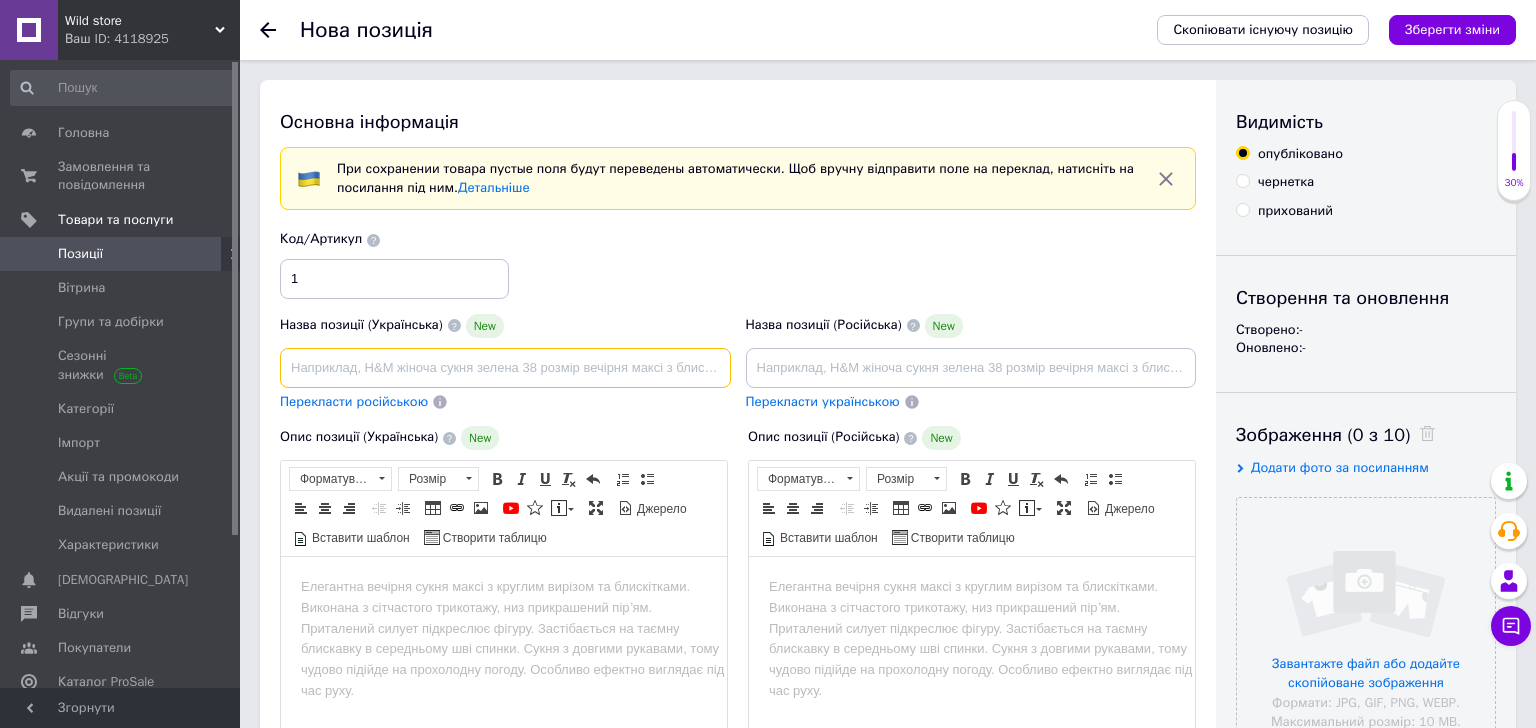 click at bounding box center (505, 368) 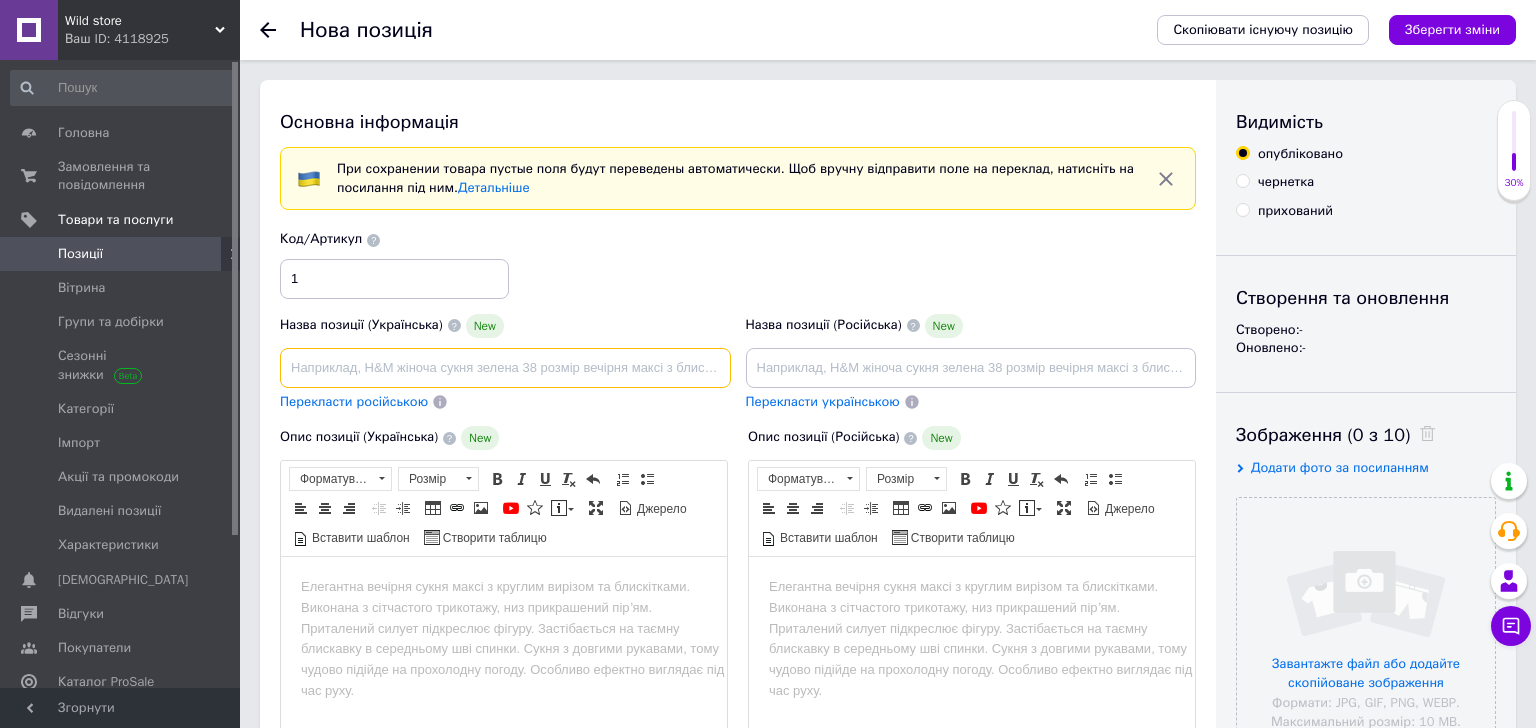 paste on "Кордицепс військовий" 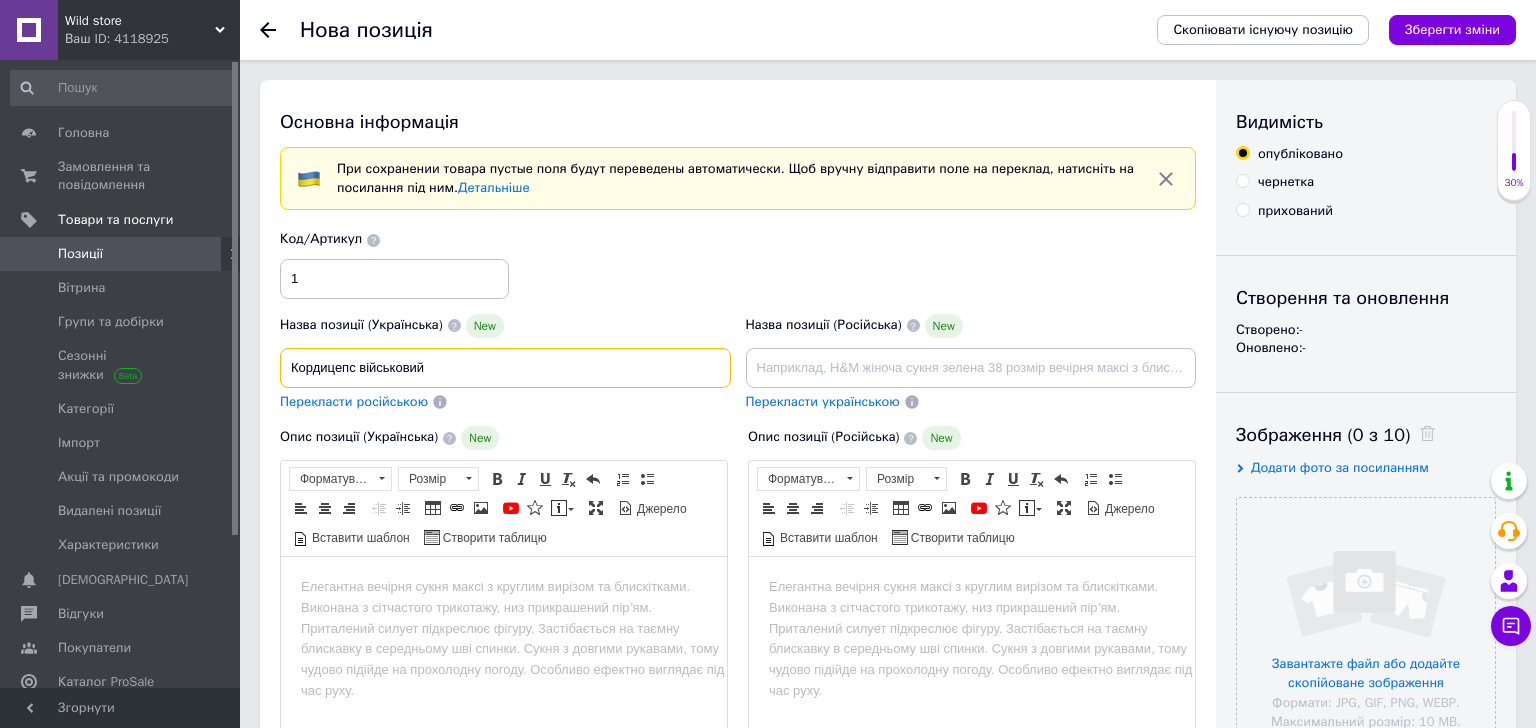 type on "Кордицепс військовий" 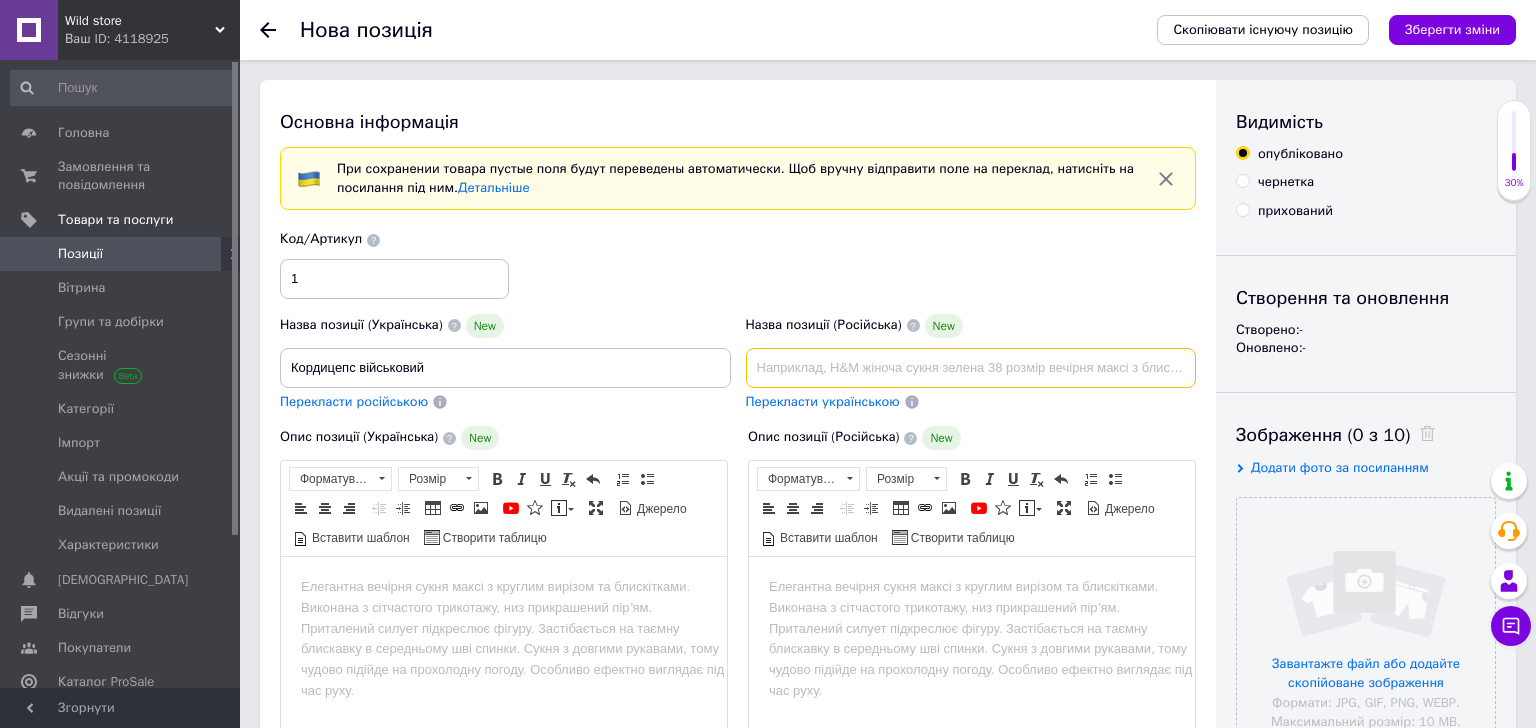 click at bounding box center (971, 368) 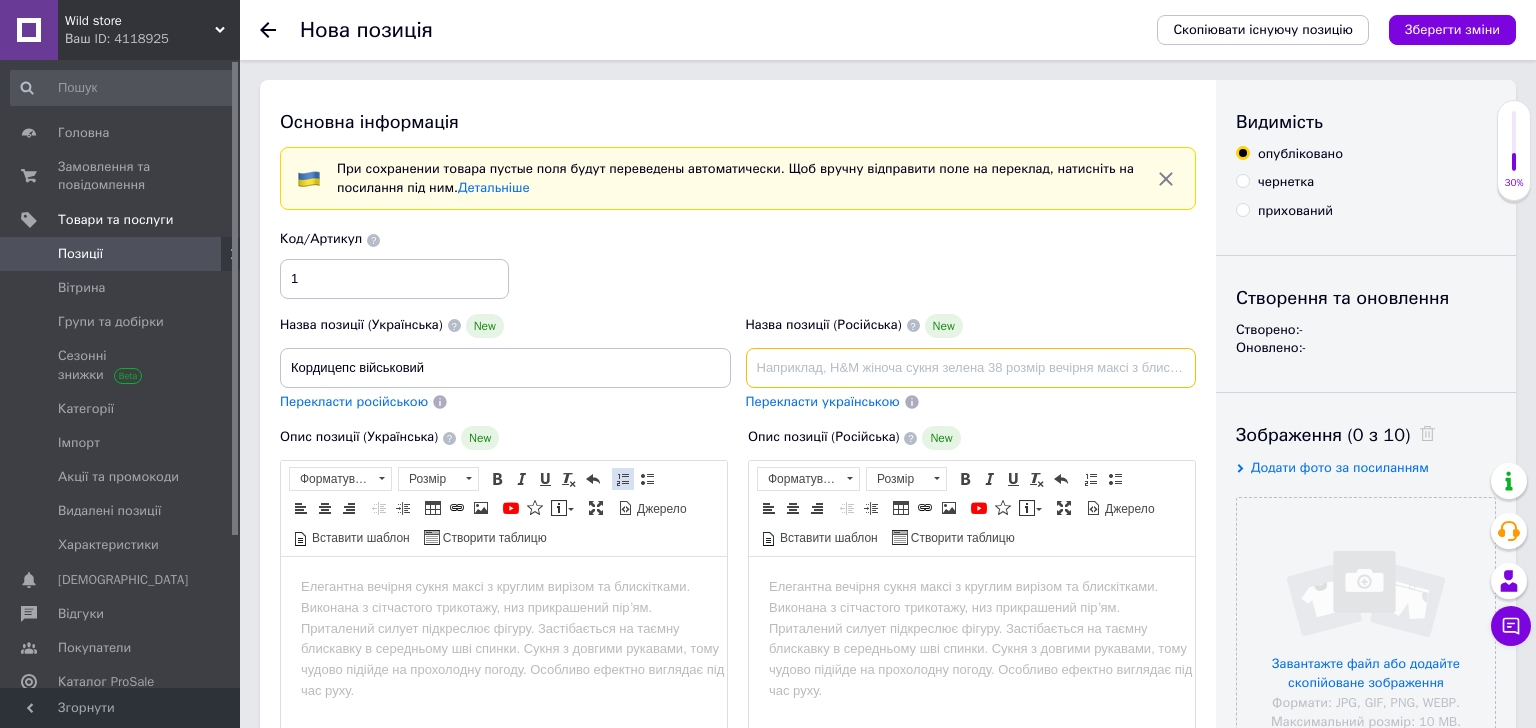 paste on "Кордицепс военный" 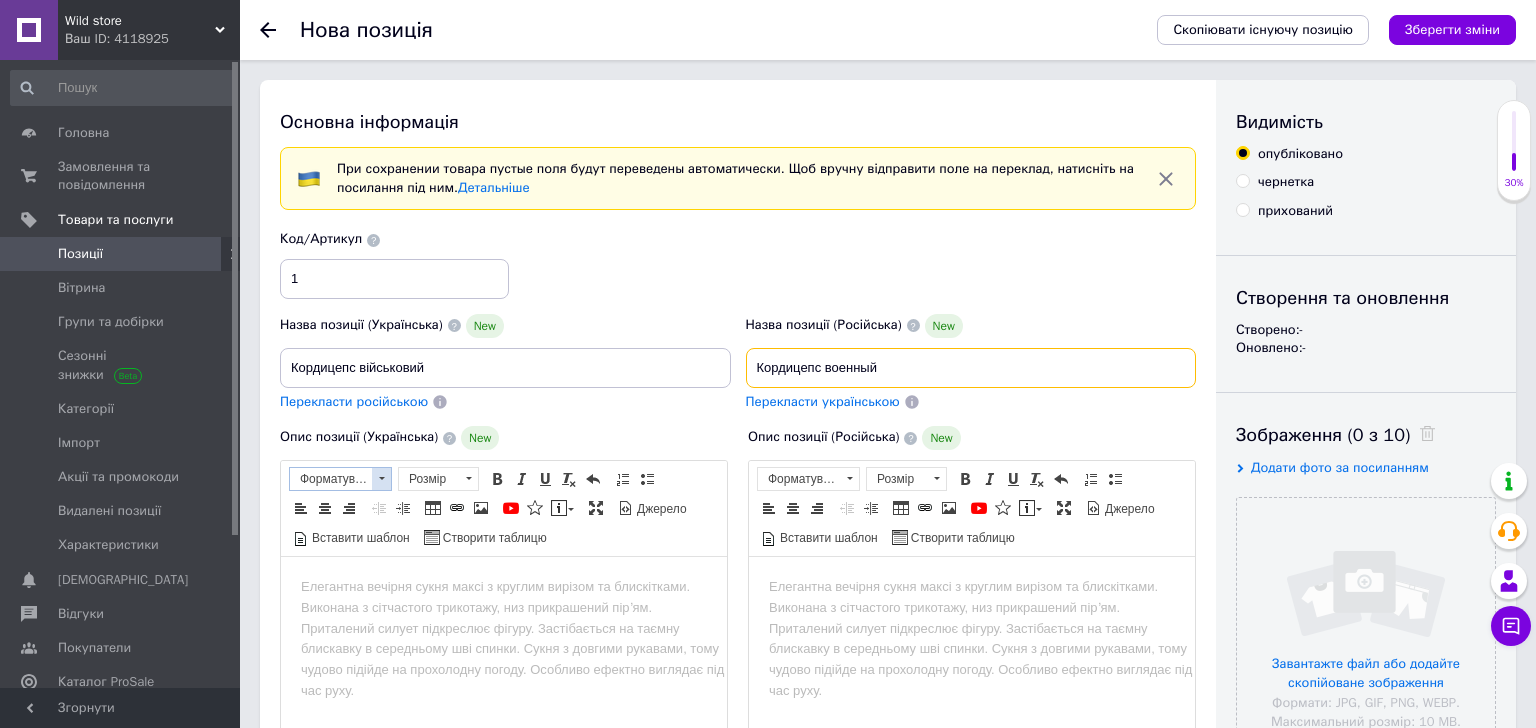 click on "Форматування" at bounding box center (331, 479) 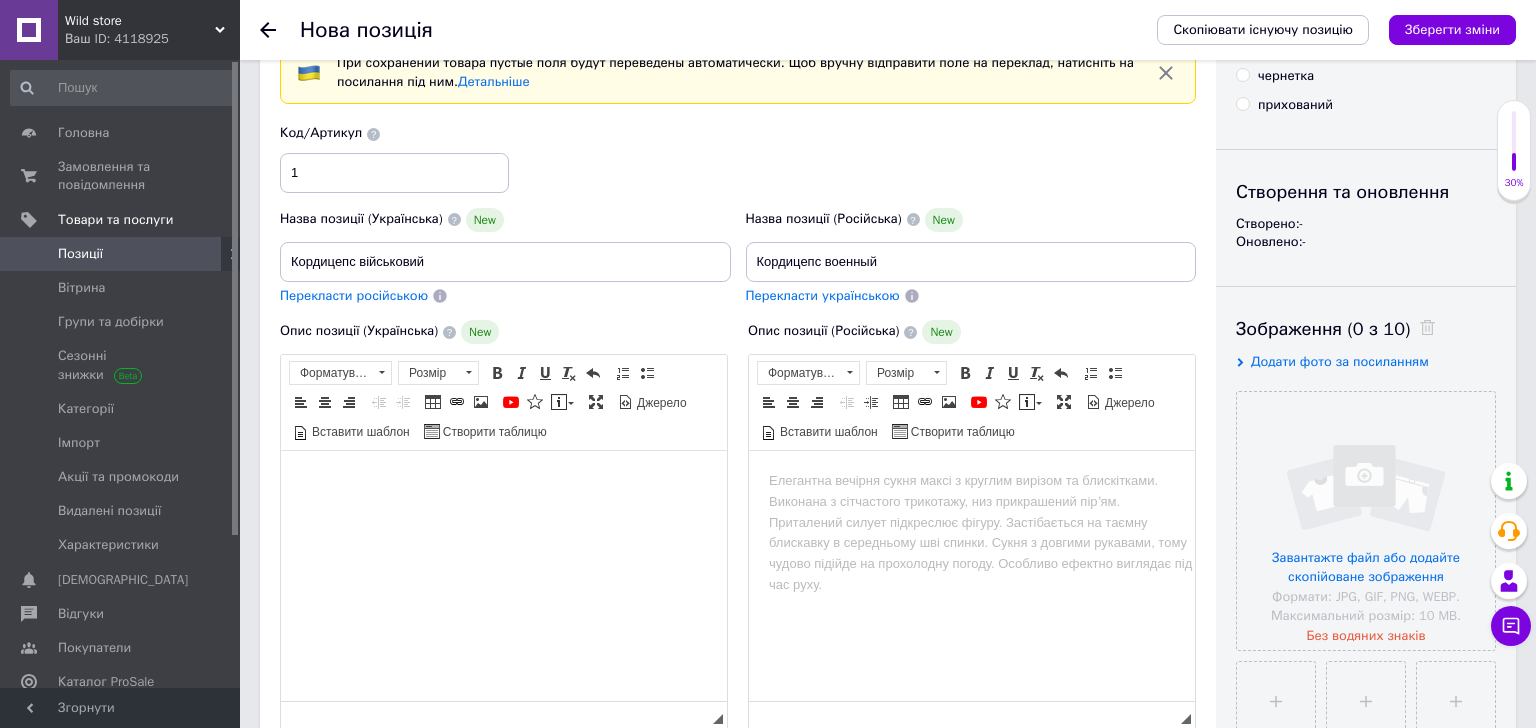 scroll, scrollTop: 117, scrollLeft: 0, axis: vertical 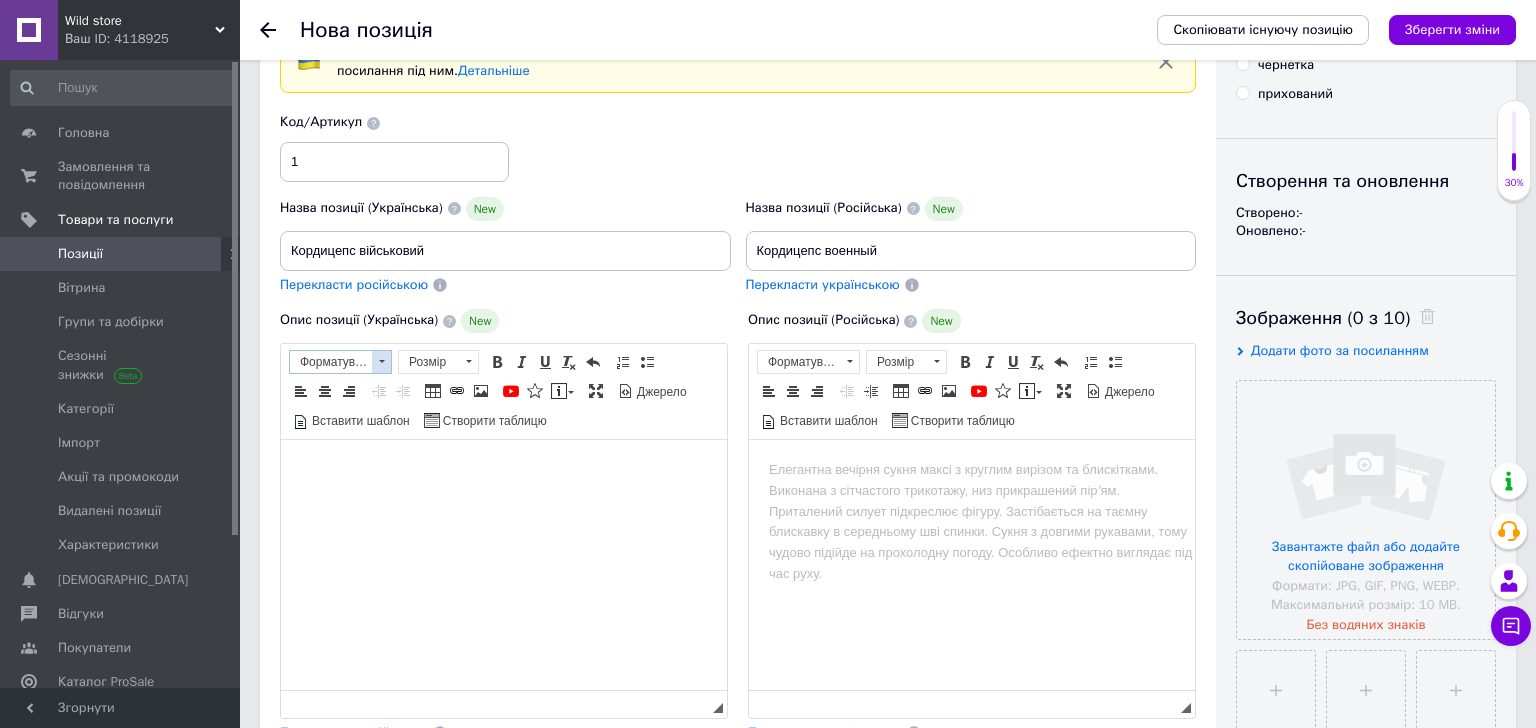 click at bounding box center (381, 362) 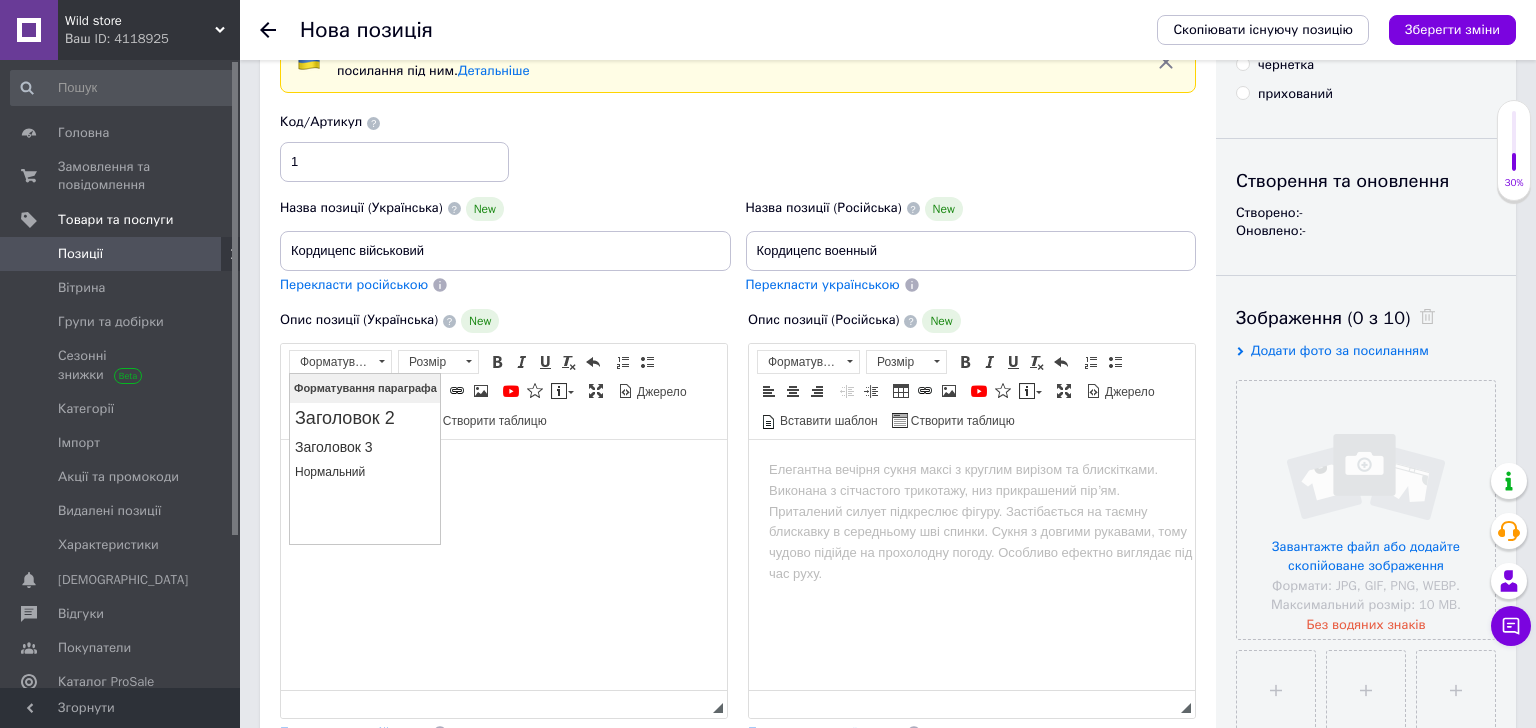 click on "Опис позиції (Українська) New" at bounding box center [504, 321] 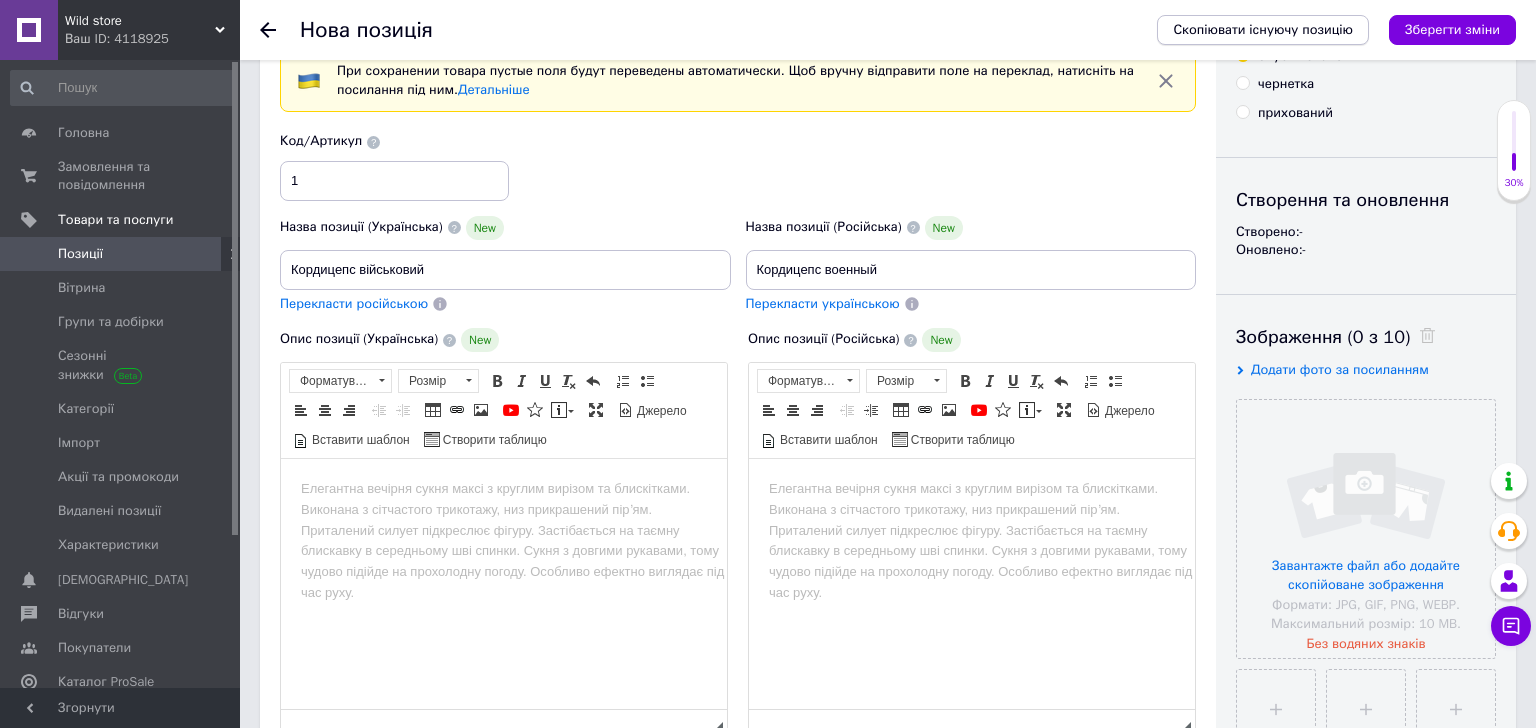 scroll, scrollTop: 101, scrollLeft: 0, axis: vertical 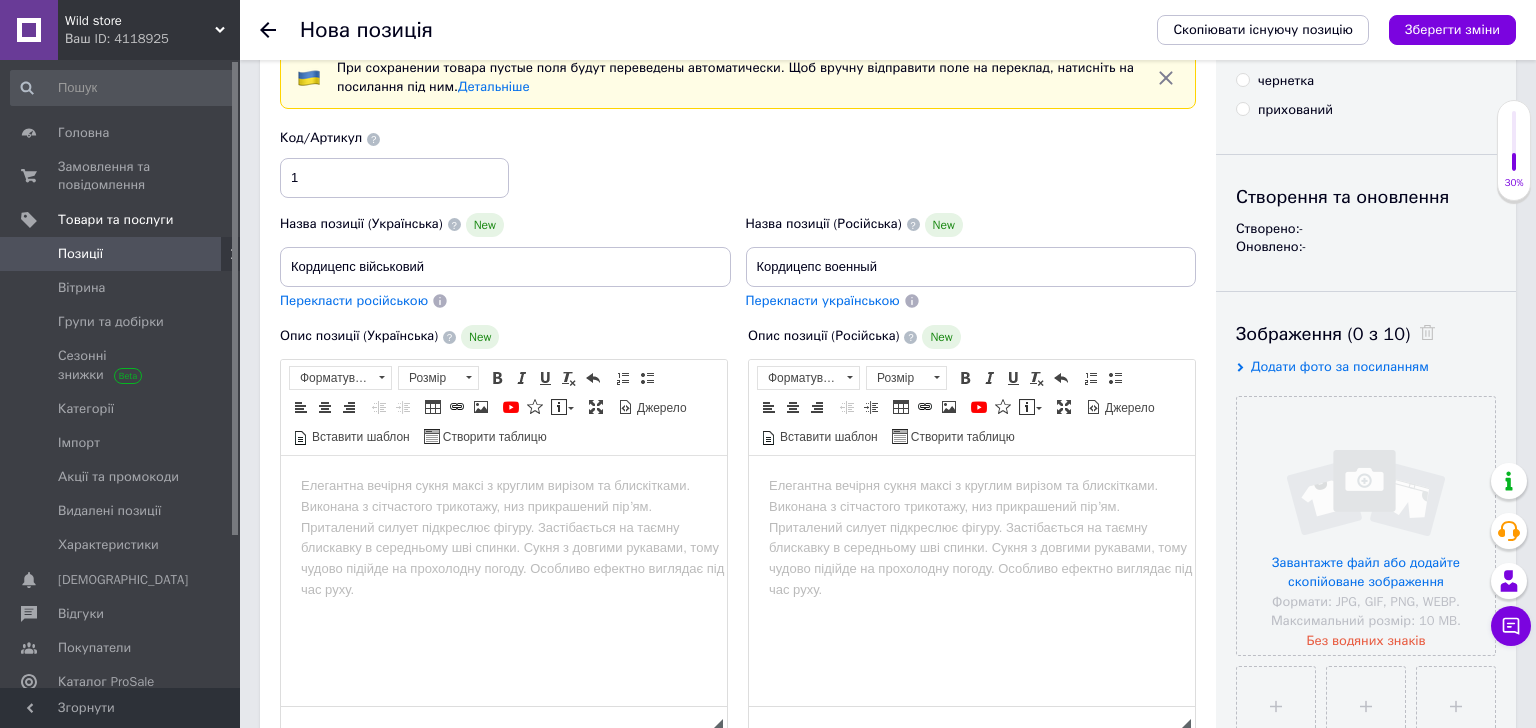 click at bounding box center (504, 486) 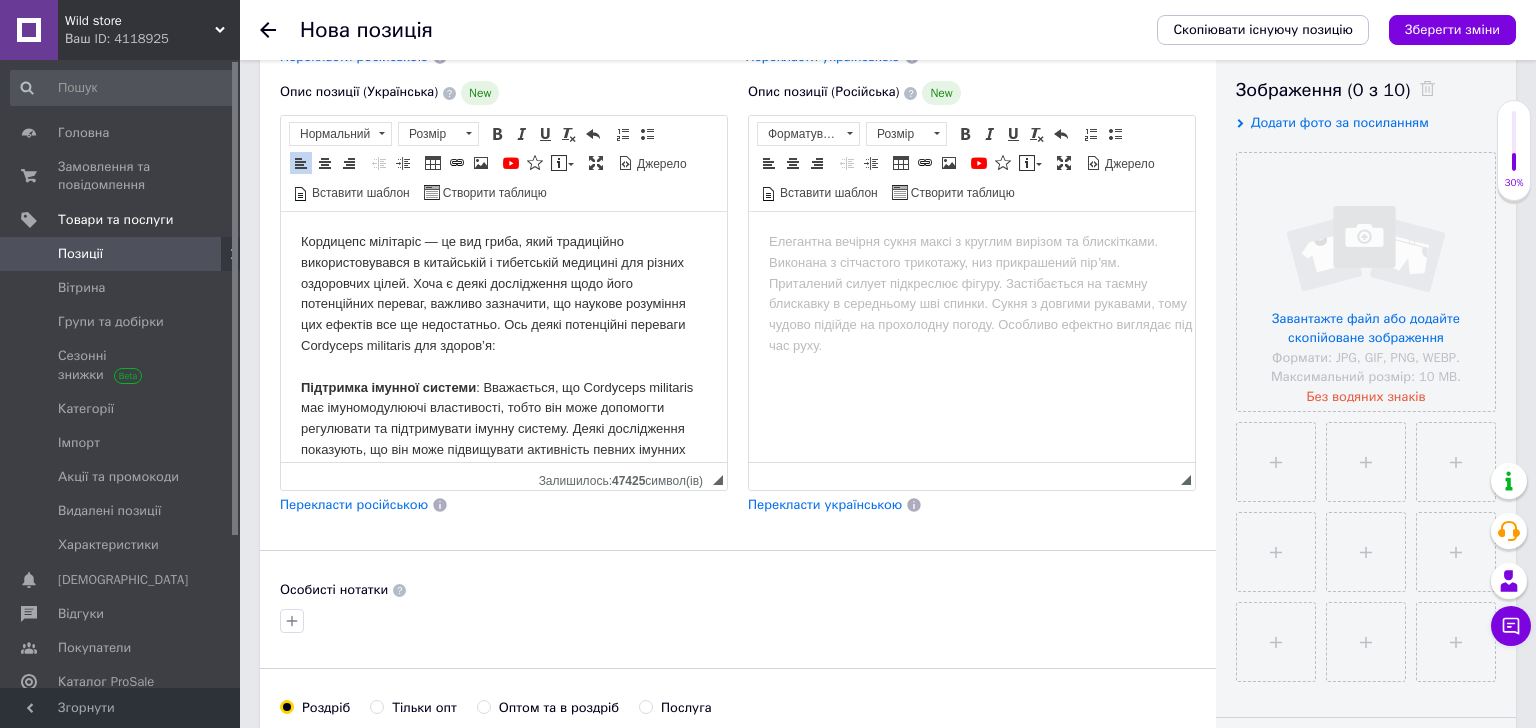 scroll, scrollTop: 355, scrollLeft: 0, axis: vertical 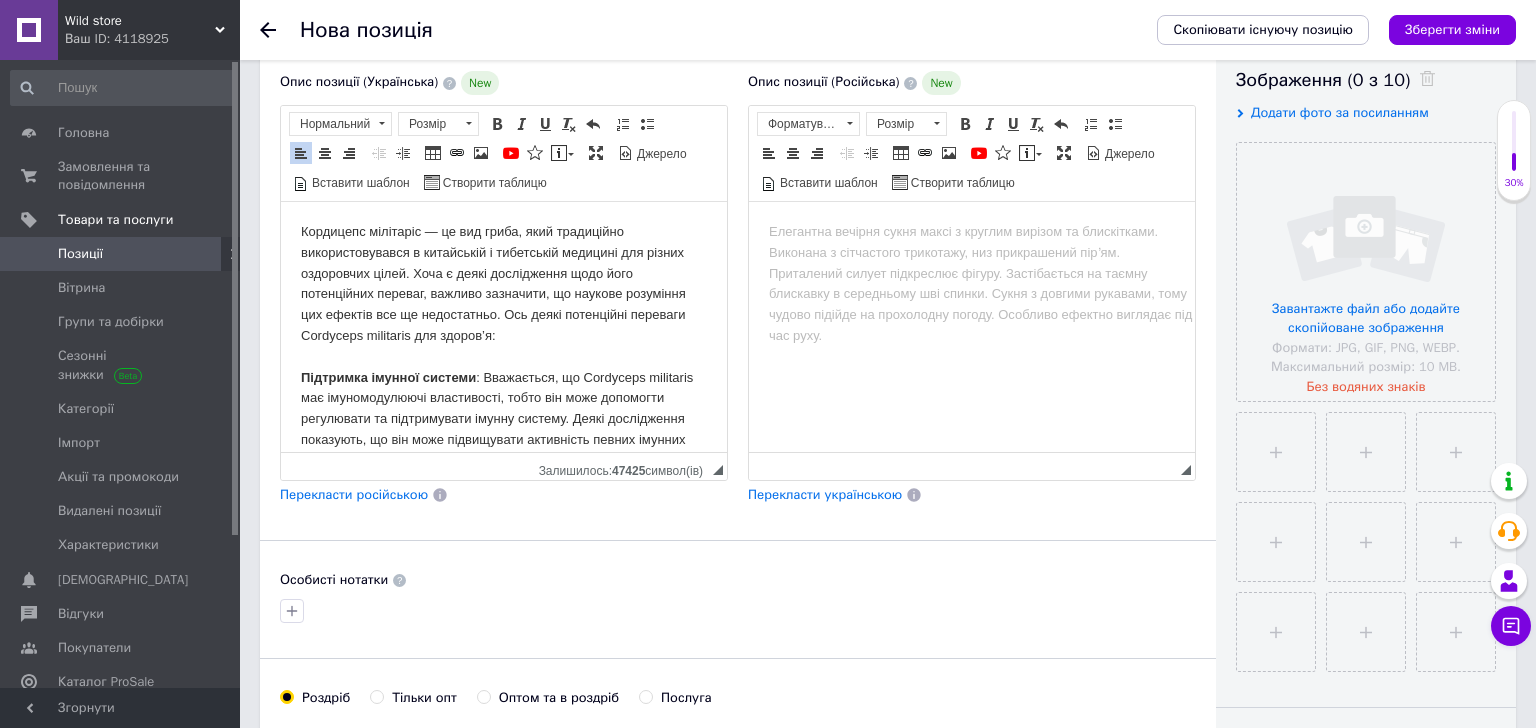 click on "Перекласти російською" at bounding box center (354, 494) 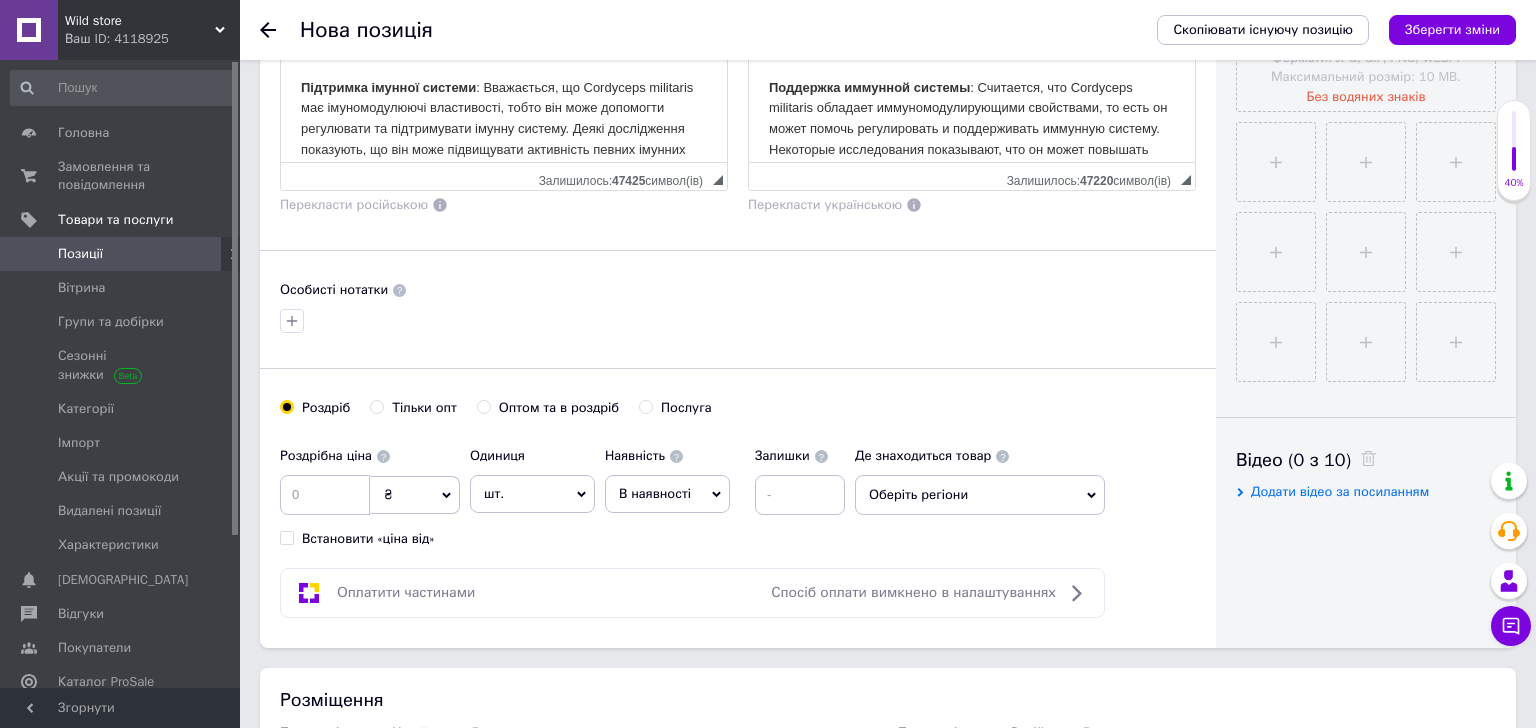 scroll, scrollTop: 647, scrollLeft: 0, axis: vertical 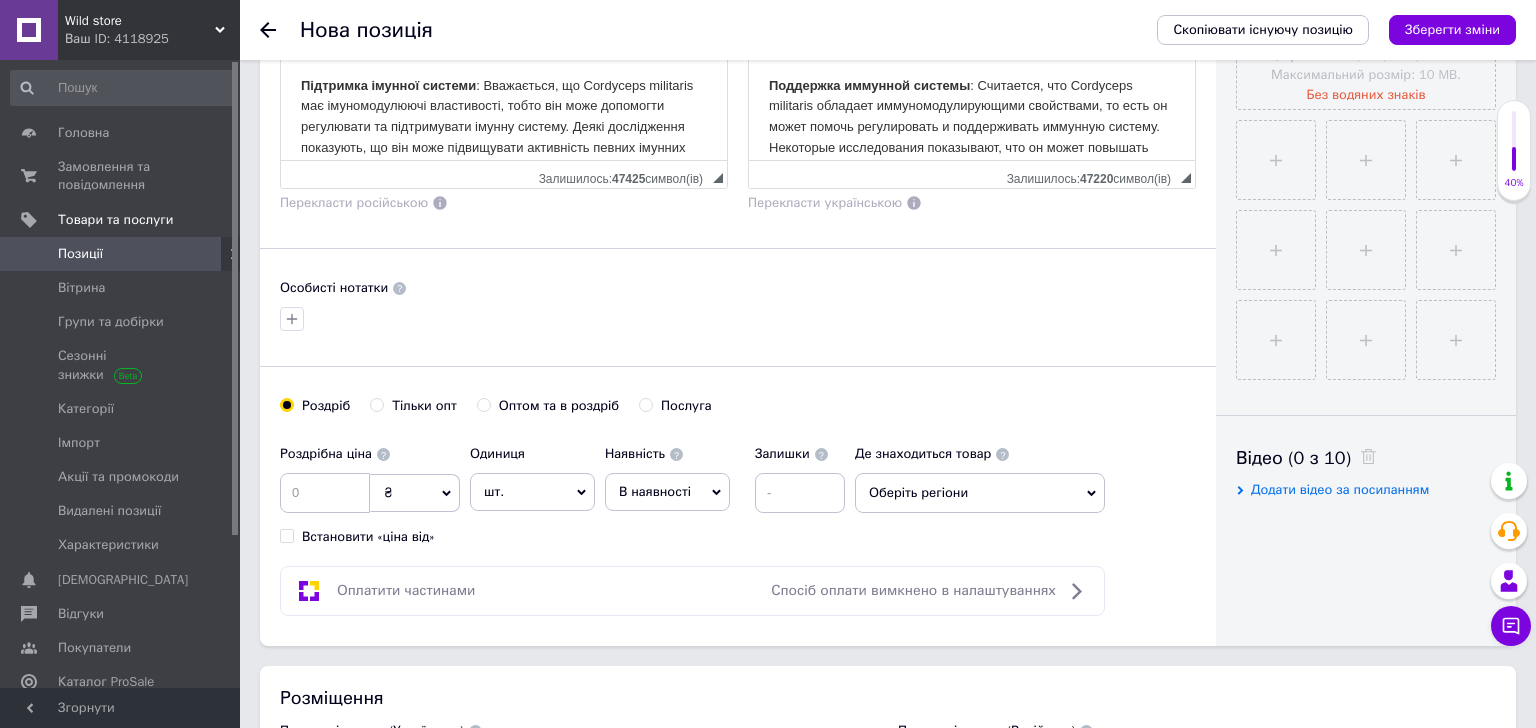 click on "Оптом та в роздріб" at bounding box center (483, 404) 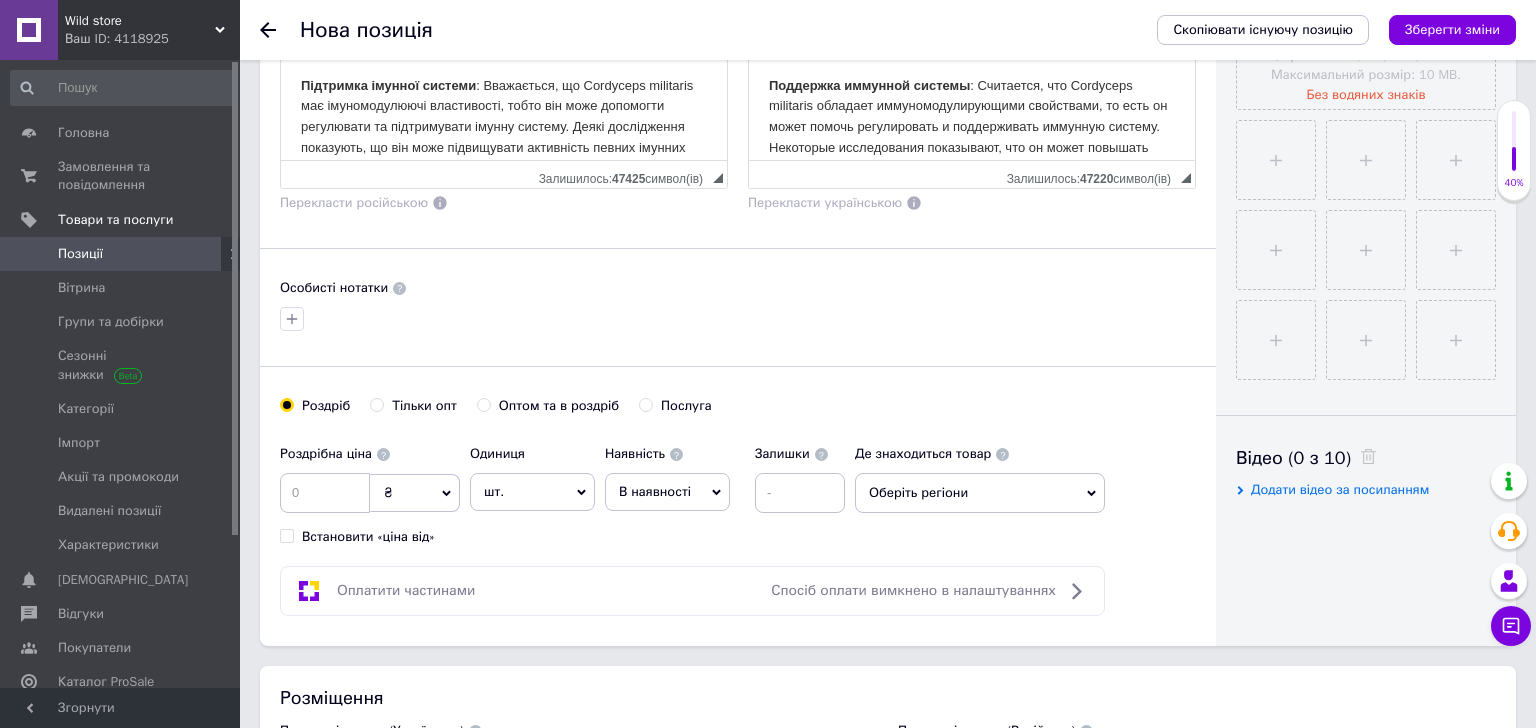 radio on "true" 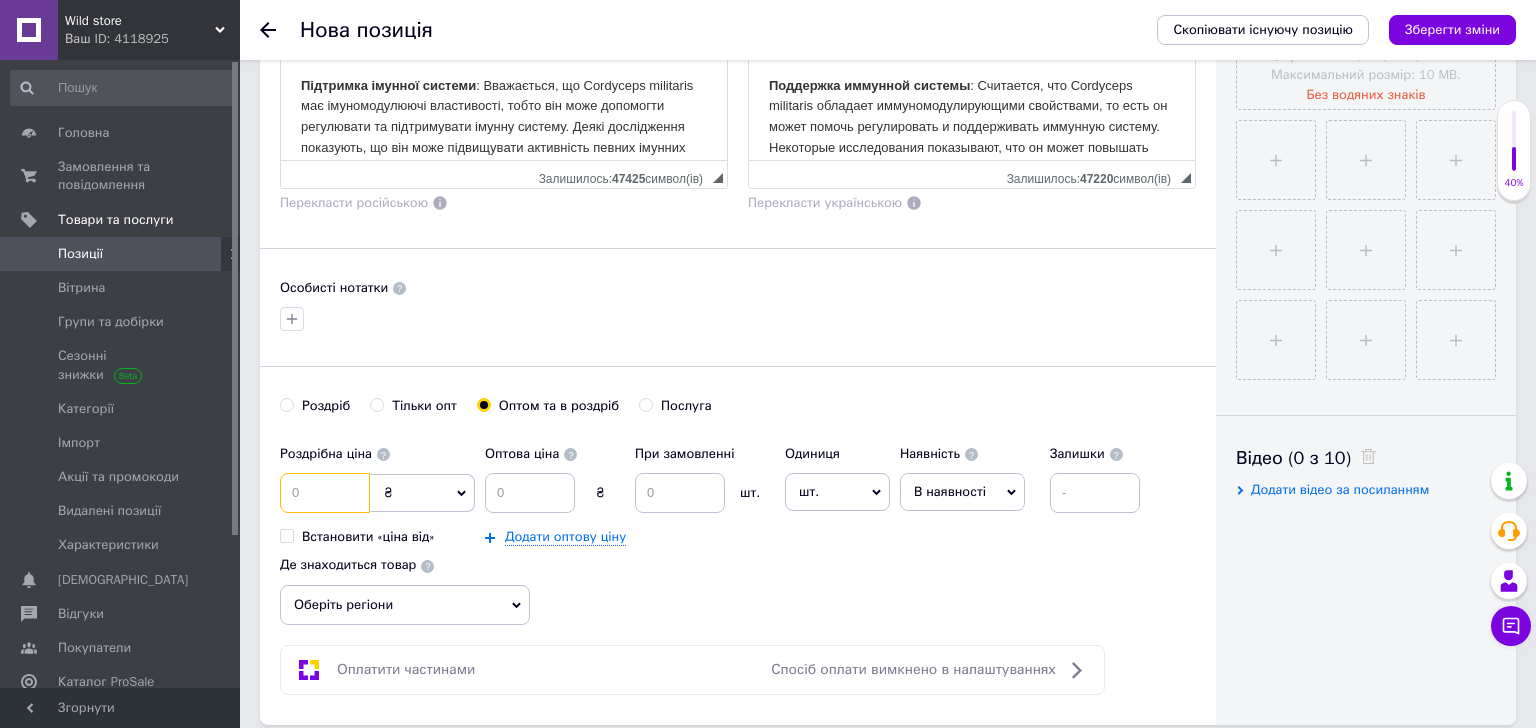 click at bounding box center (325, 493) 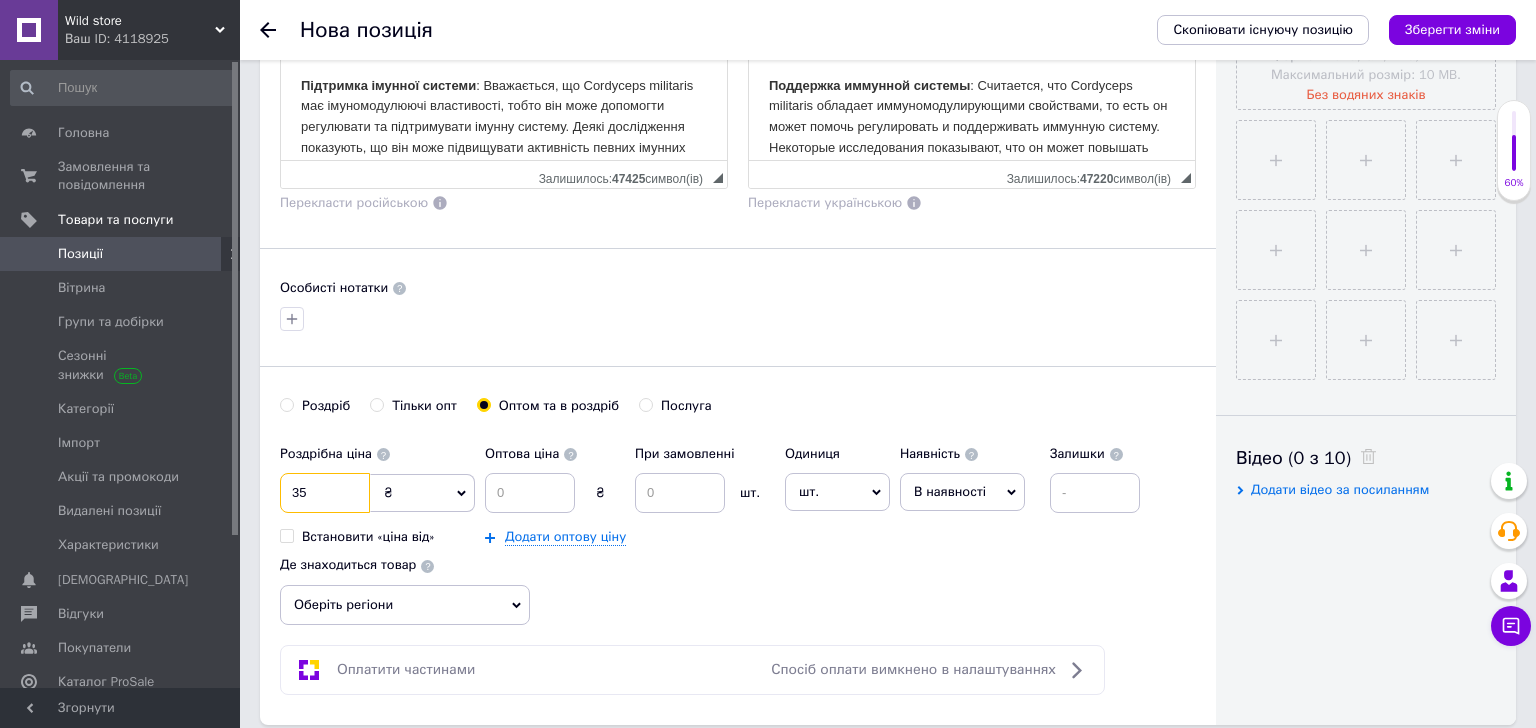 type on "3" 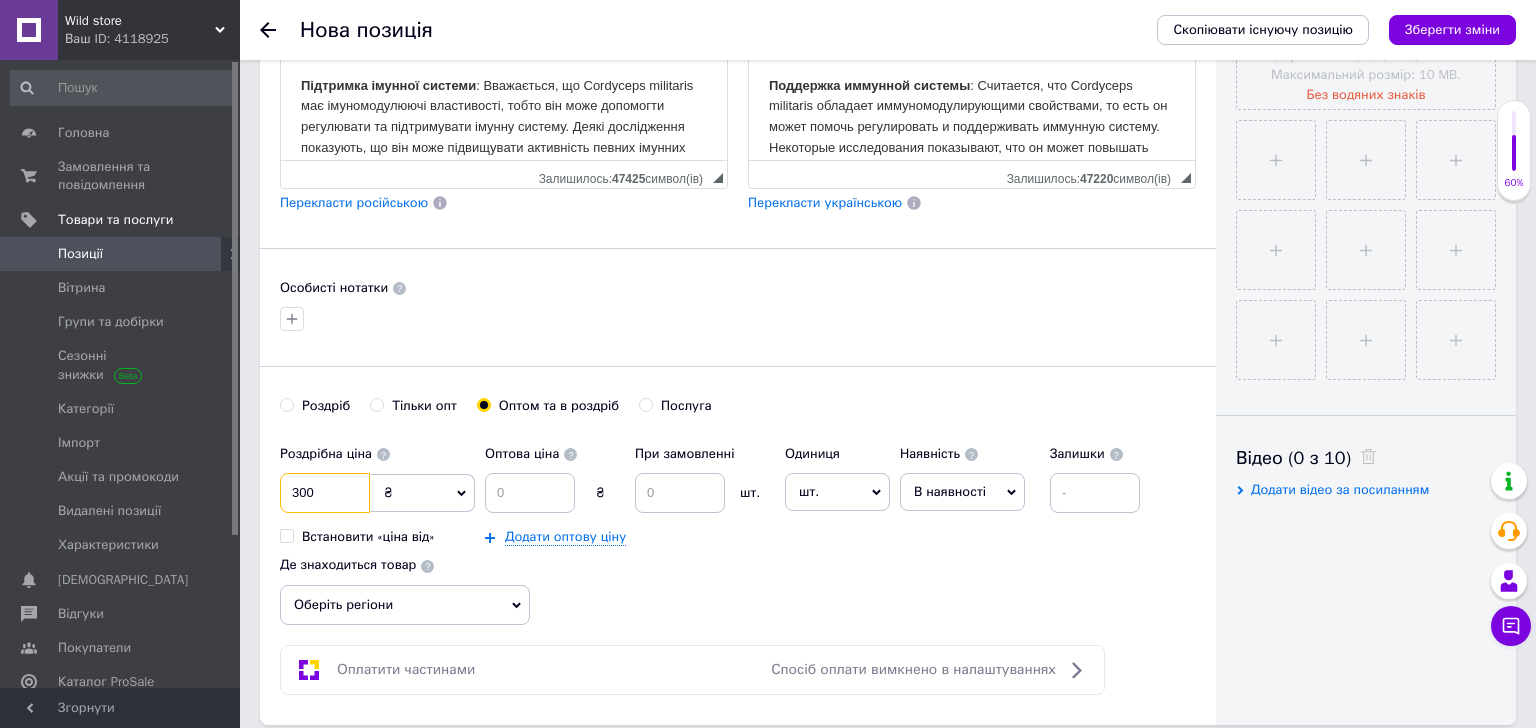type on "300" 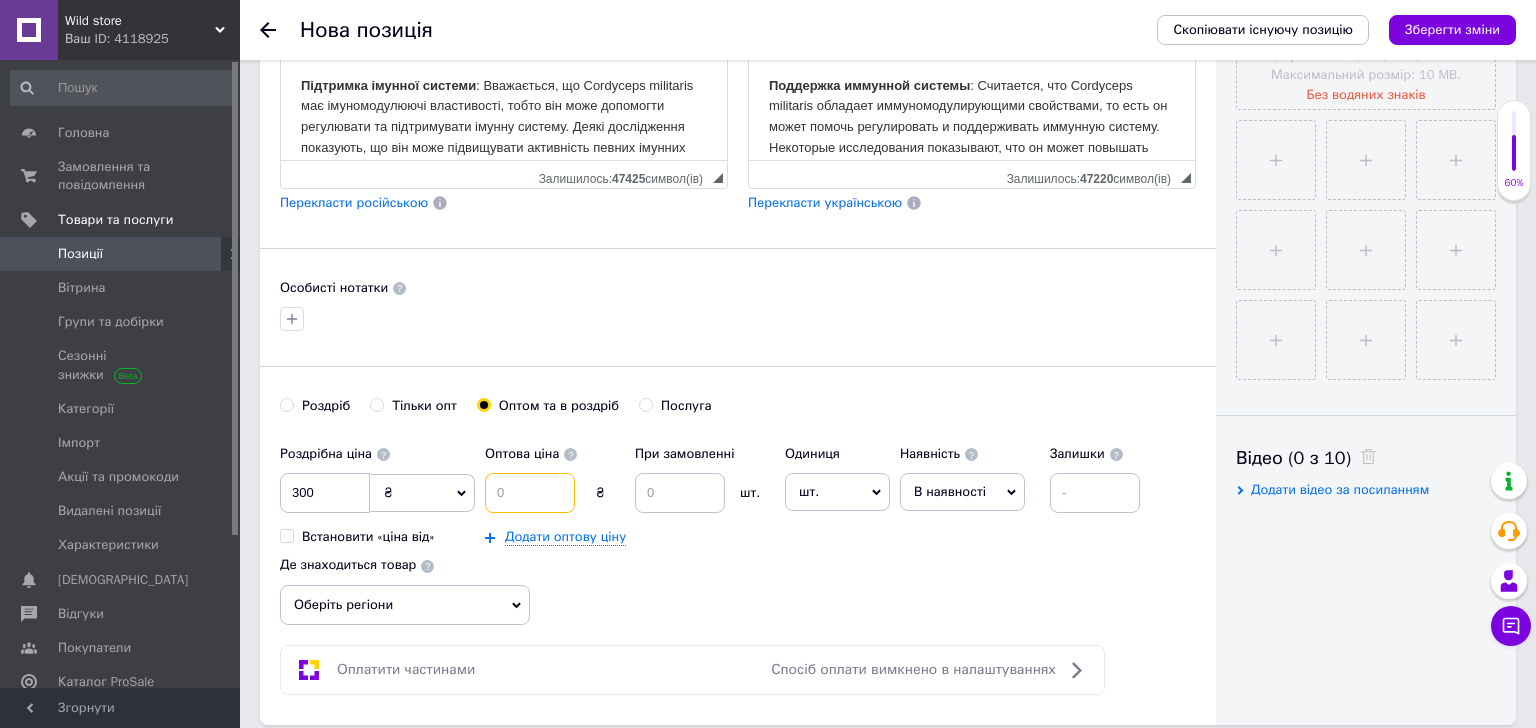 click at bounding box center (530, 493) 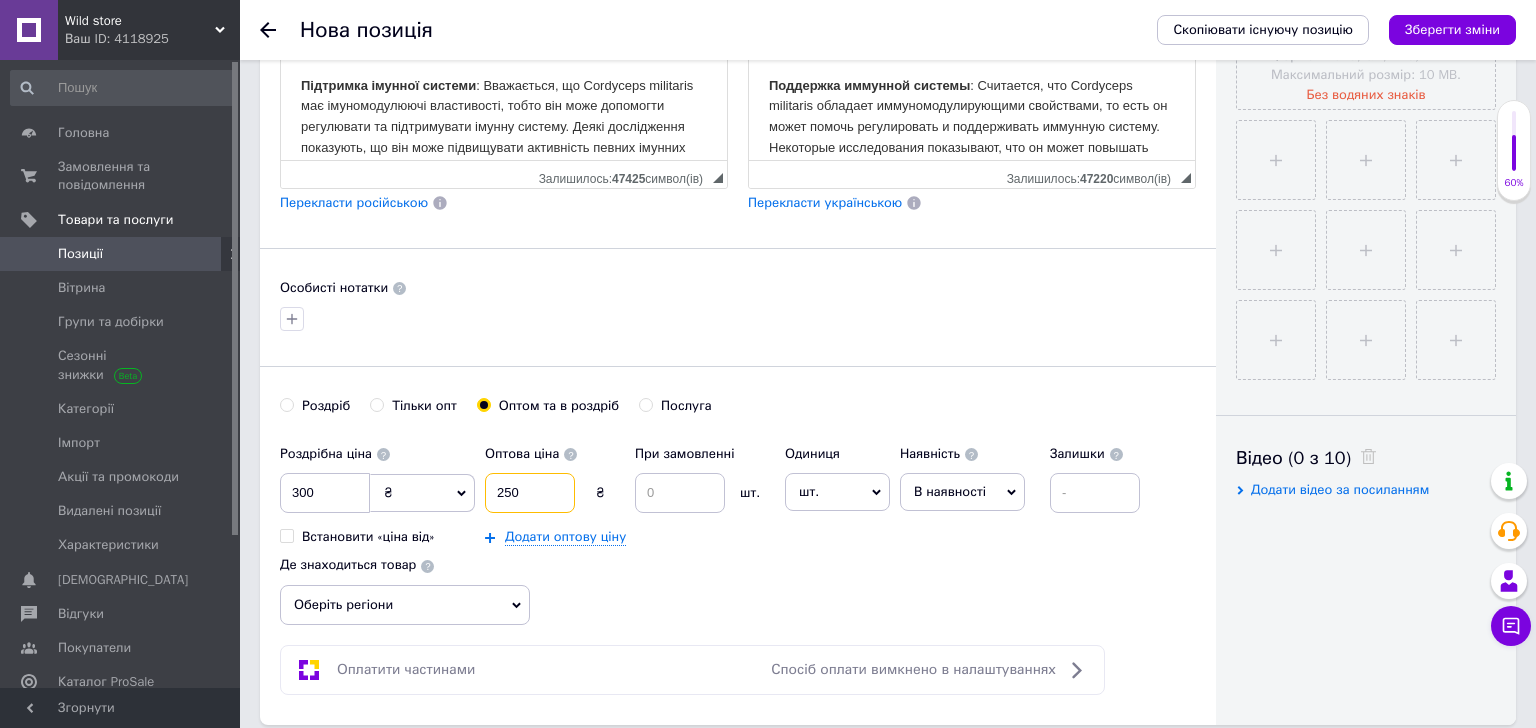 type on "250" 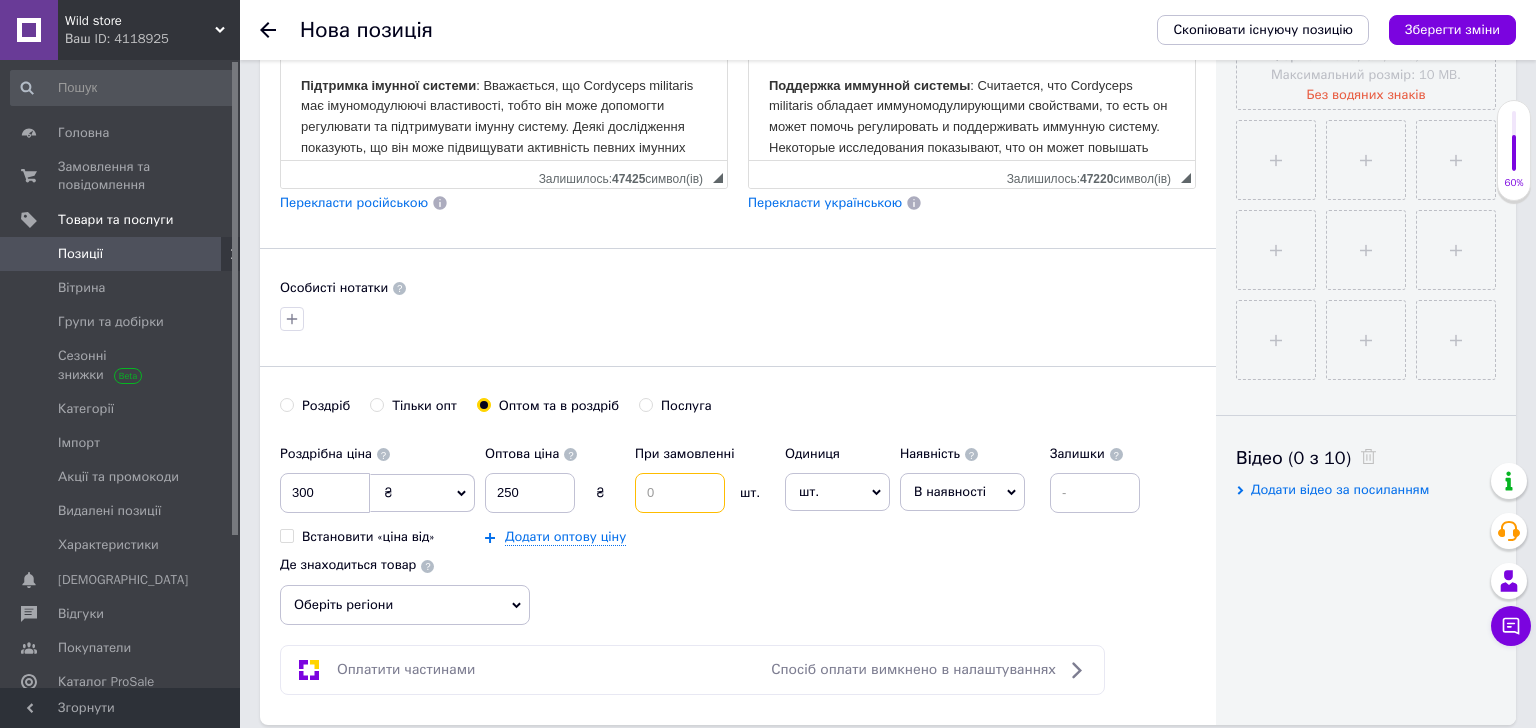 drag, startPoint x: 673, startPoint y: 493, endPoint x: 639, endPoint y: 492, distance: 34.0147 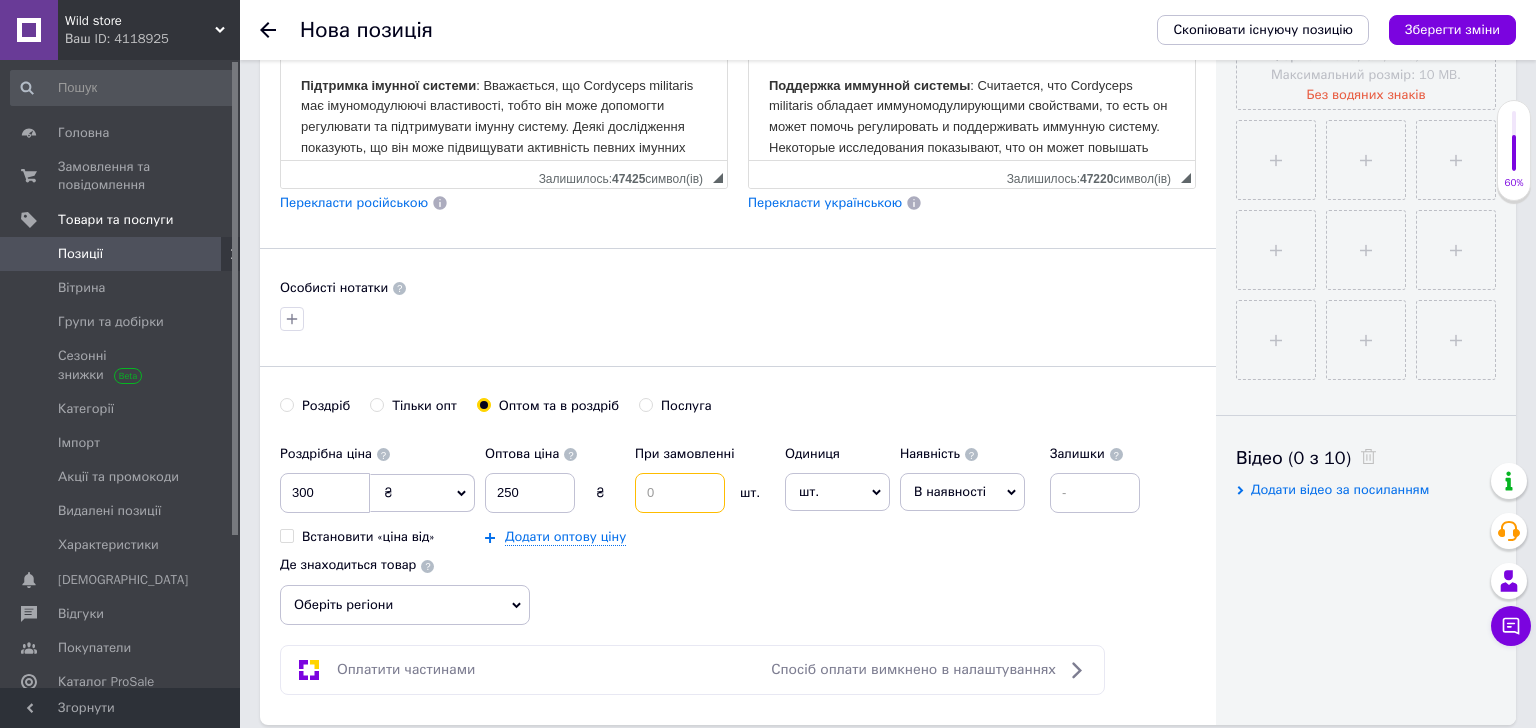 drag, startPoint x: 664, startPoint y: 490, endPoint x: 628, endPoint y: 489, distance: 36.013885 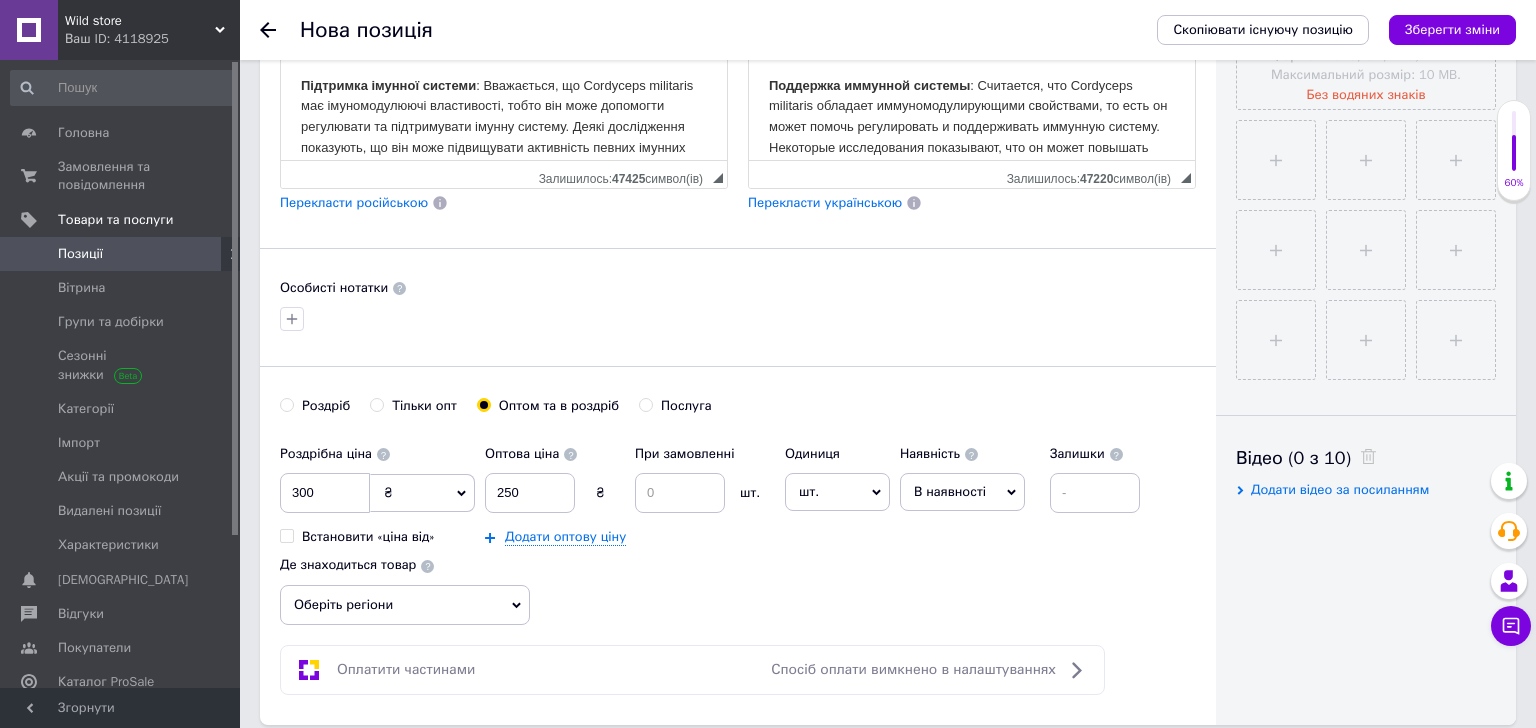click on "Роздріб" at bounding box center (286, 404) 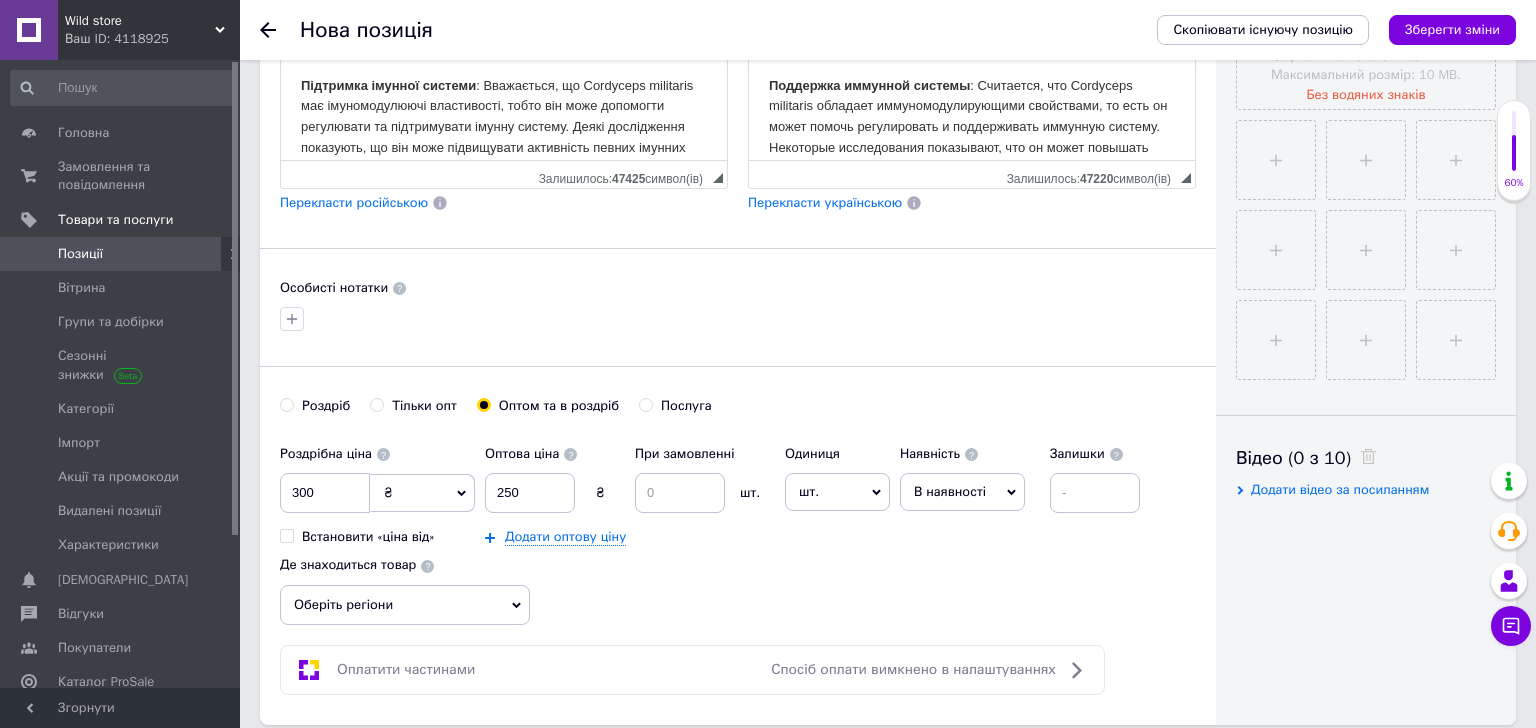 radio on "true" 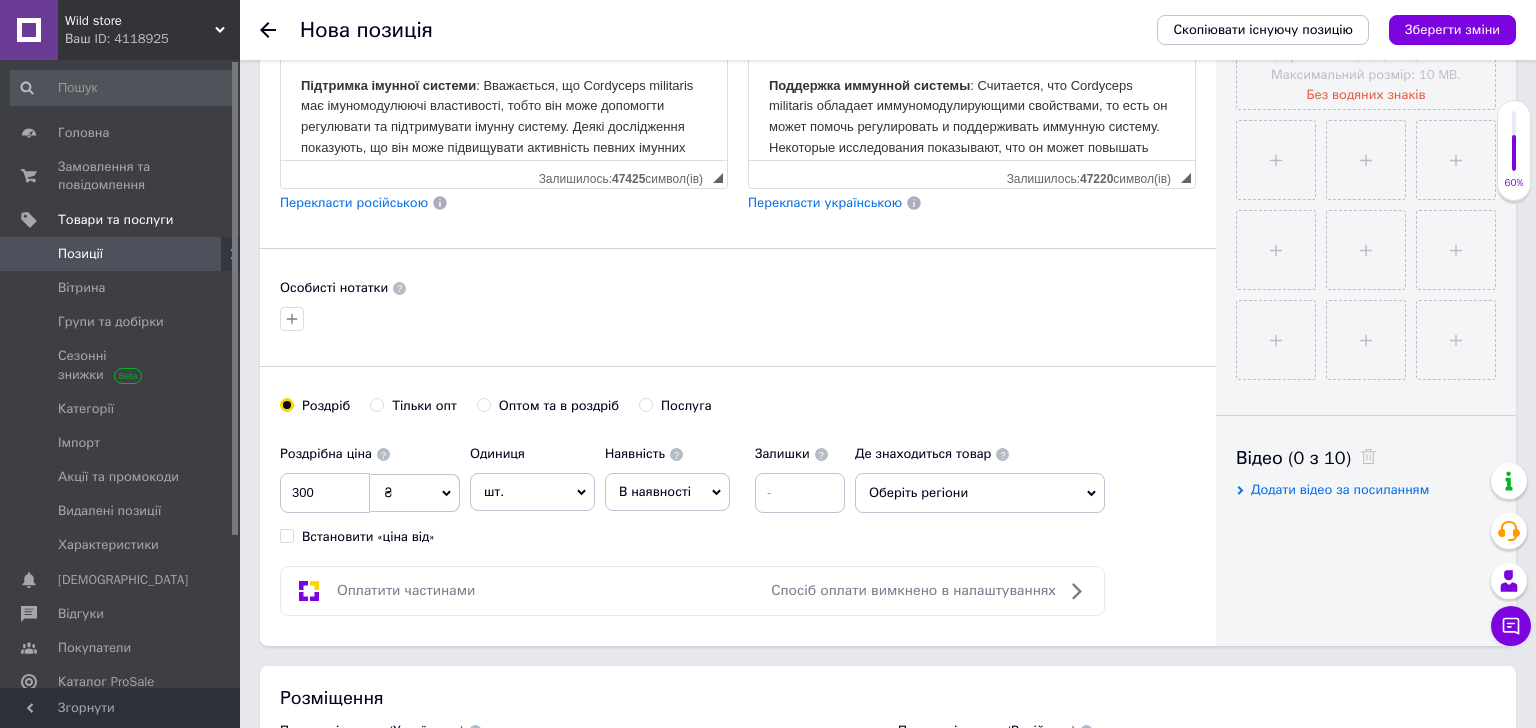 click on "шт." at bounding box center [532, 492] 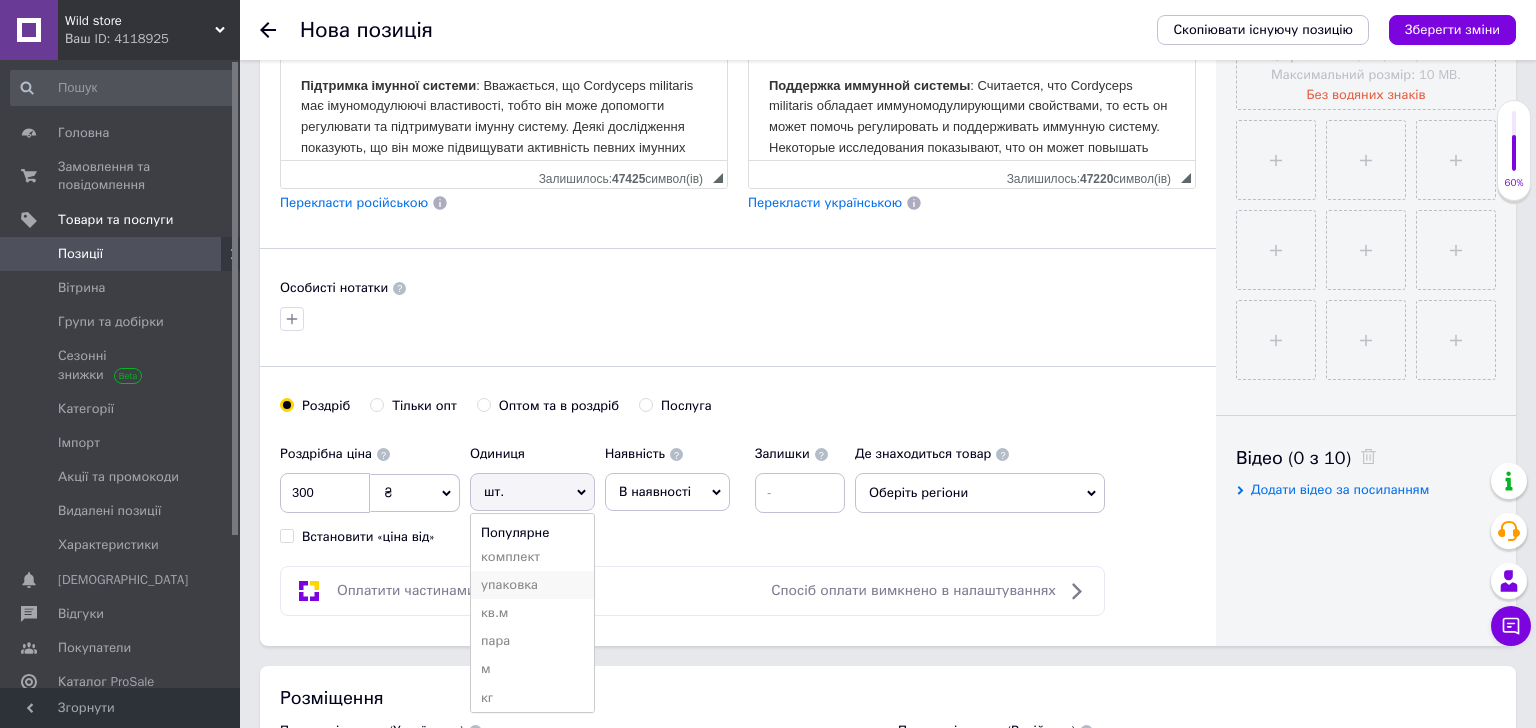 scroll, scrollTop: 57, scrollLeft: 0, axis: vertical 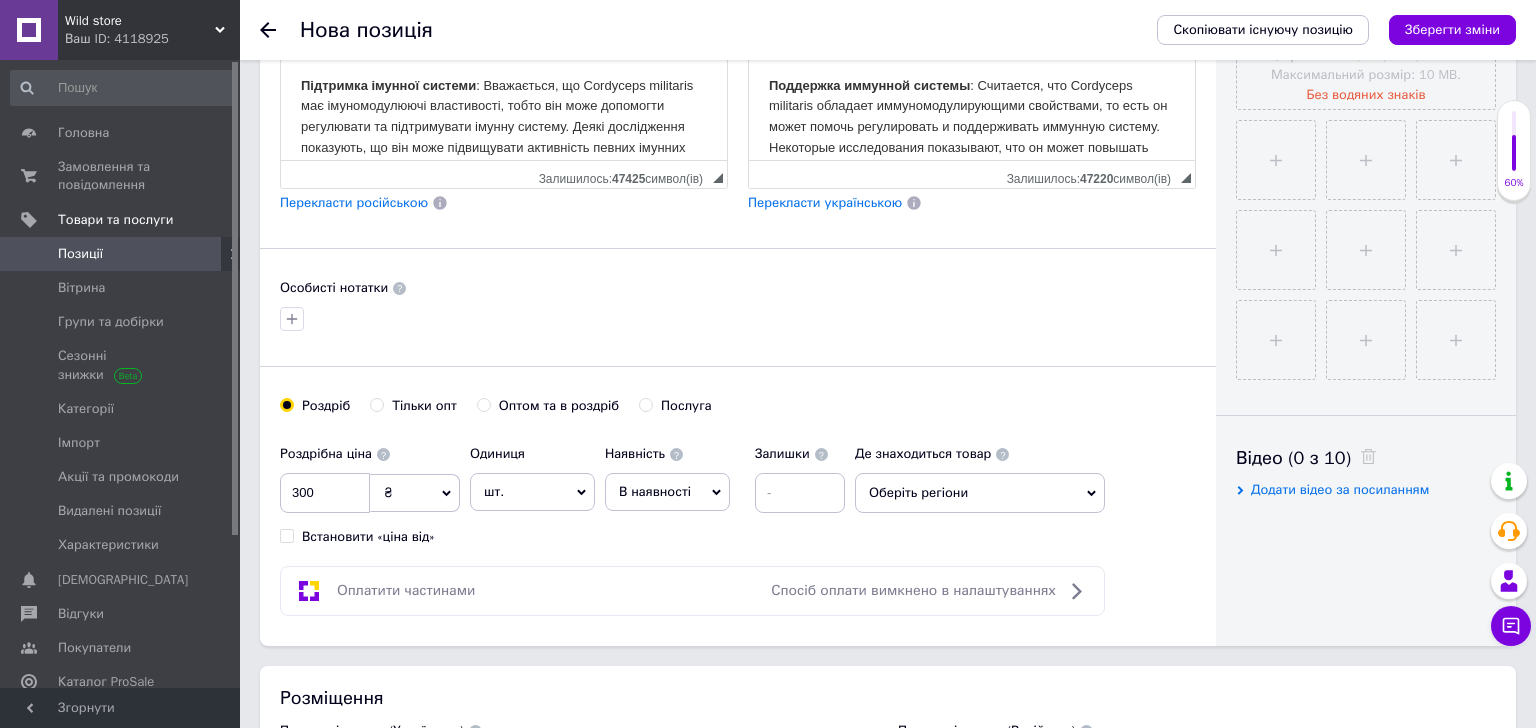 click on "Оптом та в роздріб" at bounding box center (483, 404) 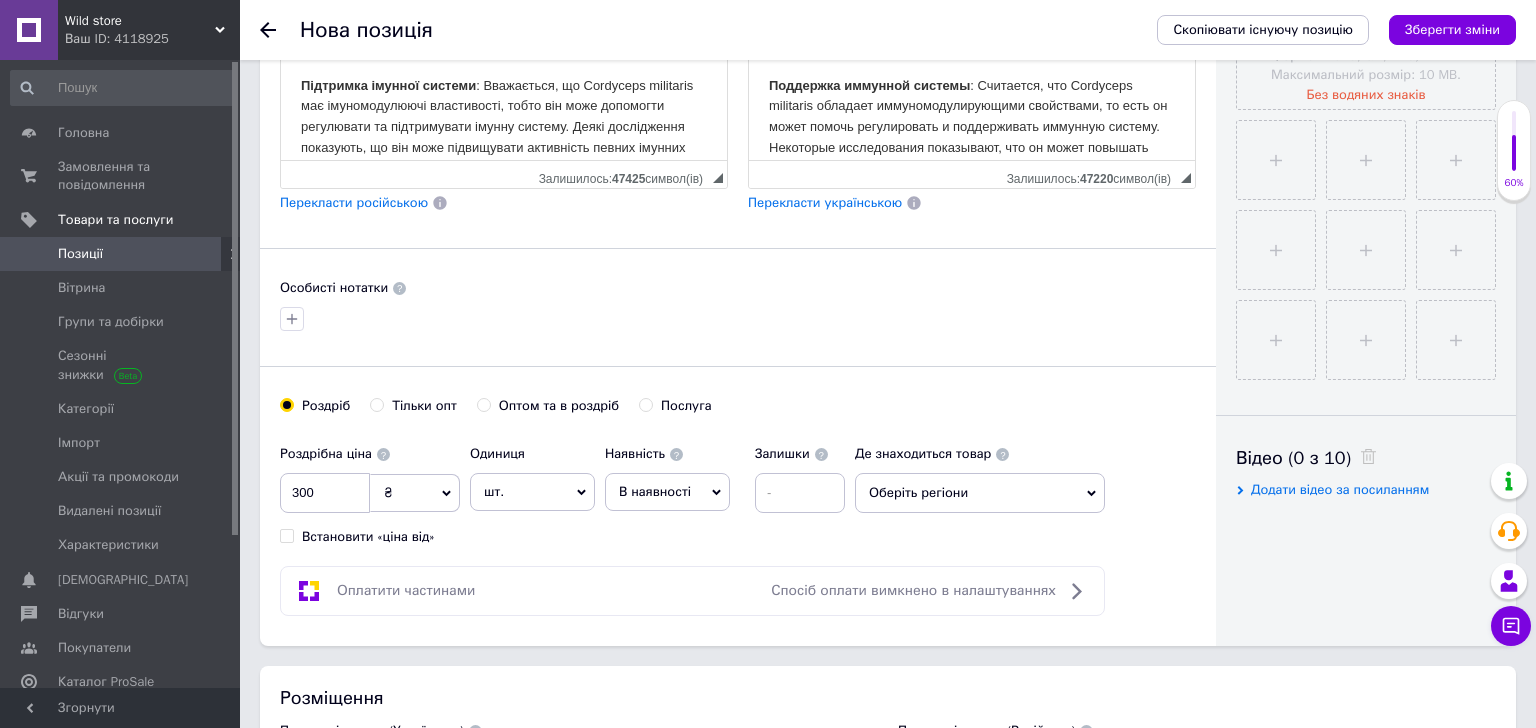 radio on "true" 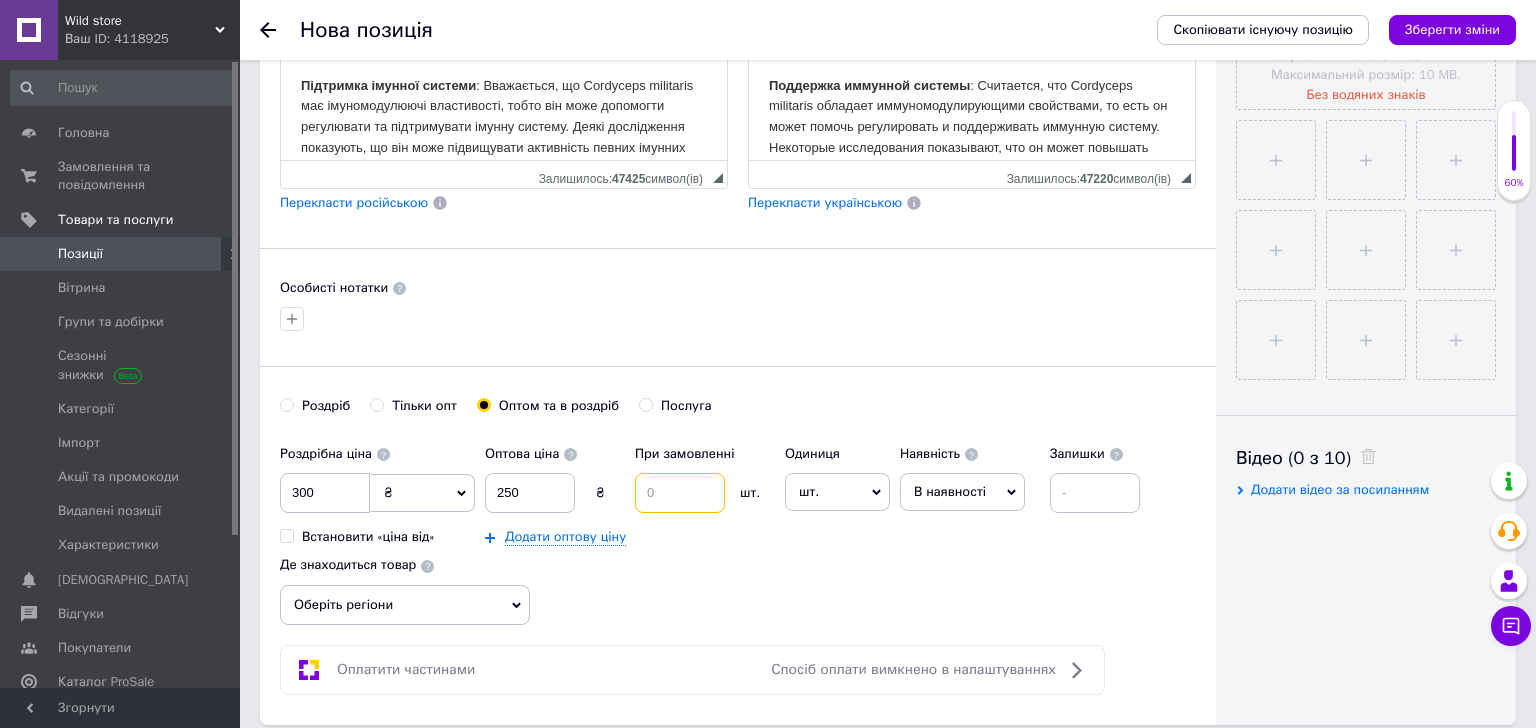 click at bounding box center (680, 493) 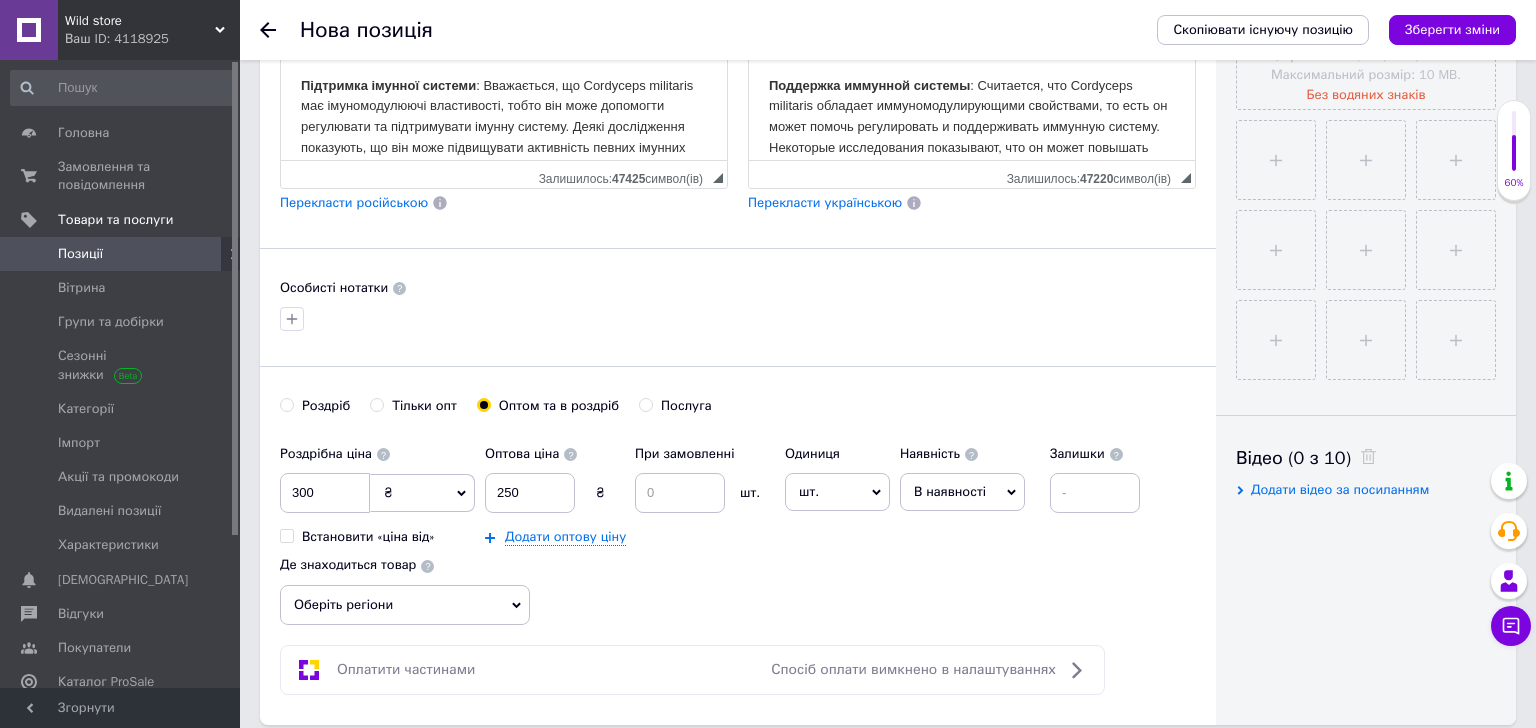 click on "шт." at bounding box center [837, 492] 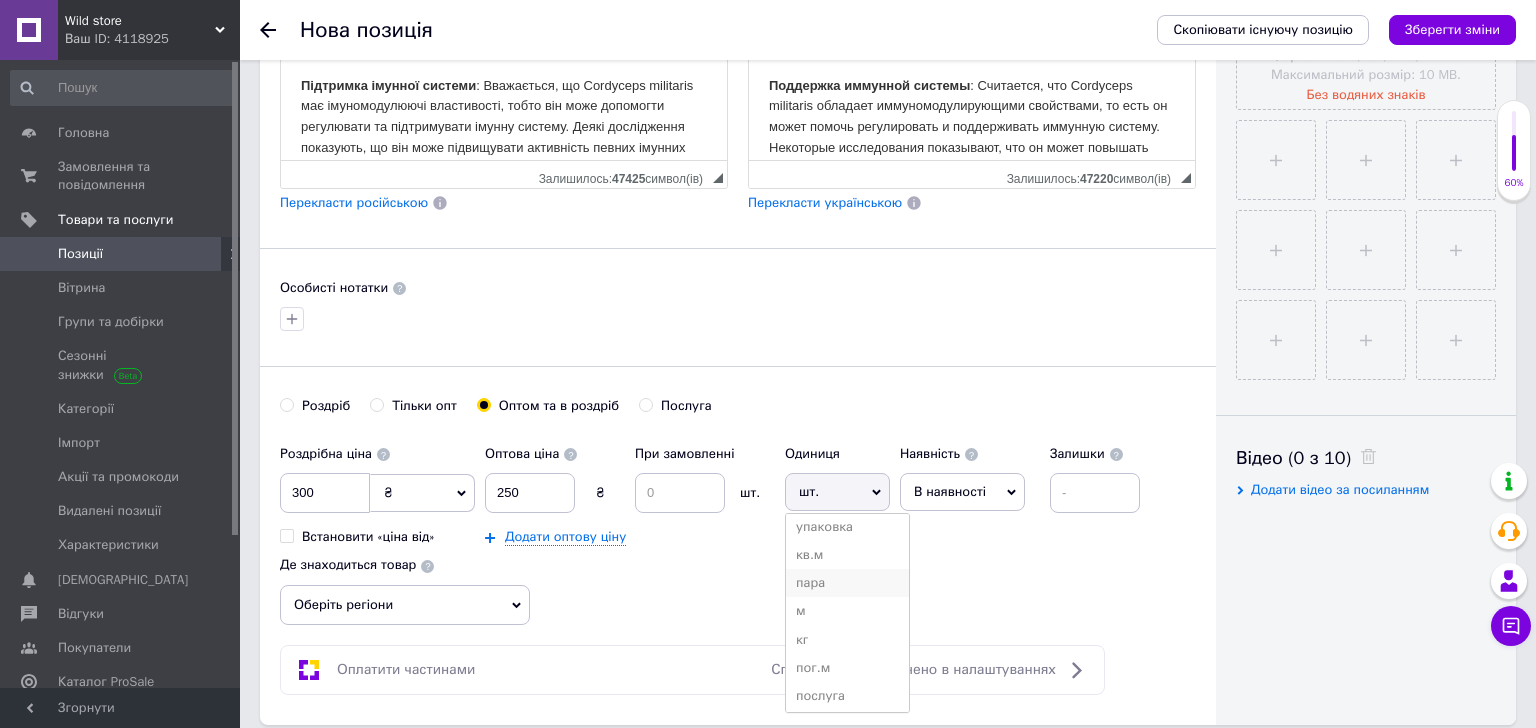 scroll, scrollTop: 122, scrollLeft: 0, axis: vertical 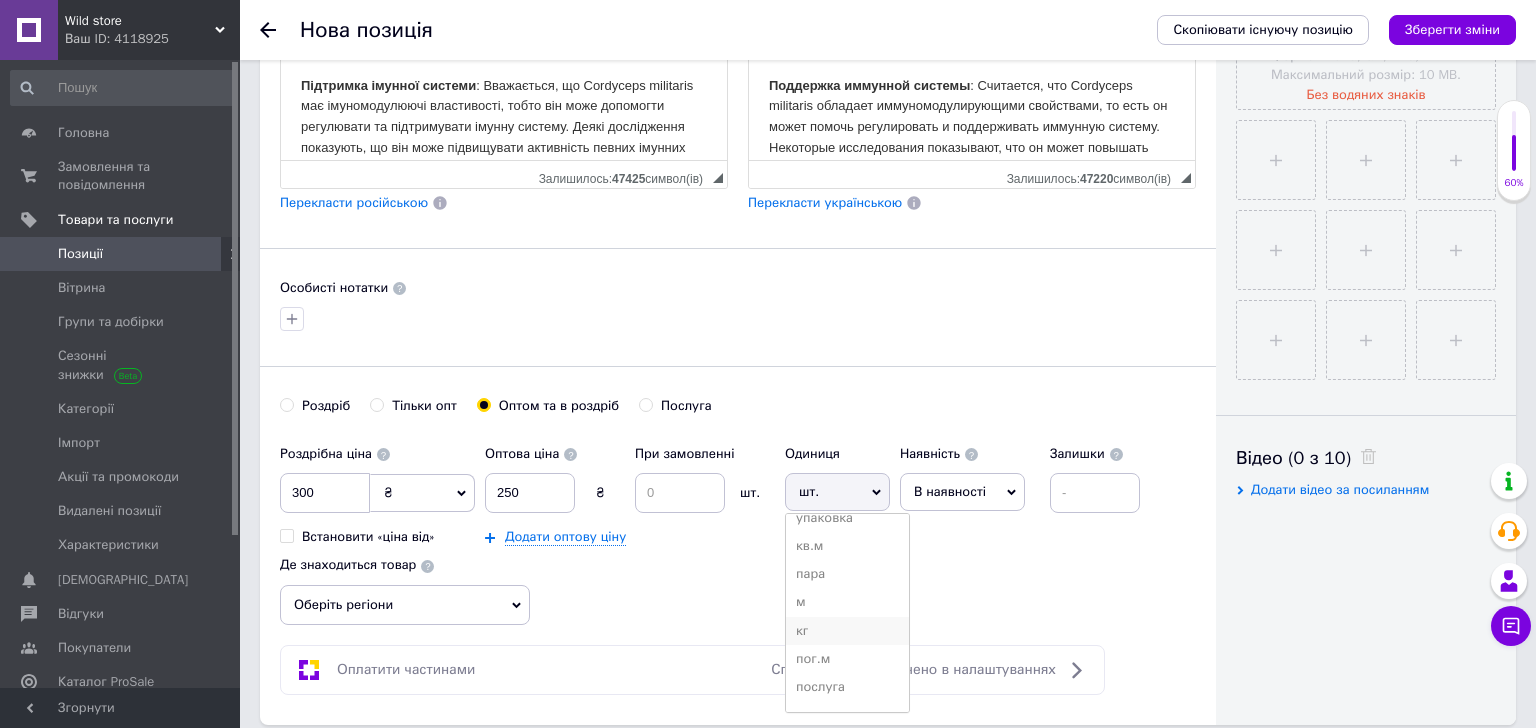 click on "кг" at bounding box center (847, 631) 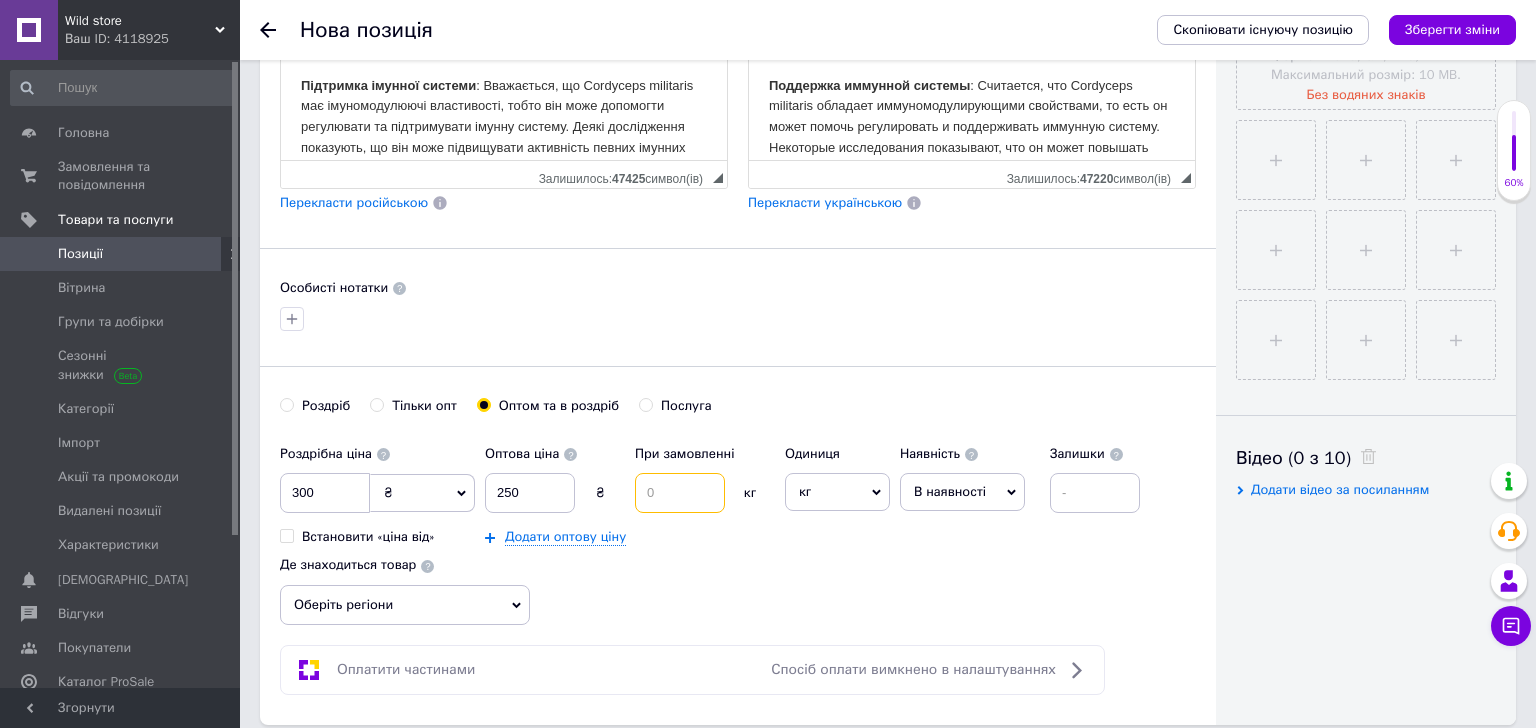 drag, startPoint x: 669, startPoint y: 495, endPoint x: 631, endPoint y: 489, distance: 38.470768 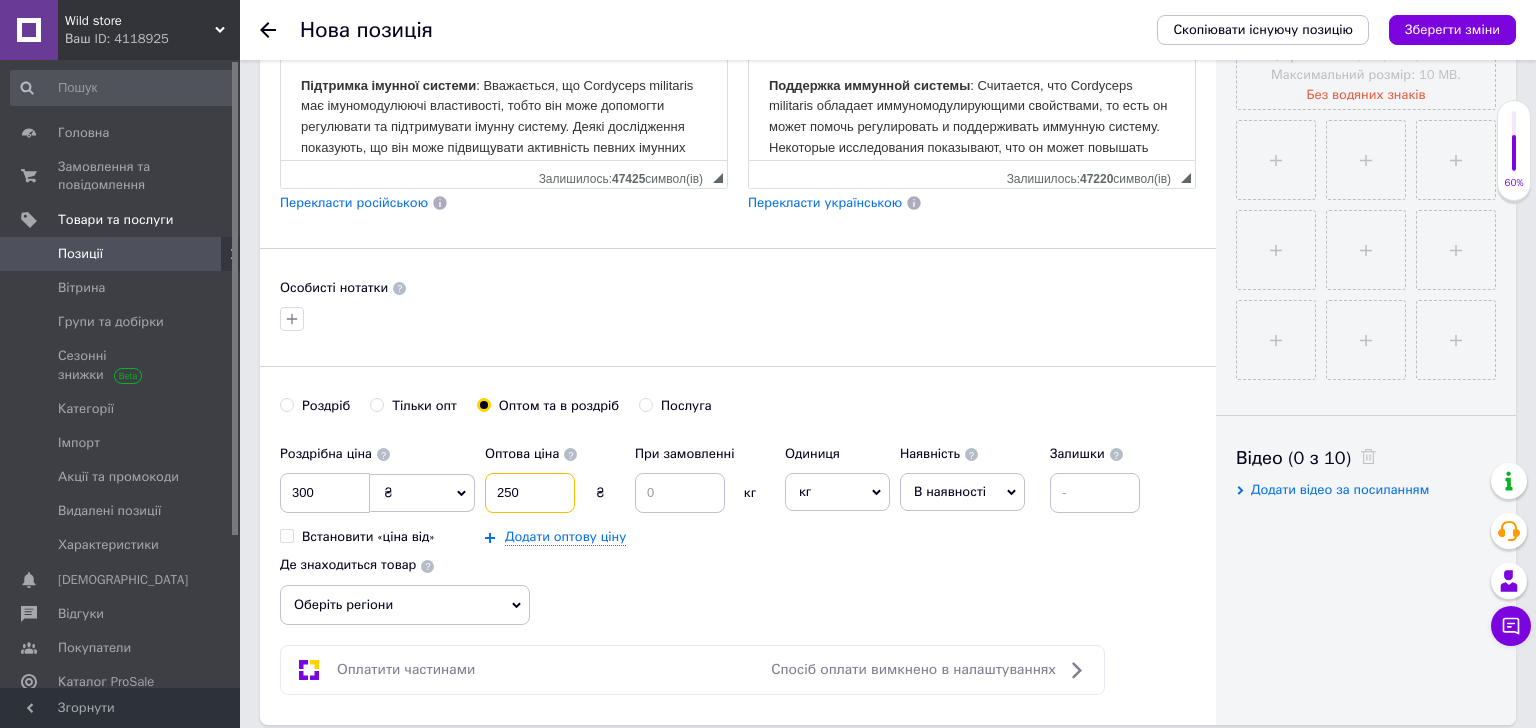 click on "250" at bounding box center [530, 493] 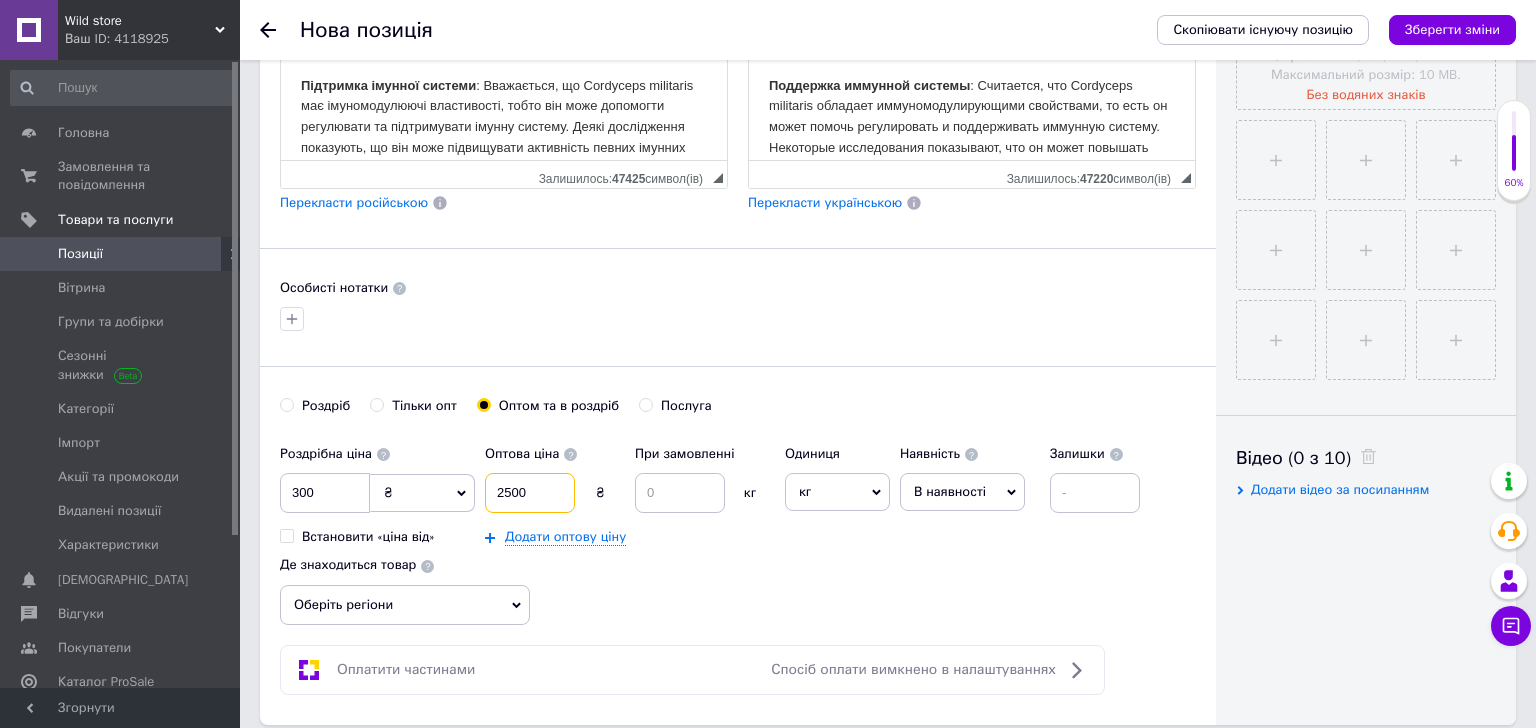 type on "2500" 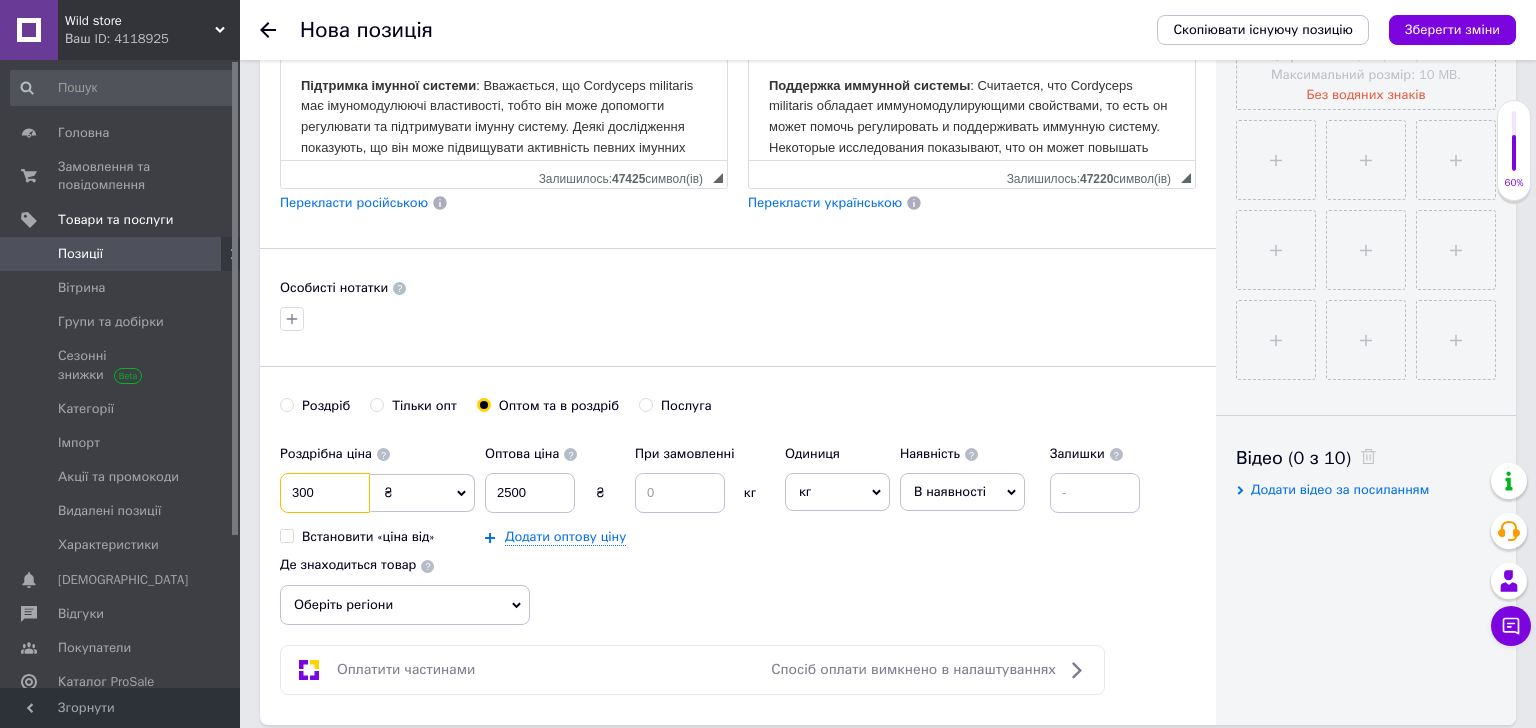 click on "300" at bounding box center [325, 493] 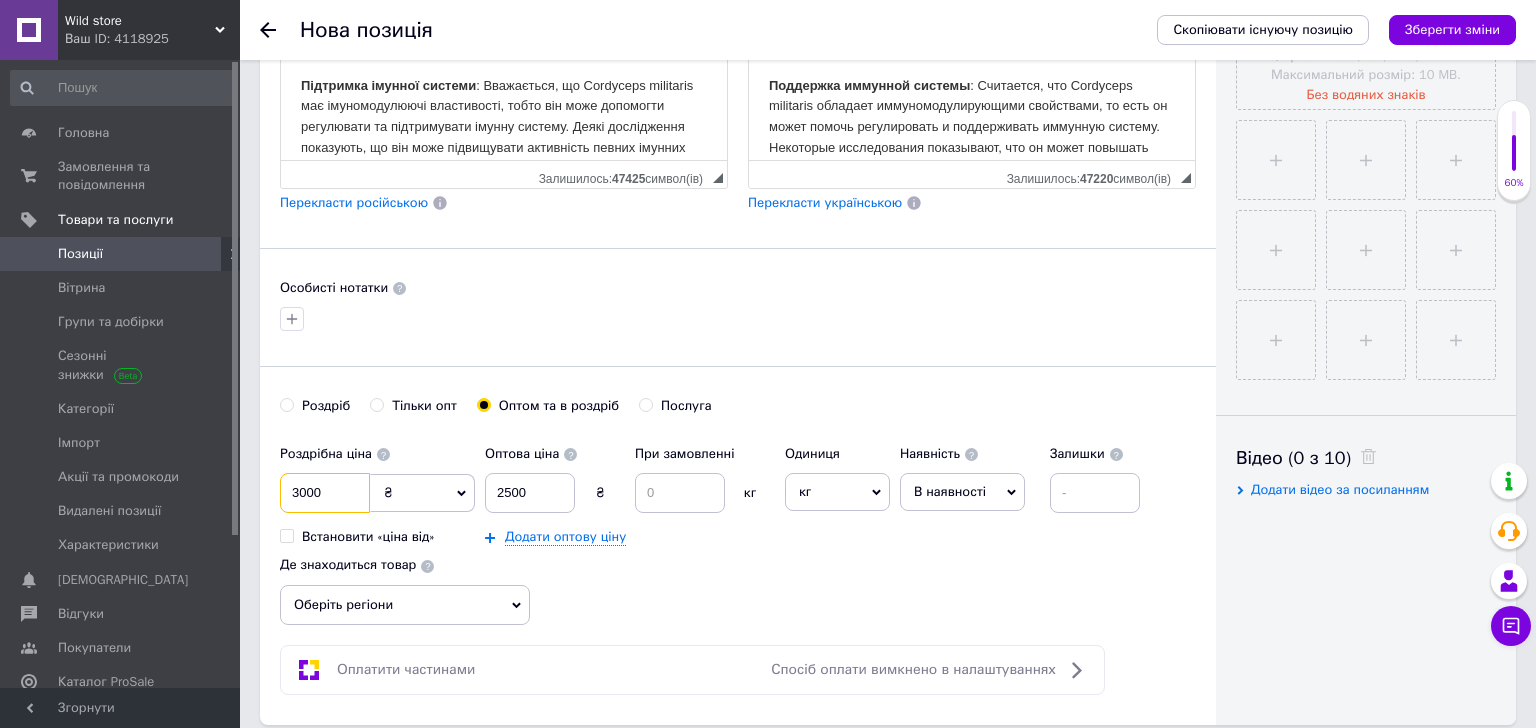 type on "3000" 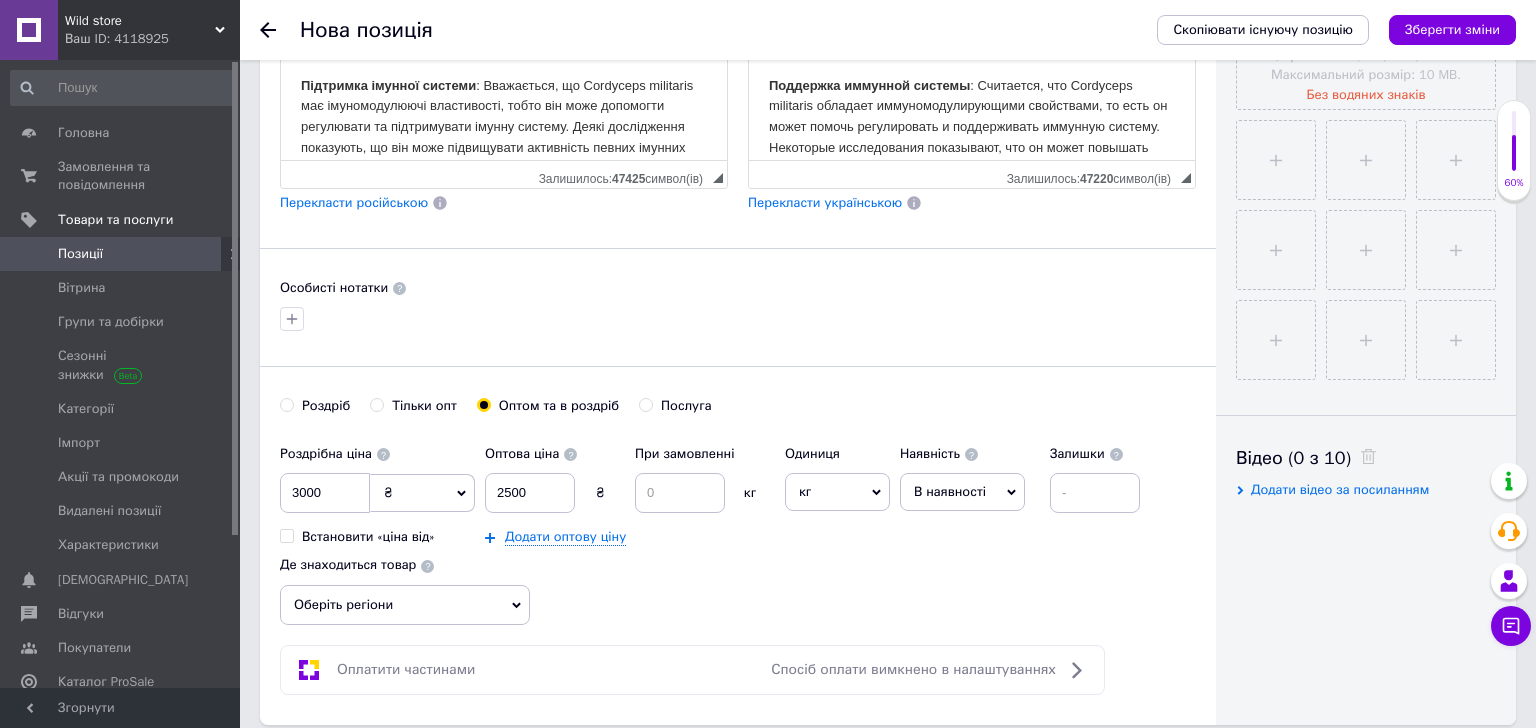 click on "кг" at bounding box center [837, 492] 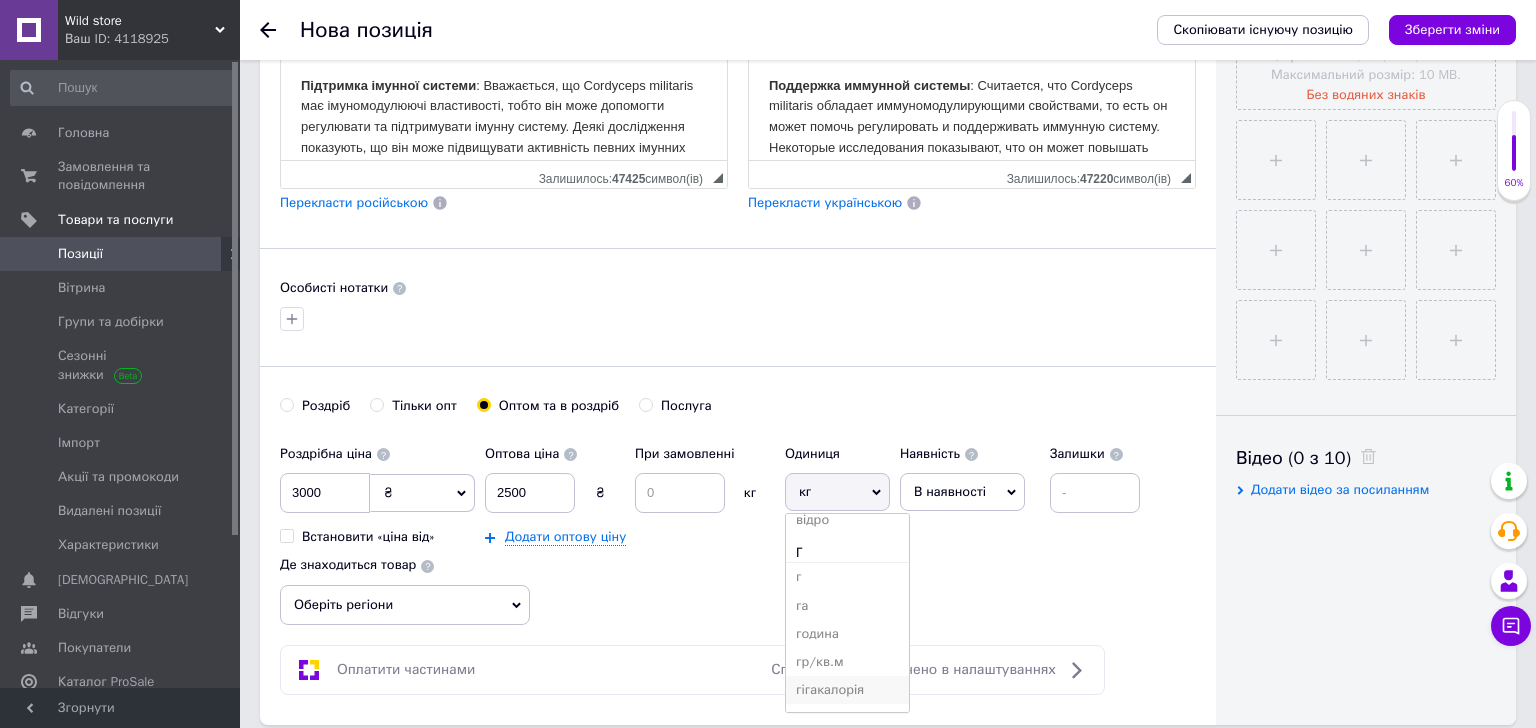 scroll, scrollTop: 733, scrollLeft: 0, axis: vertical 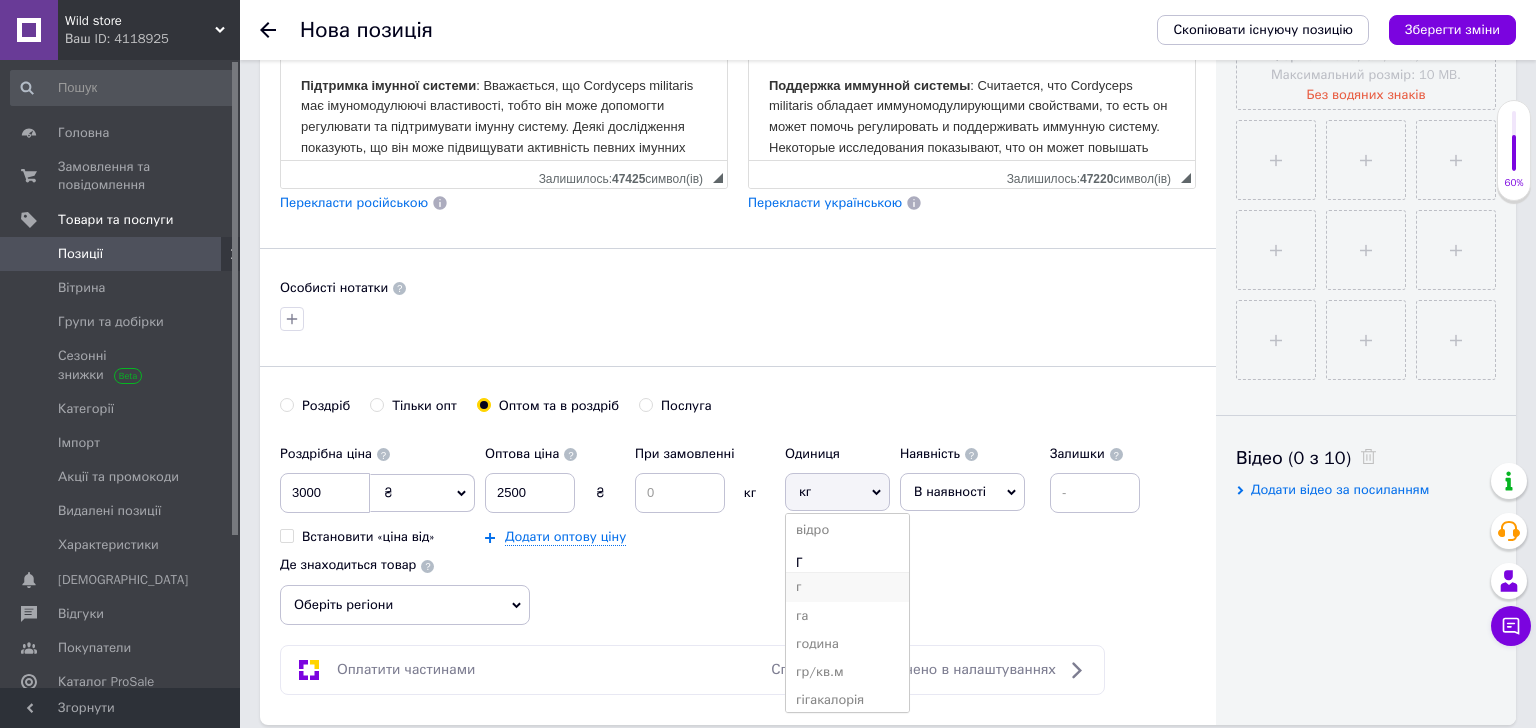 click on "г" at bounding box center (847, 587) 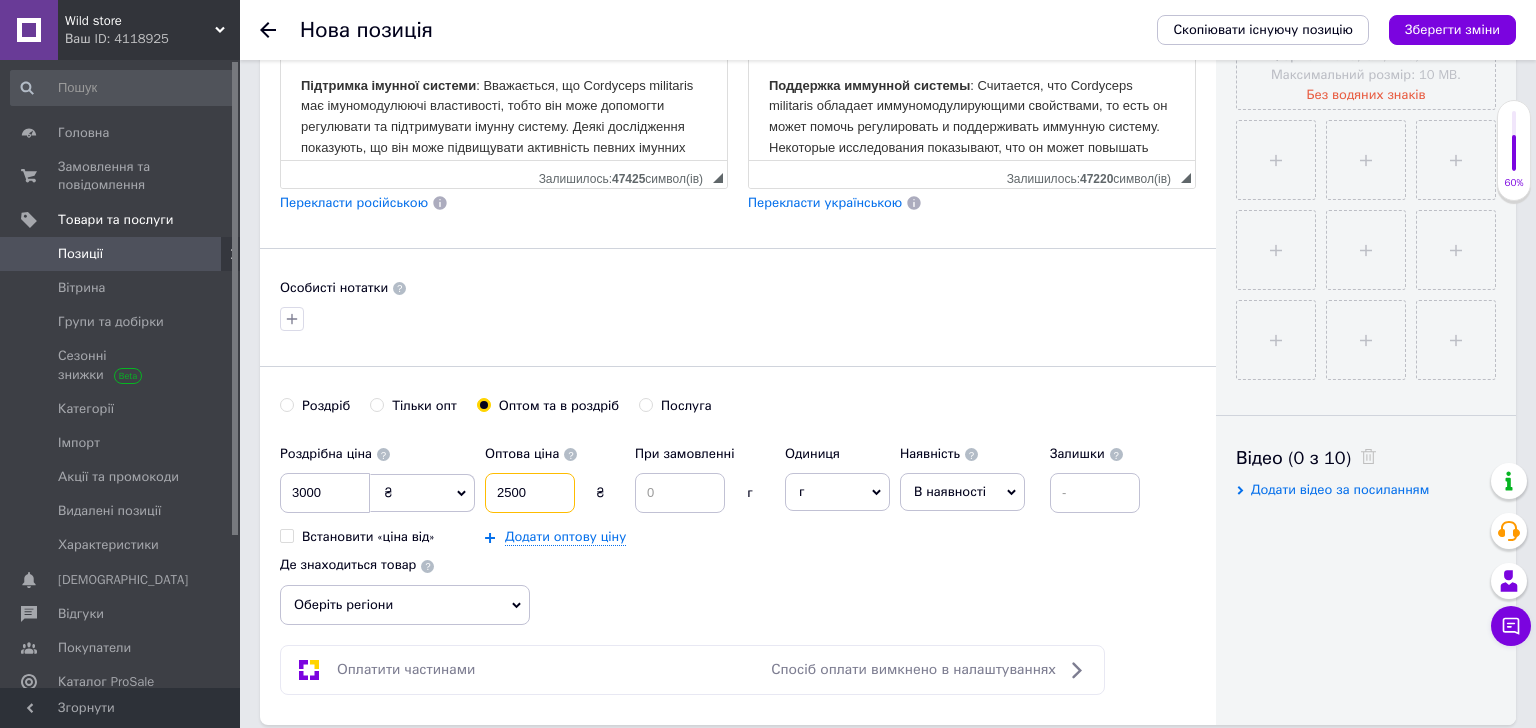 click on "2500" at bounding box center [530, 493] 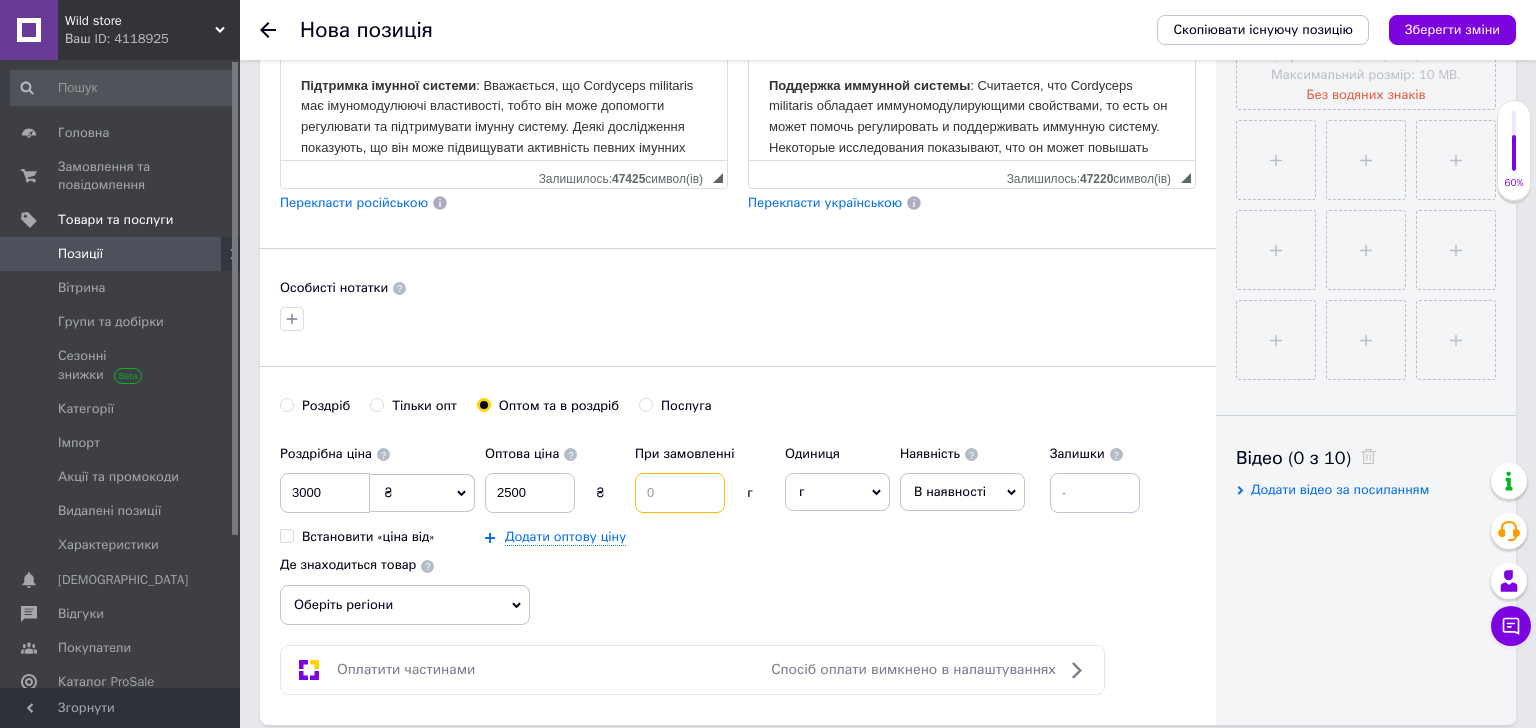 drag, startPoint x: 677, startPoint y: 489, endPoint x: 647, endPoint y: 489, distance: 30 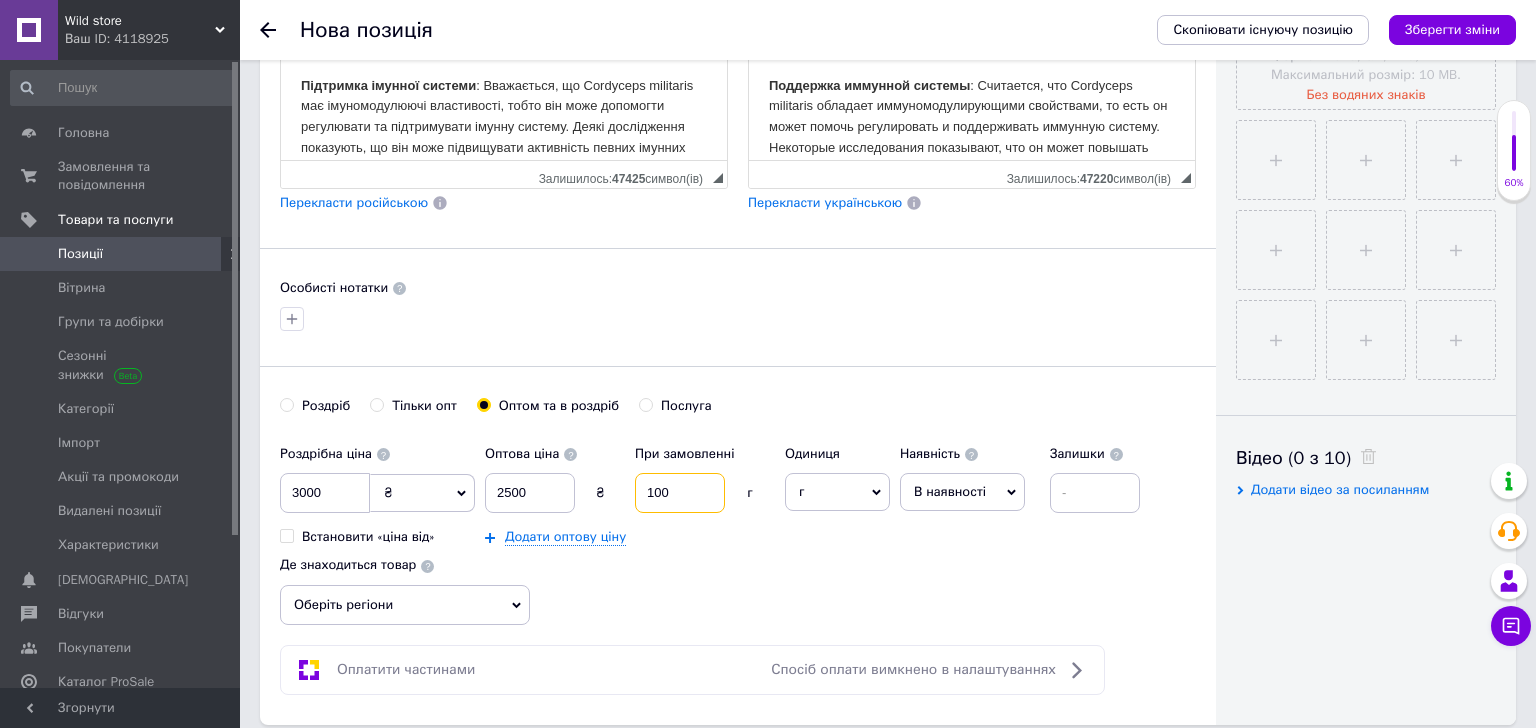 type on "100" 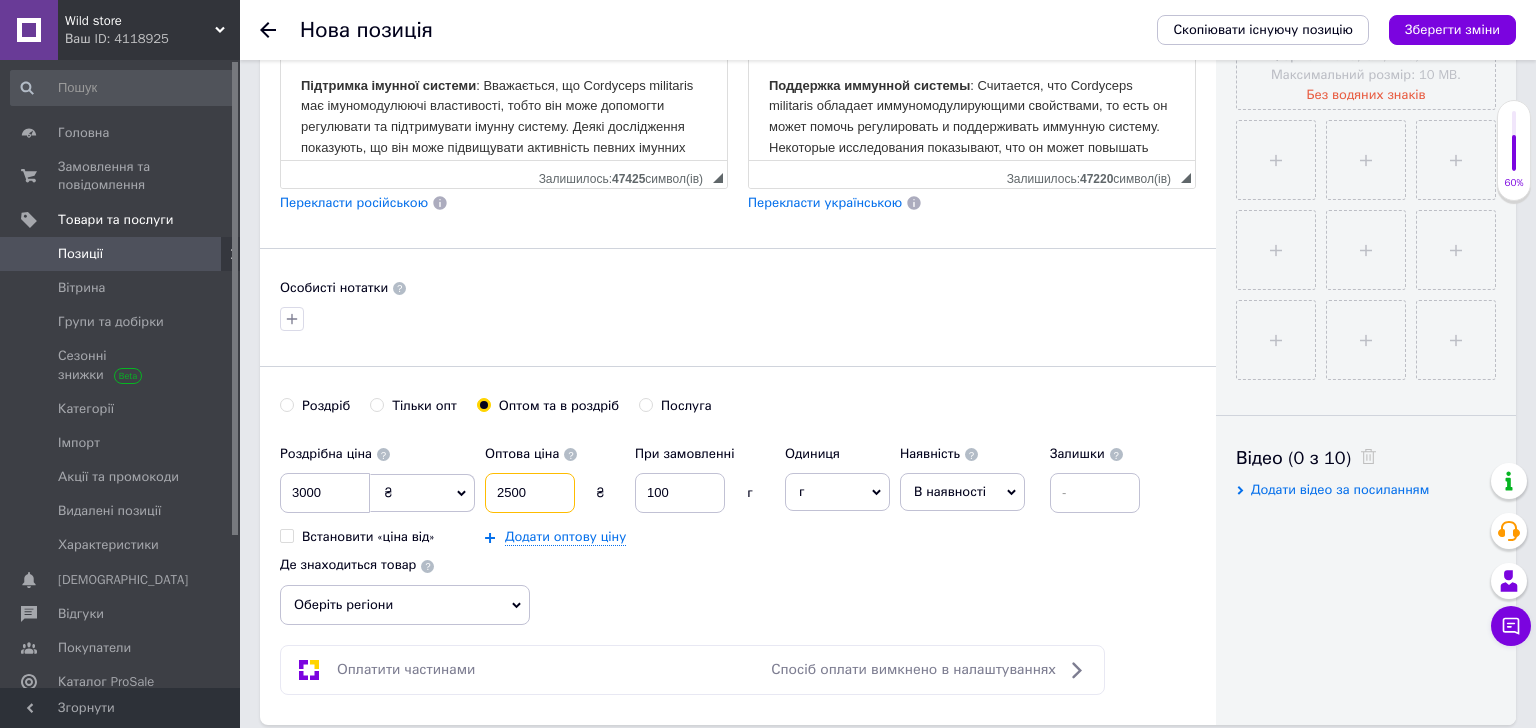 click on "2500" at bounding box center (530, 493) 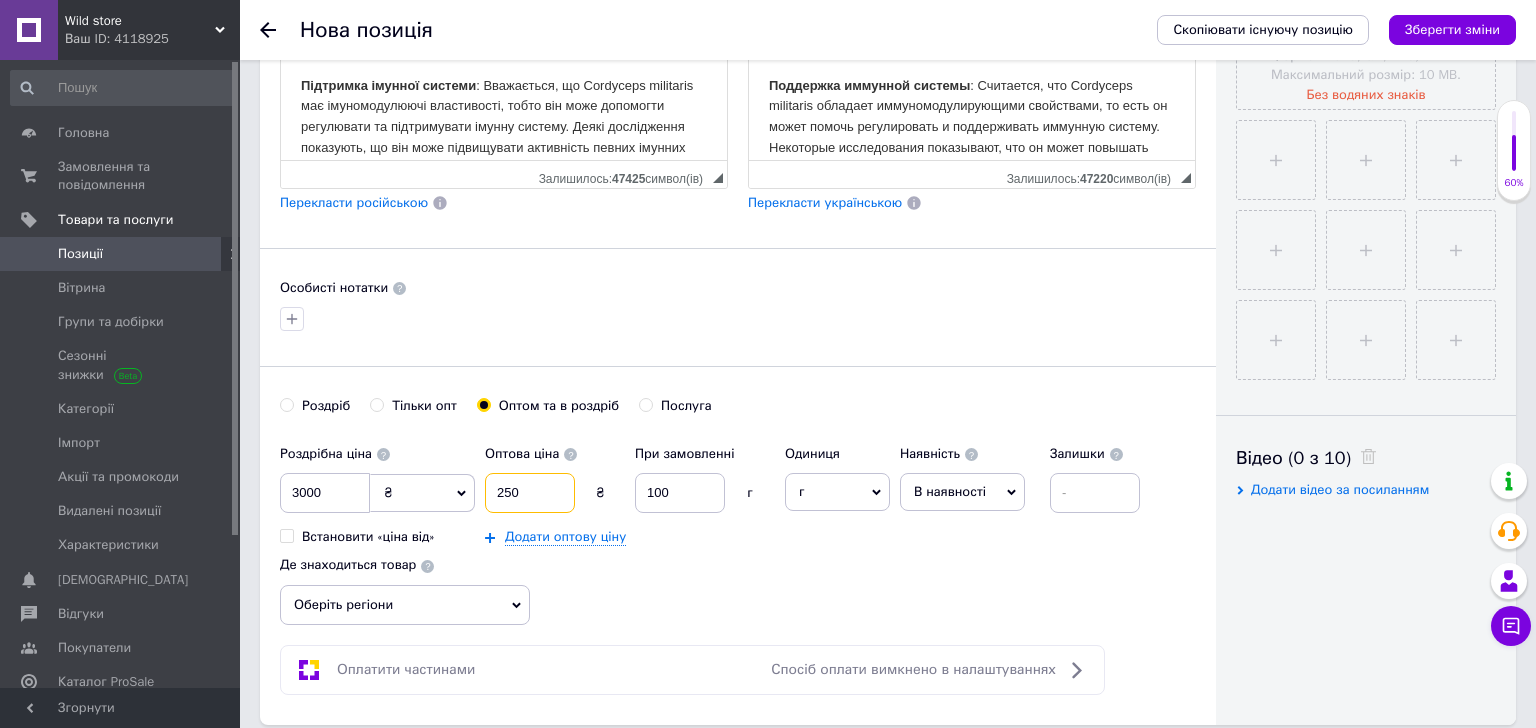 type on "250" 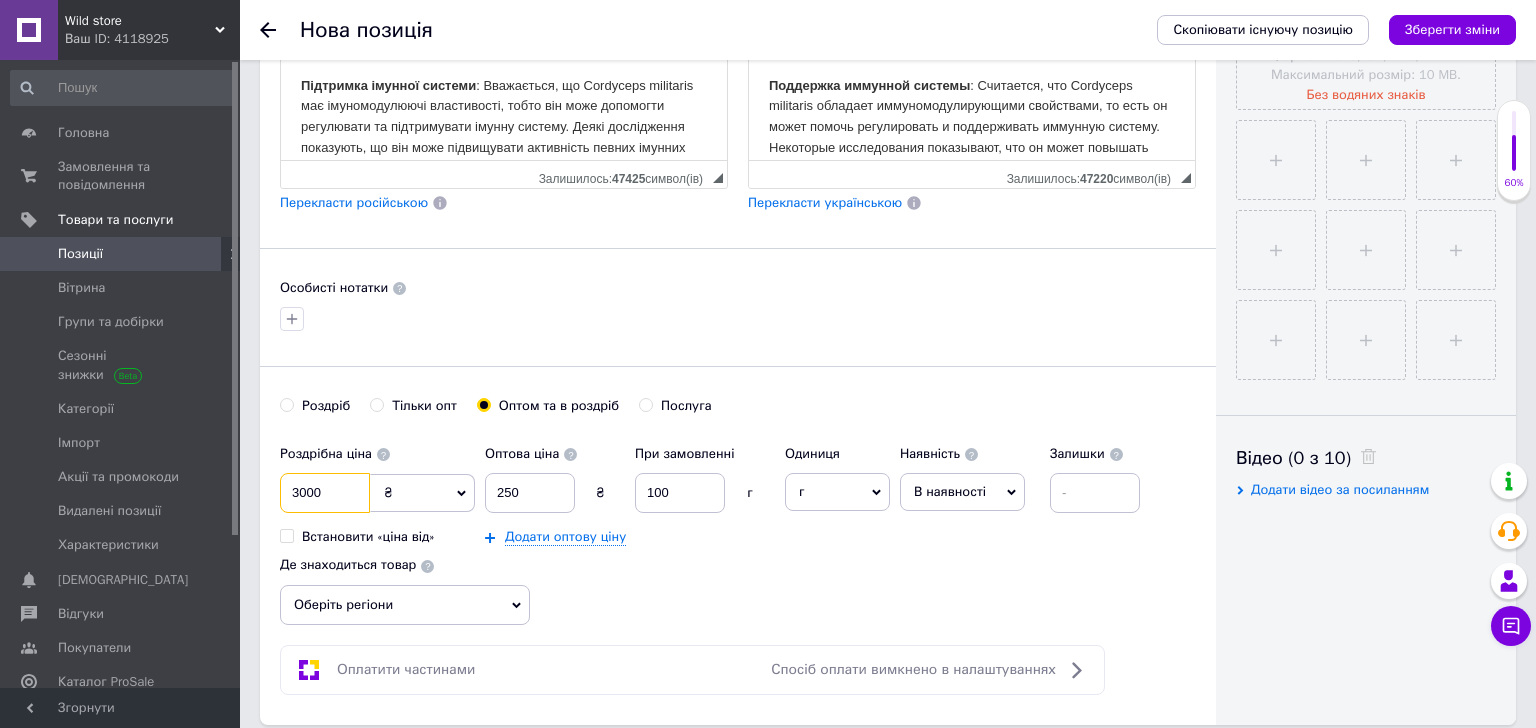 click on "3000" at bounding box center [325, 493] 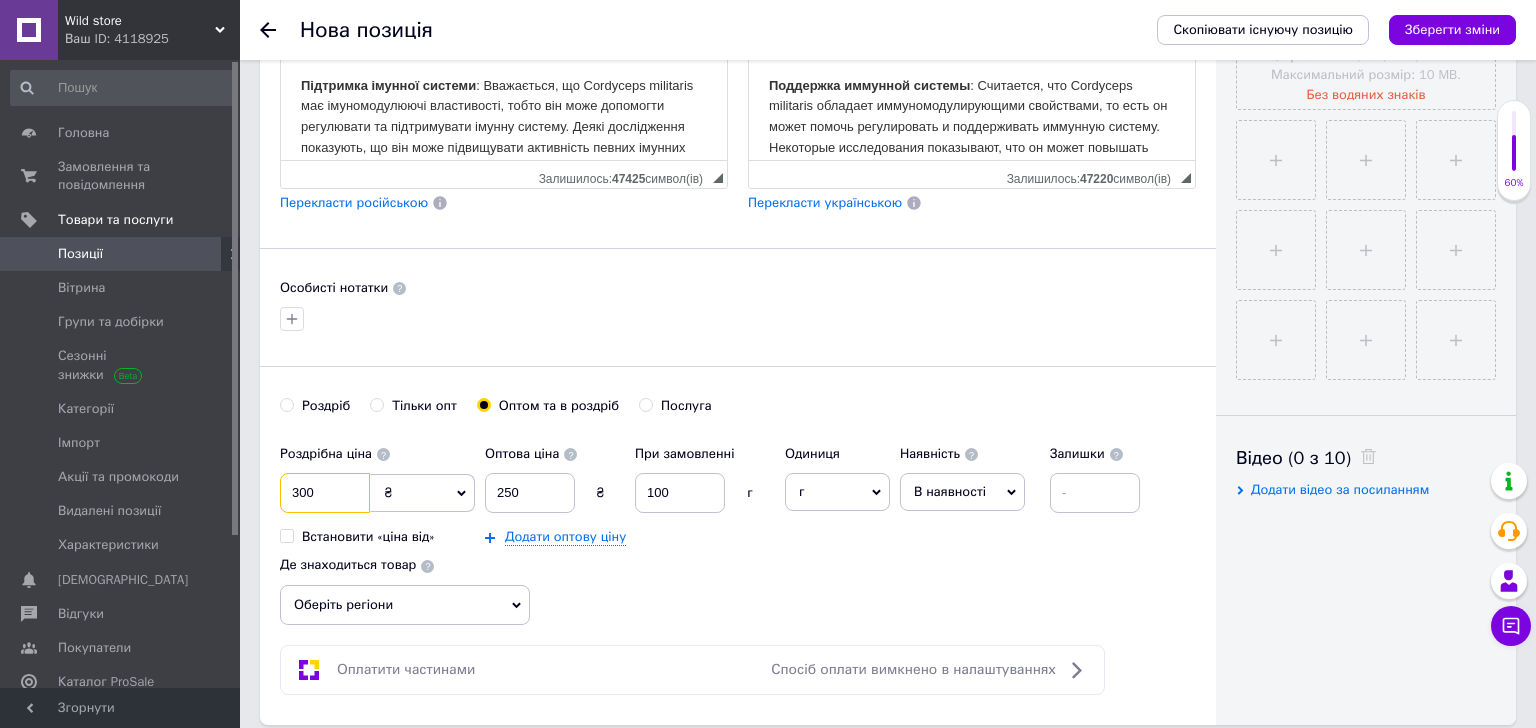 type on "300" 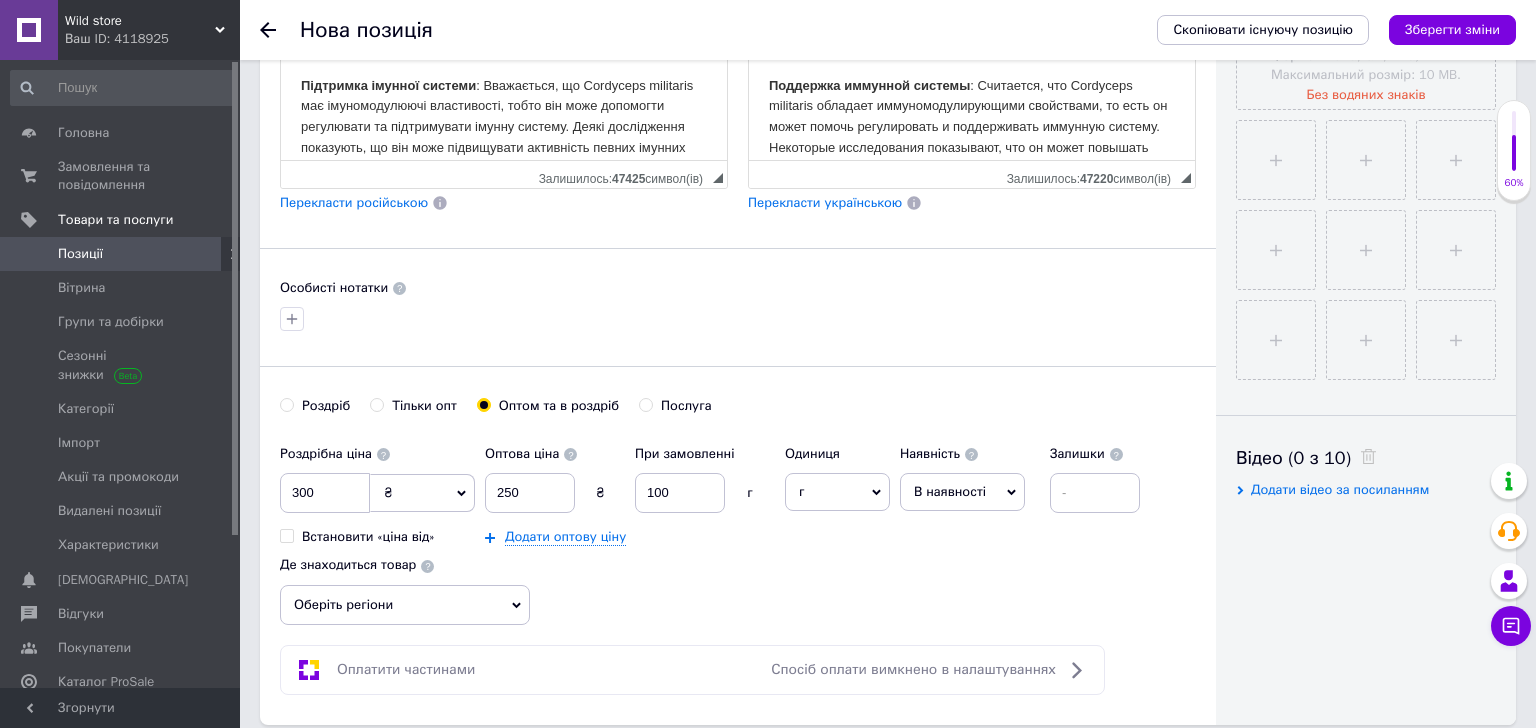 click on "В наявності" at bounding box center (962, 492) 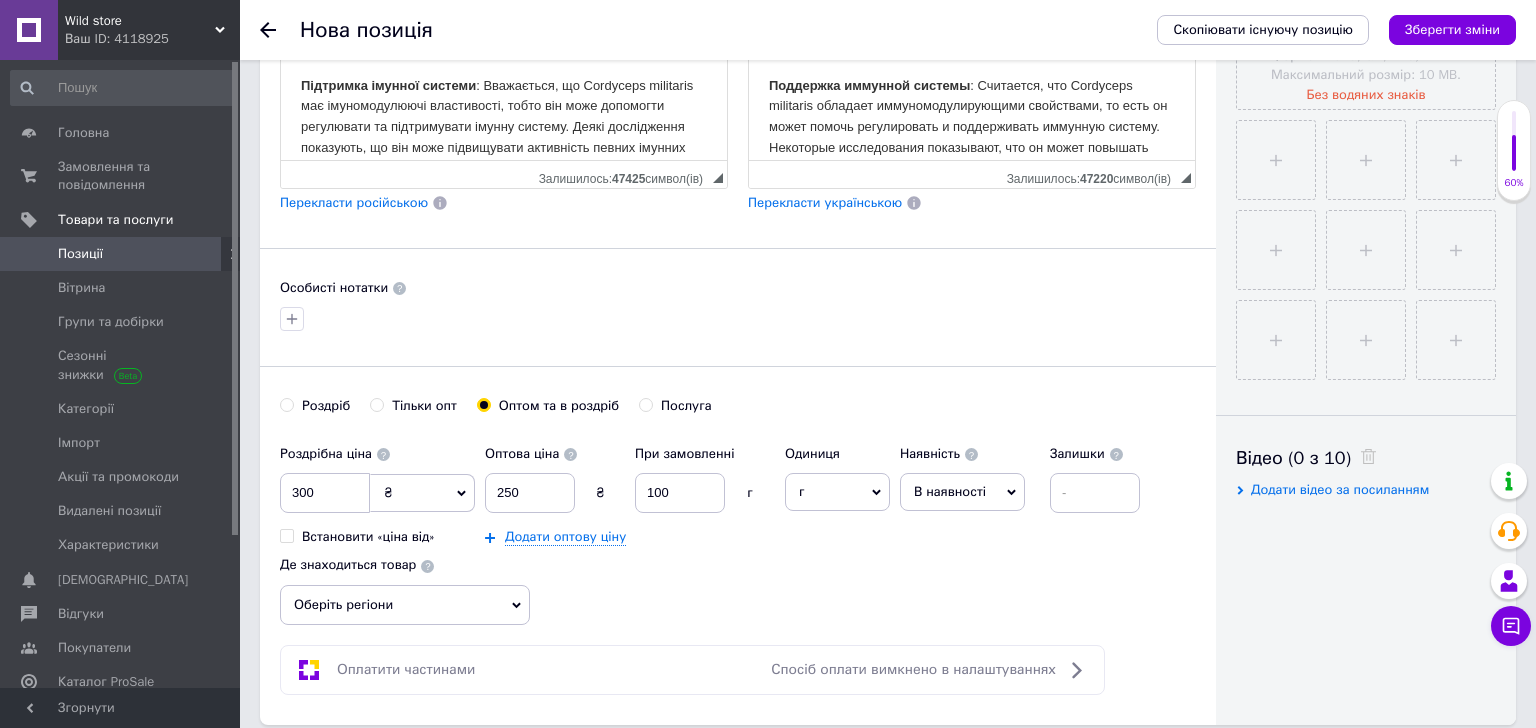click on "Роздрібна ціна 300 ₴ $ EUR CHF GBP ¥ PLN ₸ MDL HUF KGS CNY TRY KRW lei Встановити «ціна від» Оптова ціна 250 ₴ При замовленні 100 г Додати оптову ціну Одиниця г Популярне шт. комплект упаковка кв.м пара м кг пог.м послуга т а автоцистерна ампула б балон банка блістер бобіна бочка [PERSON_NAME] бухта в ват виїзд відро г га година гр/кв.м гігакалорія д дав два місяці день доба доза є єврокуб з зміна к кВт каністра карат кв.дм кв.м кв.см кв.фут квартал кг кг/кв.м км колесо комплект коробка куб.дм куб.м л л лист м м мВт мл мм моток місяць мішок н набір номер о об'єкт од. п палетомісце пара партія пач р [PERSON_NAME]" at bounding box center (738, 530) 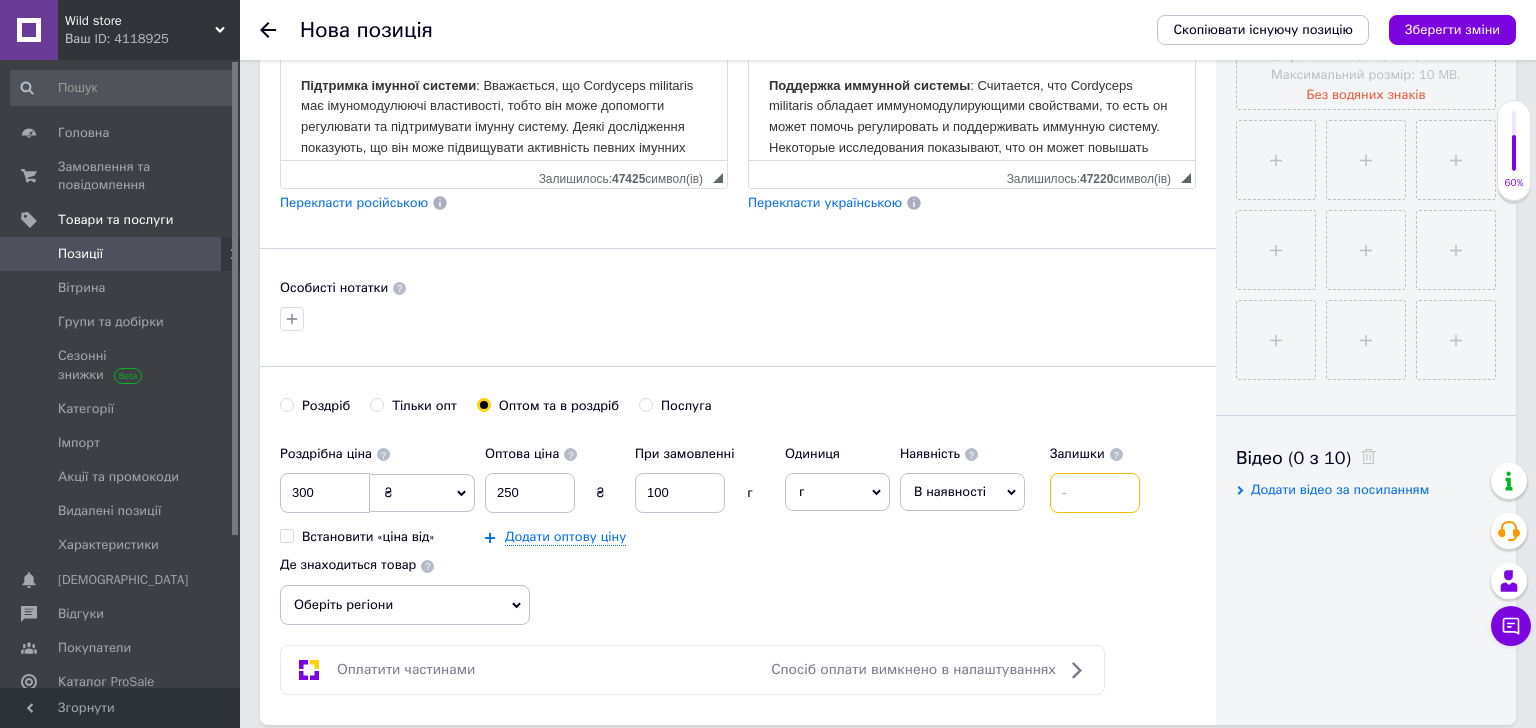 click at bounding box center (1095, 493) 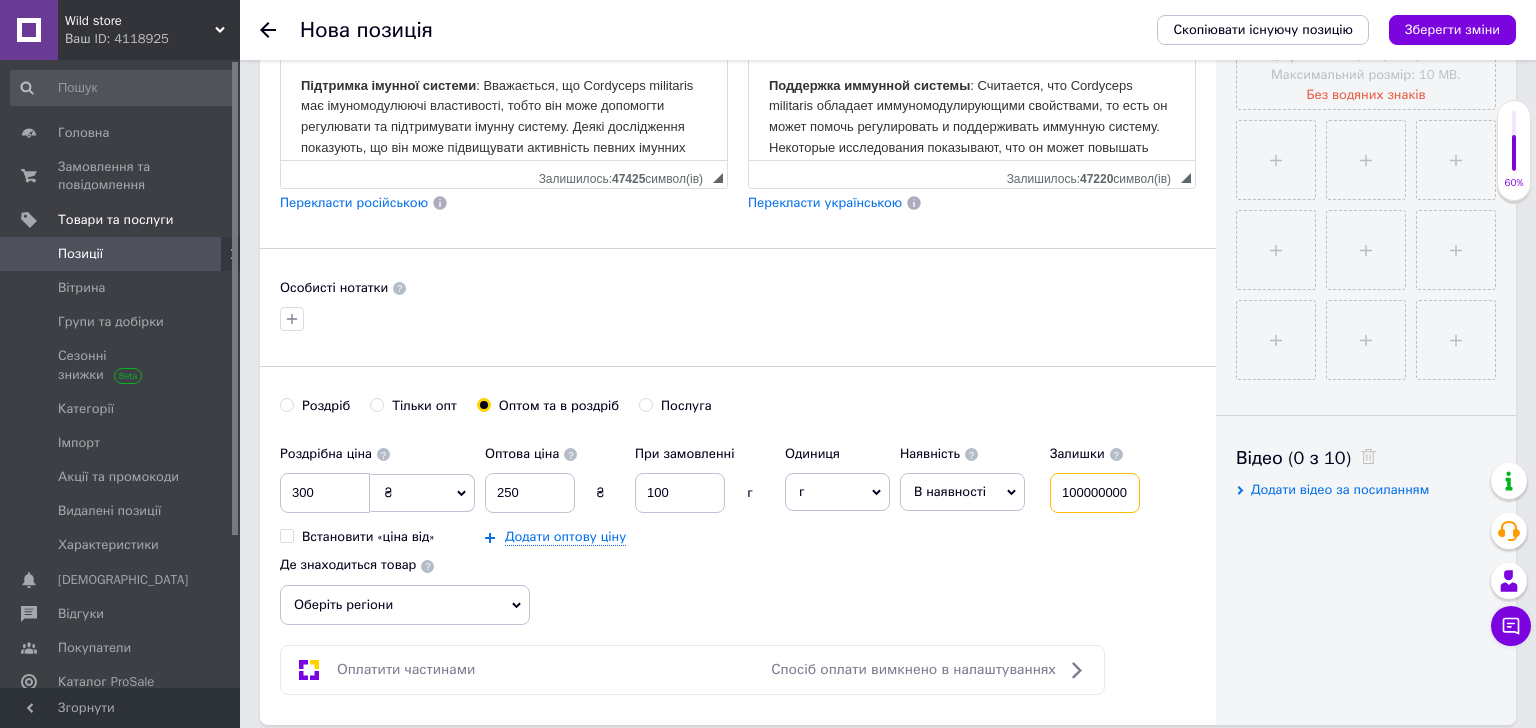 type on "100000000" 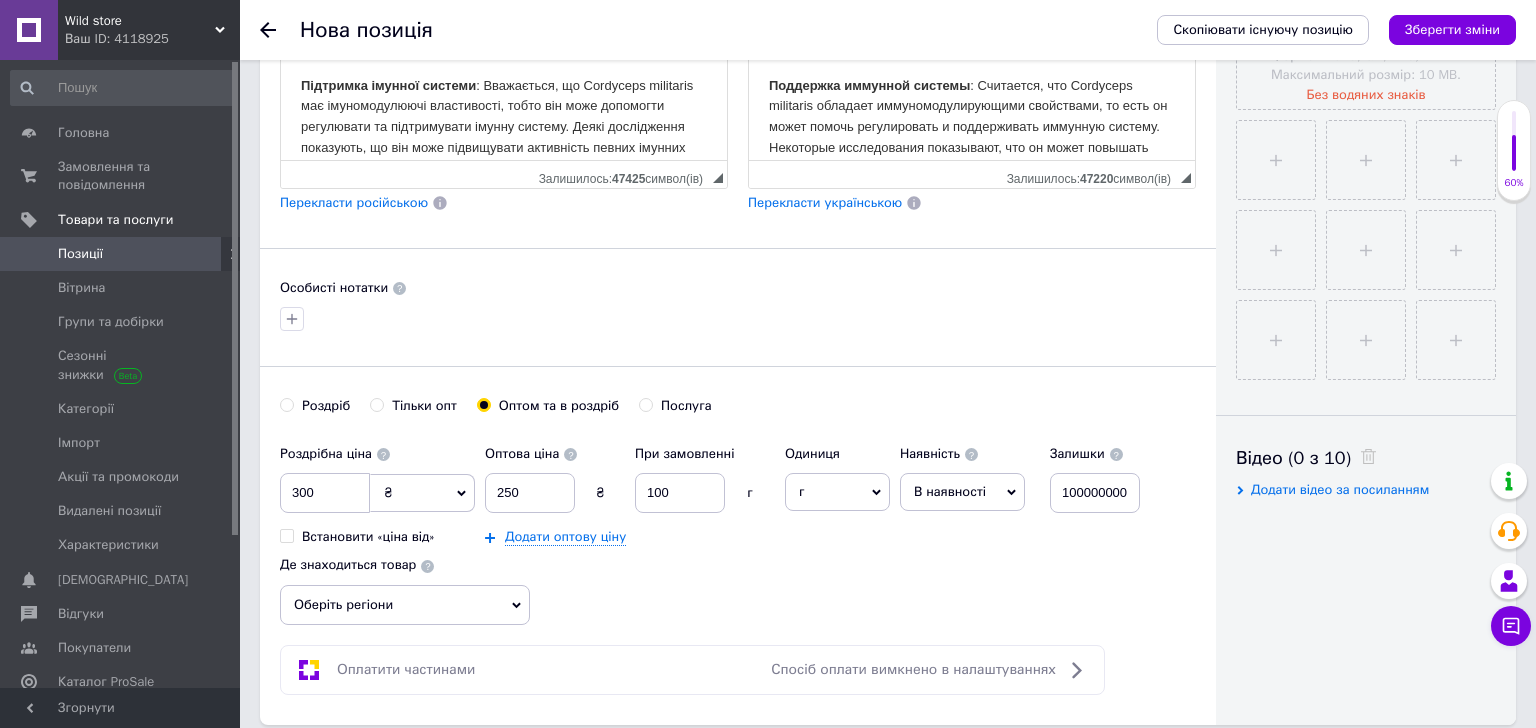 click at bounding box center (1116, 454) 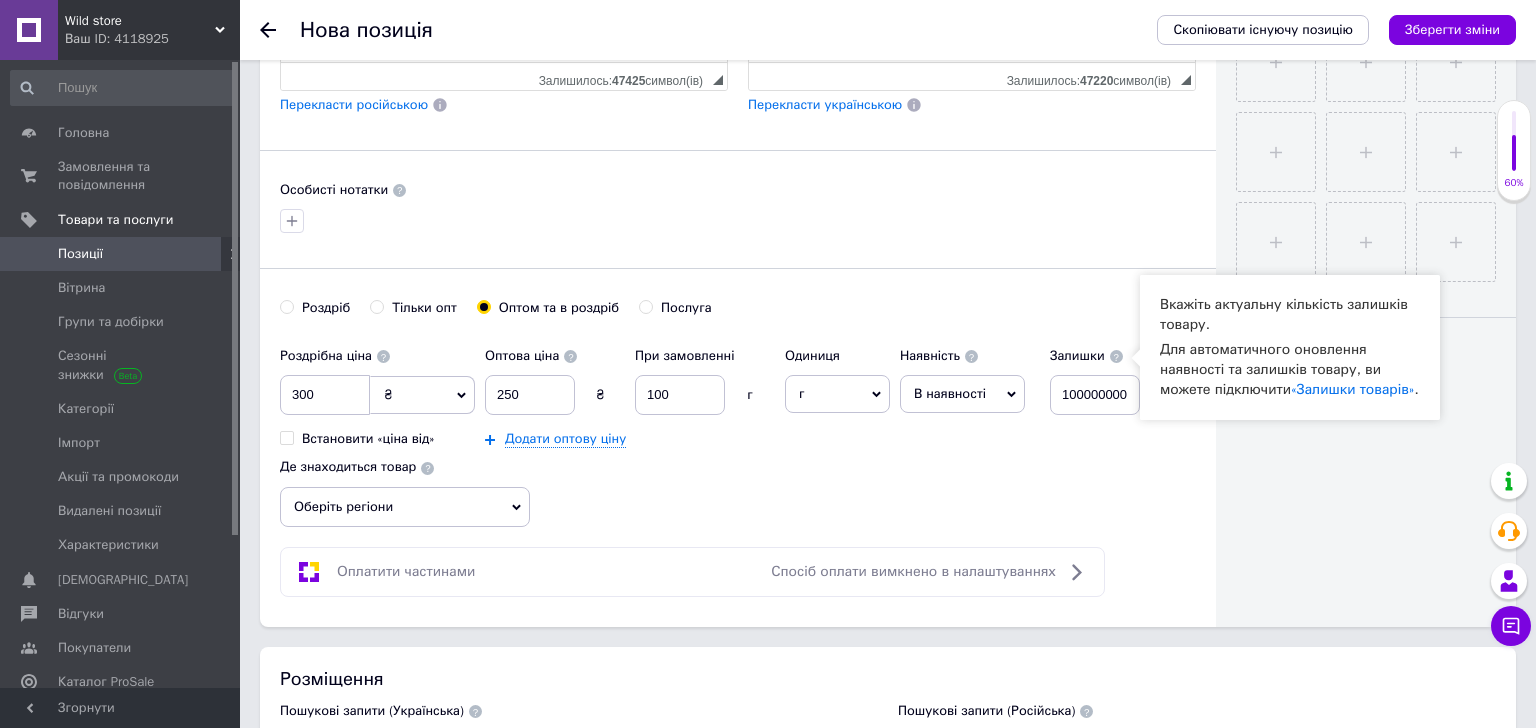 scroll, scrollTop: 754, scrollLeft: 0, axis: vertical 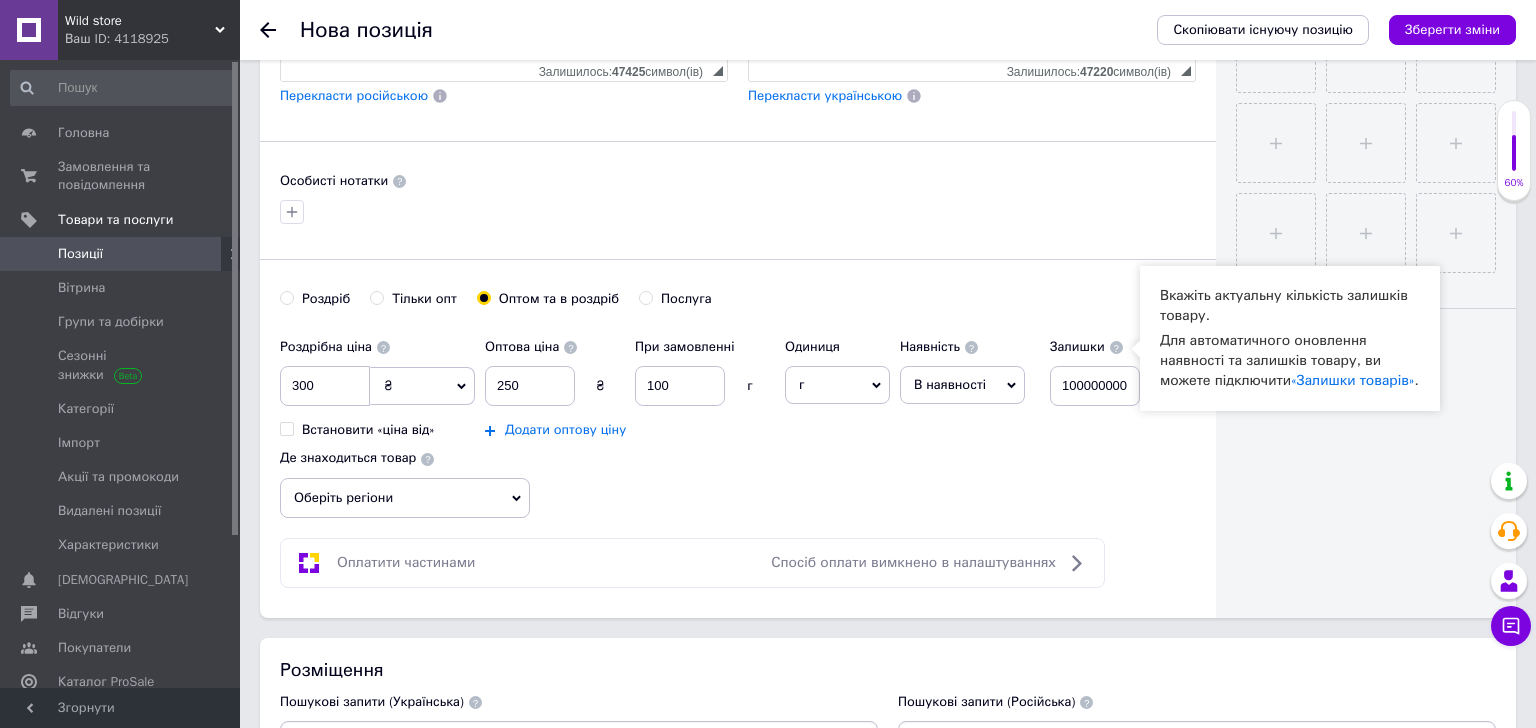 click on "Додати оптову ціну" at bounding box center (565, 430) 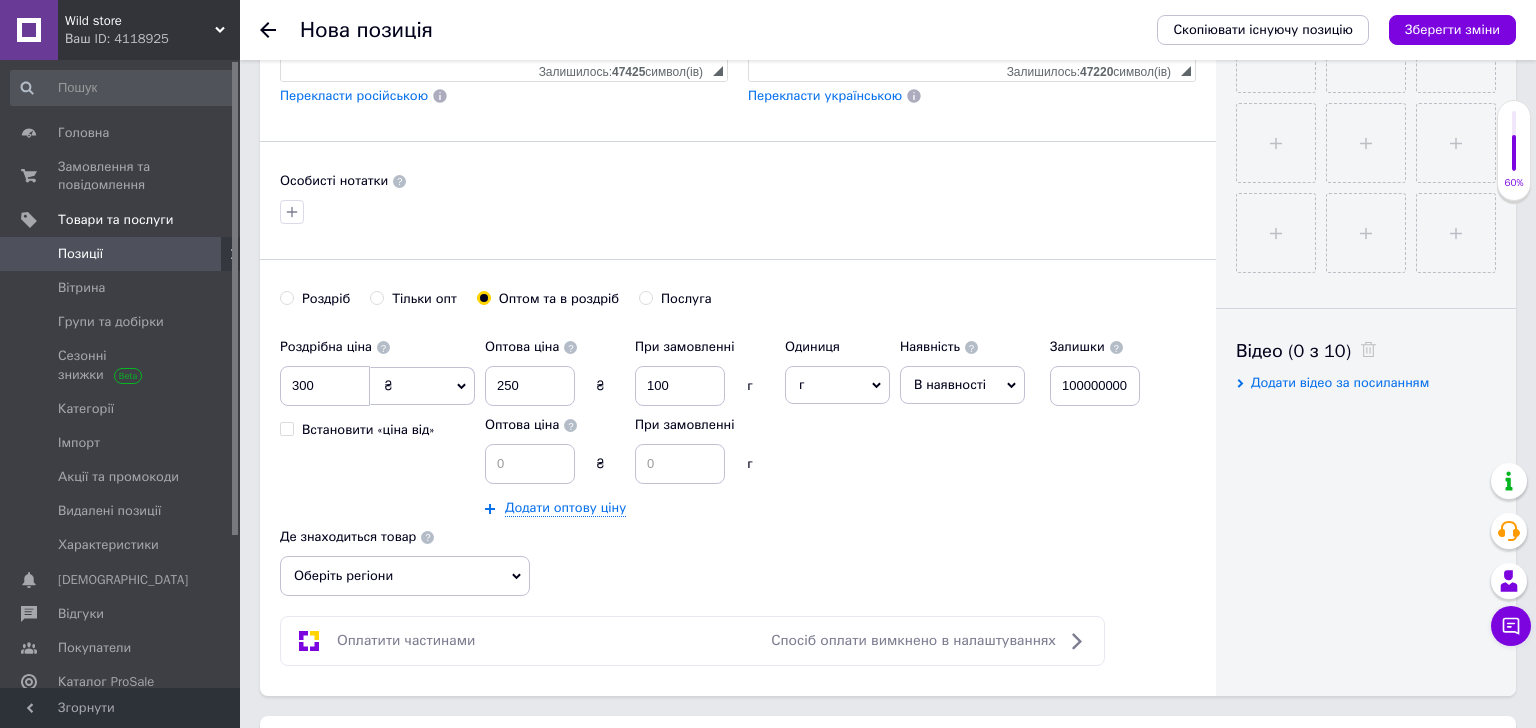 click on "Оберіть регіони" at bounding box center (405, 576) 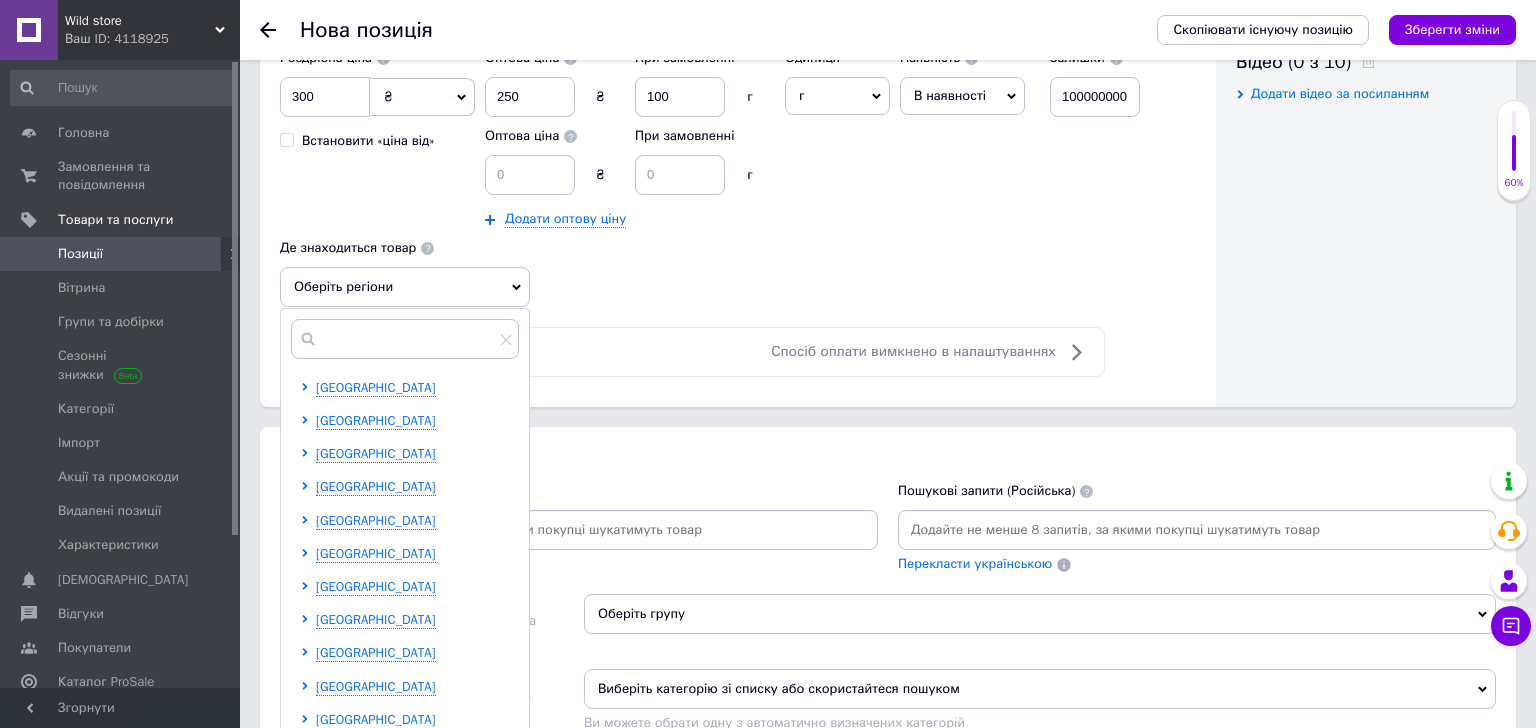 scroll, scrollTop: 1049, scrollLeft: 0, axis: vertical 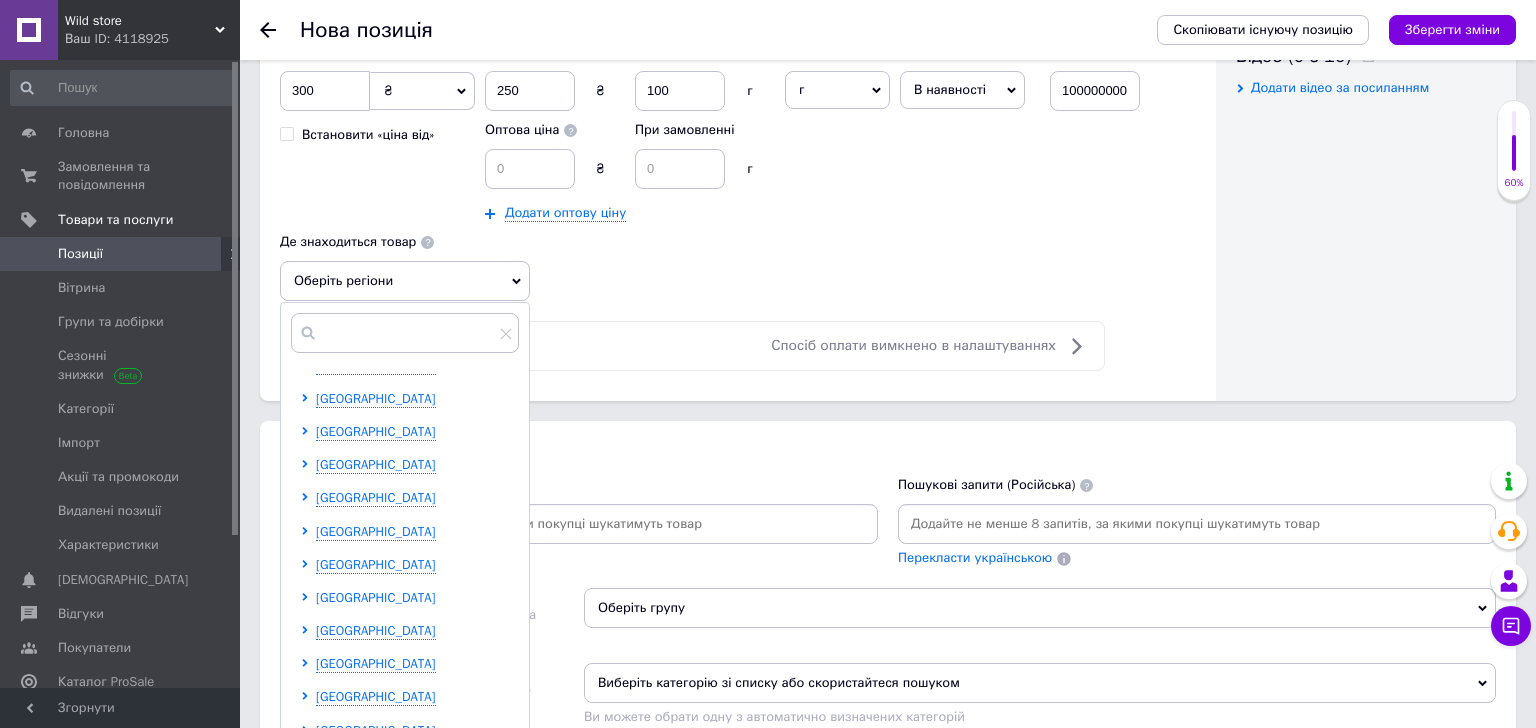 click on "[GEOGRAPHIC_DATA]" at bounding box center [376, 597] 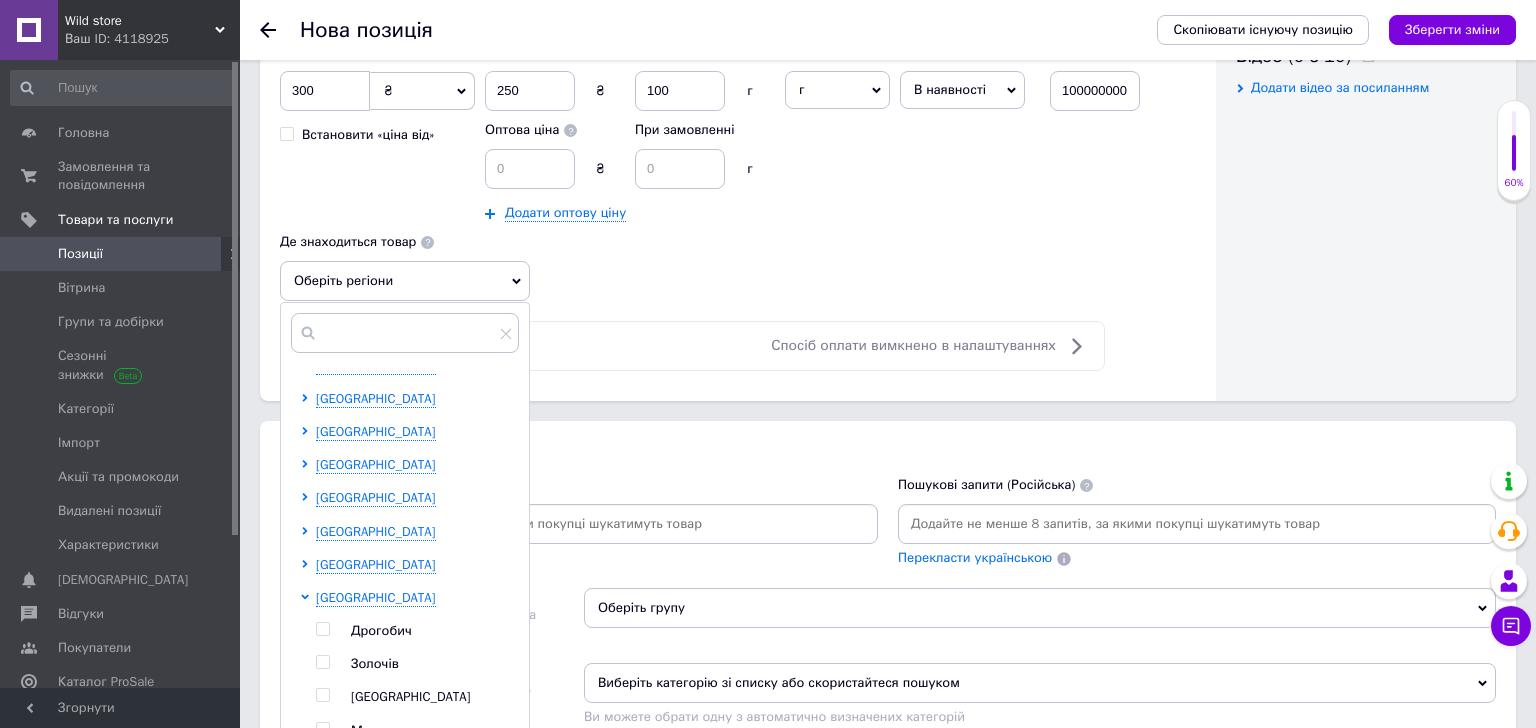 click at bounding box center [326, 697] 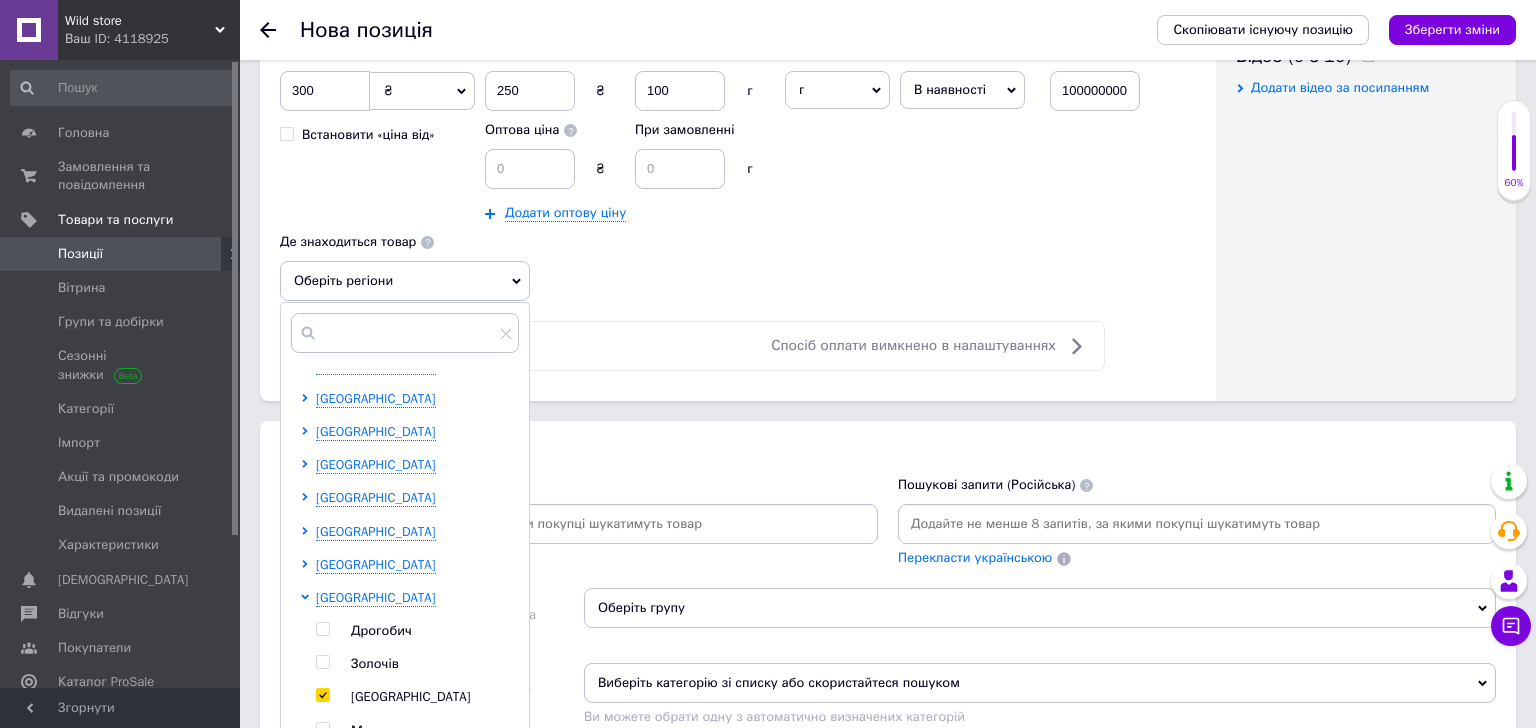 checkbox on "true" 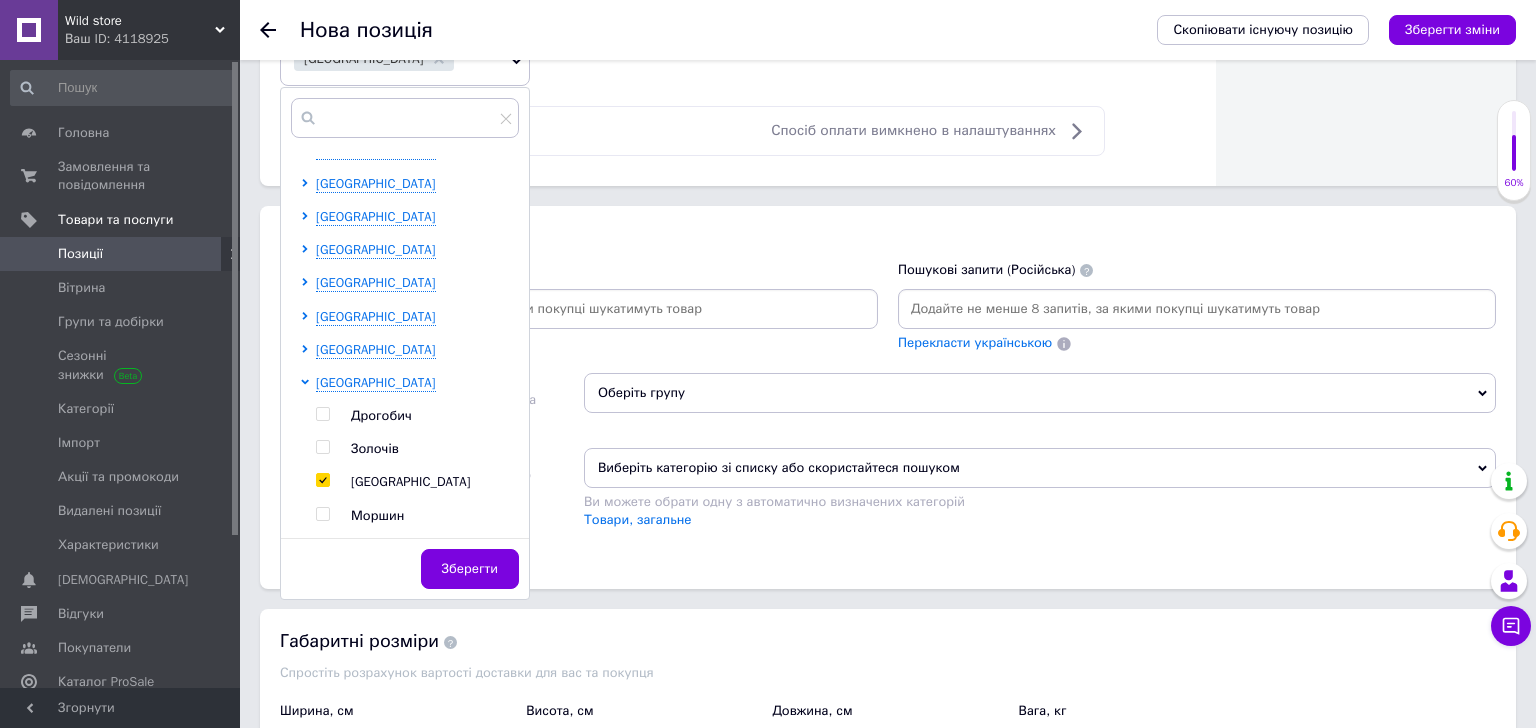 scroll, scrollTop: 1280, scrollLeft: 0, axis: vertical 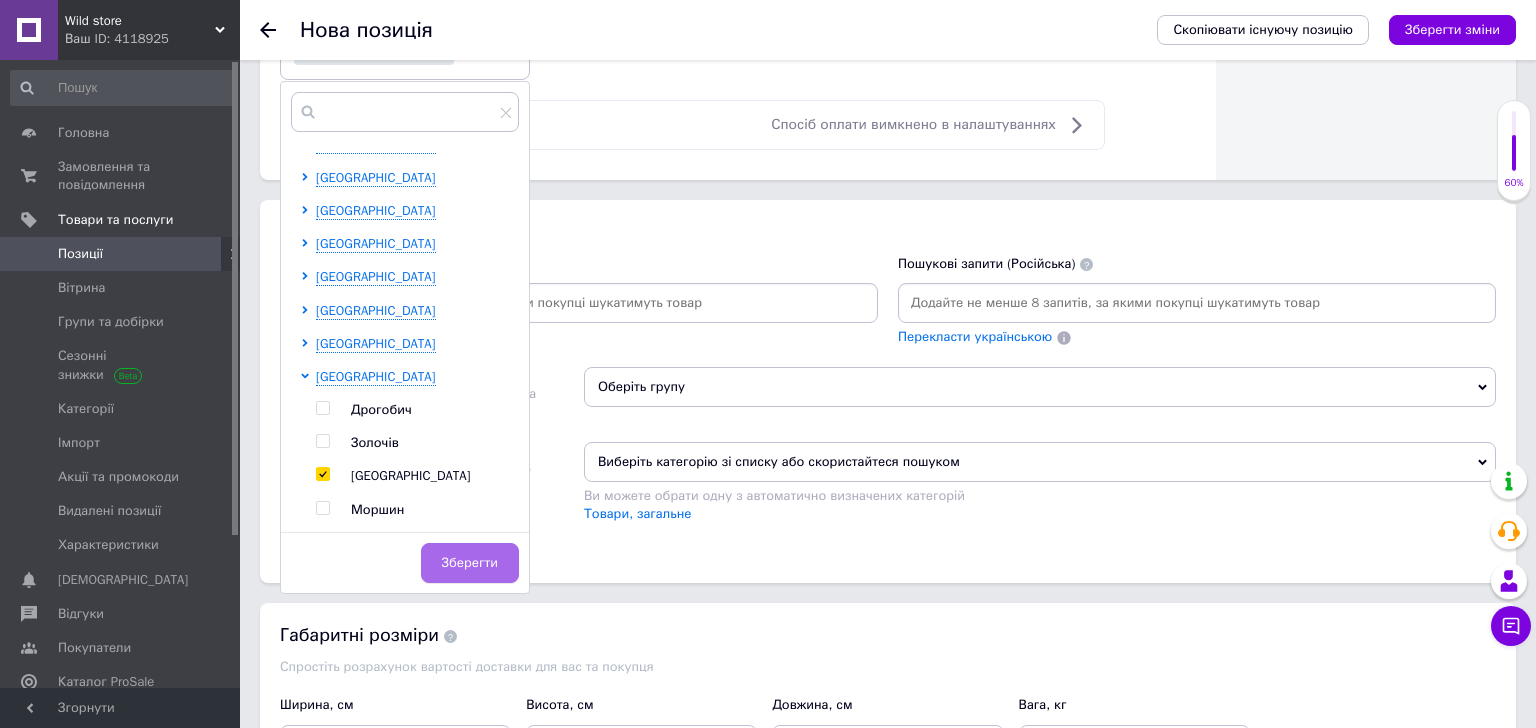 click on "Зберегти" at bounding box center [470, 563] 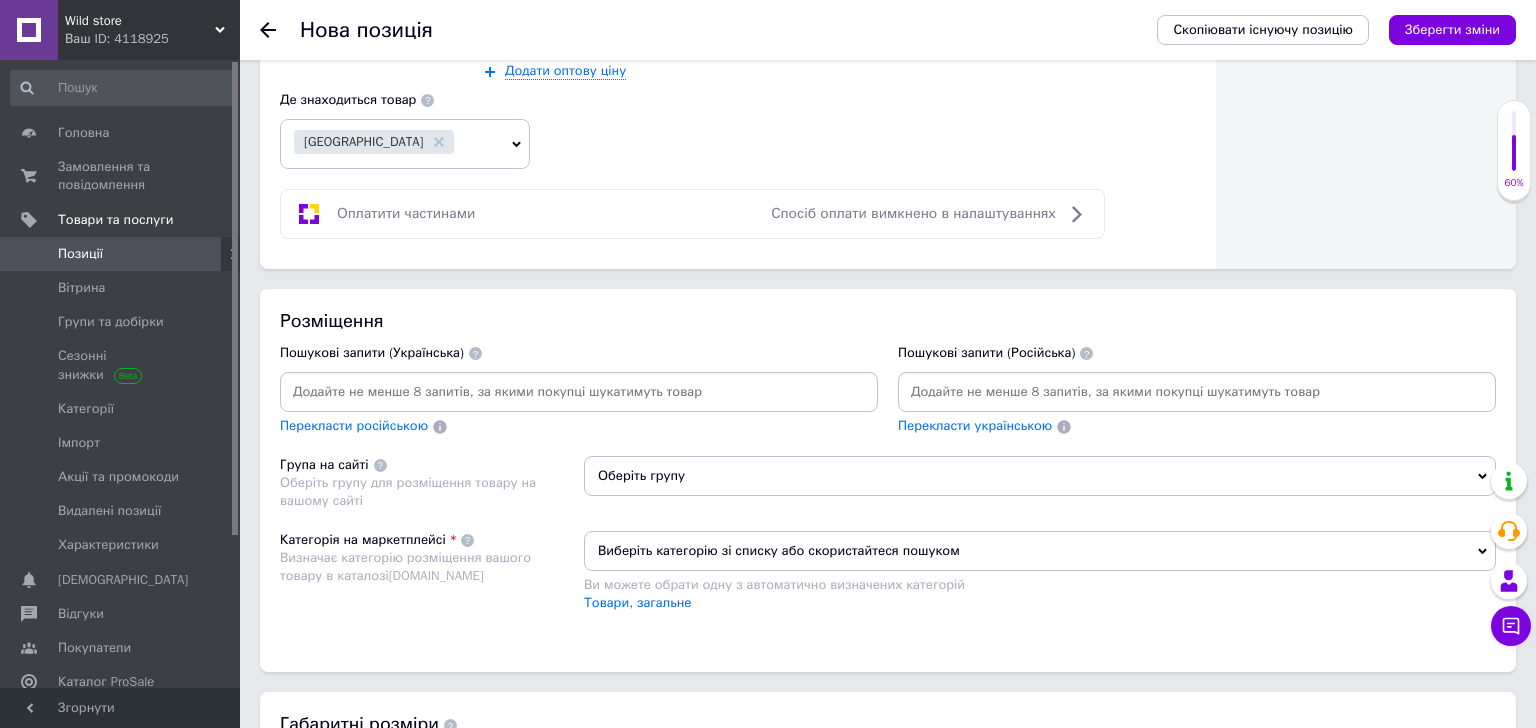scroll, scrollTop: 1199, scrollLeft: 0, axis: vertical 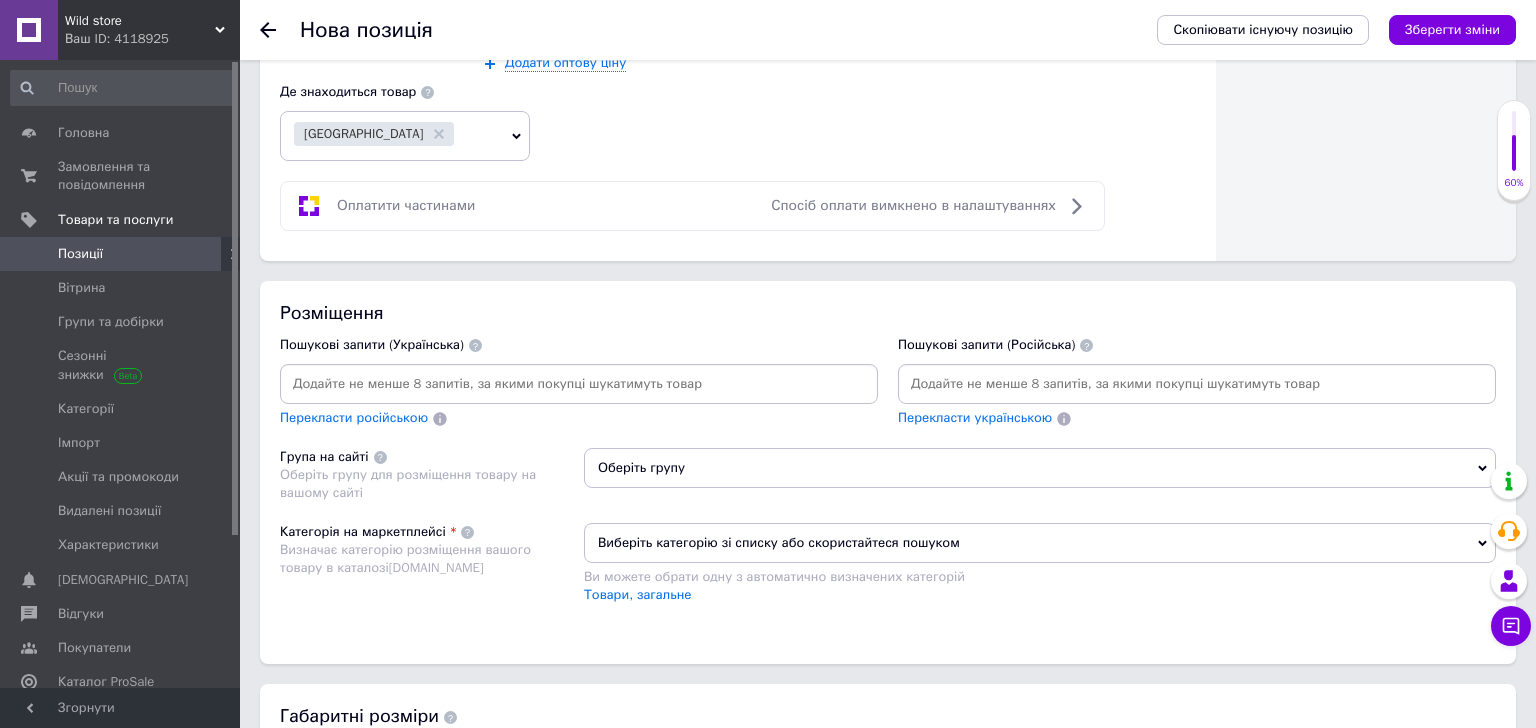 click at bounding box center [579, 384] 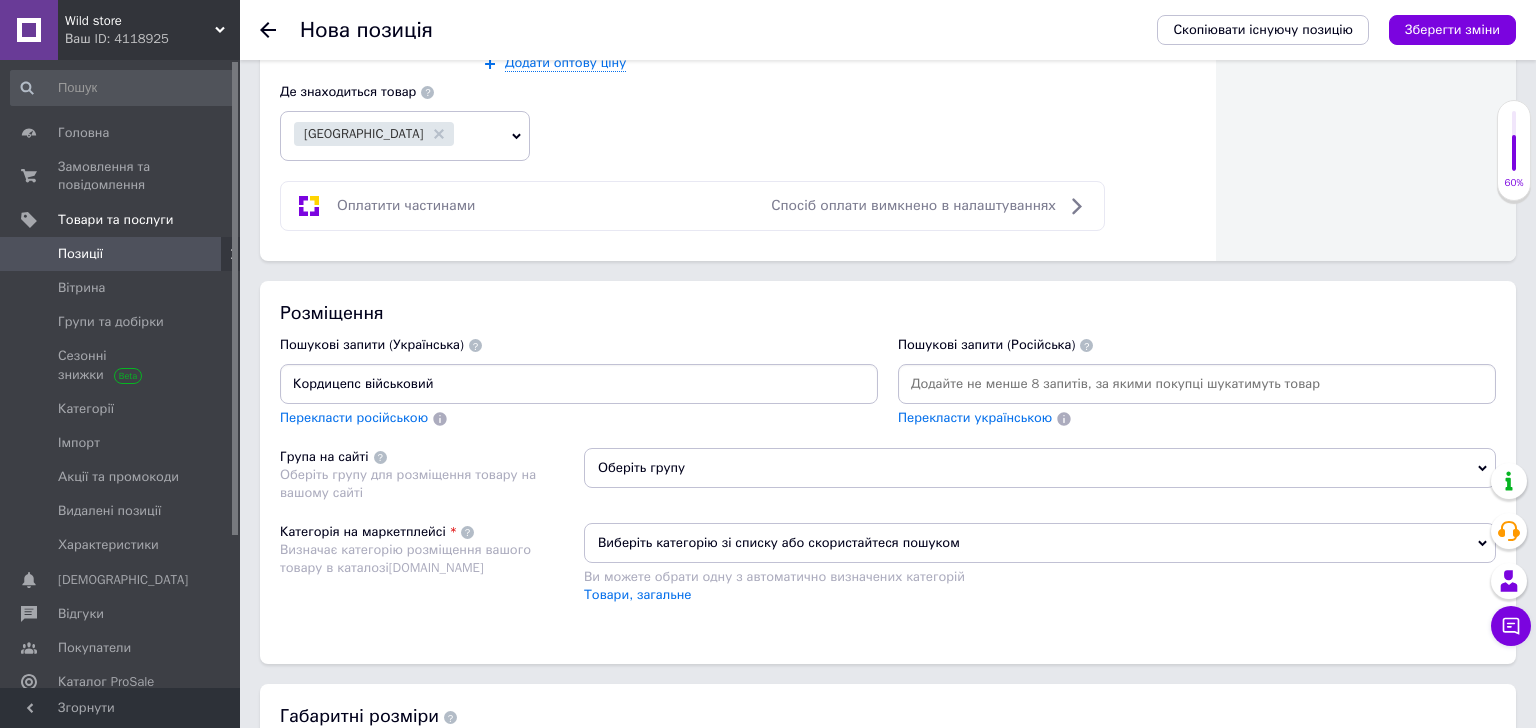 click on "Кордицепс військовий" at bounding box center [579, 384] 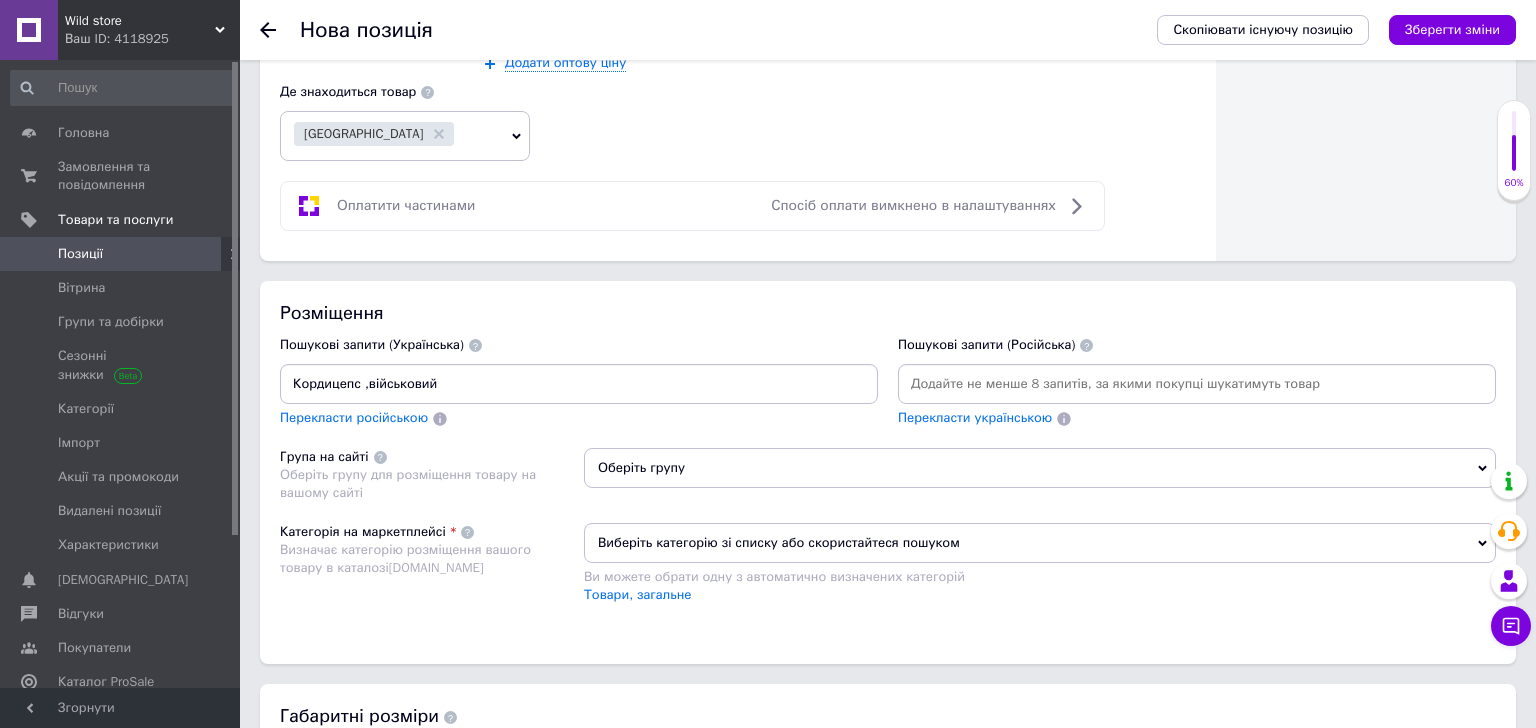 drag, startPoint x: 456, startPoint y: 385, endPoint x: 371, endPoint y: 385, distance: 85 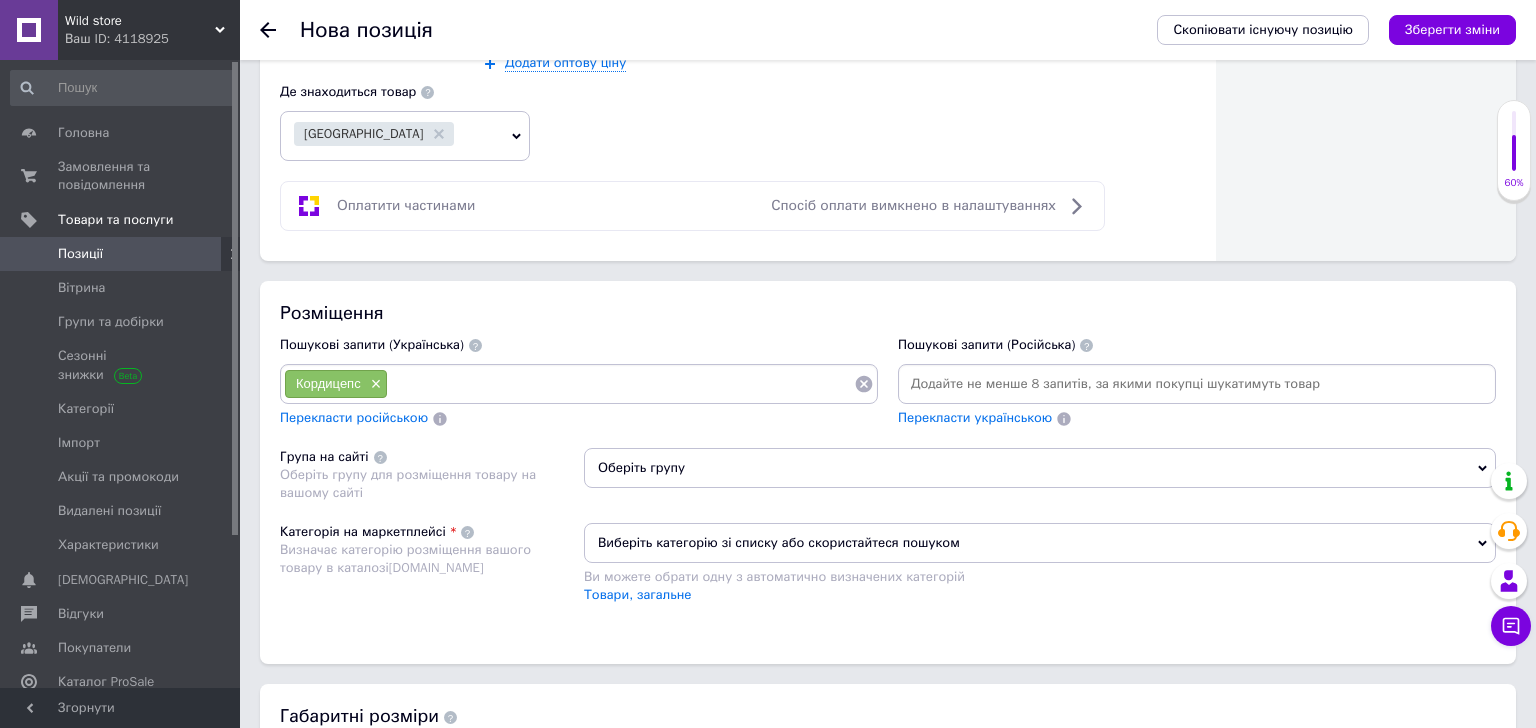 click at bounding box center [621, 384] 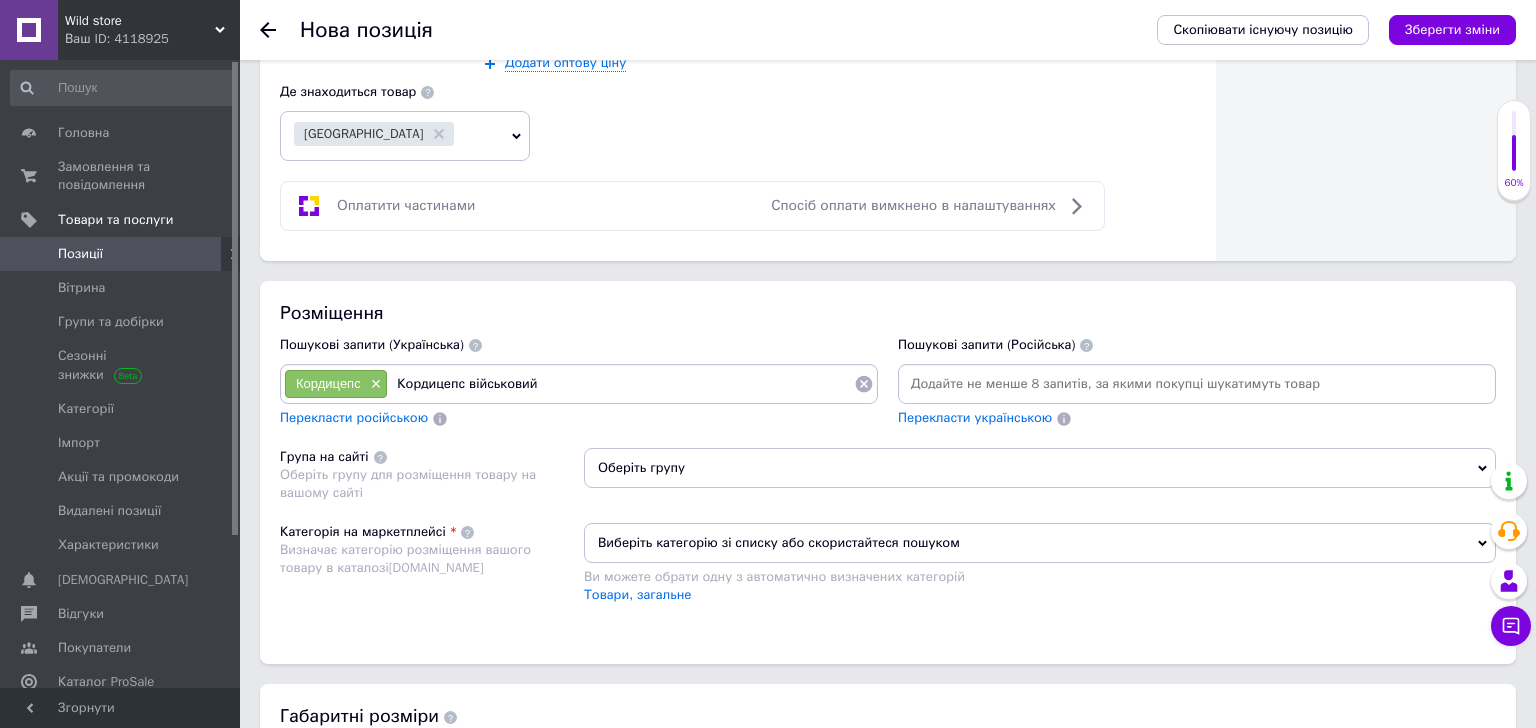 type on "Кордицепс військовий" 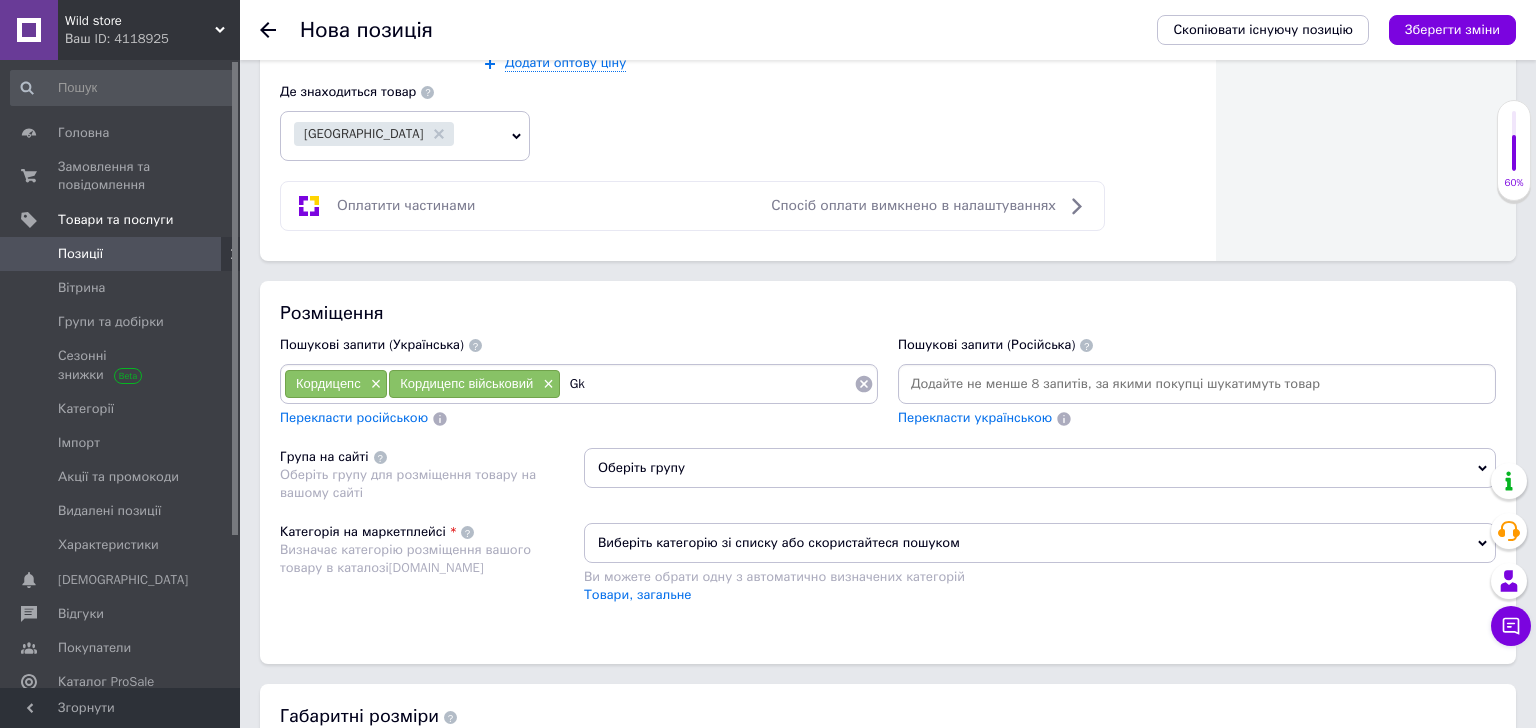 type on "G" 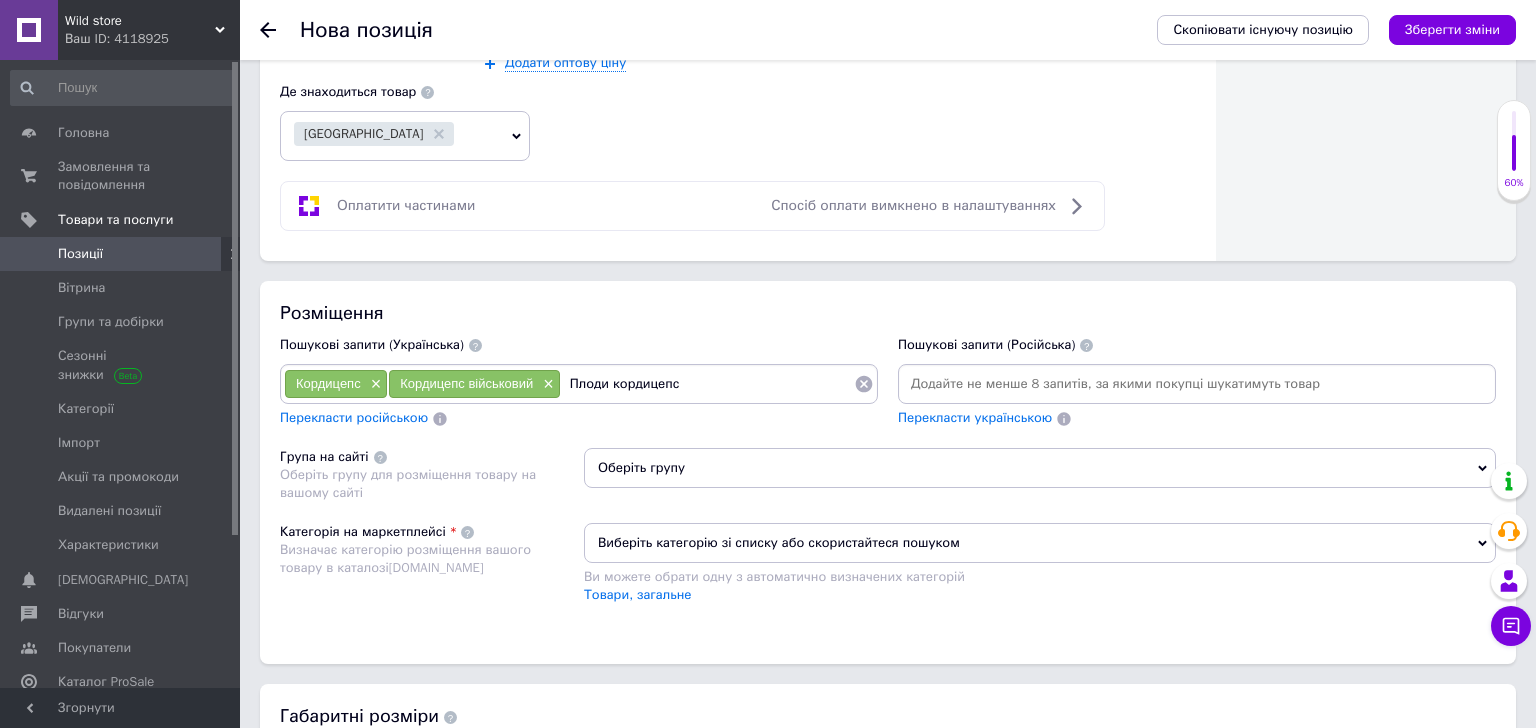 type on "Плоди кордицепсу" 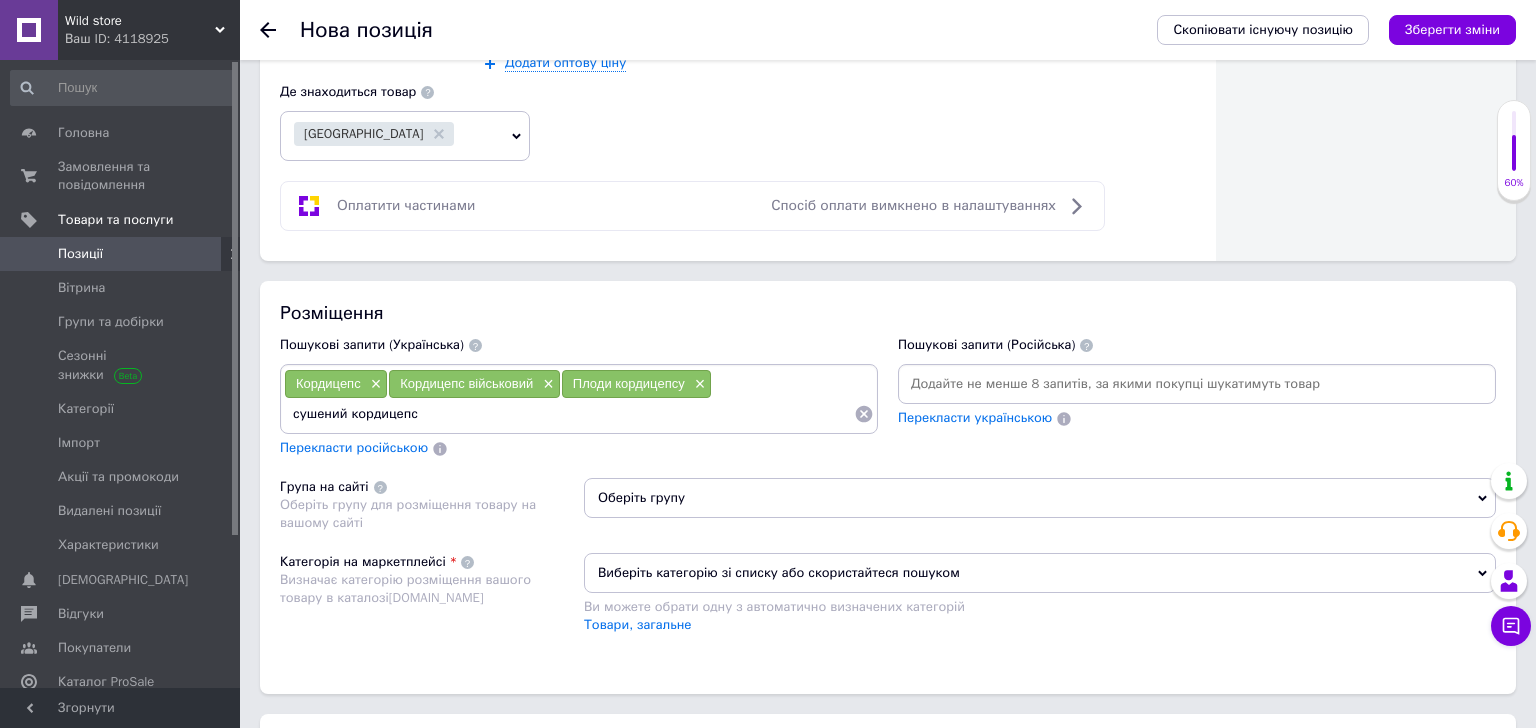 type on "сушений кордицепс" 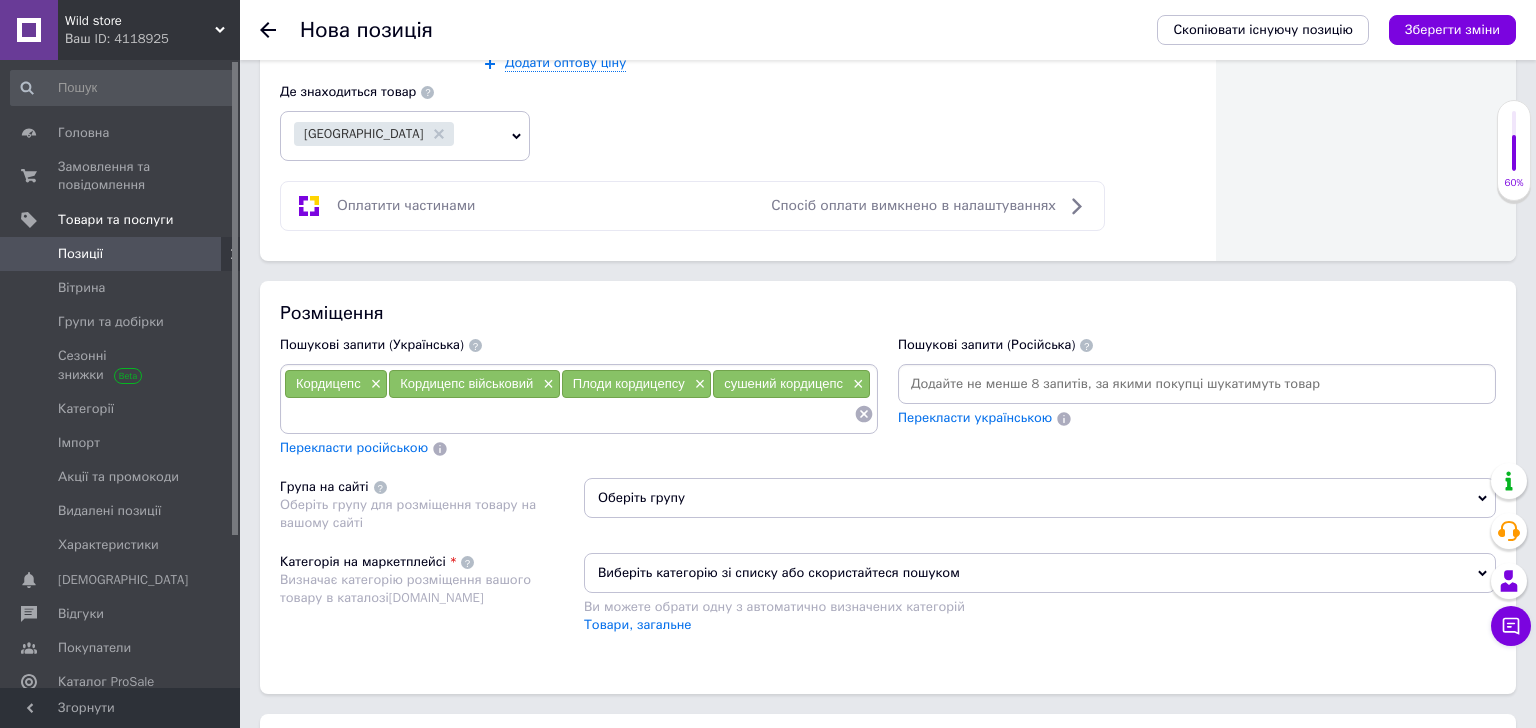 click on "Перекласти російською" at bounding box center (354, 447) 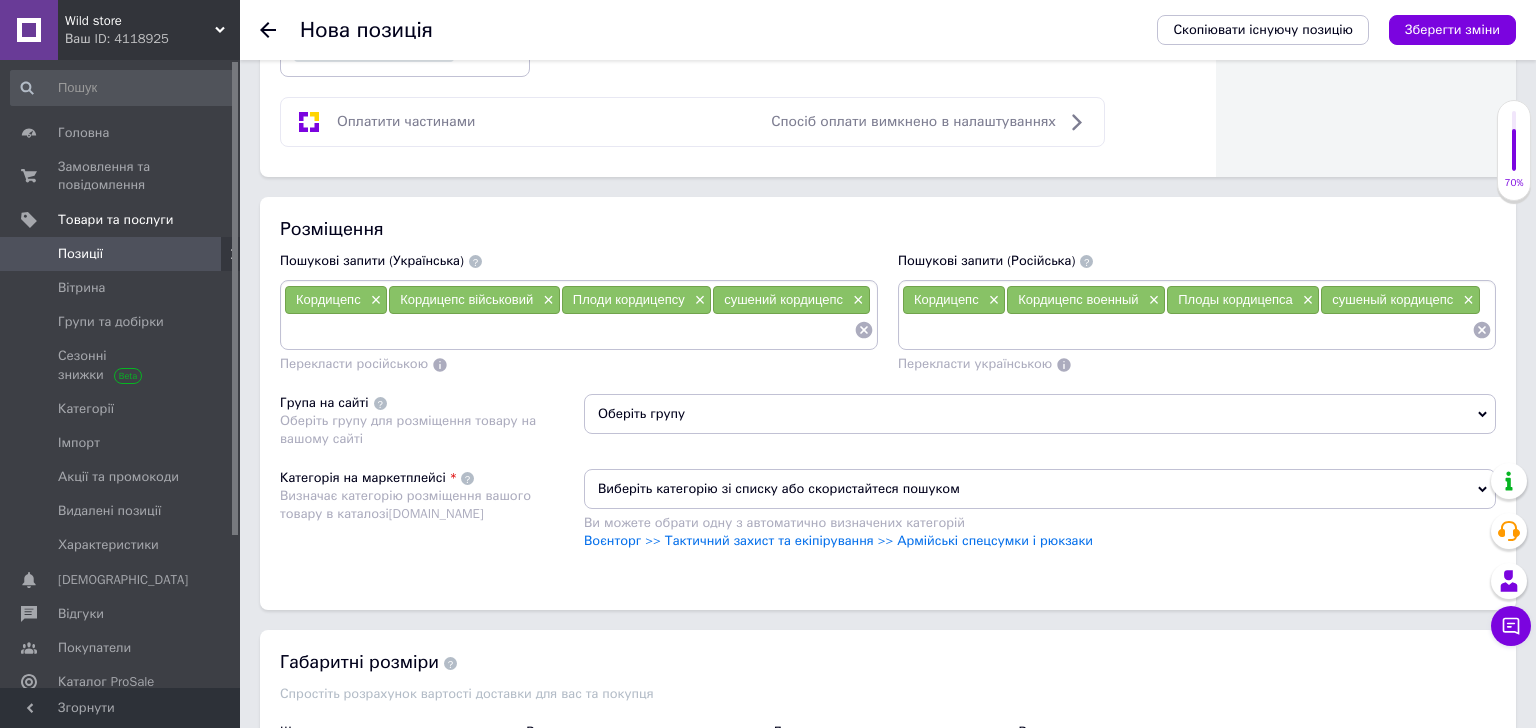 scroll, scrollTop: 1299, scrollLeft: 0, axis: vertical 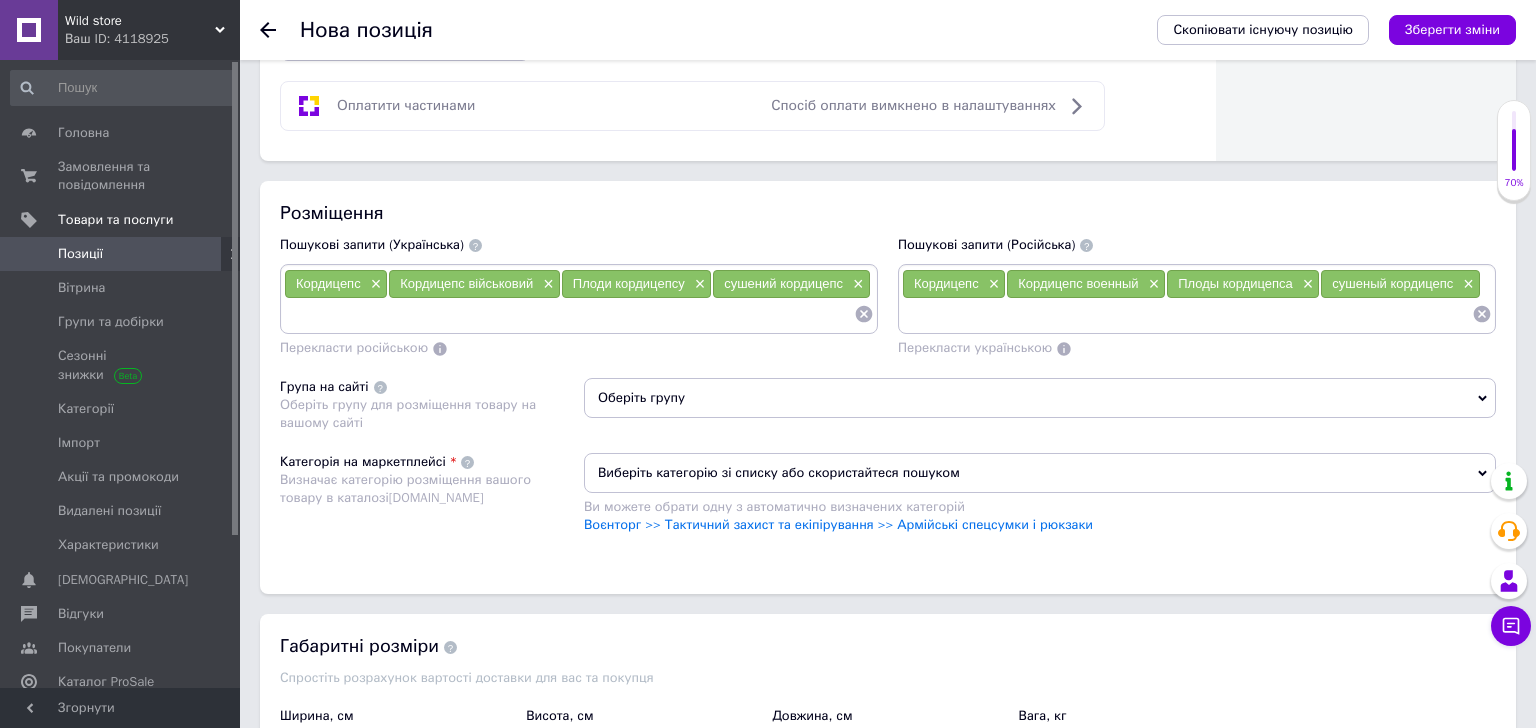 click on "Оберіть групу" at bounding box center [1040, 398] 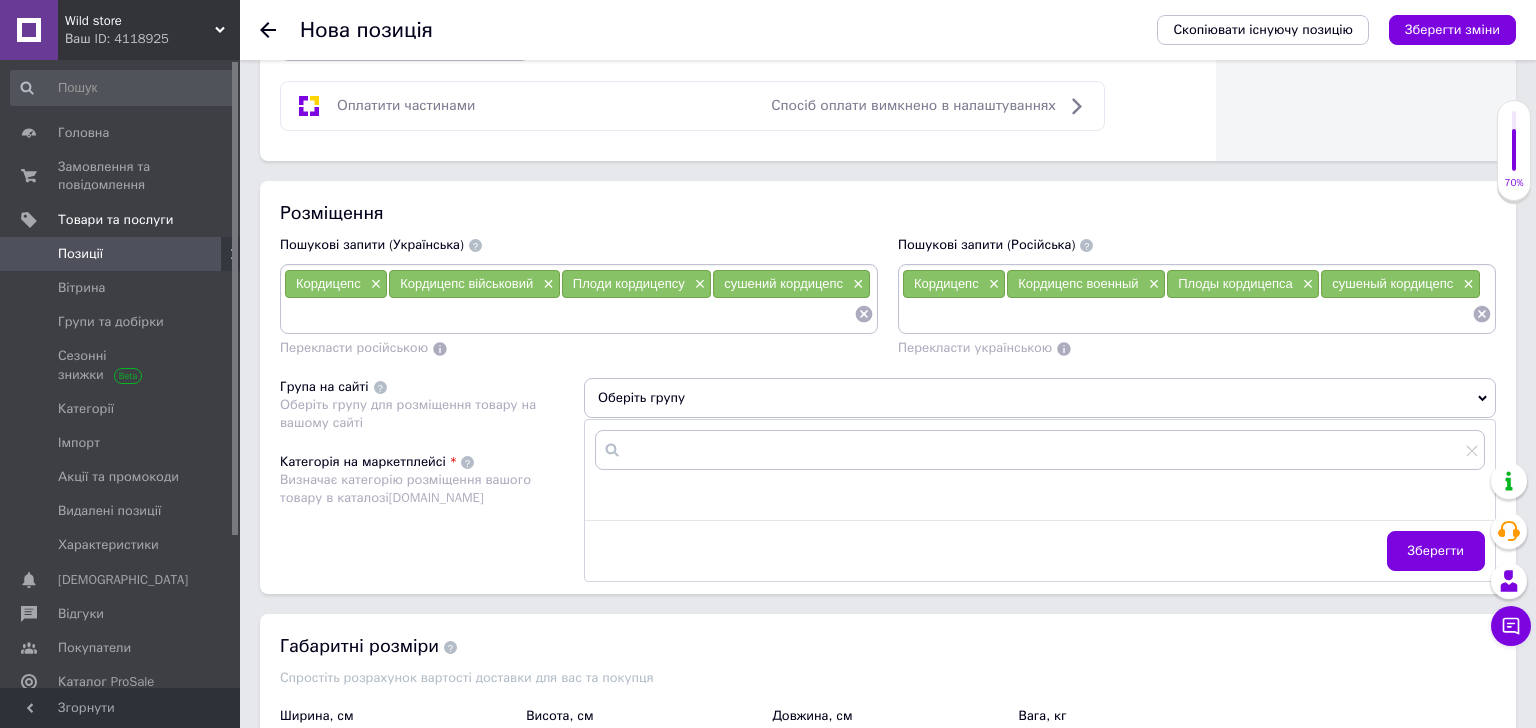 scroll, scrollTop: 1333, scrollLeft: 0, axis: vertical 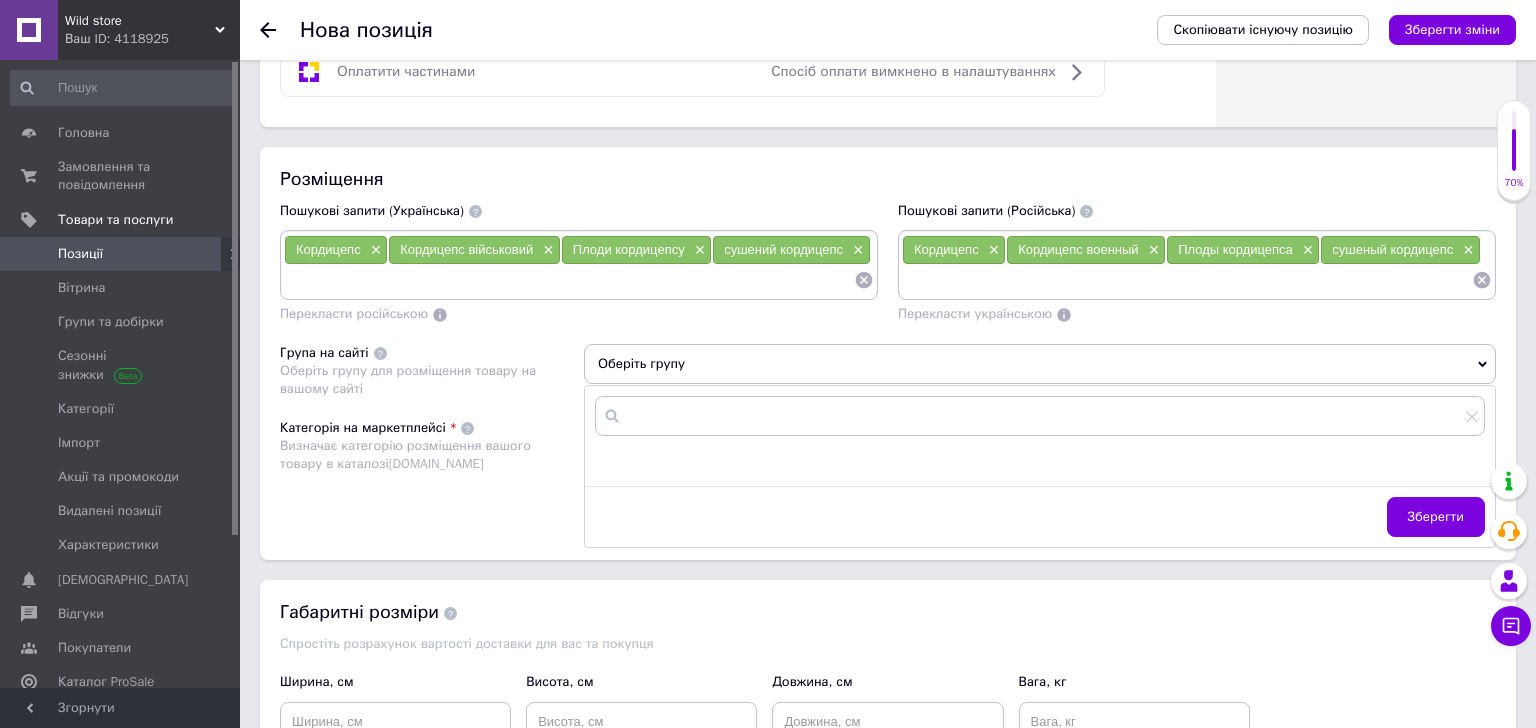 click on "Категорія на маркетплейсі Визначає категорію розміщення вашого товару в каталозі  [DOMAIN_NAME]" at bounding box center (432, 469) 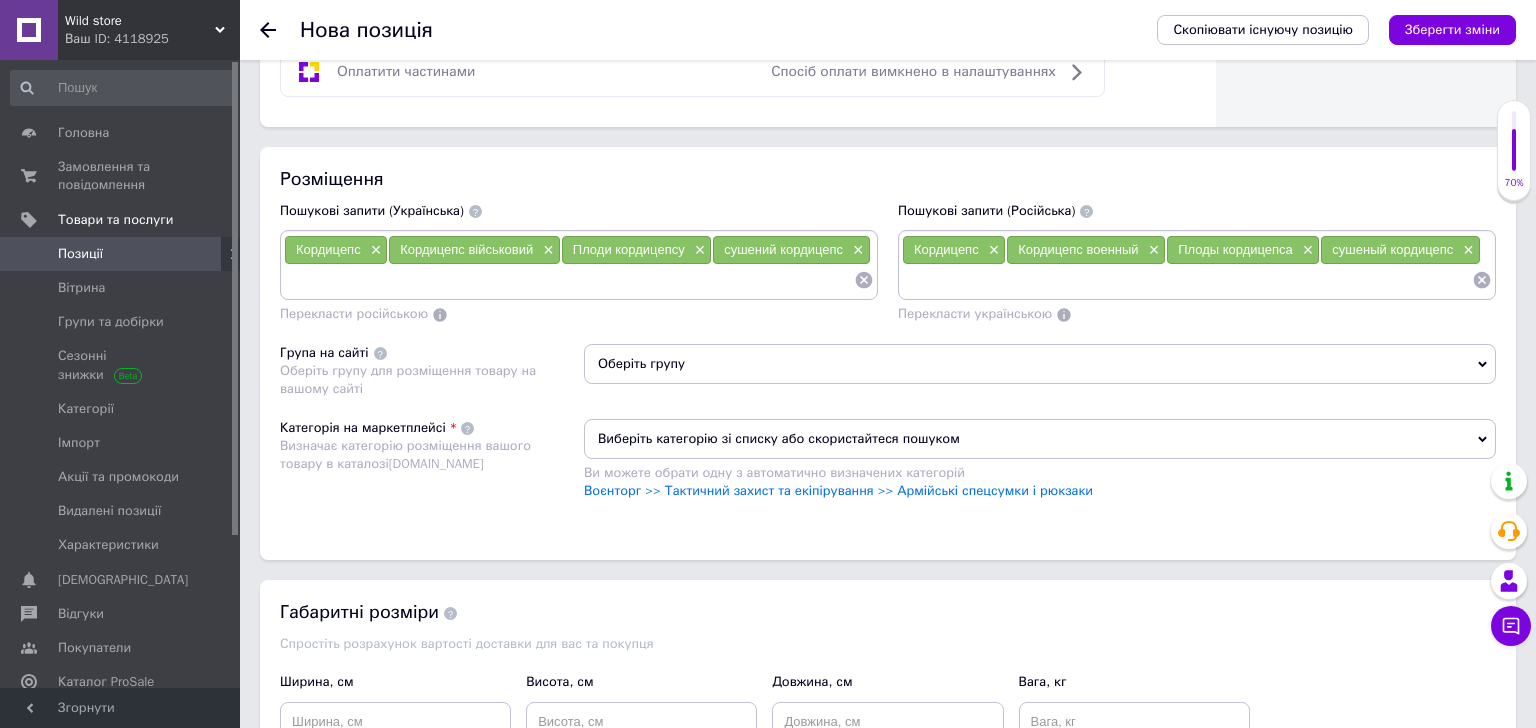 click on "Виберіть категорію зі списку або скористайтеся пошуком" at bounding box center [1040, 439] 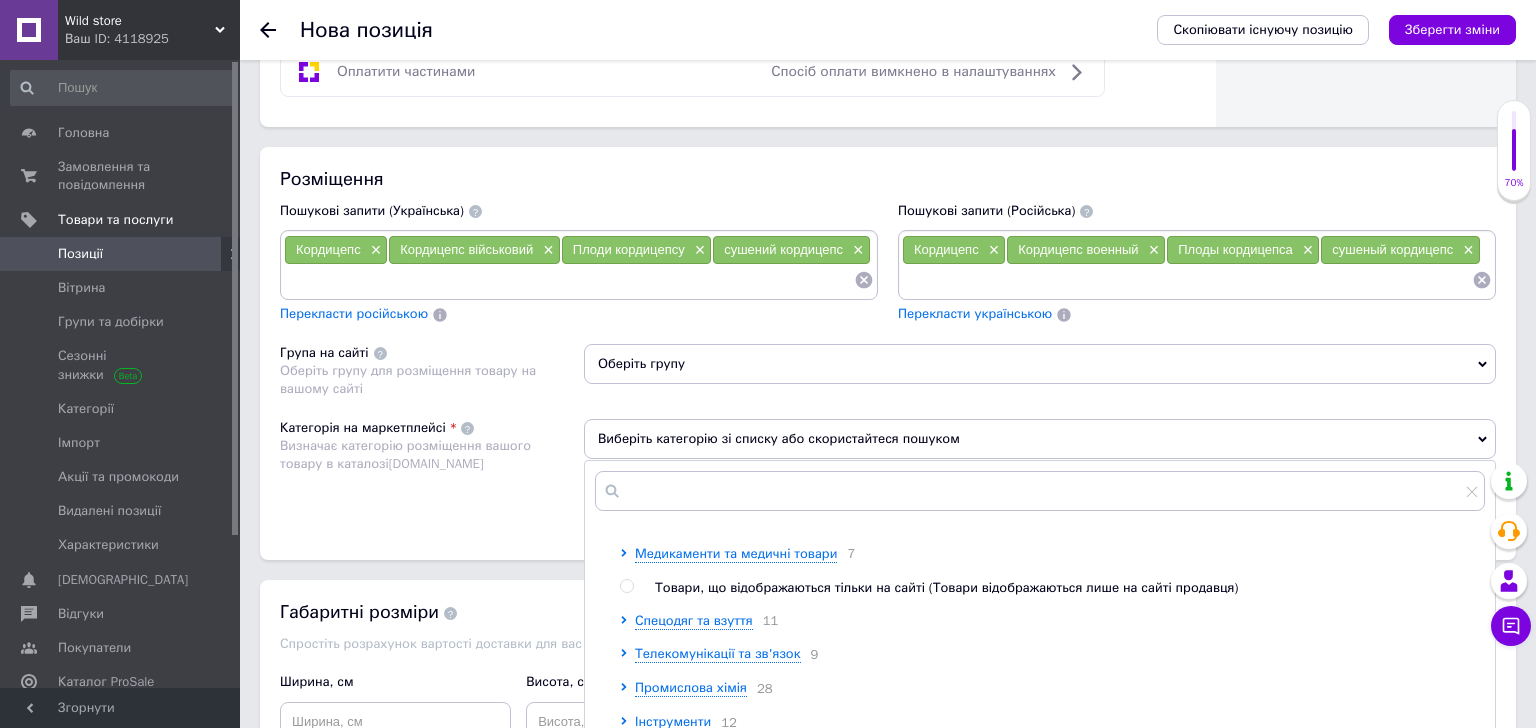 scroll, scrollTop: 965, scrollLeft: 0, axis: vertical 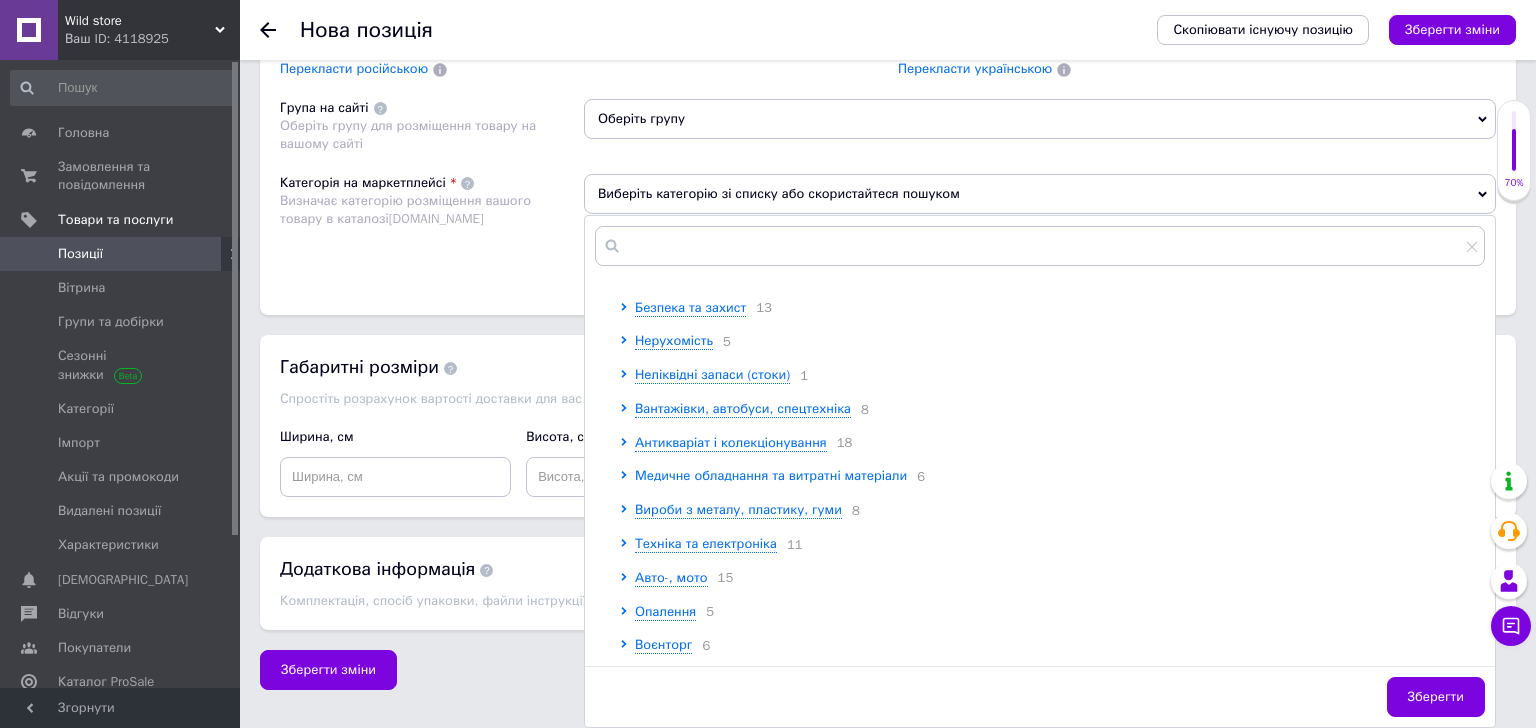 click 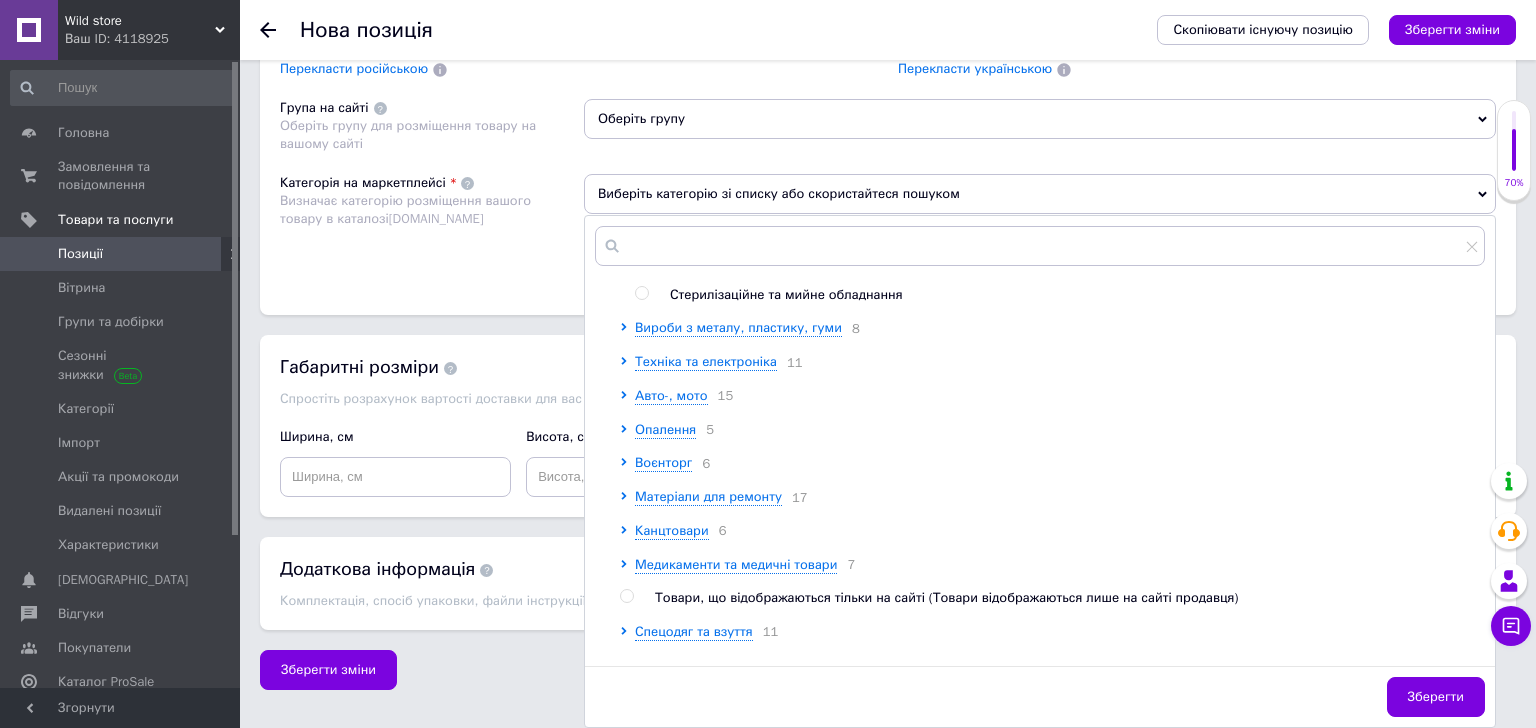 scroll, scrollTop: 880, scrollLeft: 0, axis: vertical 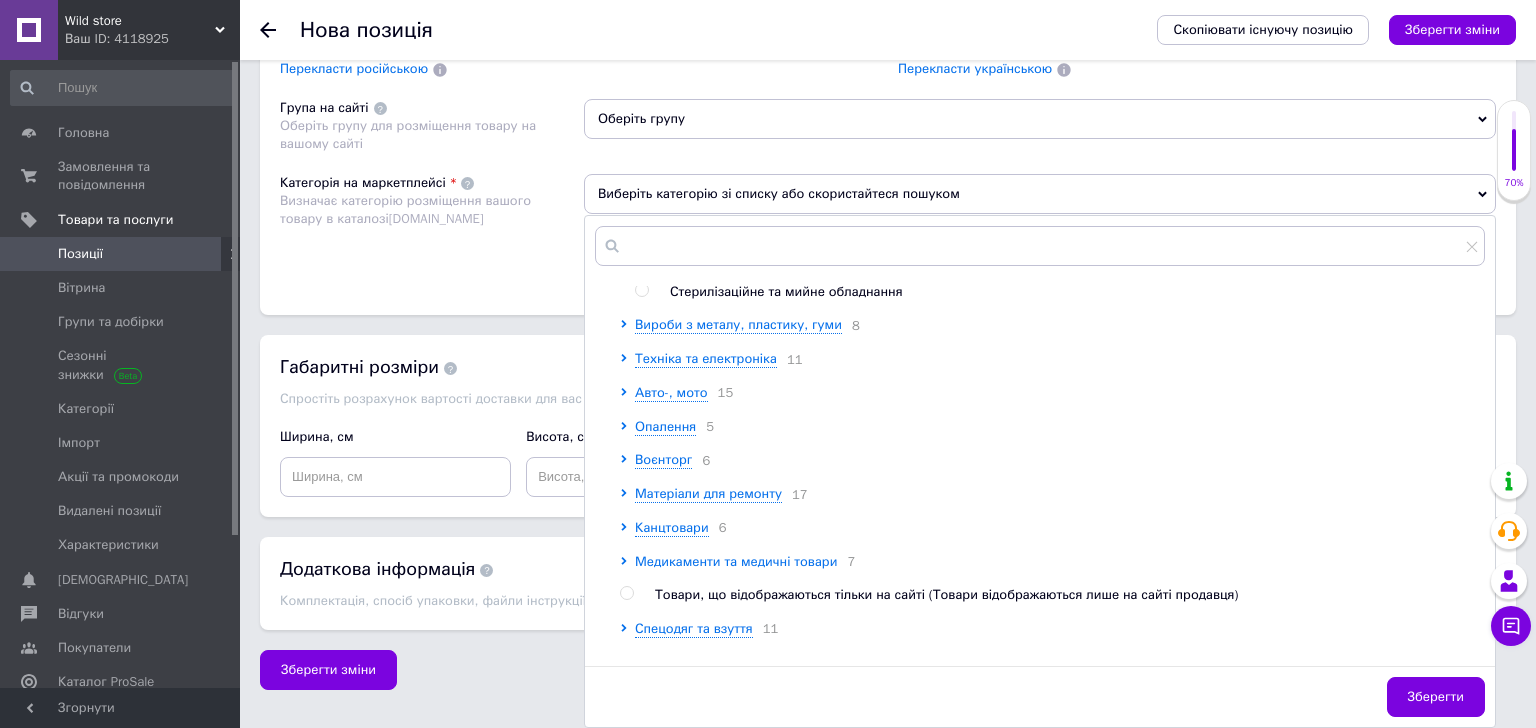 click 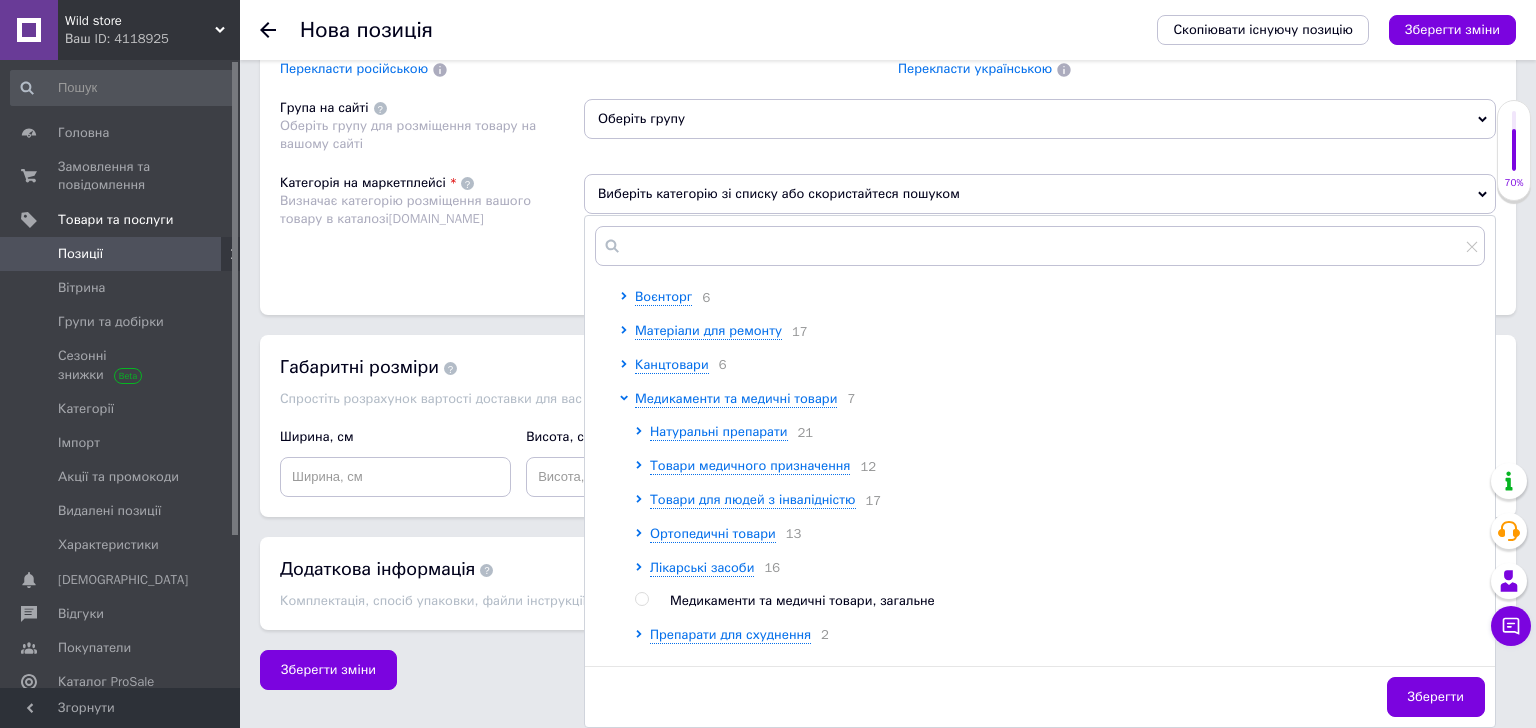 scroll, scrollTop: 1044, scrollLeft: 0, axis: vertical 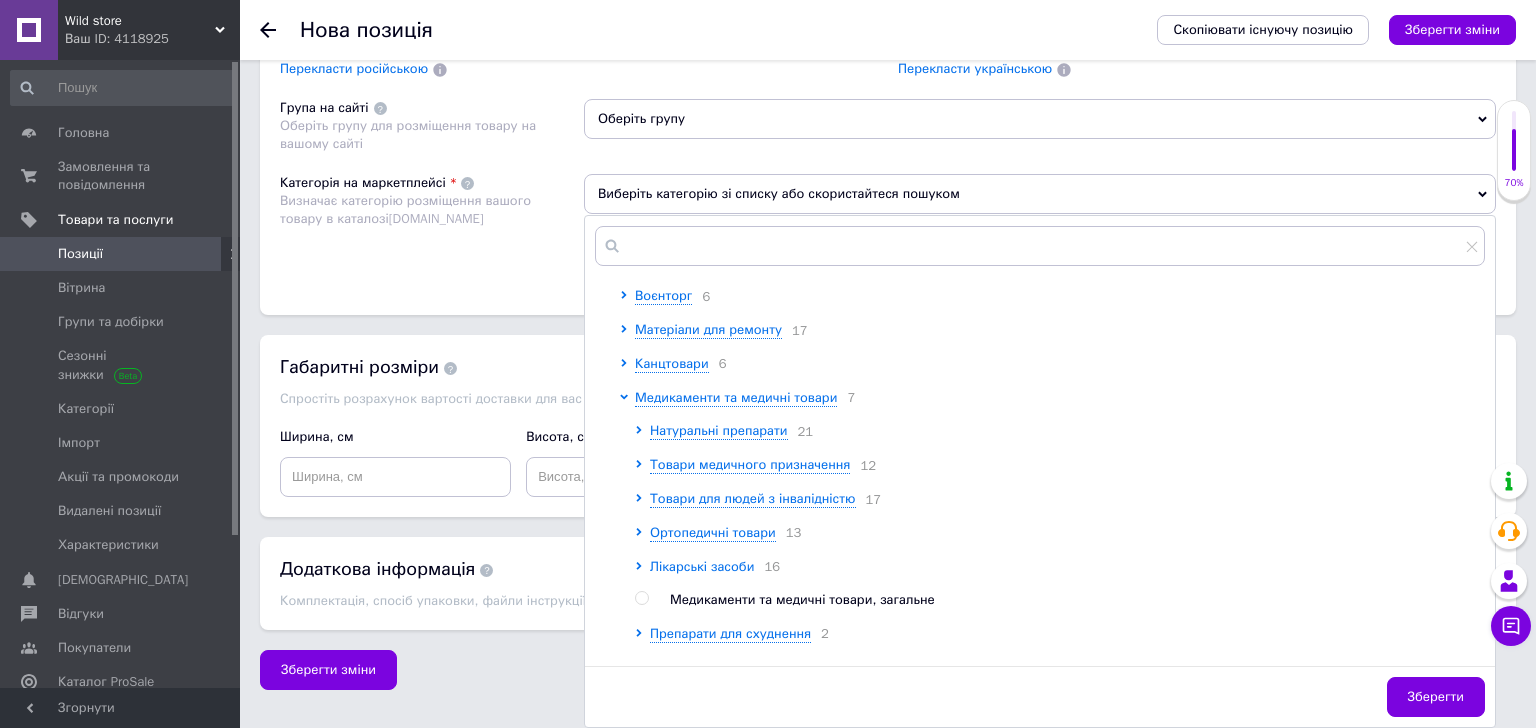 click on "Лікарські засоби" at bounding box center [702, 566] 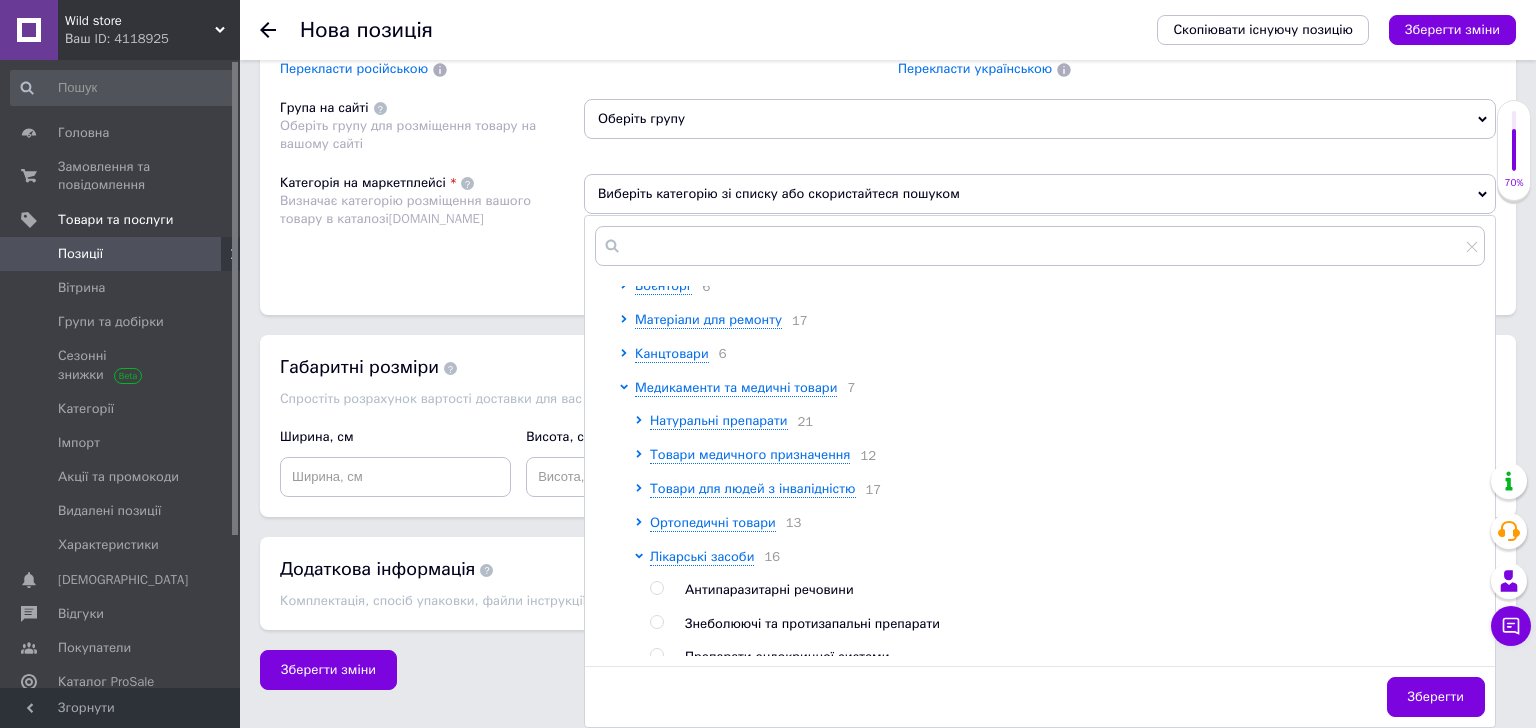 scroll, scrollTop: 1041, scrollLeft: 0, axis: vertical 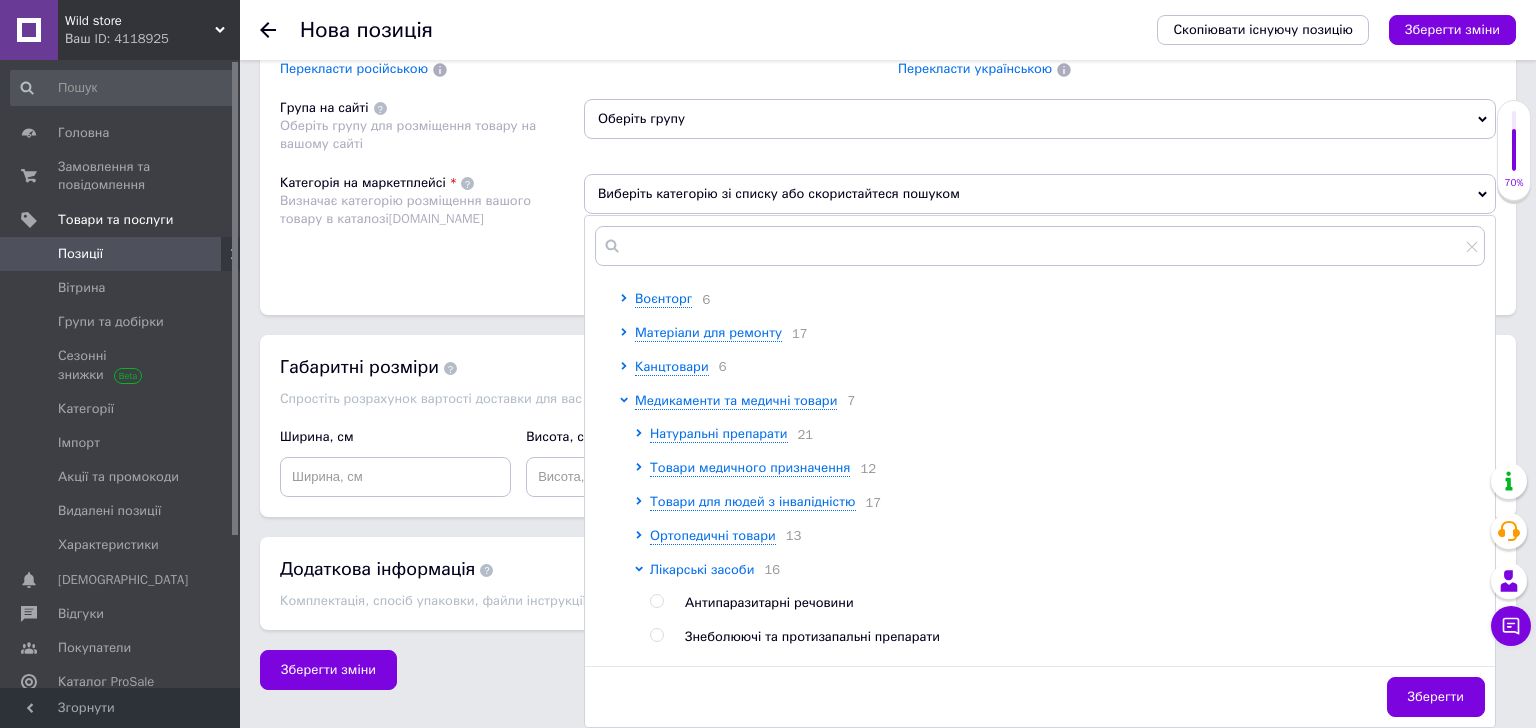 click 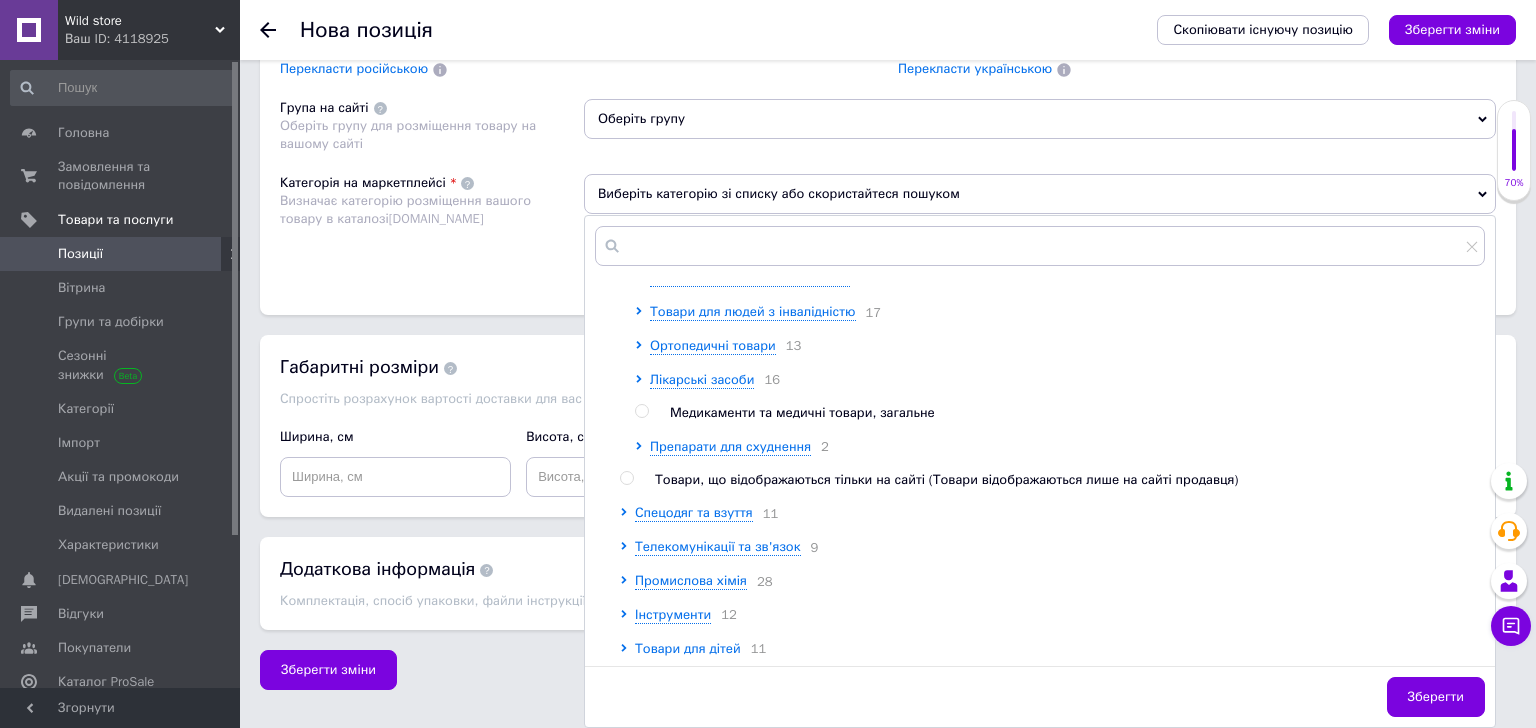scroll, scrollTop: 1243, scrollLeft: 0, axis: vertical 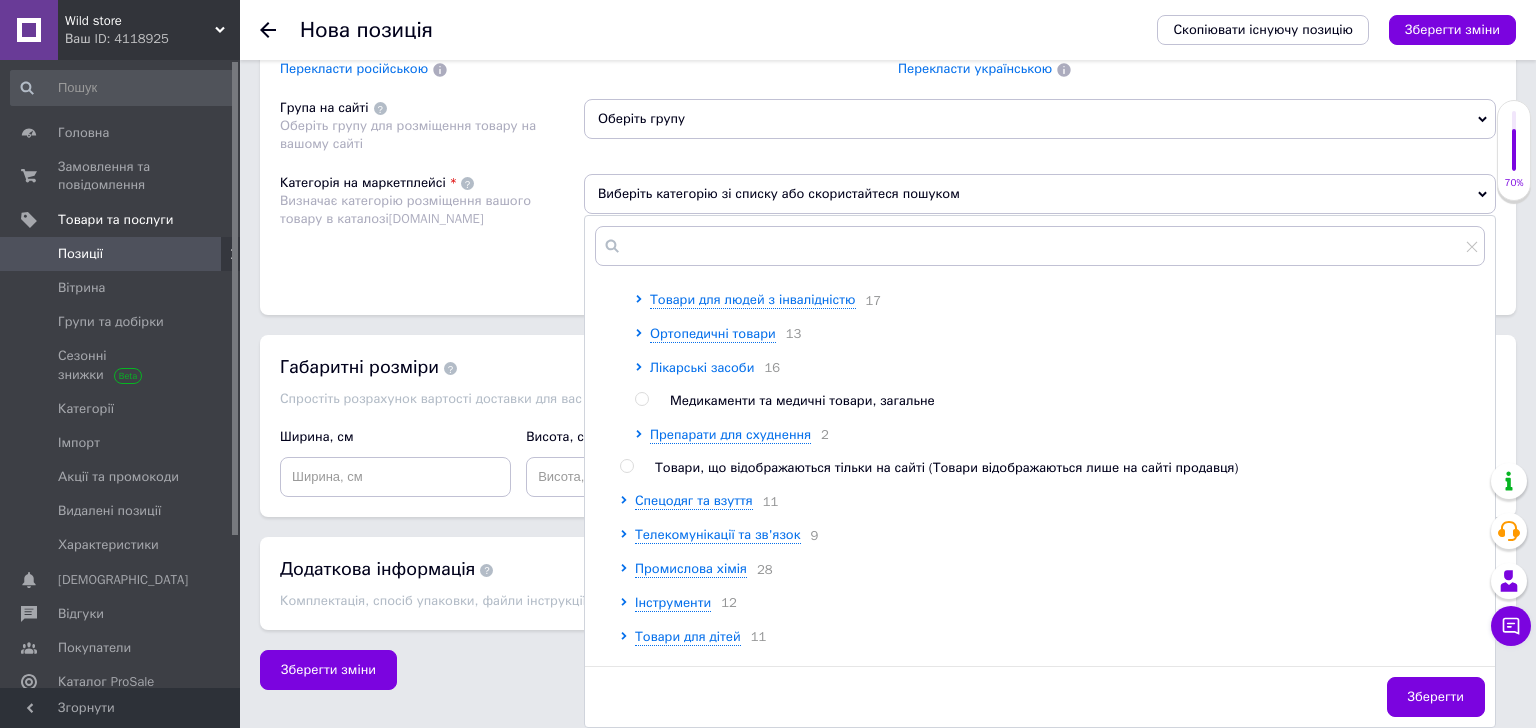 click on "Лікарські засоби" at bounding box center [702, 367] 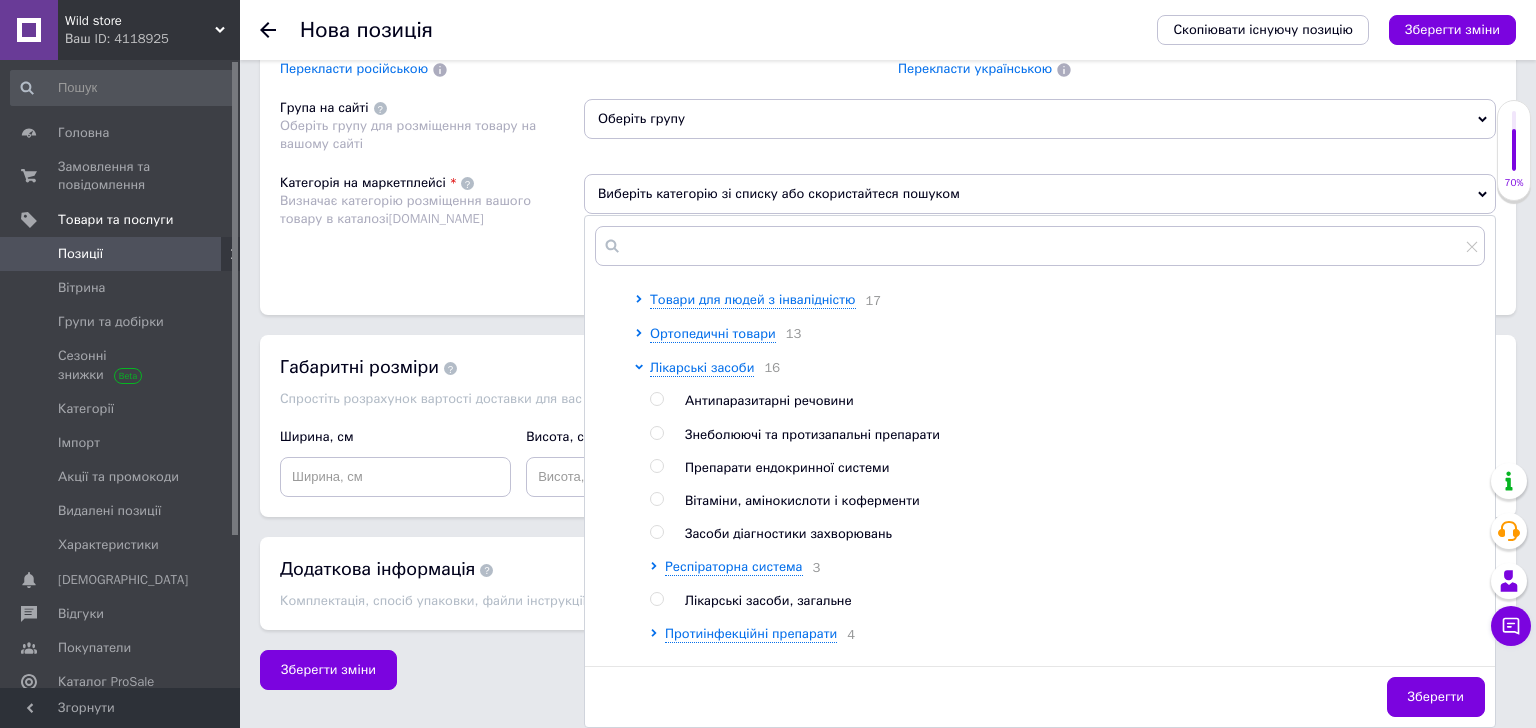 click at bounding box center [656, 499] 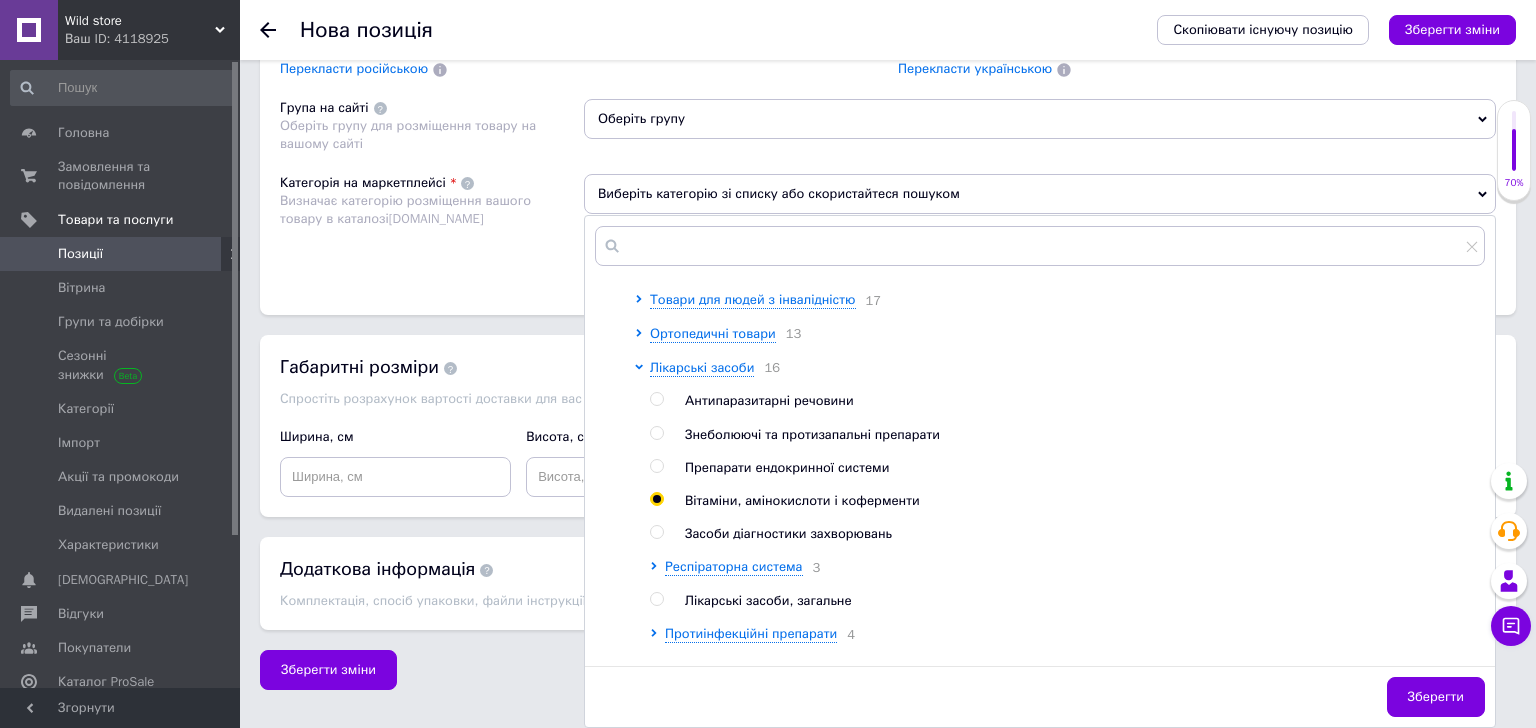 radio on "true" 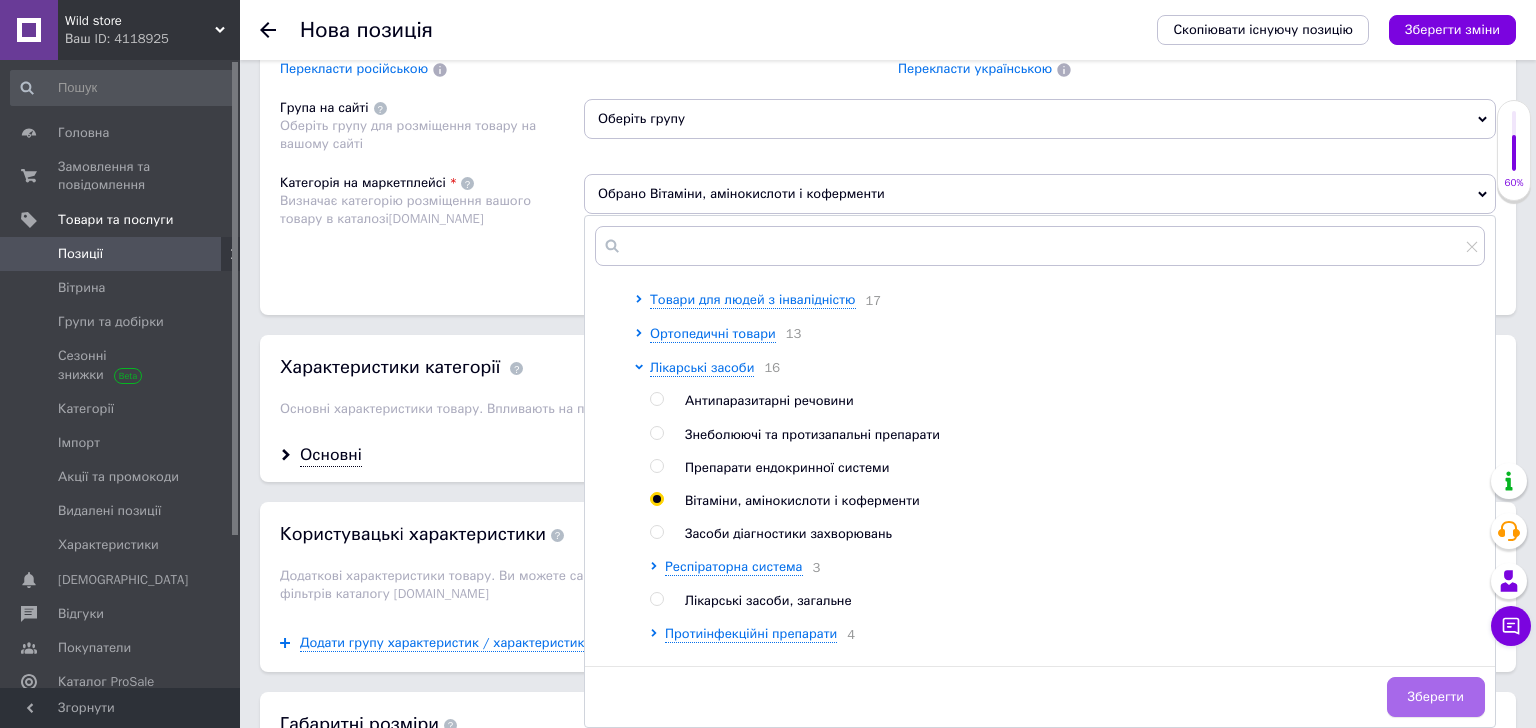 click on "Зберегти" at bounding box center [1436, 697] 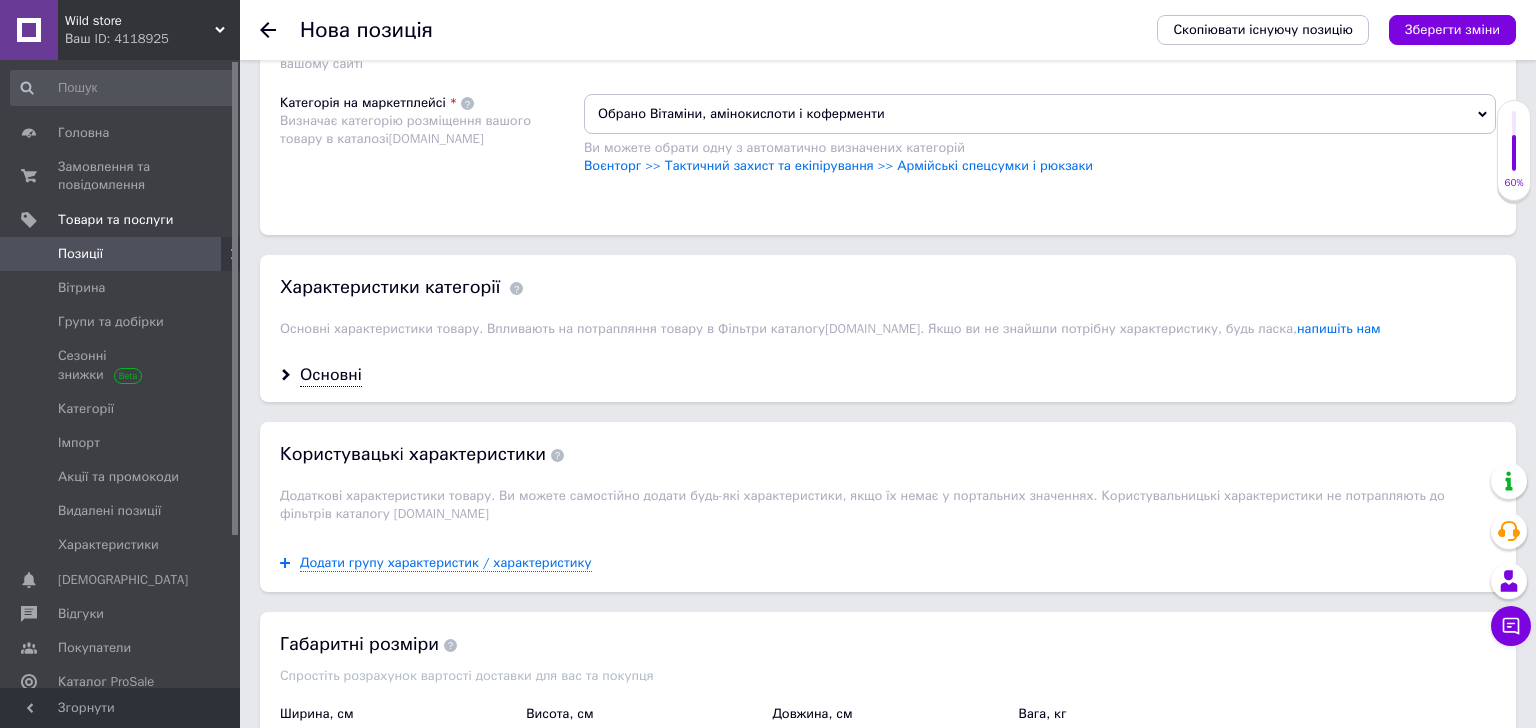 scroll, scrollTop: 1659, scrollLeft: 0, axis: vertical 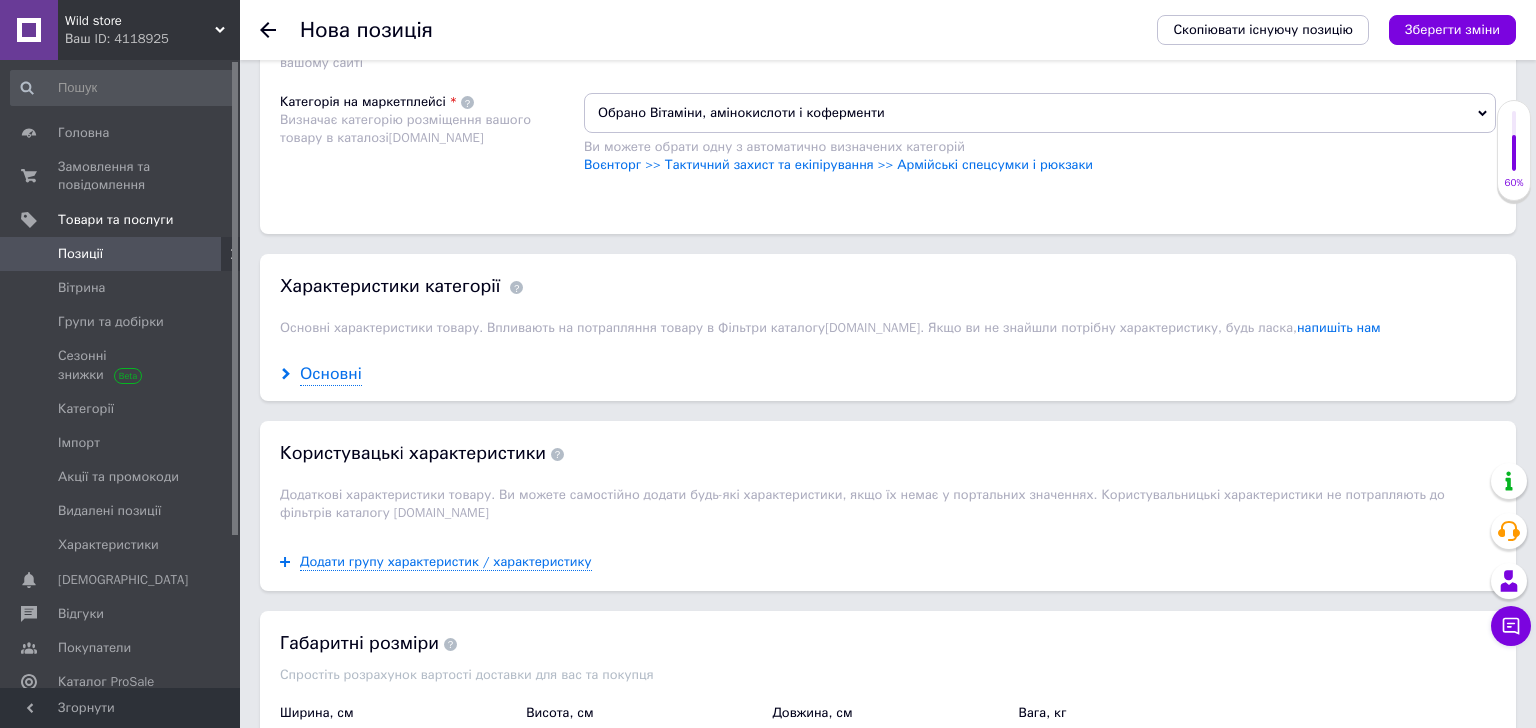 click on "Основні" at bounding box center [331, 374] 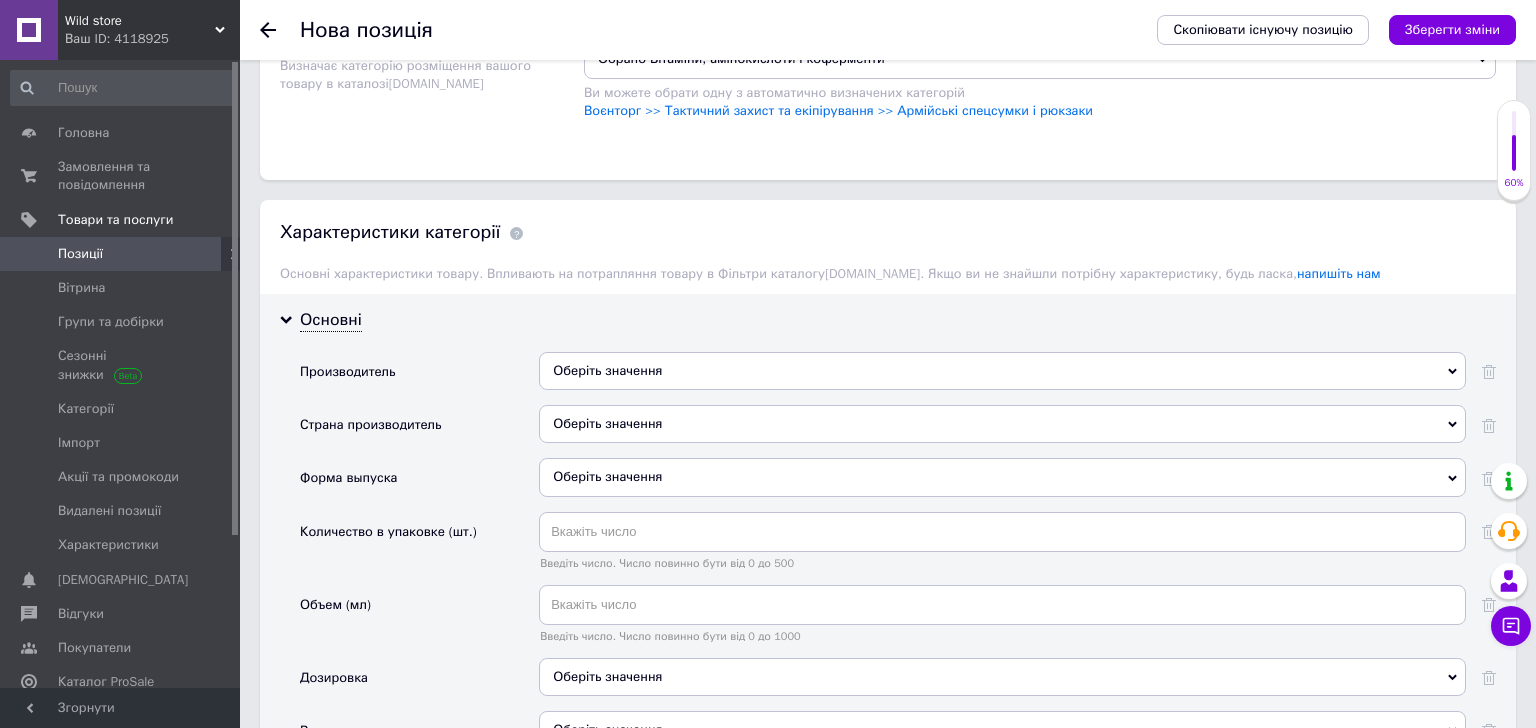 scroll, scrollTop: 1719, scrollLeft: 0, axis: vertical 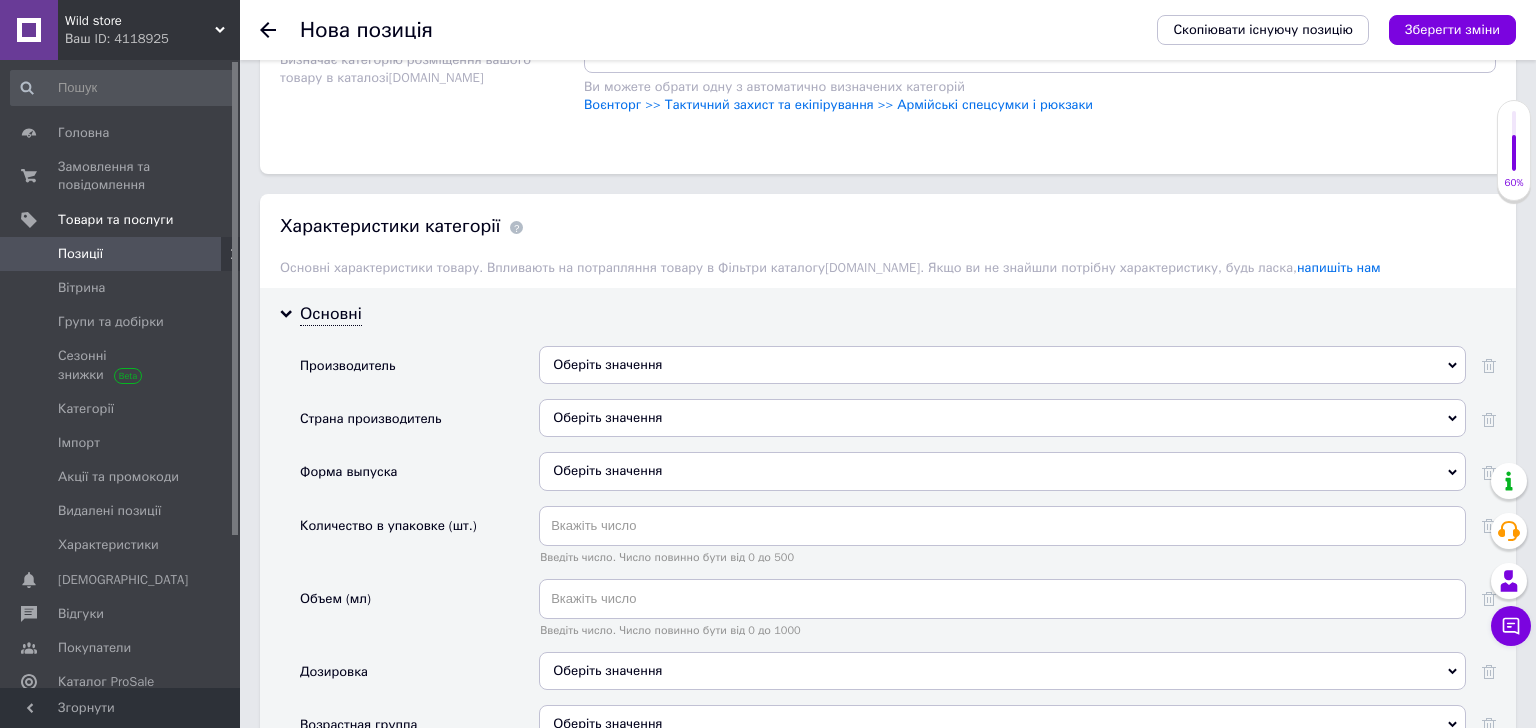 click on "Оберіть значення" at bounding box center (1002, 365) 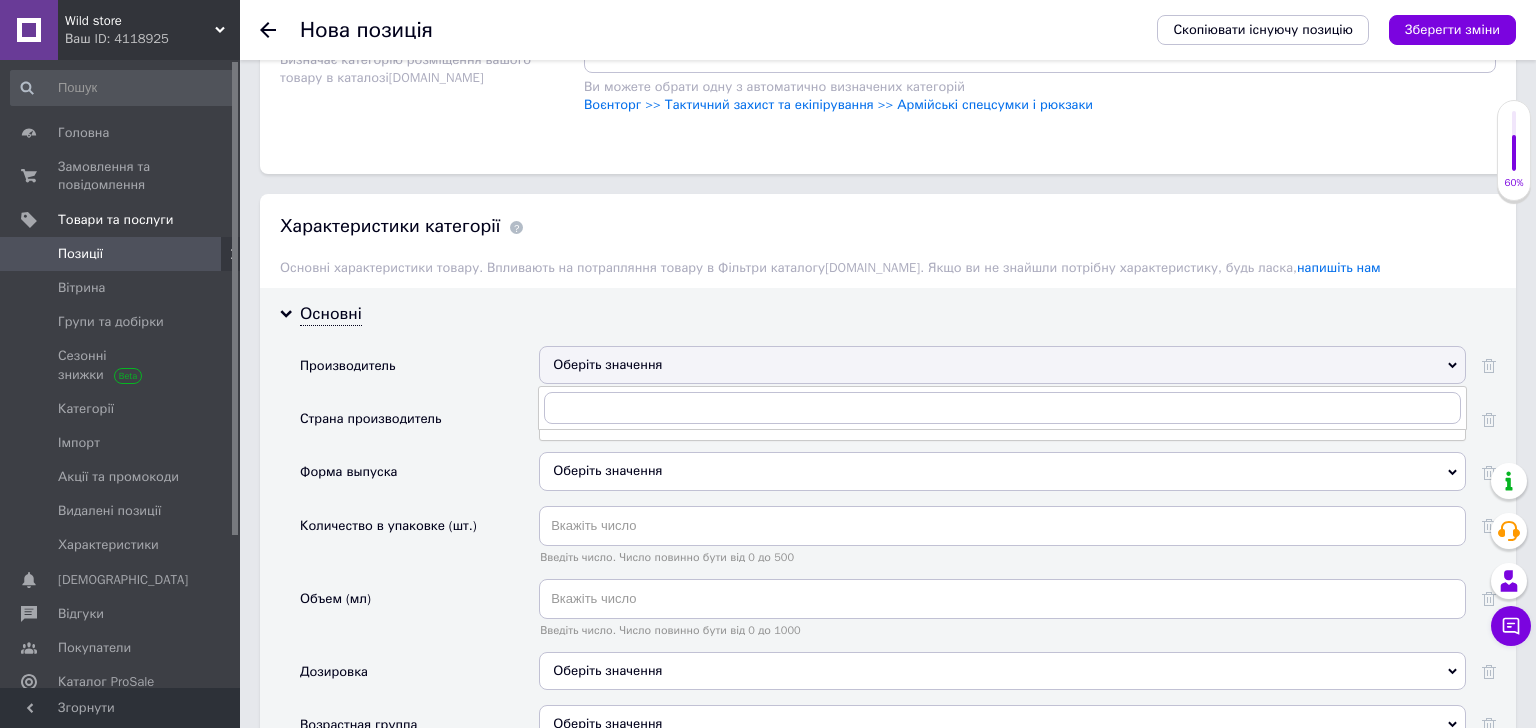 click on "Страна производитель" at bounding box center [419, 425] 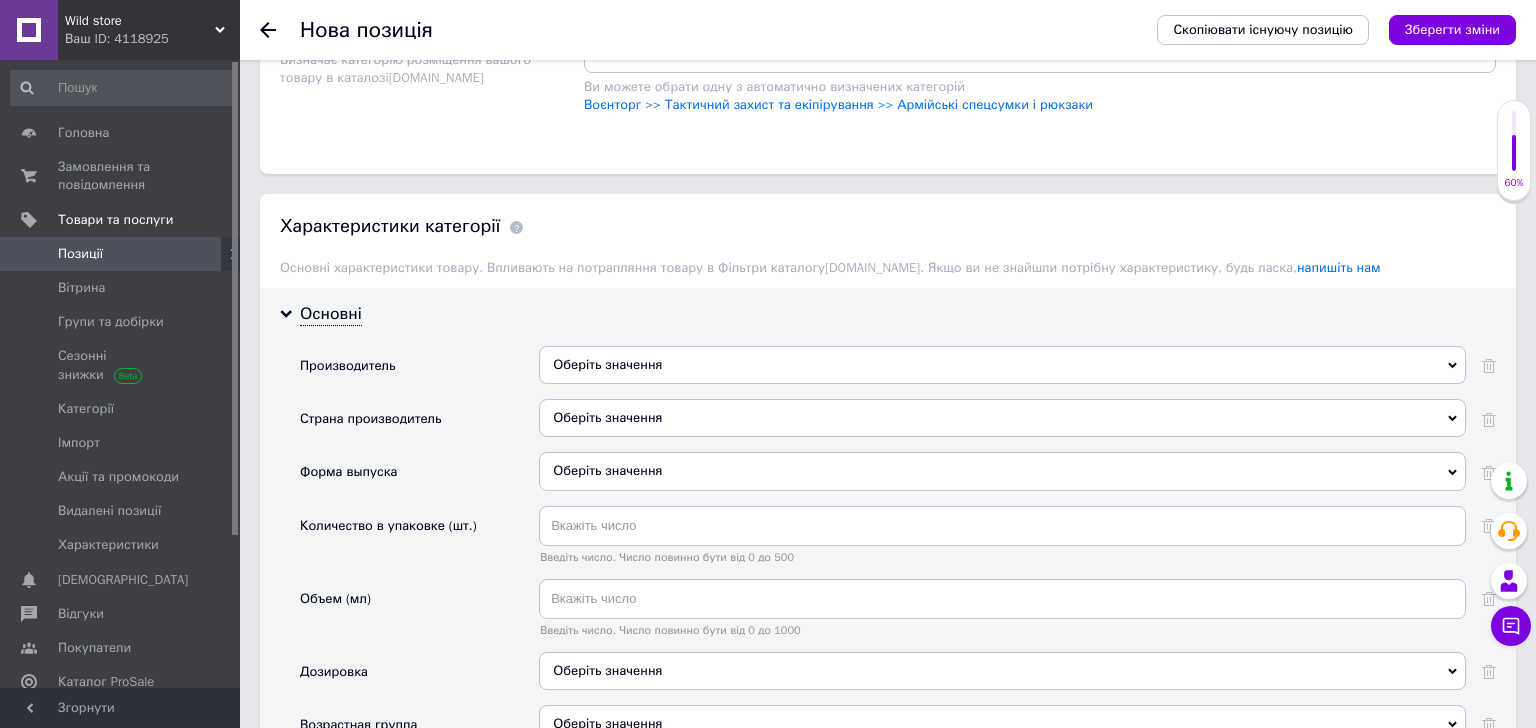 click on "Оберіть значення" at bounding box center [1002, 418] 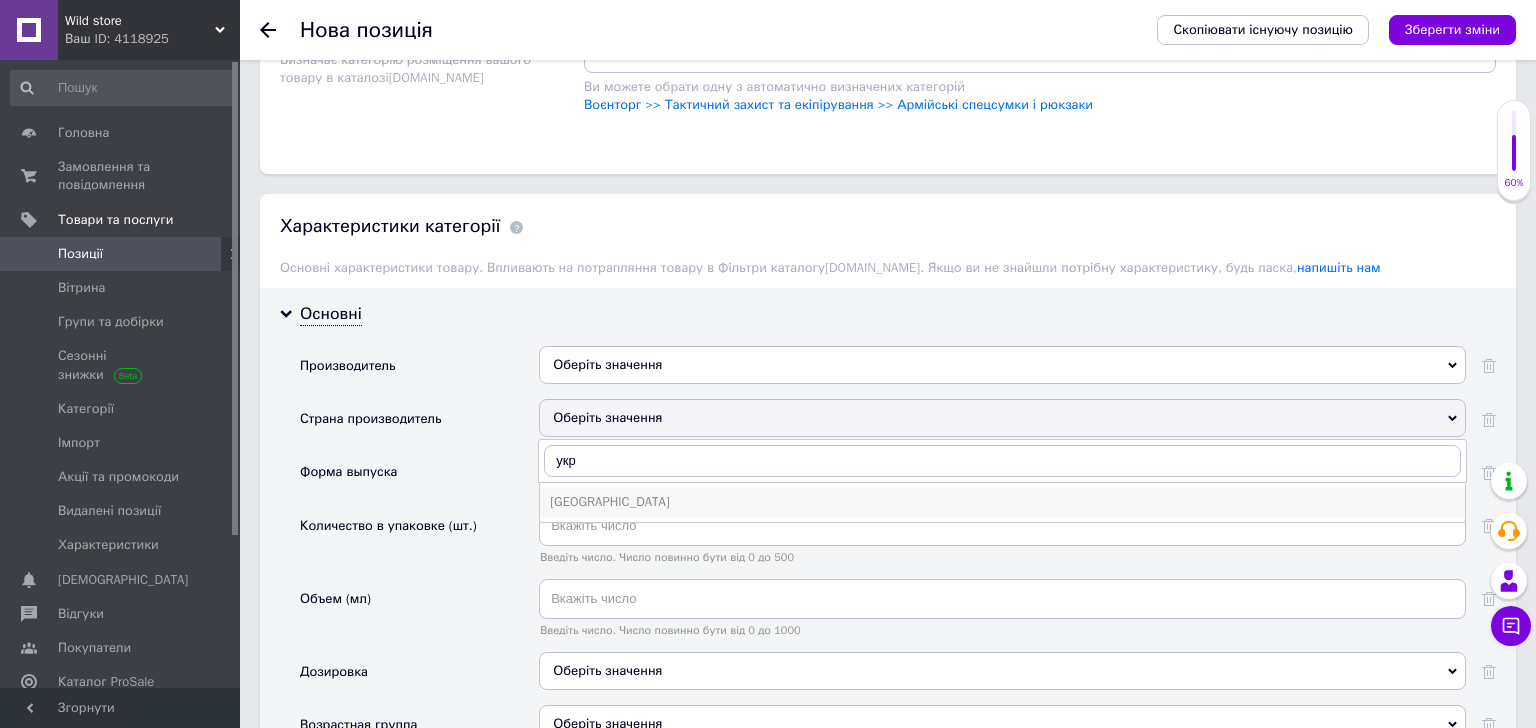 click on "[GEOGRAPHIC_DATA]" at bounding box center [1002, 502] 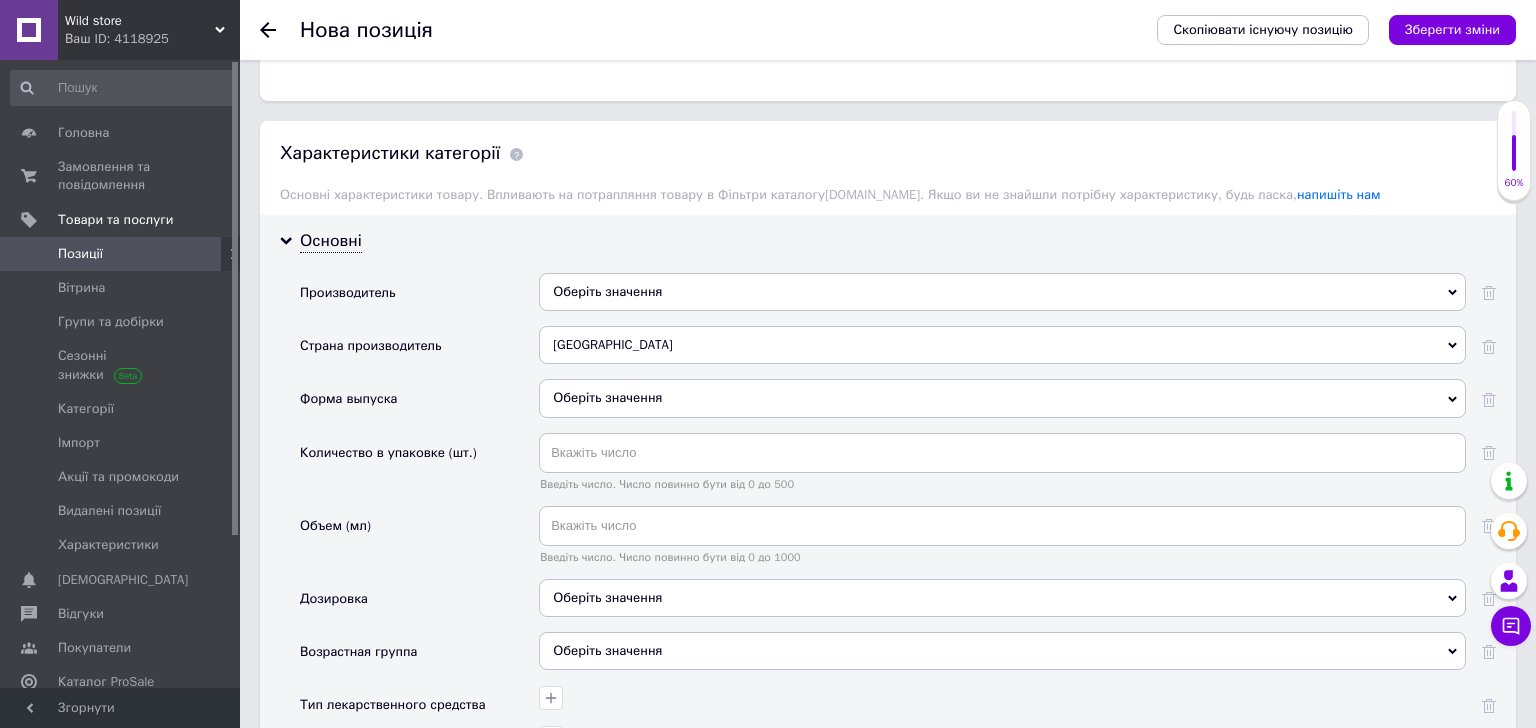 scroll, scrollTop: 1808, scrollLeft: 0, axis: vertical 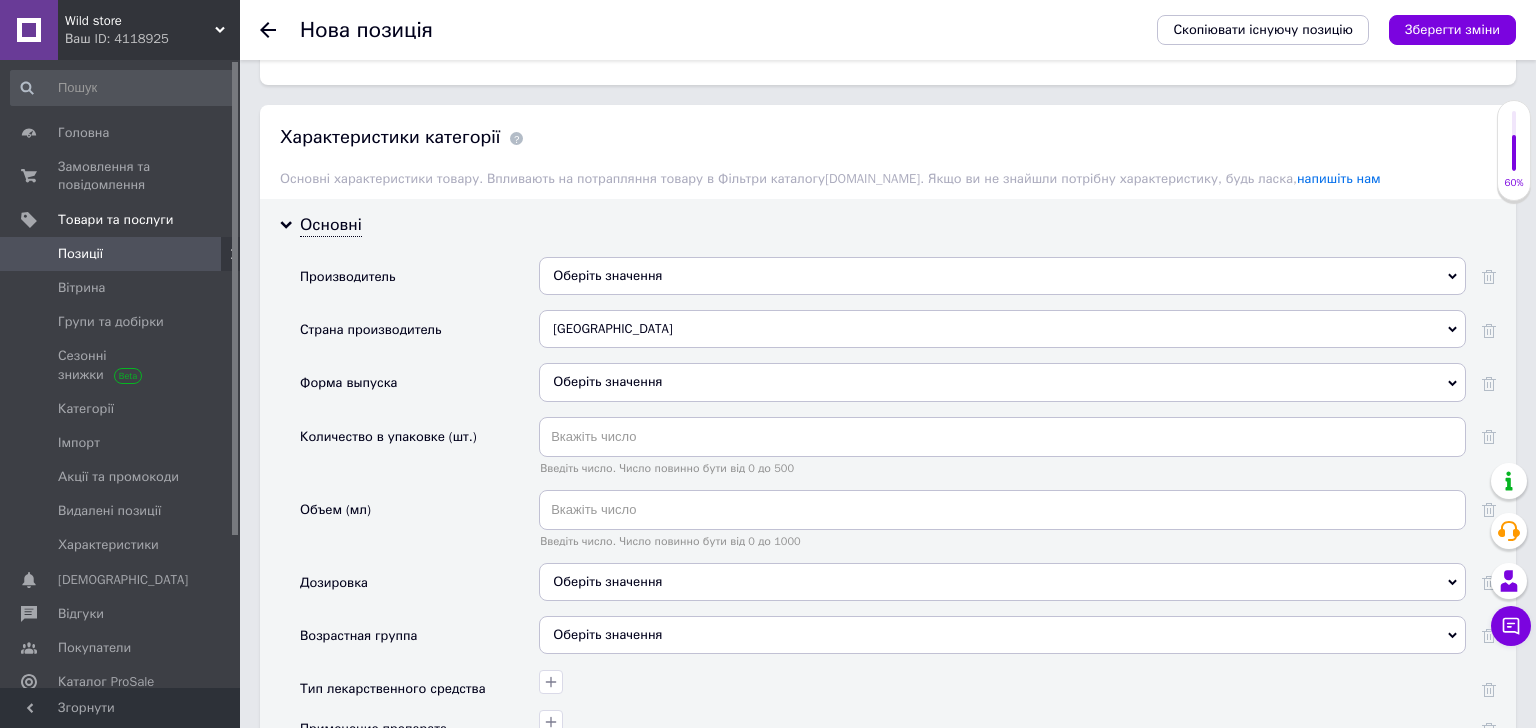 drag, startPoint x: 629, startPoint y: 328, endPoint x: 617, endPoint y: 326, distance: 12.165525 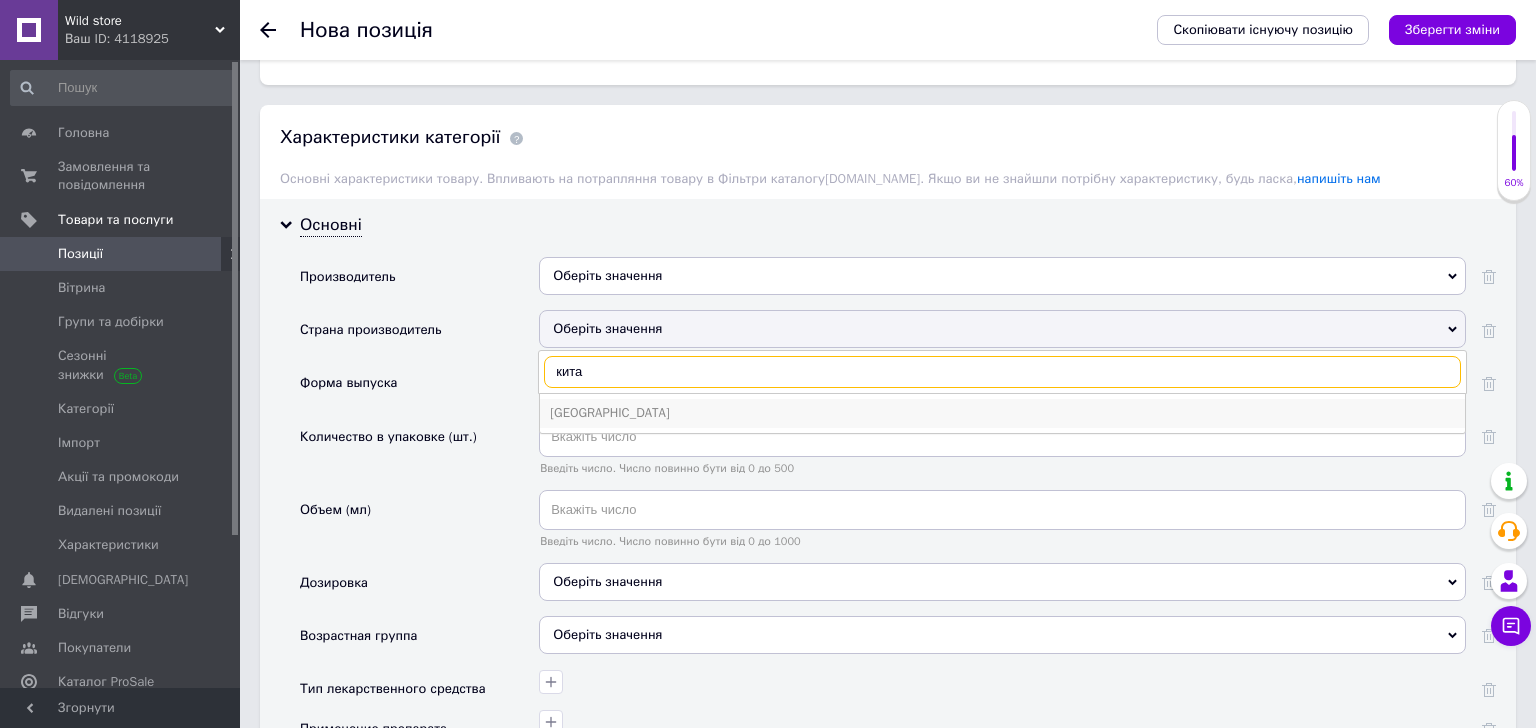 type on "кита" 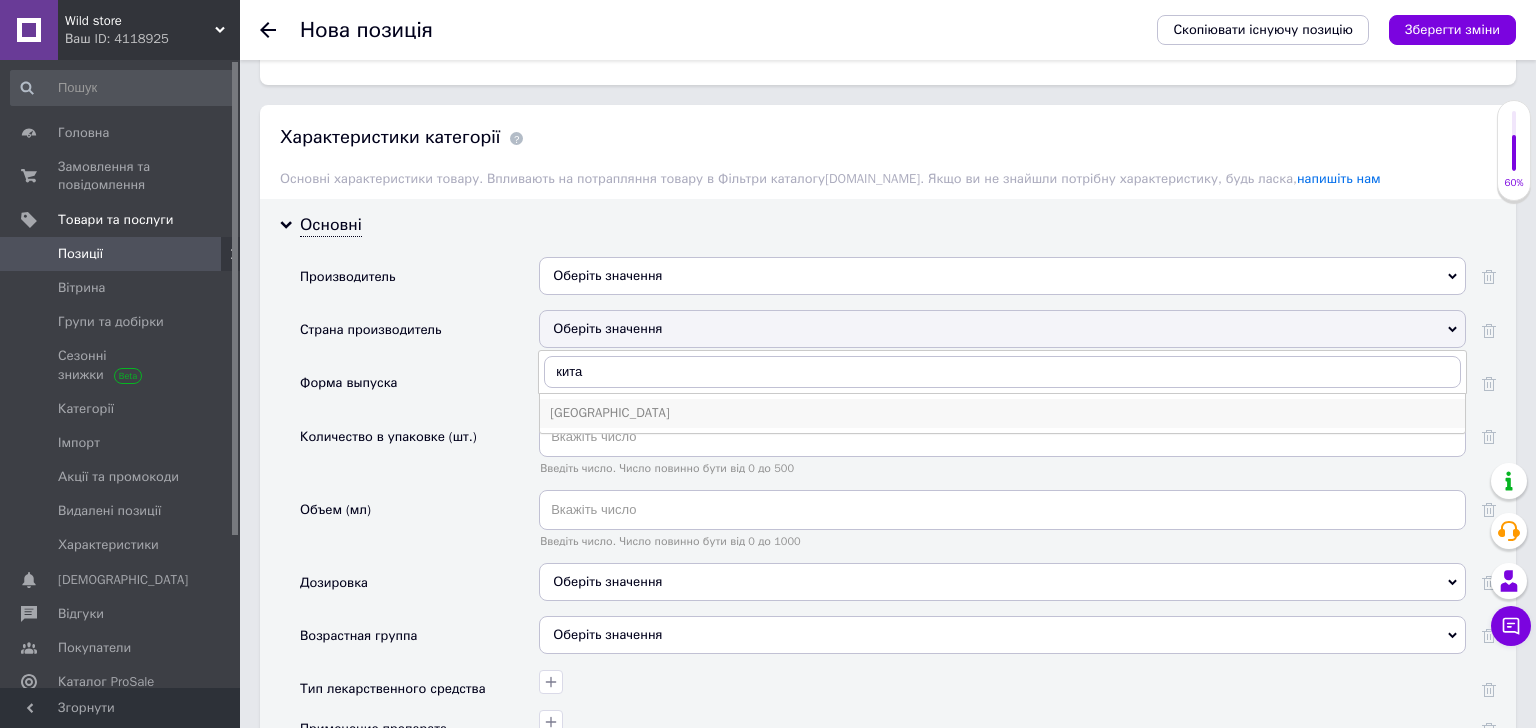 click on "[GEOGRAPHIC_DATA]" at bounding box center [1002, 413] 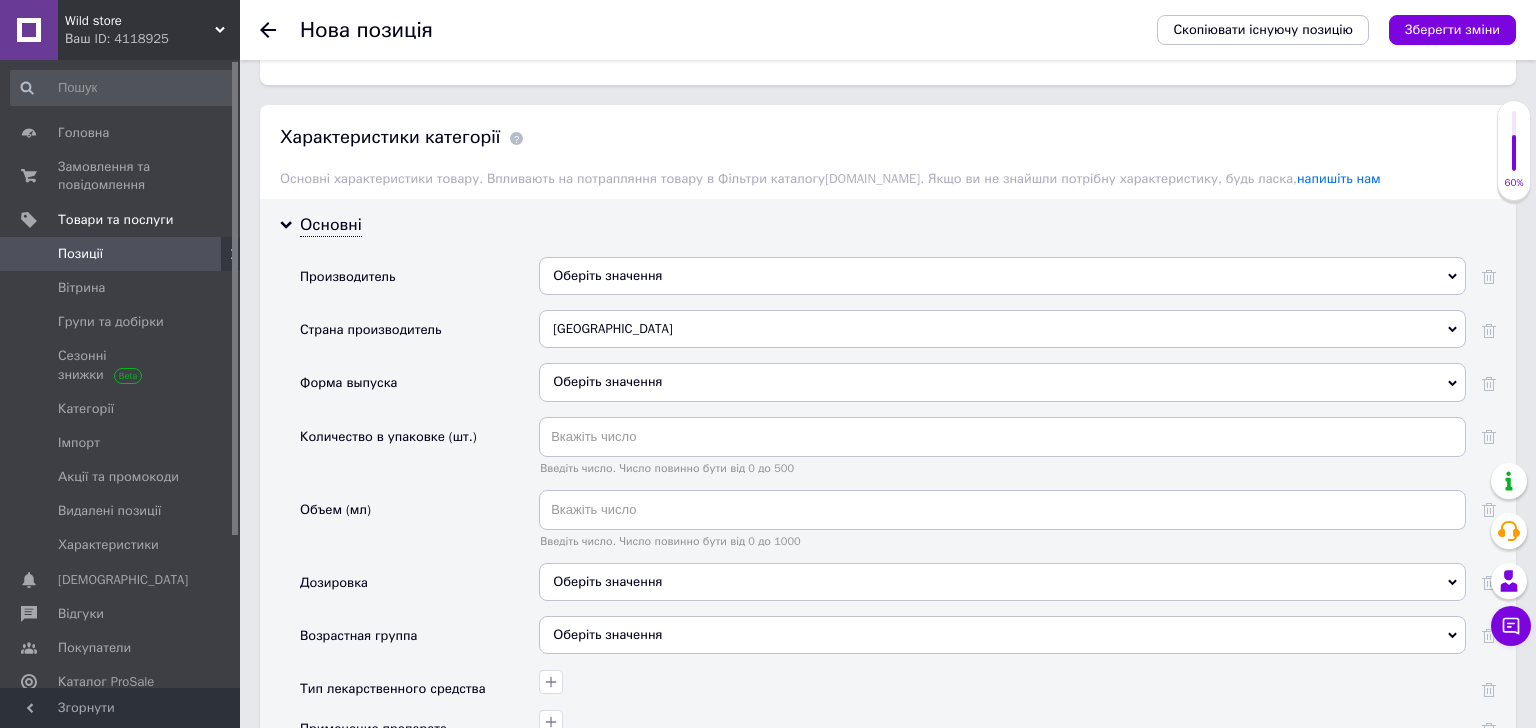 click on "Оберіть значення" at bounding box center [1002, 276] 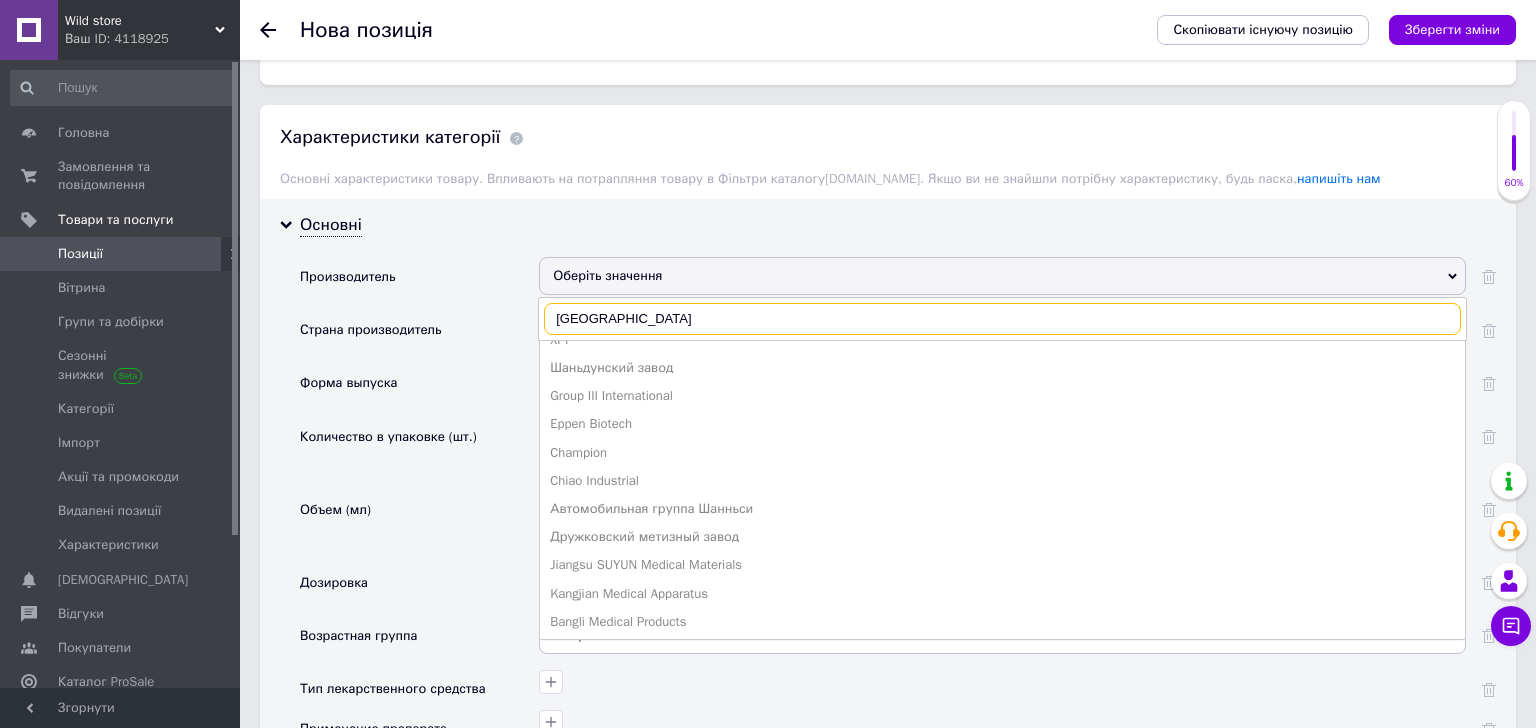 scroll, scrollTop: 416, scrollLeft: 0, axis: vertical 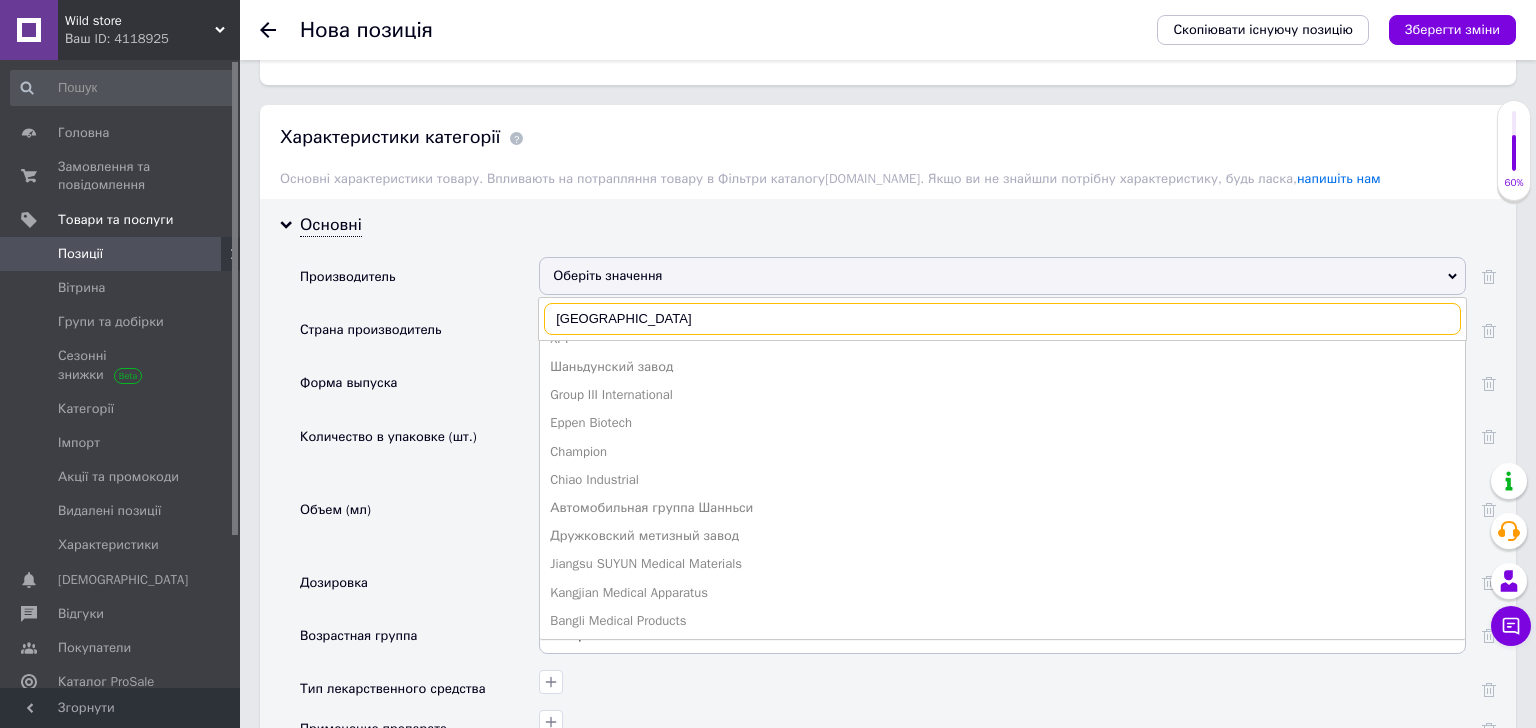 drag, startPoint x: 641, startPoint y: 329, endPoint x: 510, endPoint y: 331, distance: 131.01526 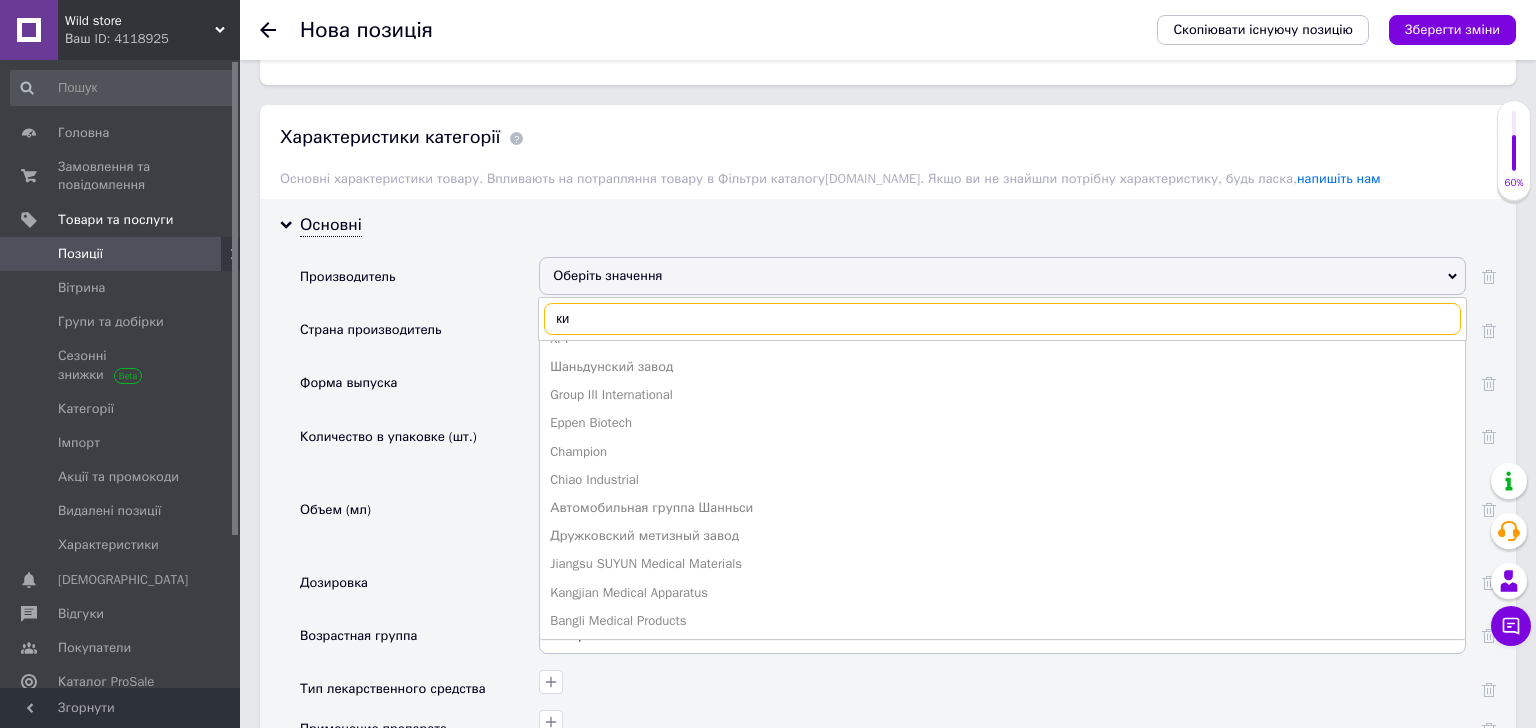 type on "к" 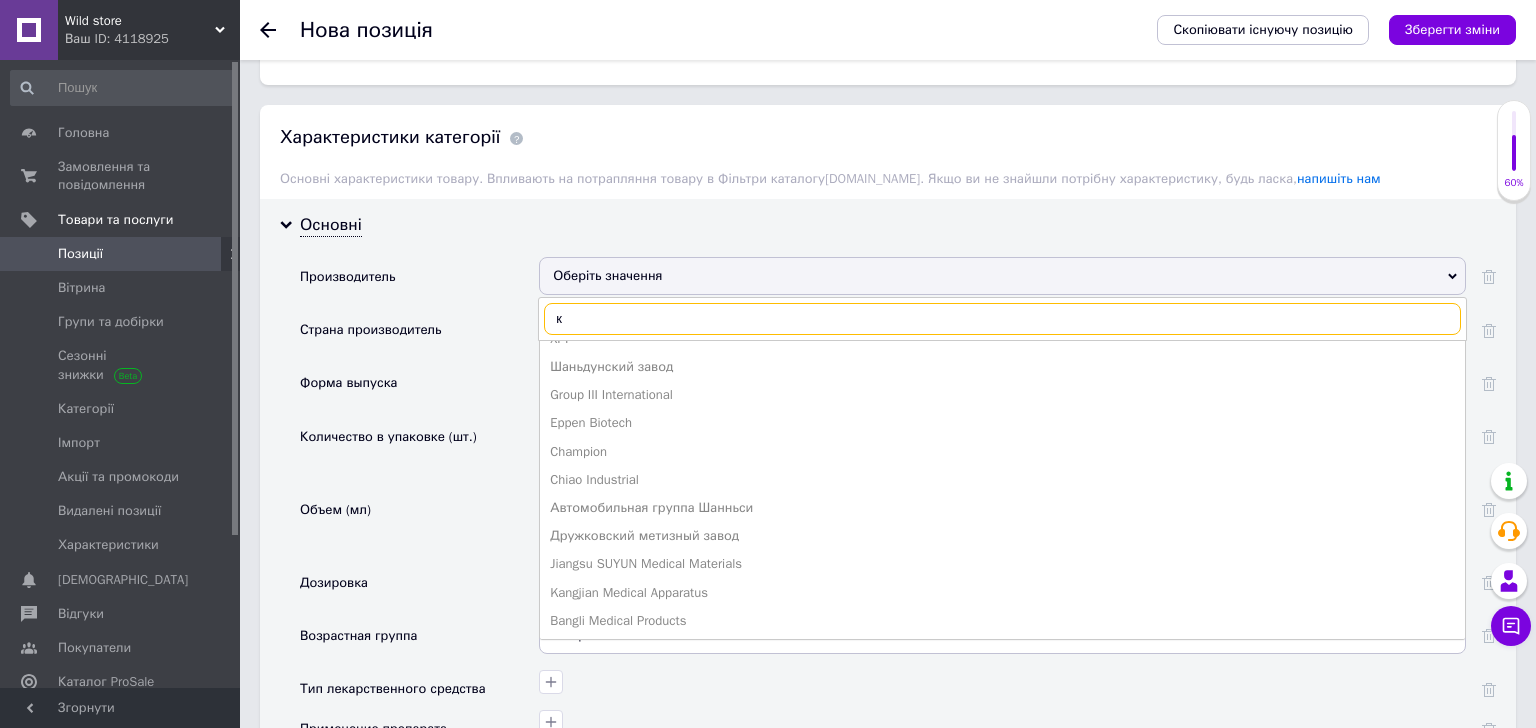 type 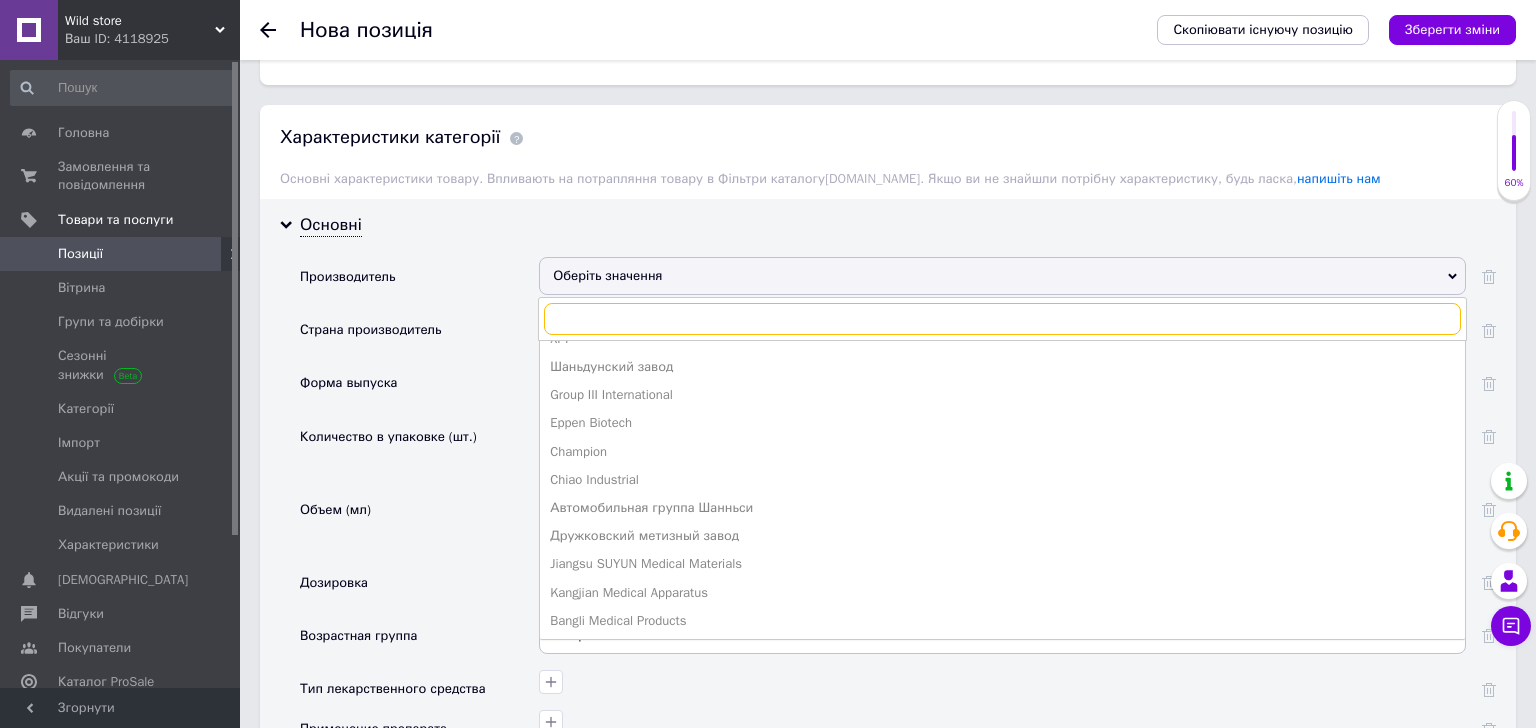 scroll, scrollTop: 642, scrollLeft: 0, axis: vertical 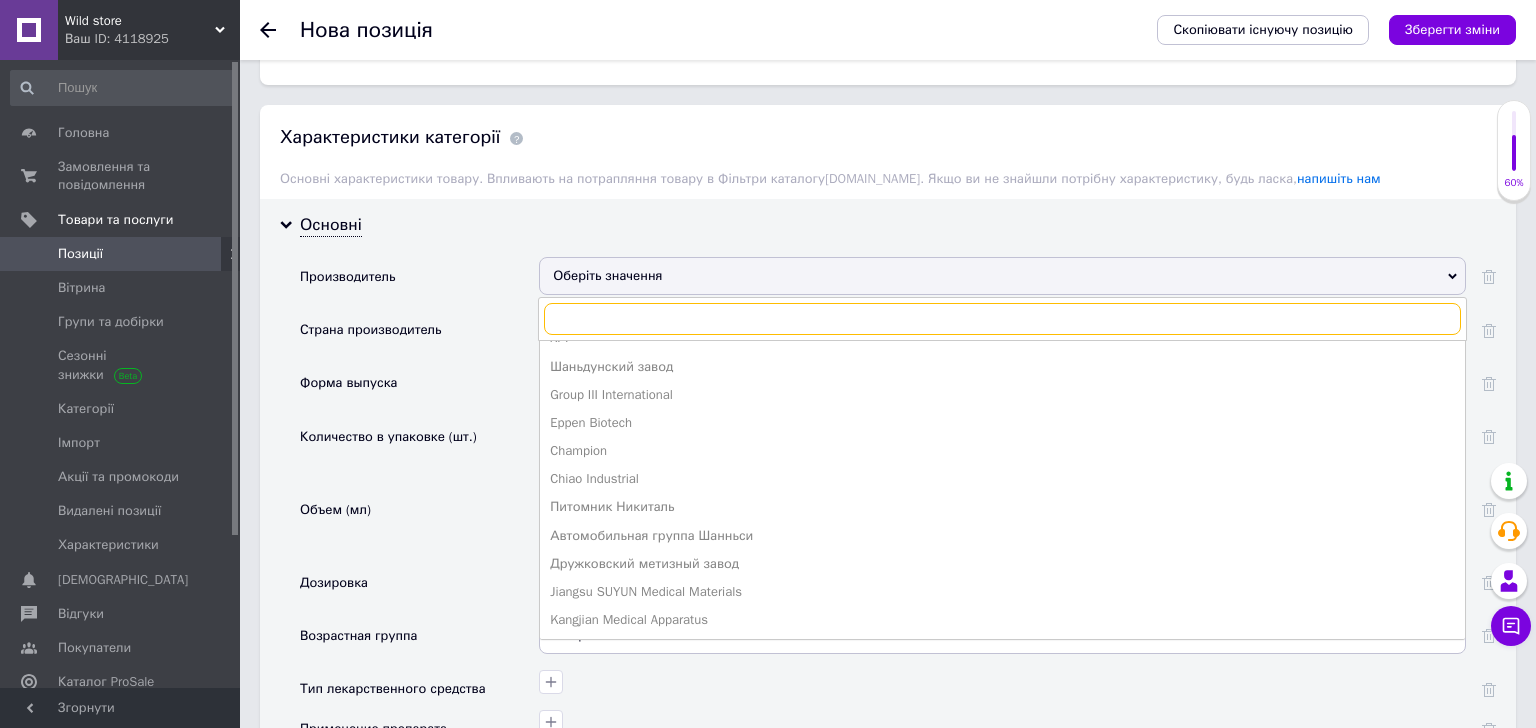 click at bounding box center (1002, 319) 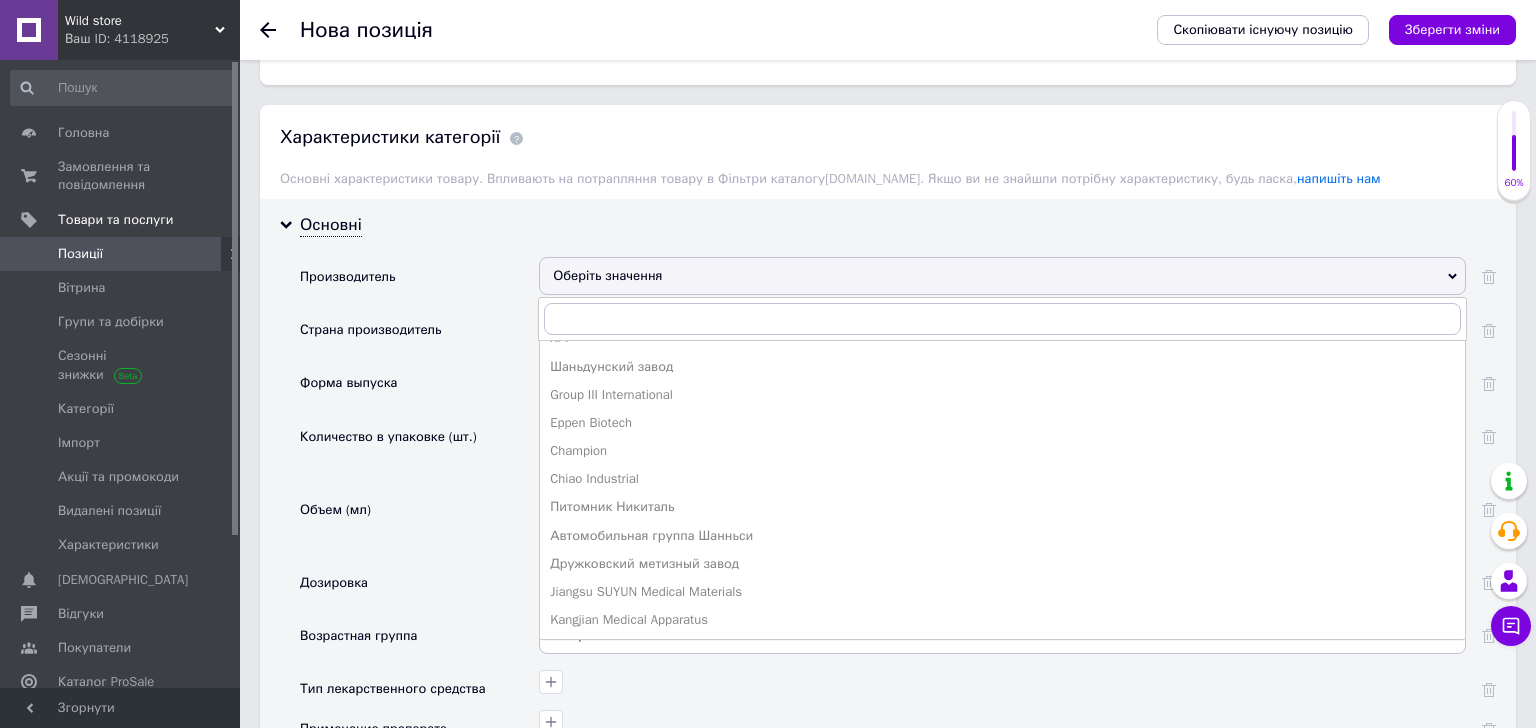 click on "Страна производитель" at bounding box center [419, 336] 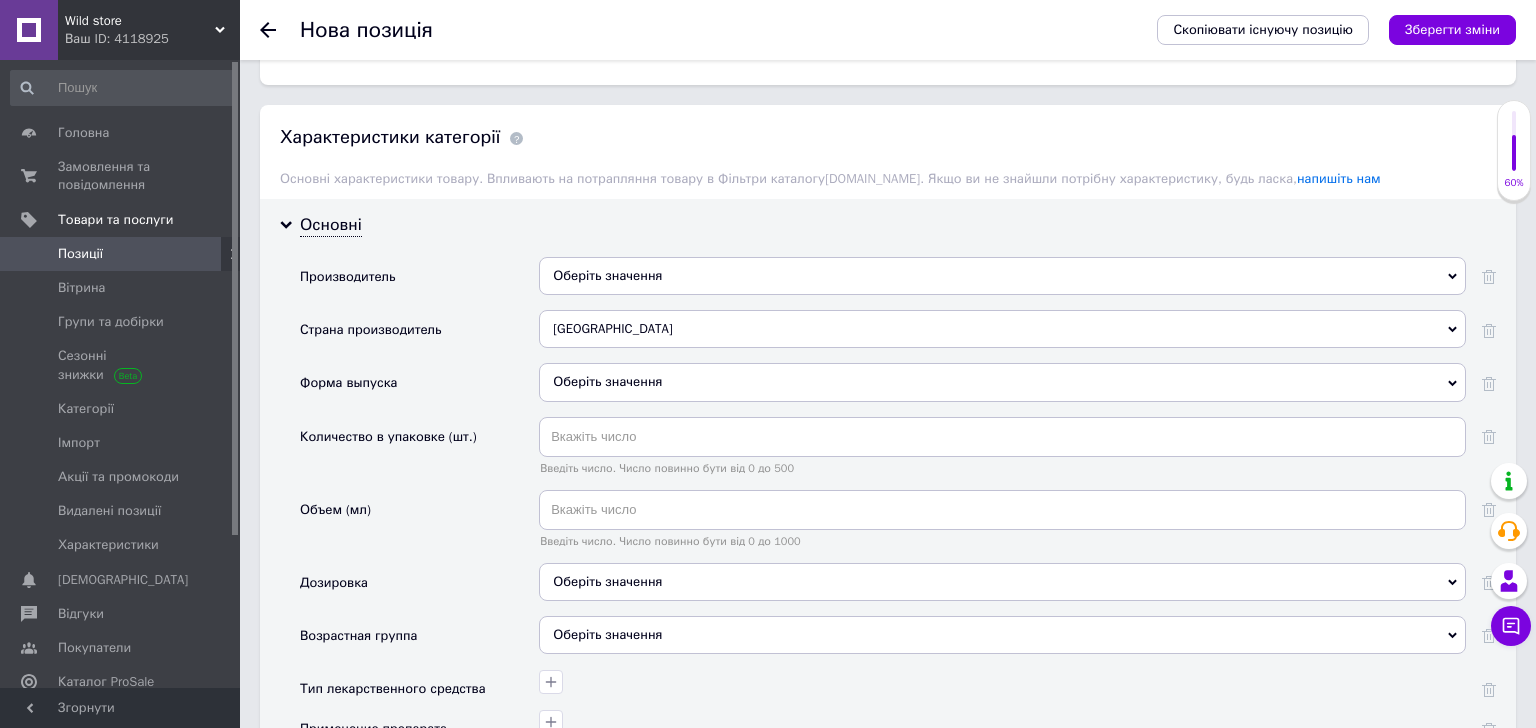 click on "Оберіть значення" at bounding box center (1002, 382) 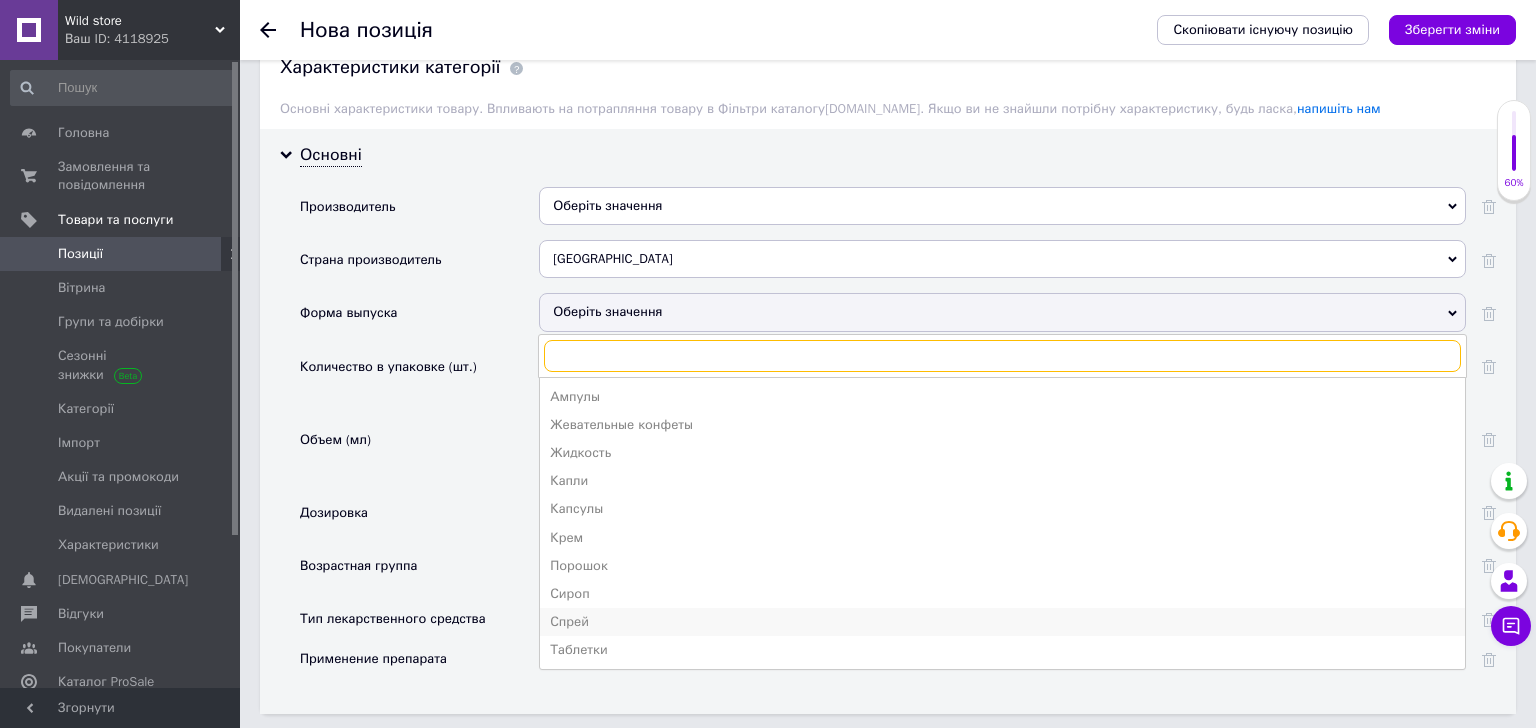 scroll, scrollTop: 1890, scrollLeft: 0, axis: vertical 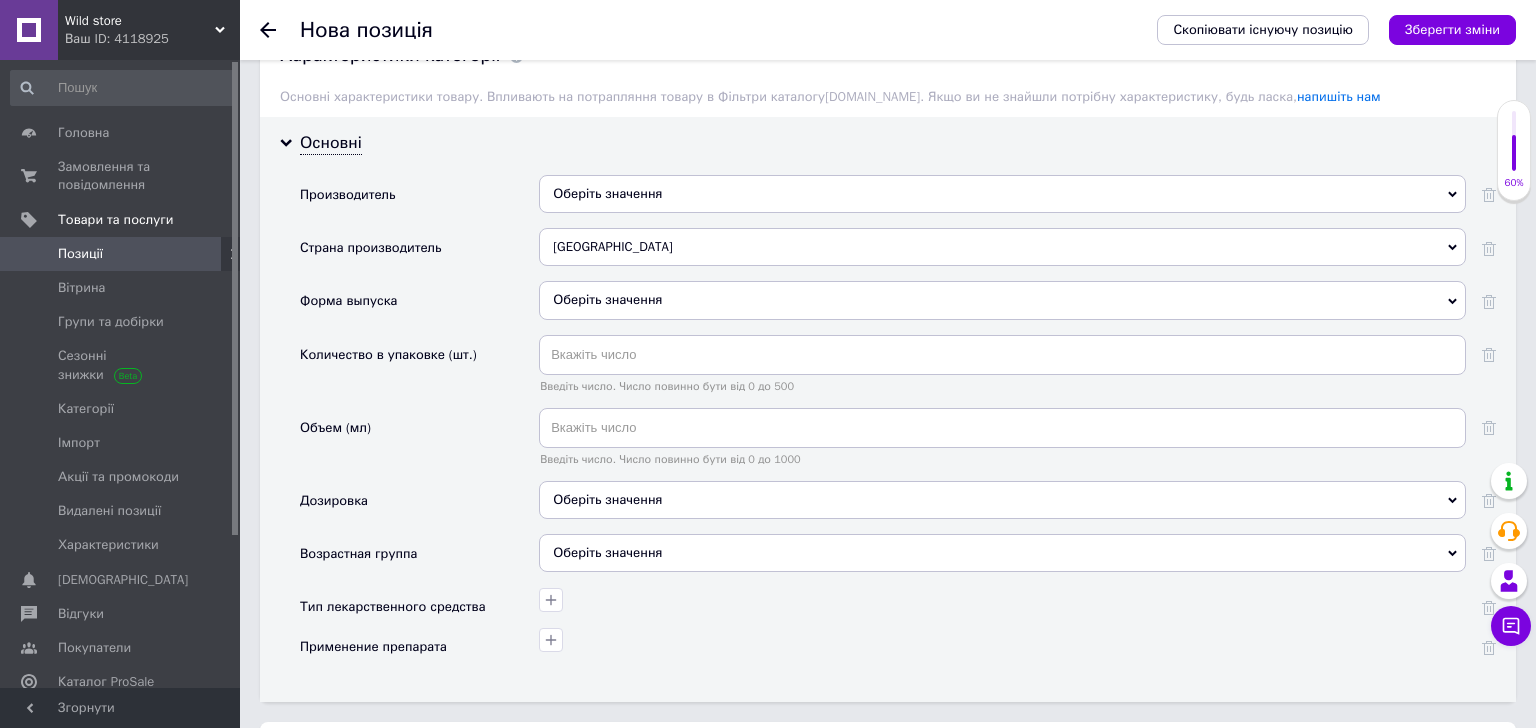 click on "Объем (мл)" at bounding box center [419, 444] 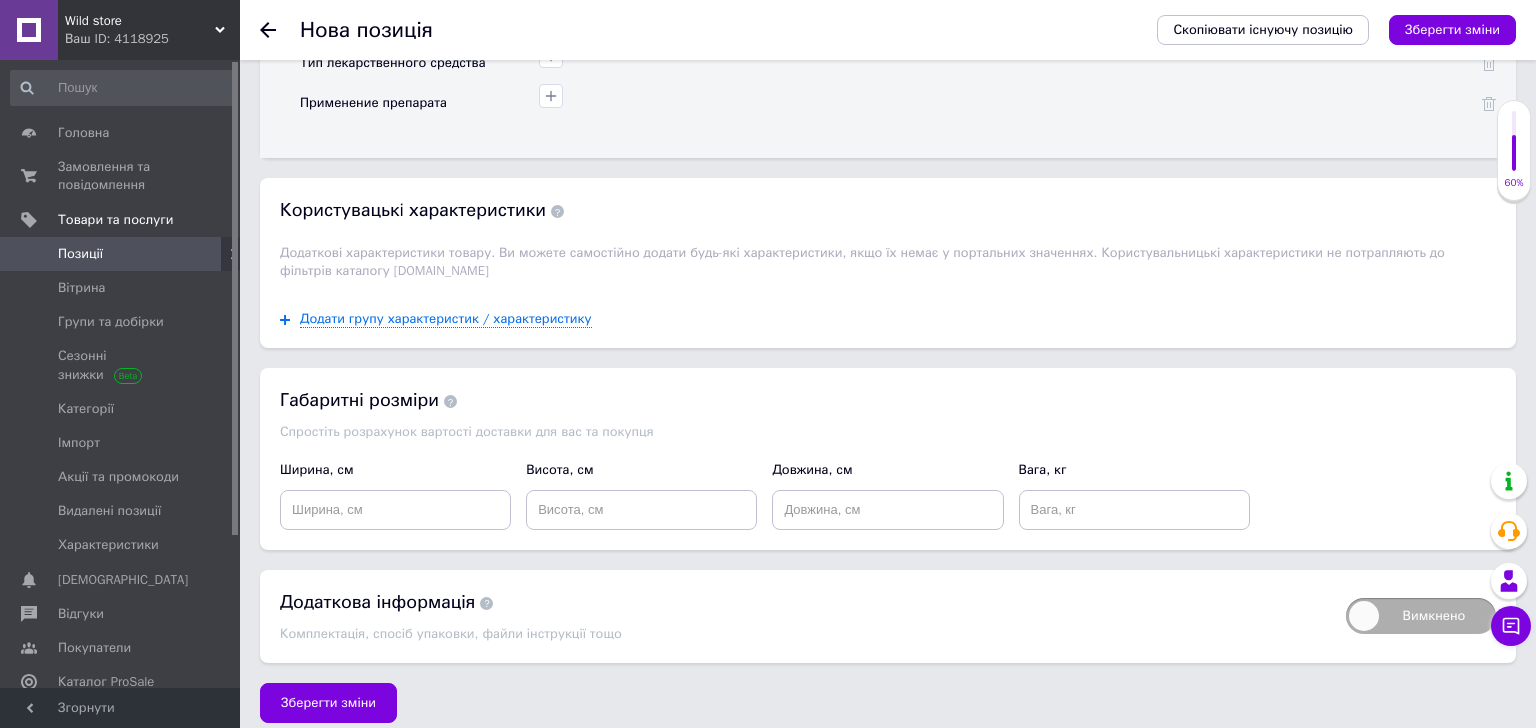 scroll, scrollTop: 2443, scrollLeft: 0, axis: vertical 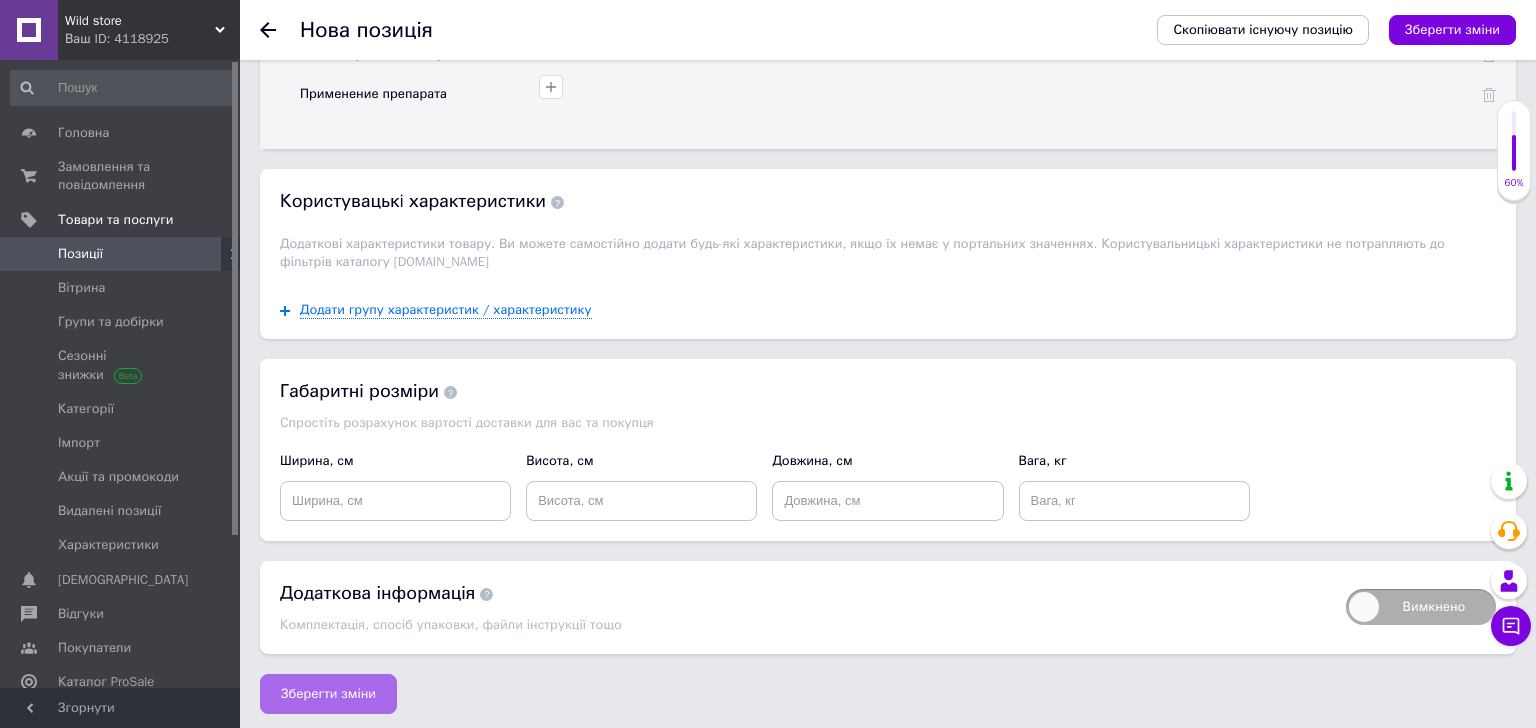 click on "Зберегти зміни" at bounding box center [328, 694] 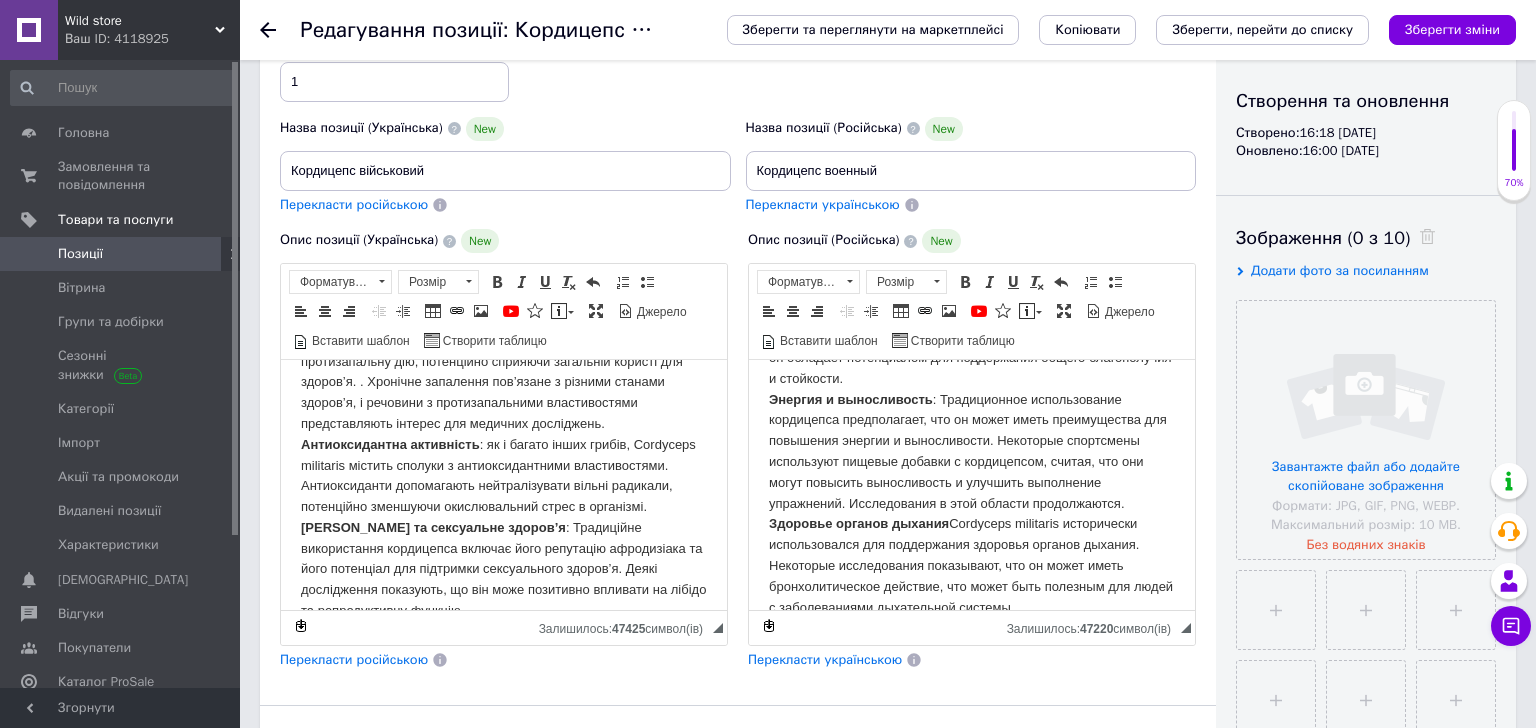 scroll, scrollTop: 352, scrollLeft: 0, axis: vertical 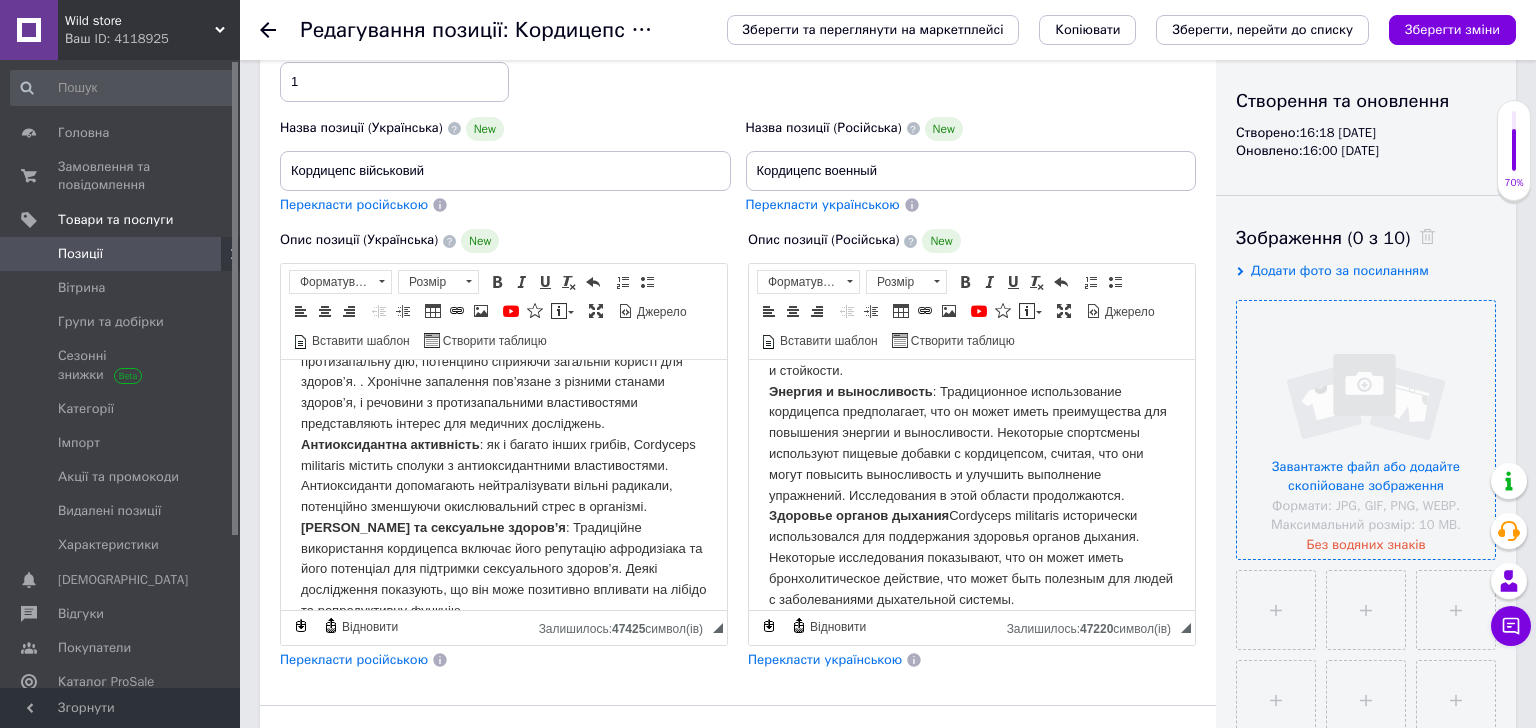 click at bounding box center (1366, 430) 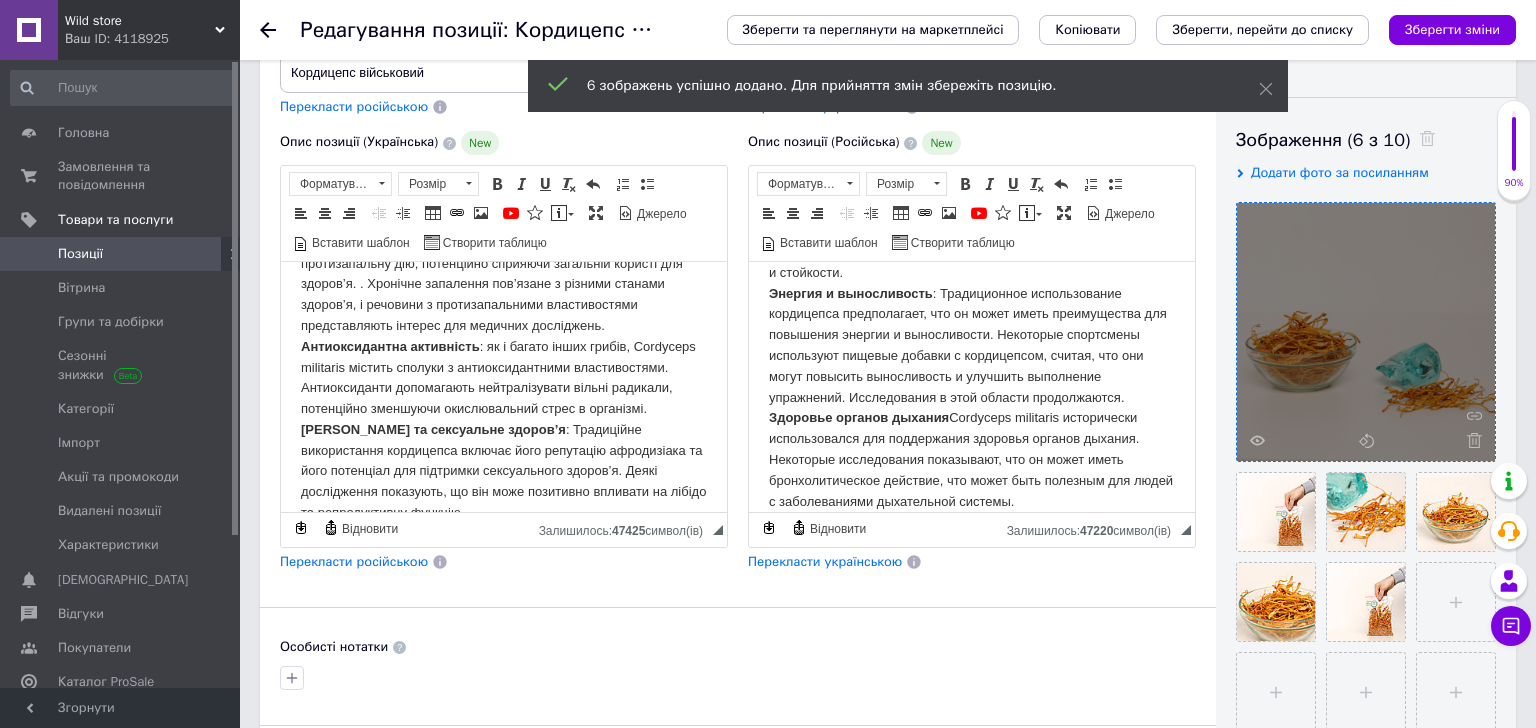 scroll, scrollTop: 298, scrollLeft: 0, axis: vertical 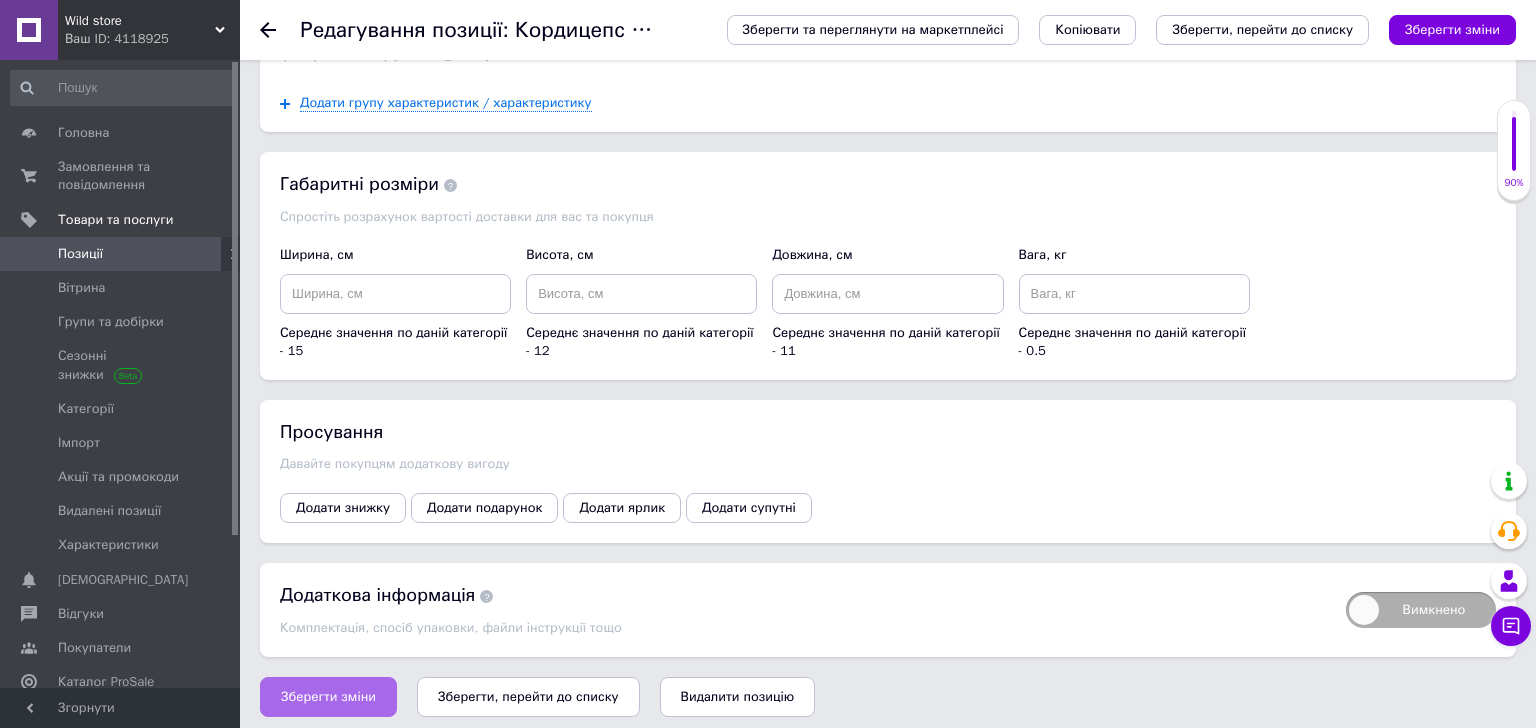 click on "Зберегти зміни" at bounding box center [328, 697] 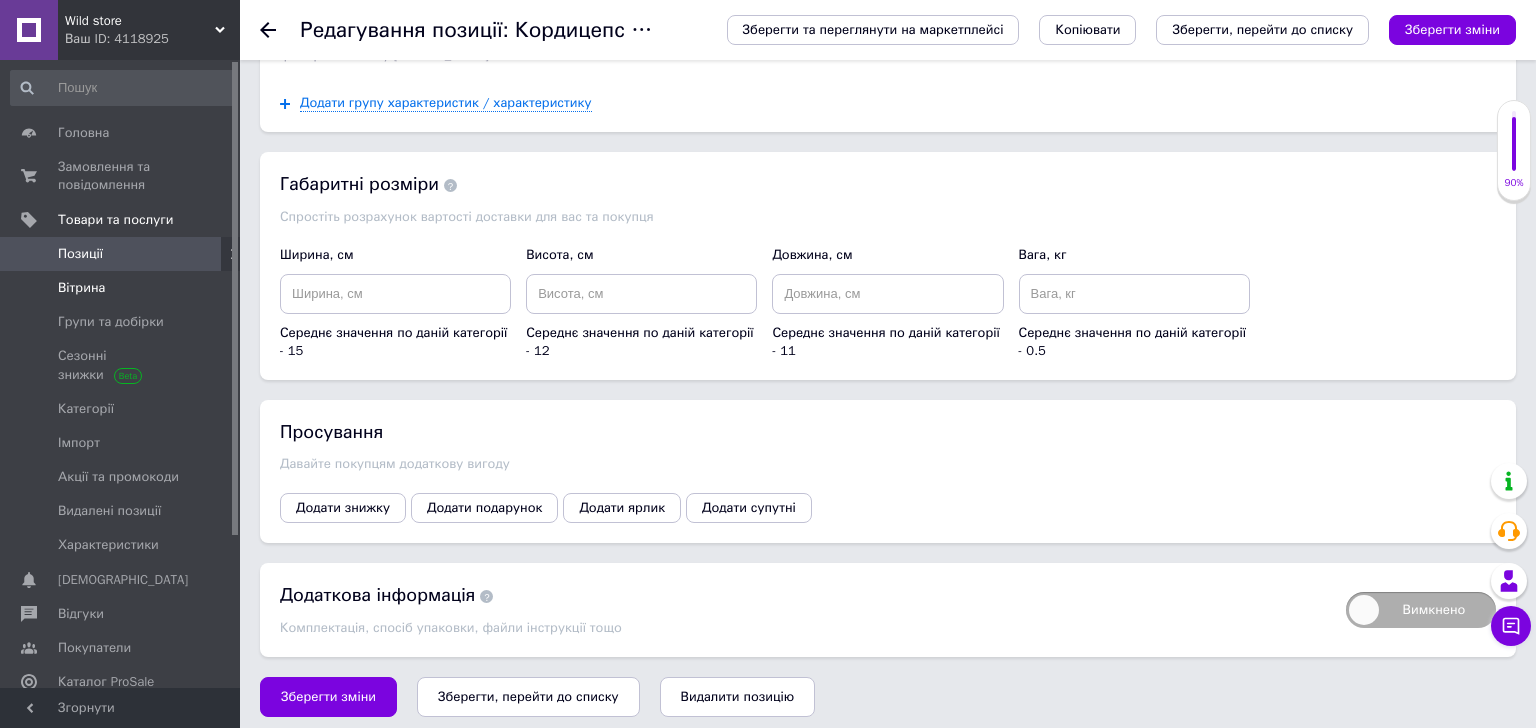 click on "Вітрина" at bounding box center [81, 288] 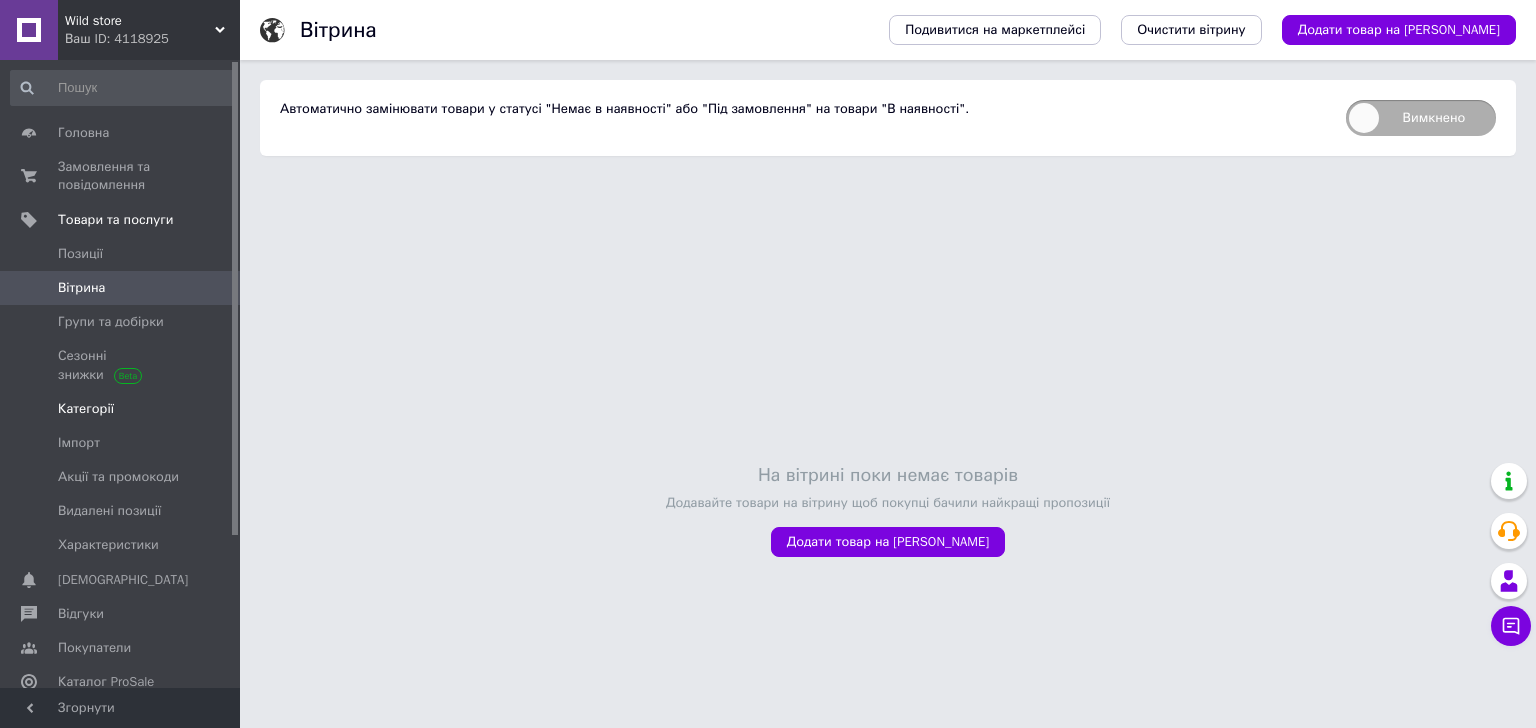 click on "Категорії" at bounding box center (86, 409) 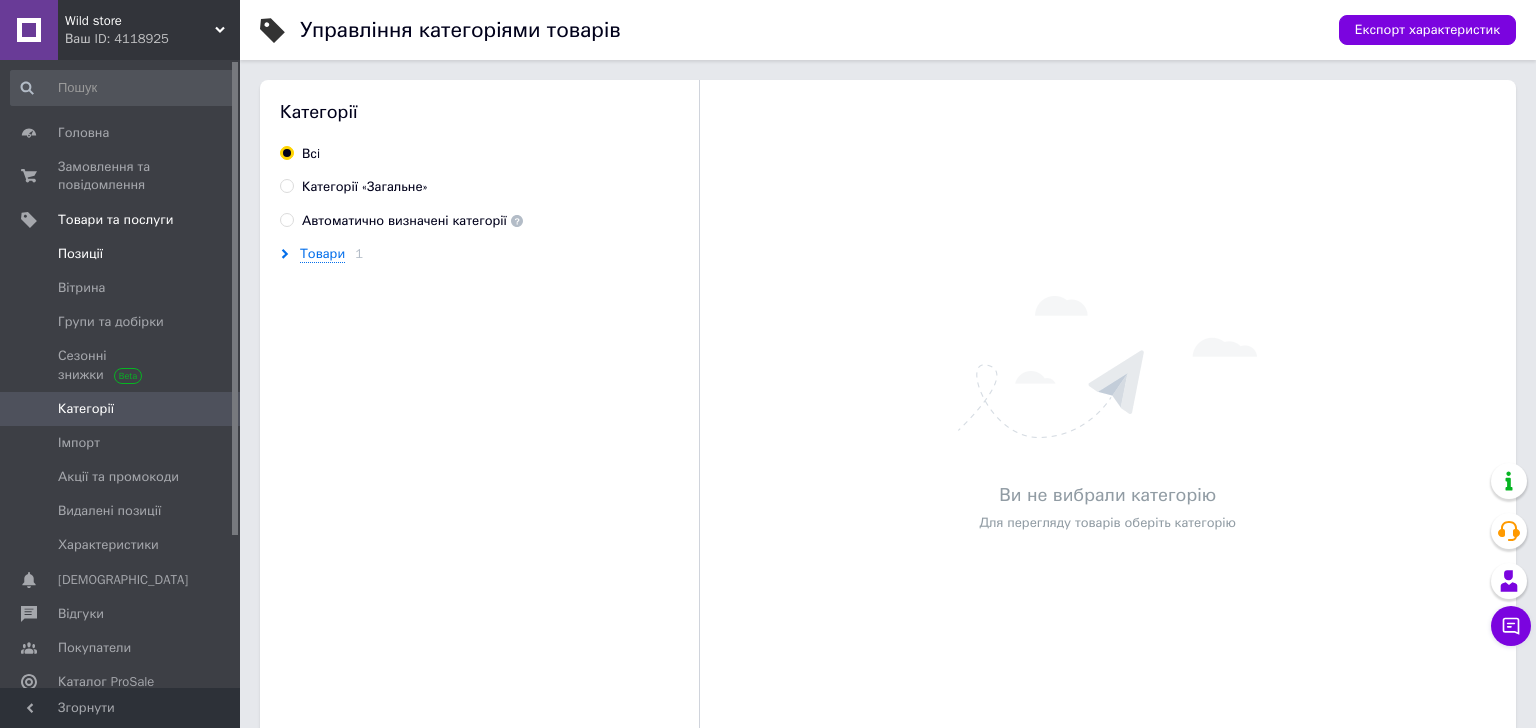 click on "Позиції" at bounding box center [80, 254] 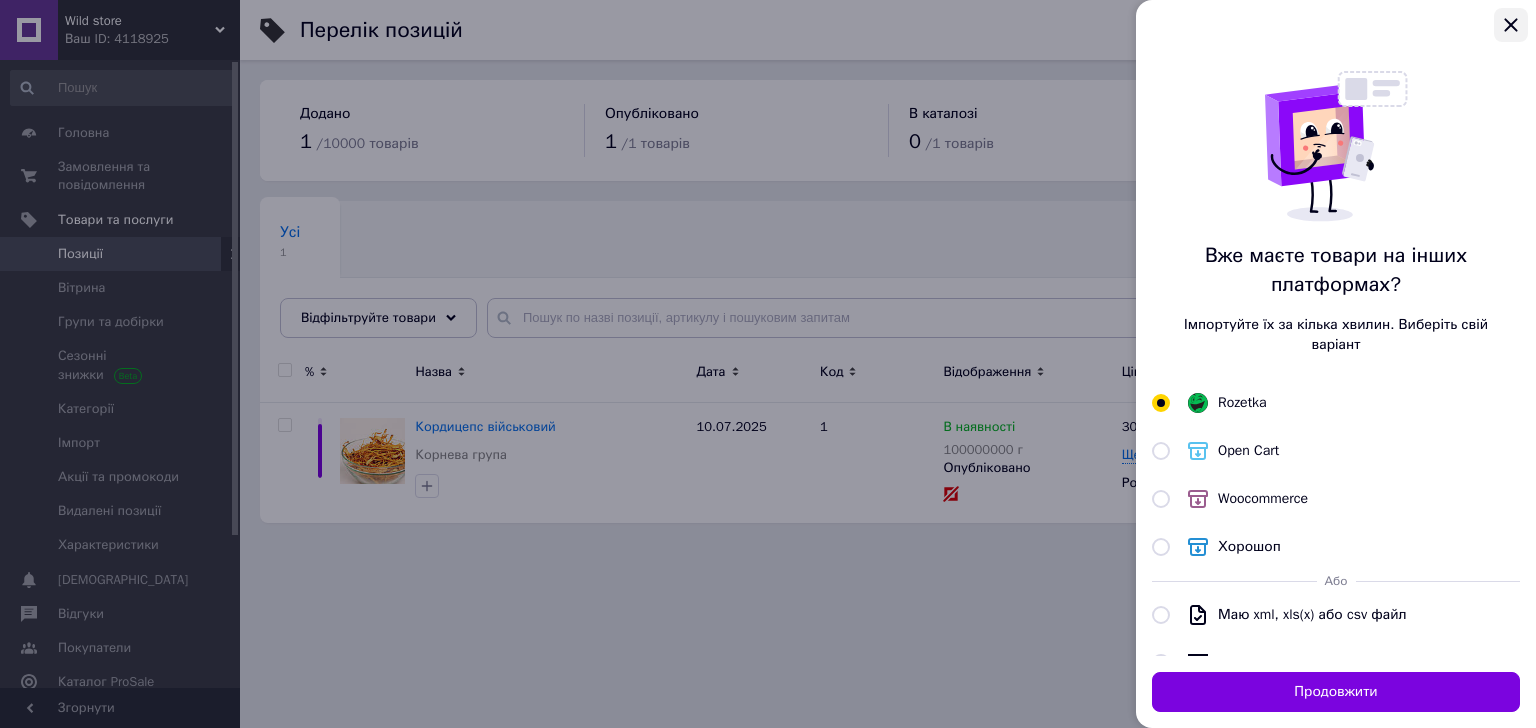 click 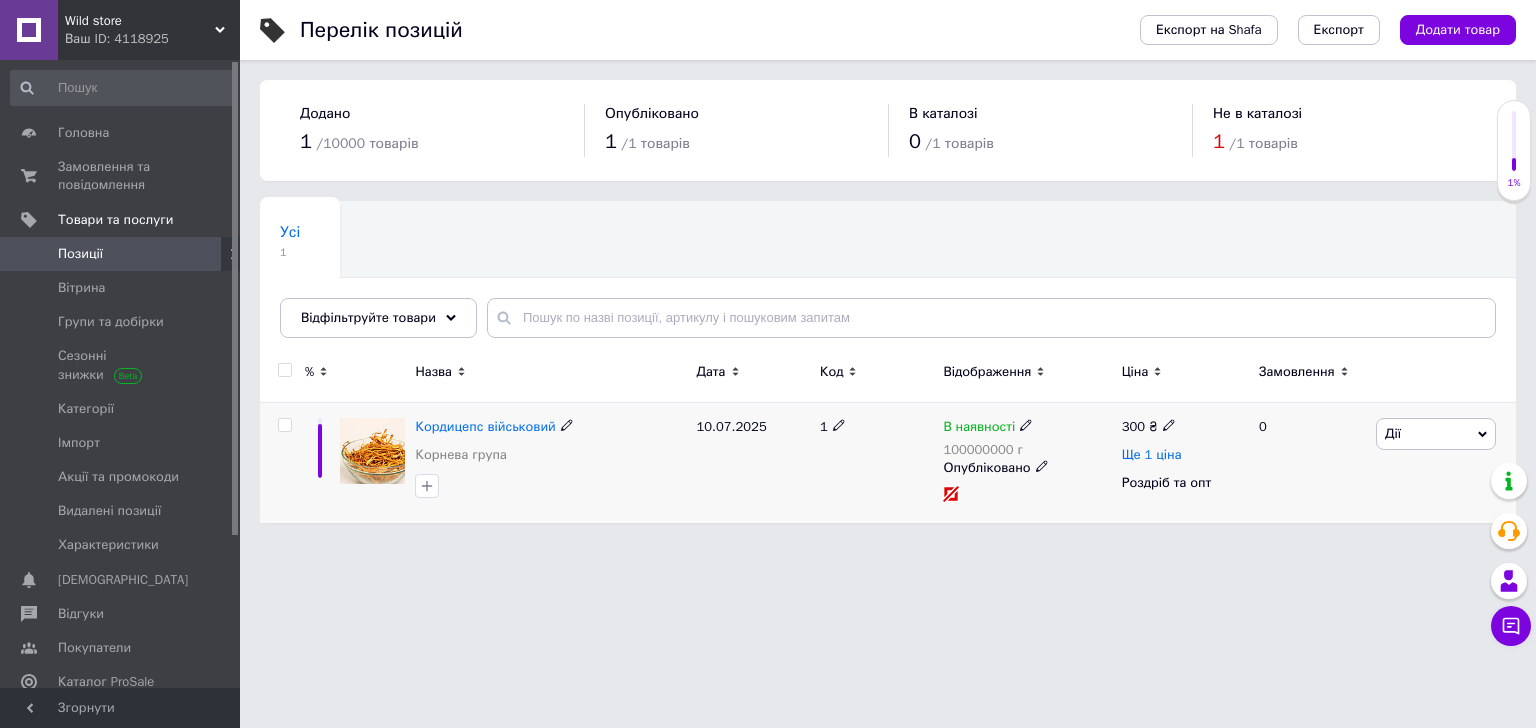 click on "Ще 1 ціна" at bounding box center (1152, 455) 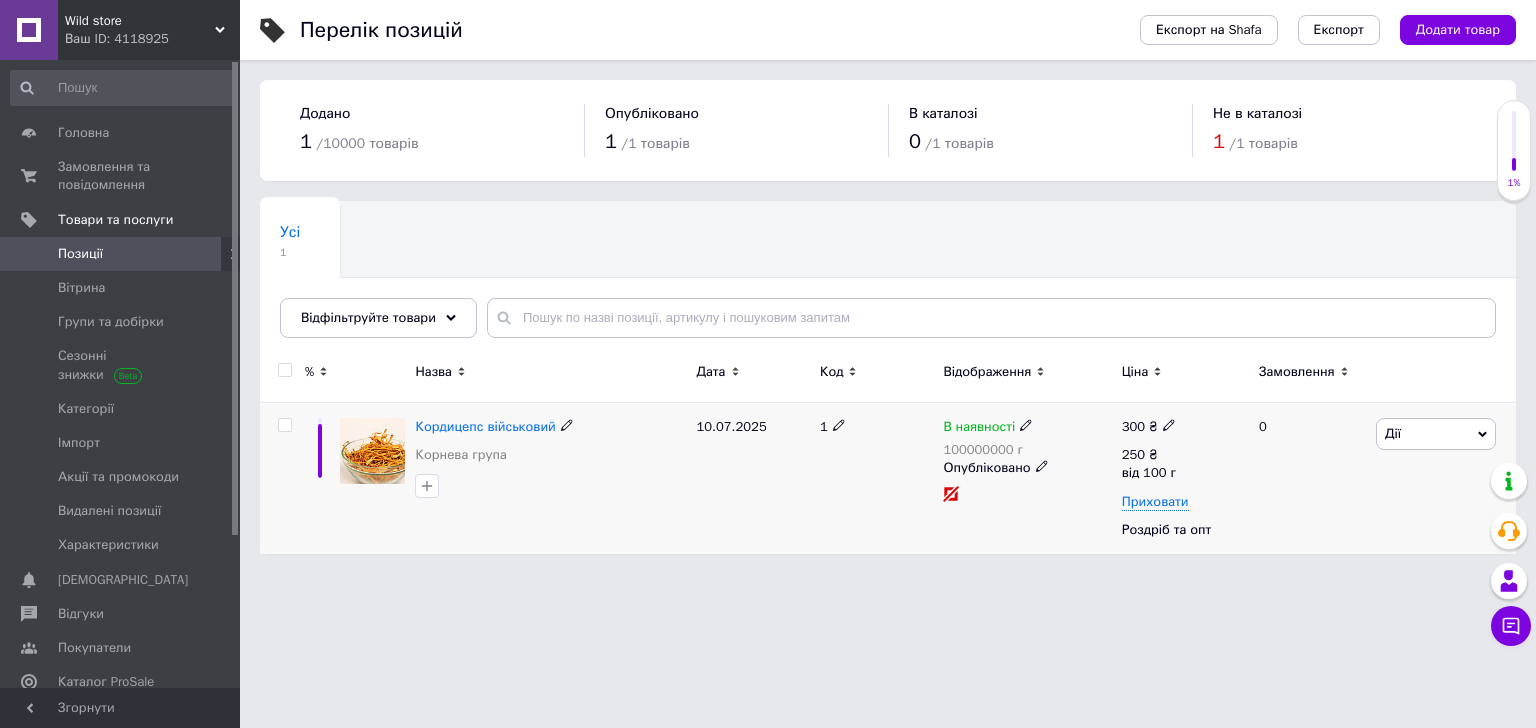 click 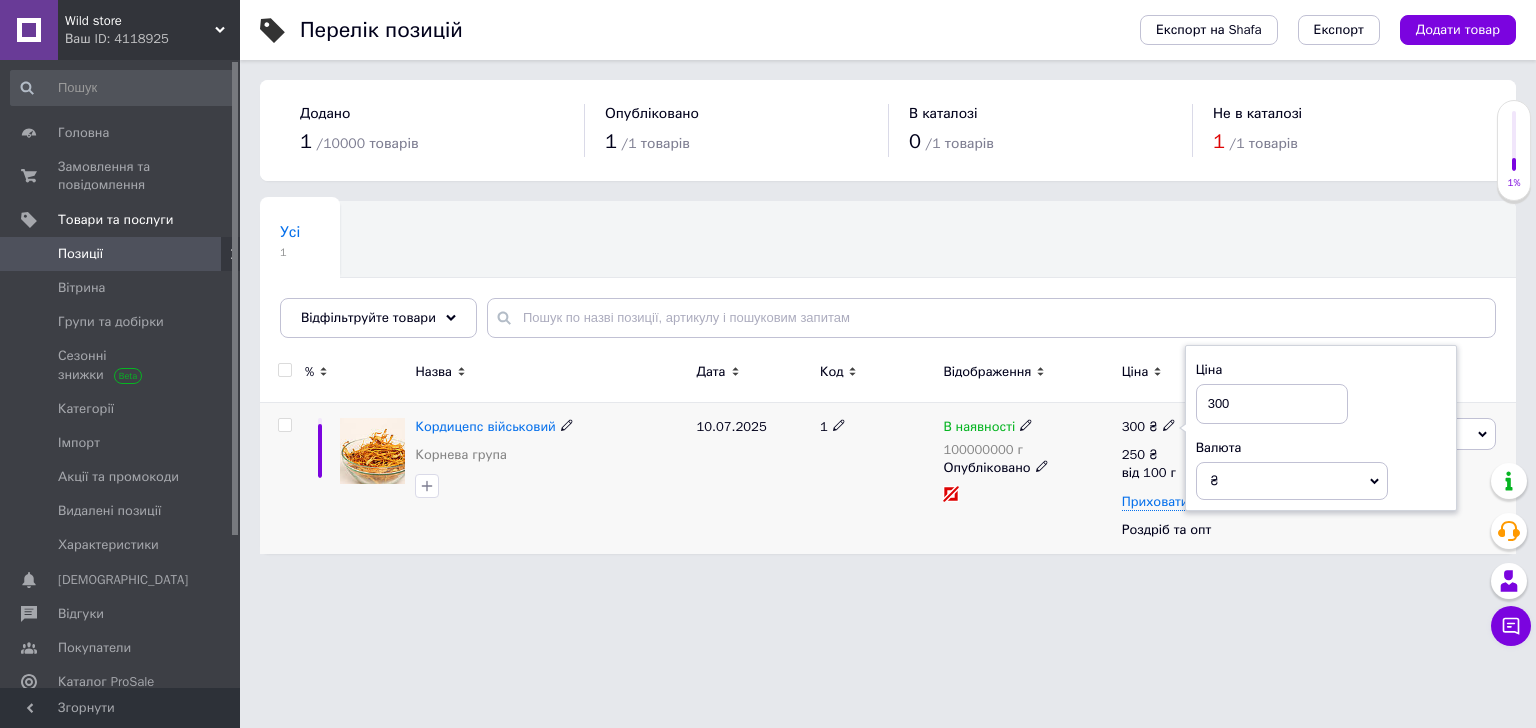 click on "В наявності 100000000 г Опубліковано" at bounding box center [1027, 478] 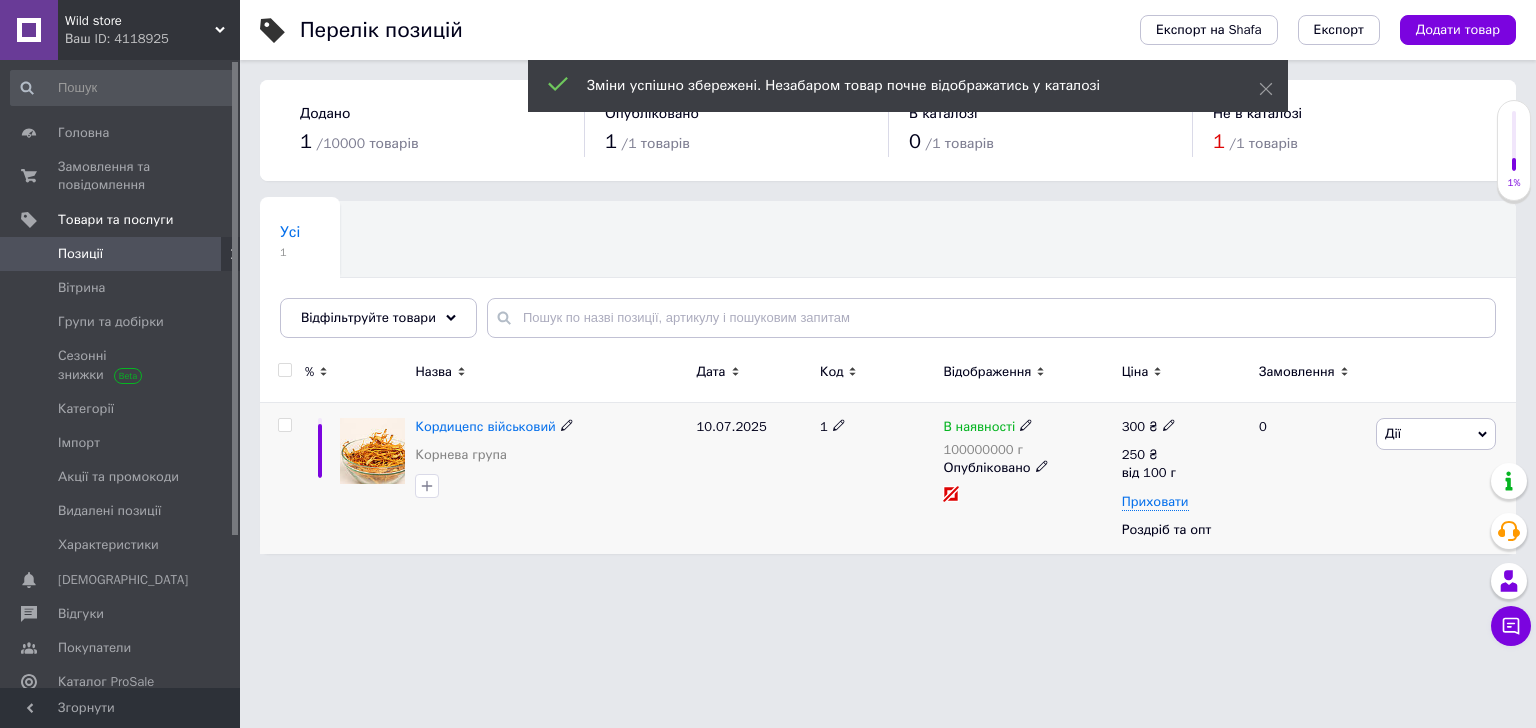 click on "Дії" at bounding box center [1436, 434] 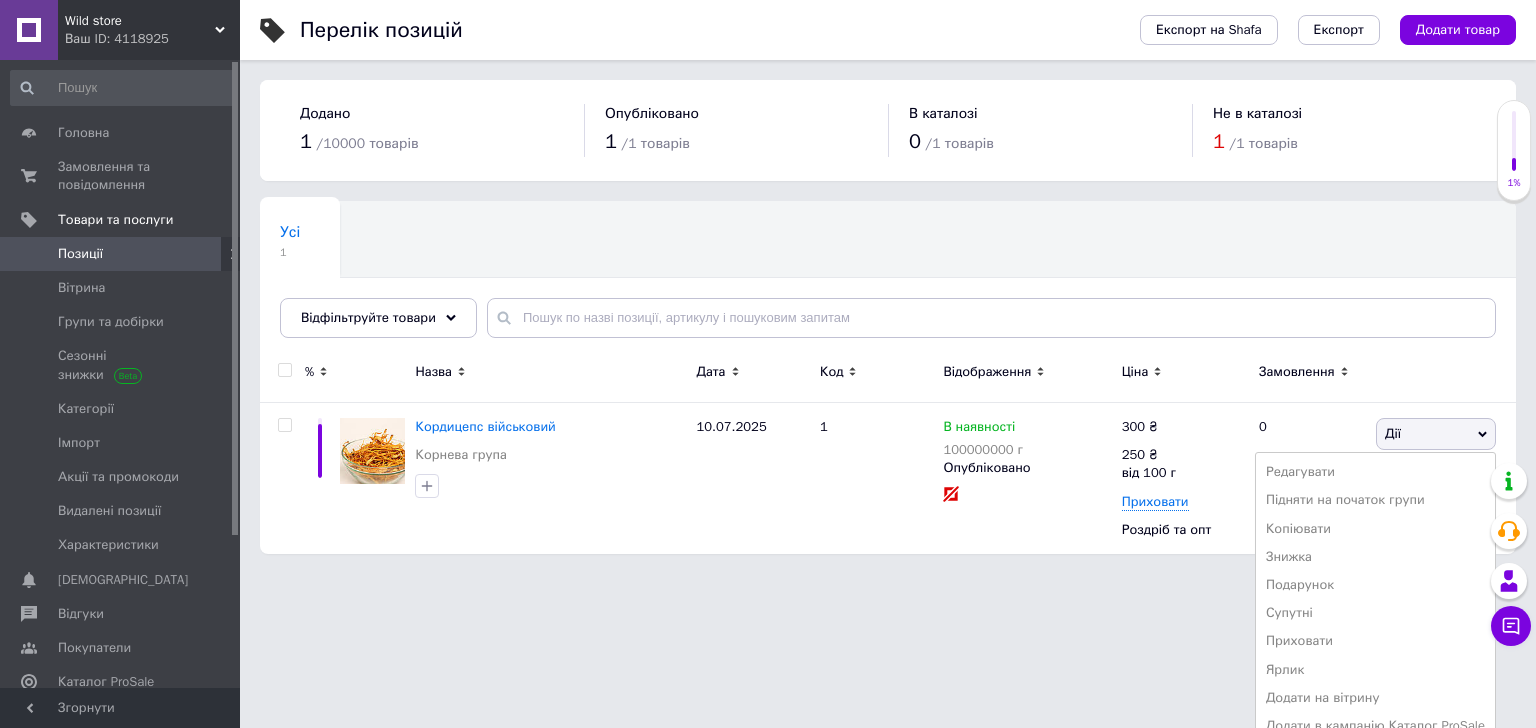 click on "Wild store Ваш ID: 4118925 Кабінет покупця Перевірити стан системи Сторінка на порталі Sim service Довідка Вийти Головна Замовлення та повідомлення 0 0 Товари та послуги Позиції [PERSON_NAME] та добірки Сезонні знижки Категорії Імпорт Акції та промокоди Видалені позиції Характеристики Сповіщення 0 0 Відгуки Покупатели Каталог ProSale Аналітика Гаманець компанії [PERSON_NAME] Тарифи та рахунки Тестовий період Згорнути
Перелік позицій Експорт на Shafa Експорт Додати товар Додано 1   / 10000   товарів 1   / 1   0   / 1" at bounding box center (768, 287) 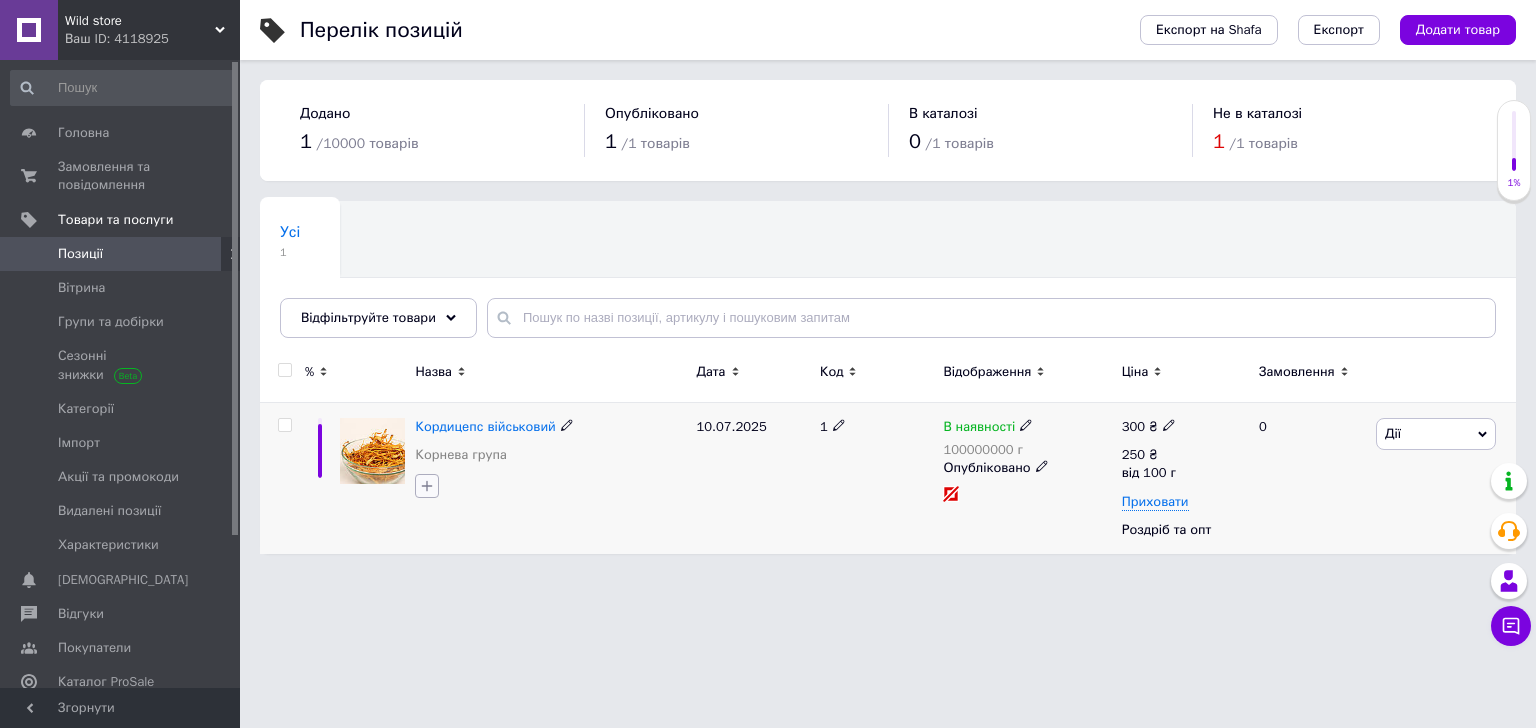 click 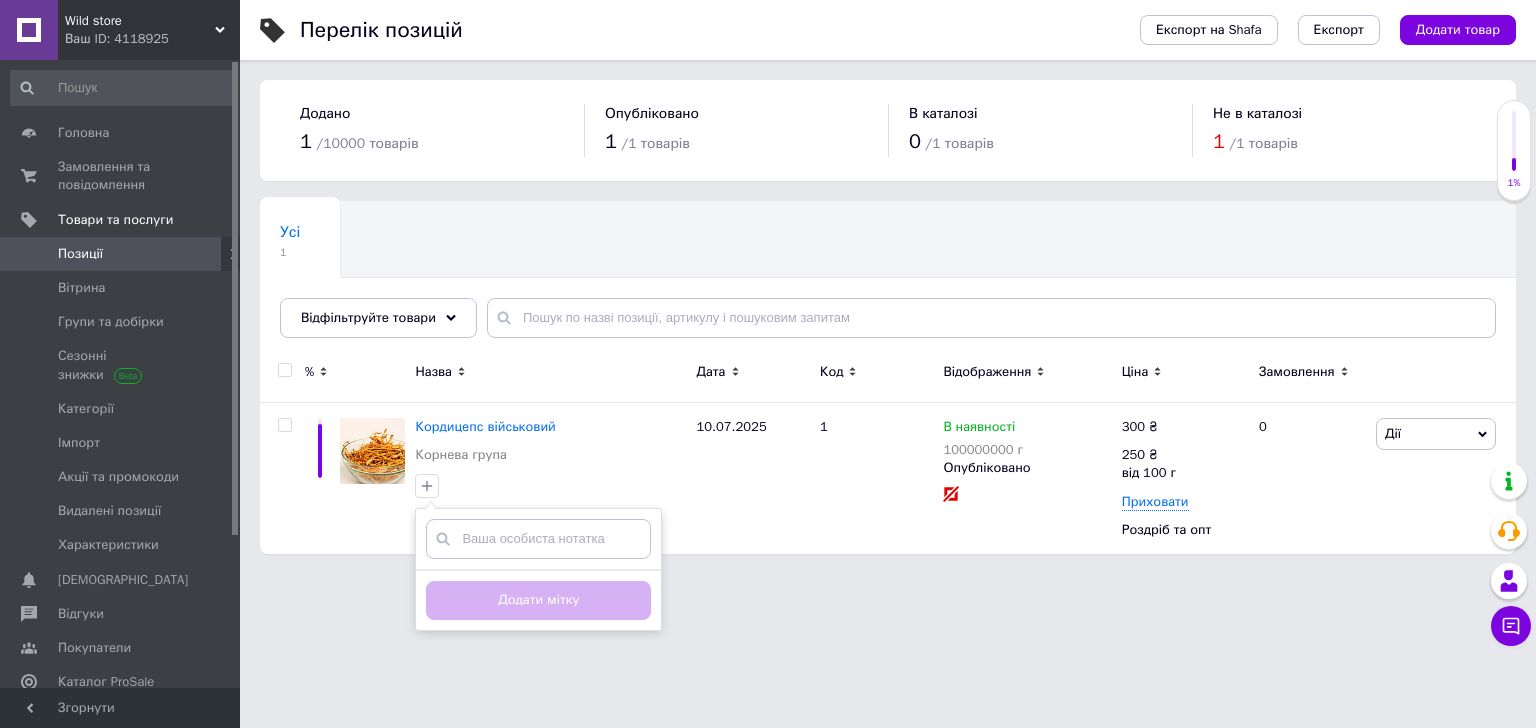 click on "Назва" at bounding box center (550, 375) 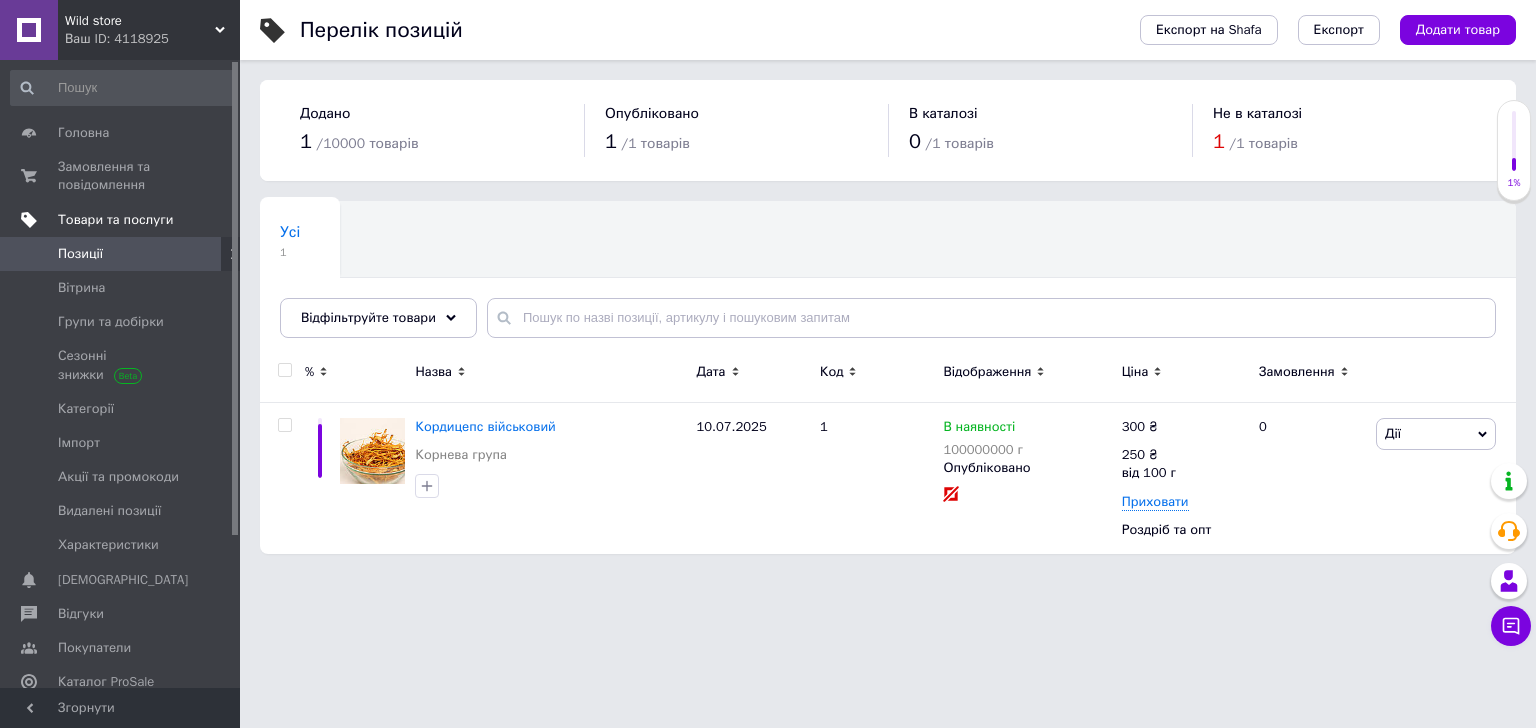click on "Товари та послуги" at bounding box center [115, 220] 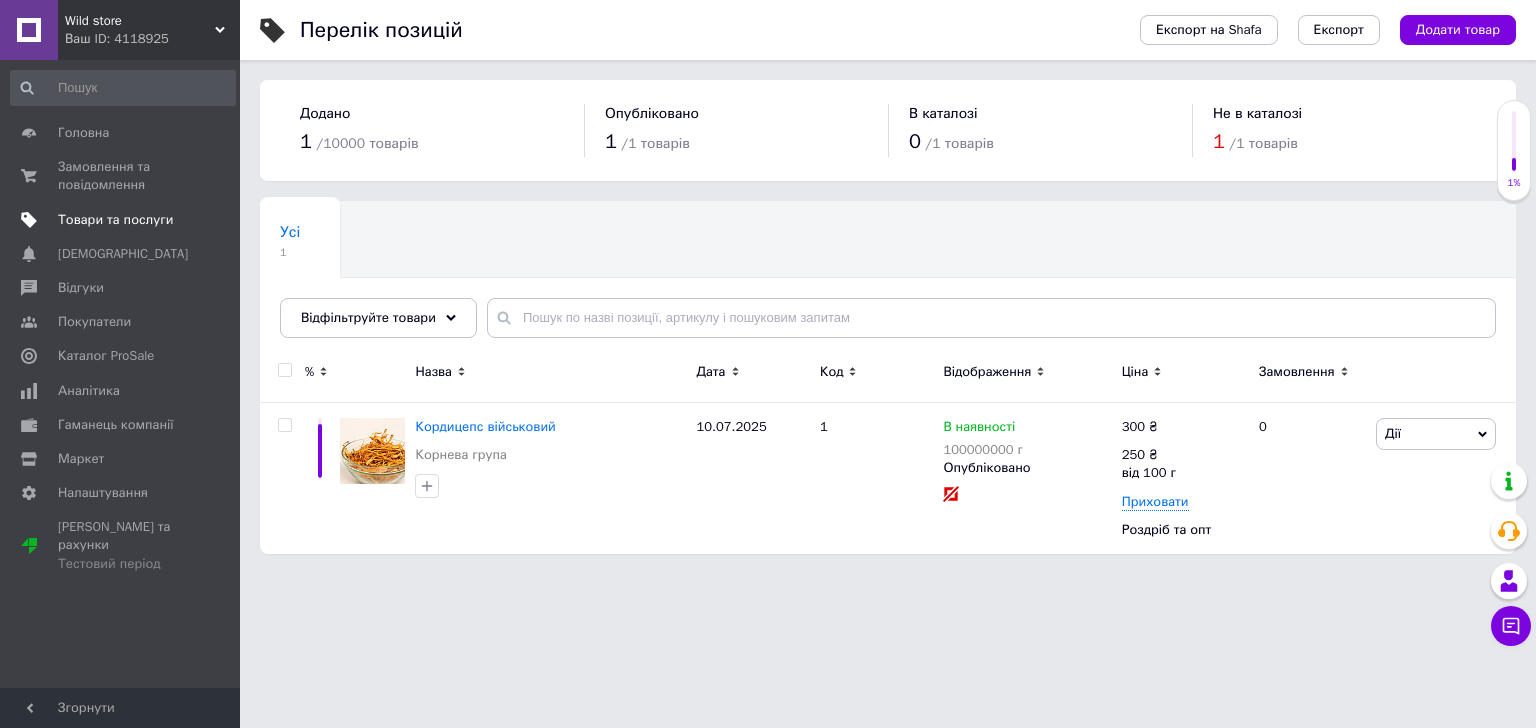 click on "Товари та послуги" at bounding box center [115, 220] 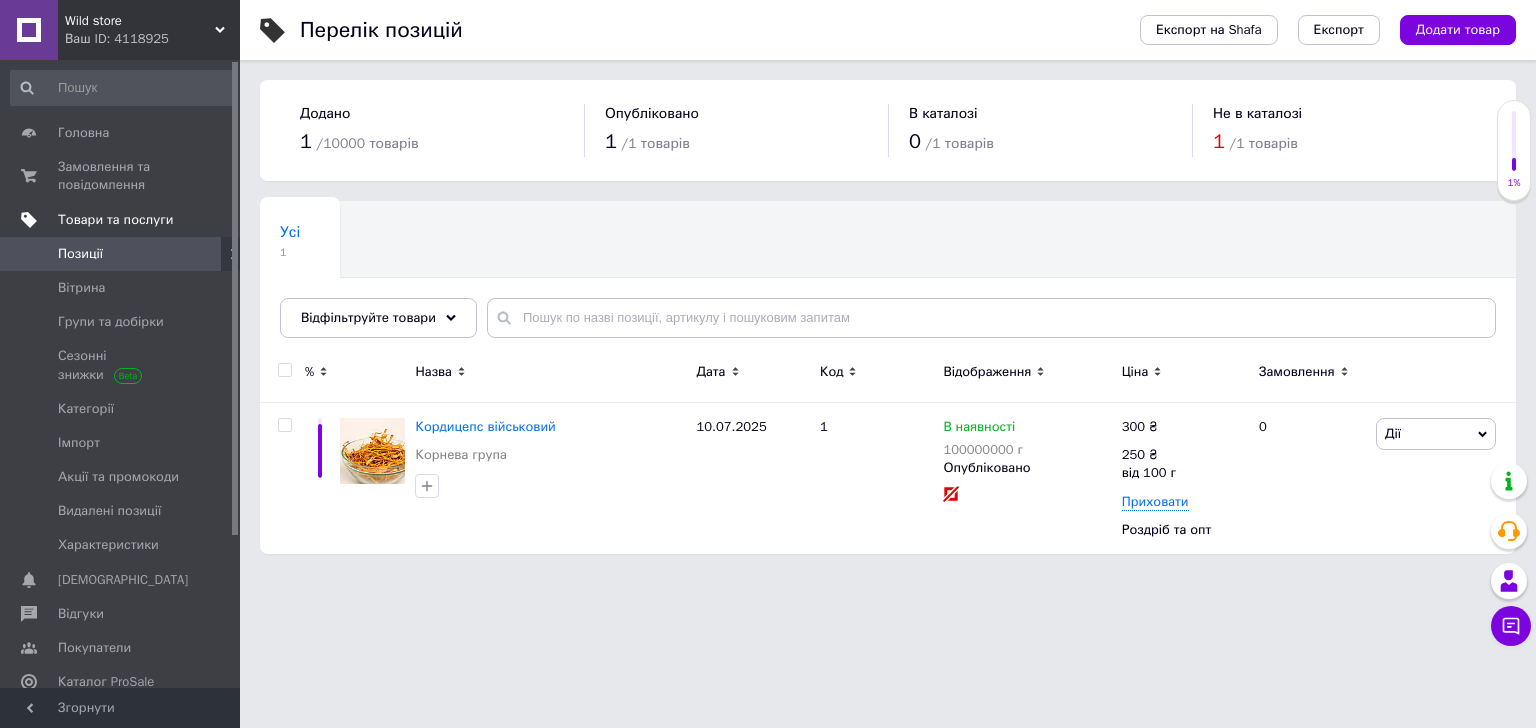 click on "Товари та послуги" at bounding box center [115, 220] 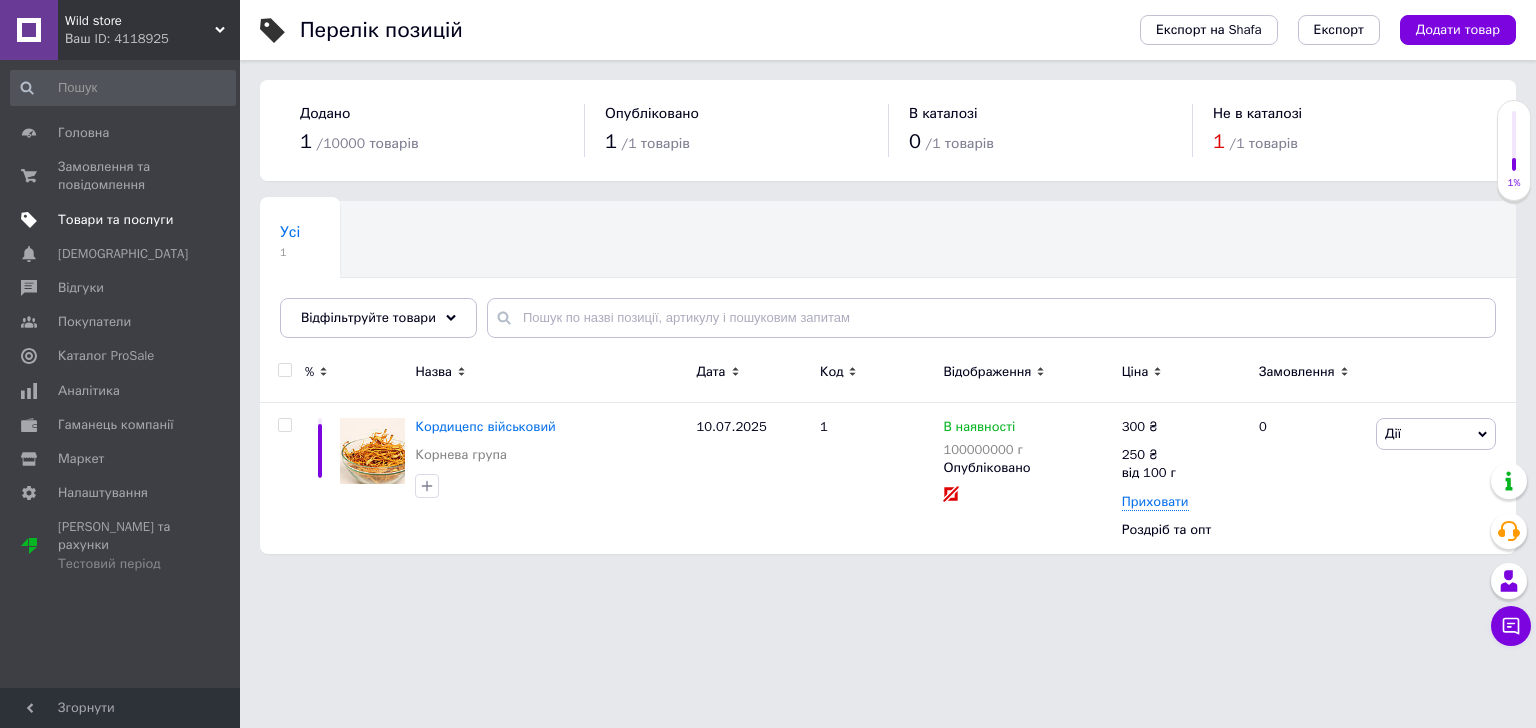 click on "Товари та послуги" at bounding box center [115, 220] 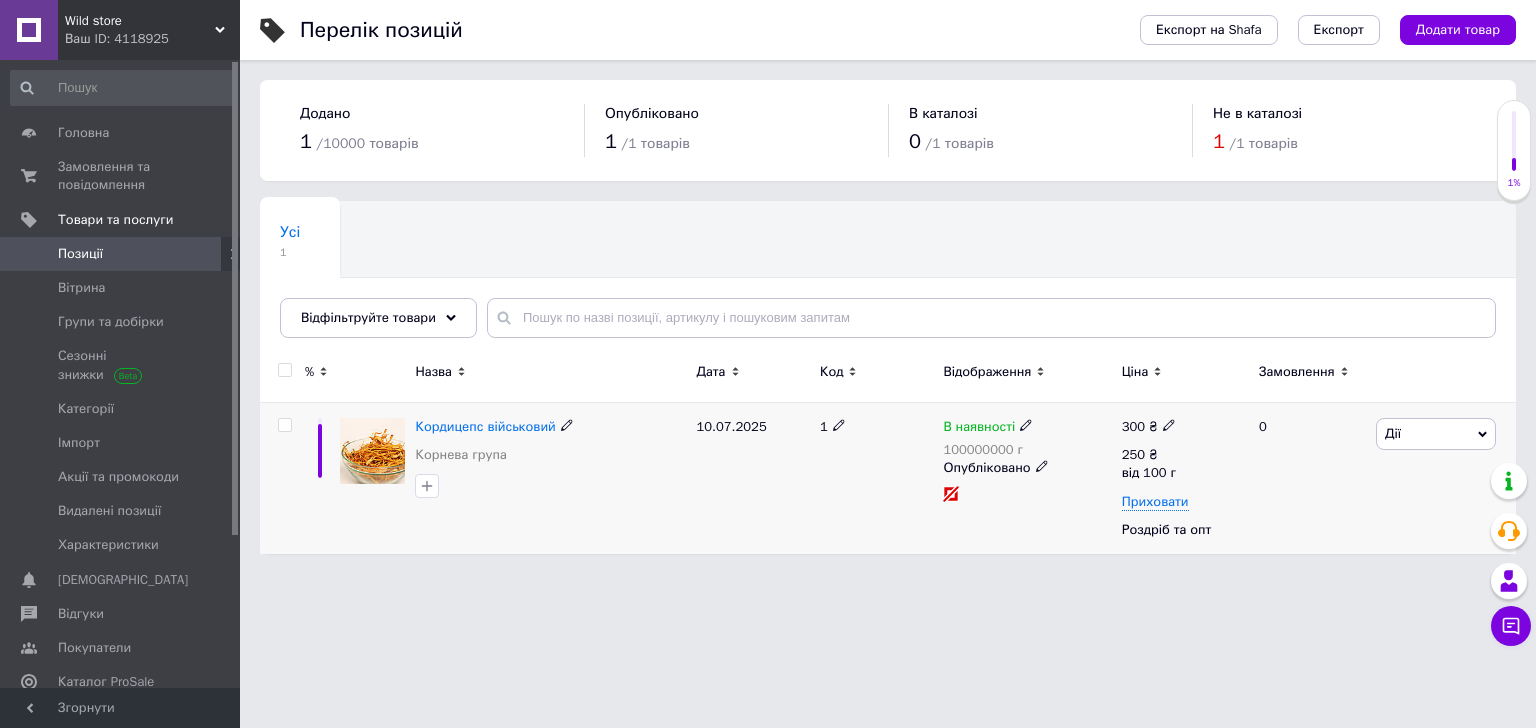 click at bounding box center (284, 425) 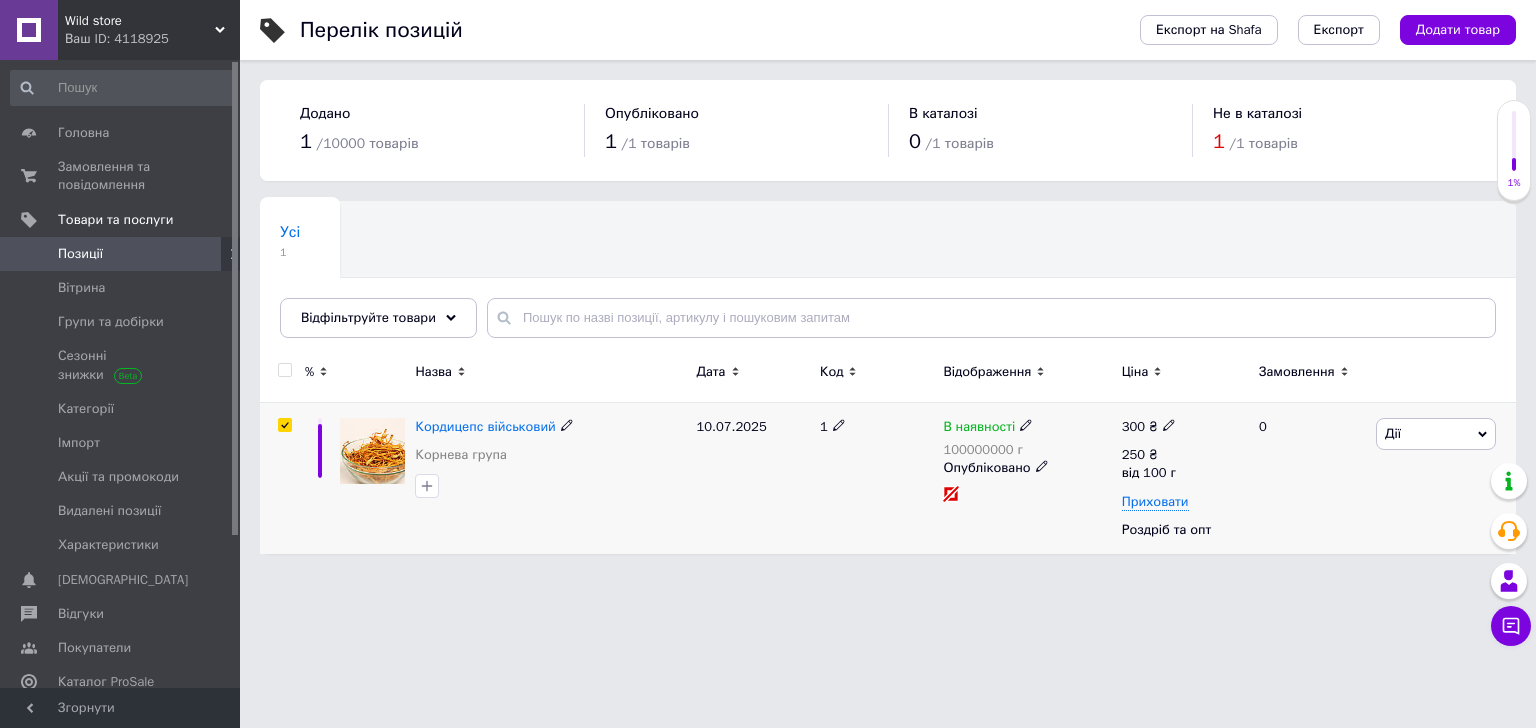 checkbox on "true" 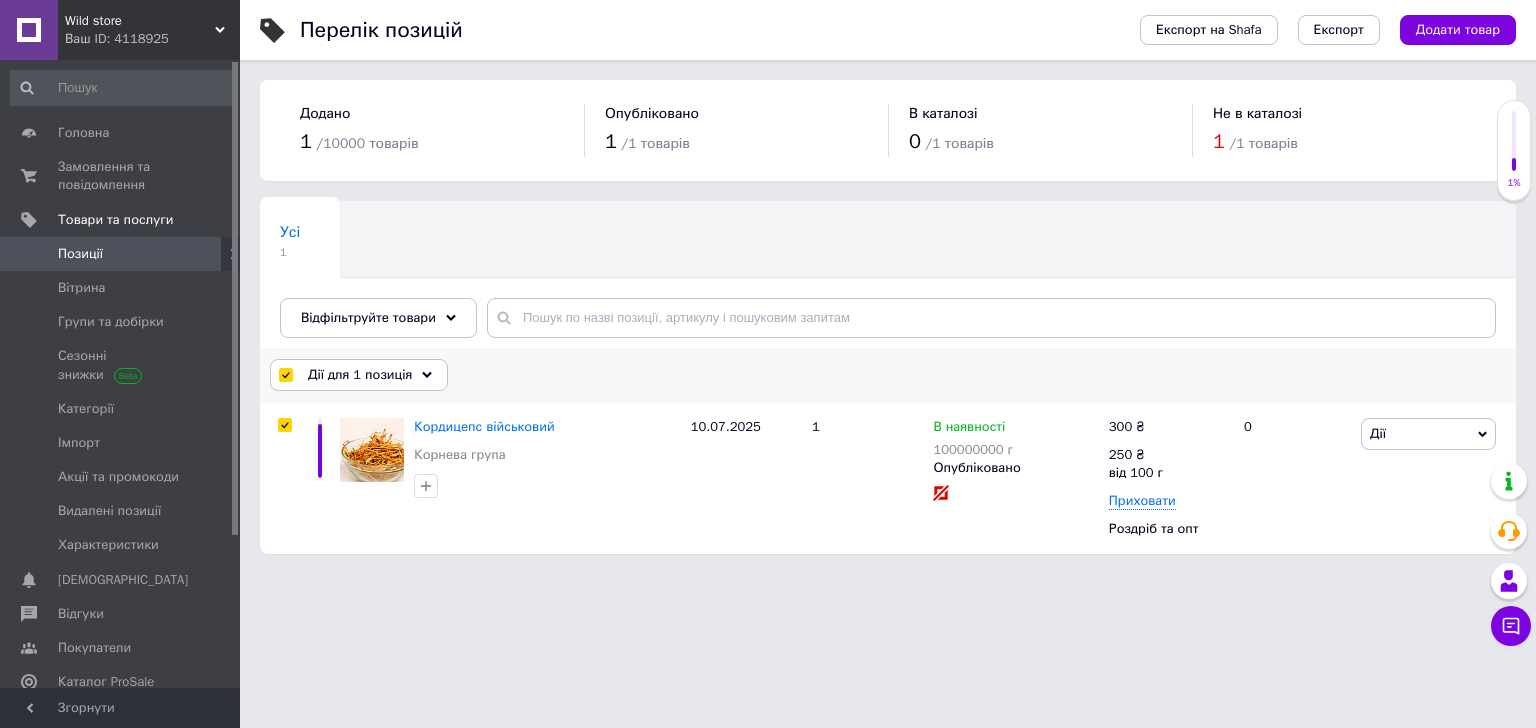 click on "Дії для 1 позиція" at bounding box center [360, 375] 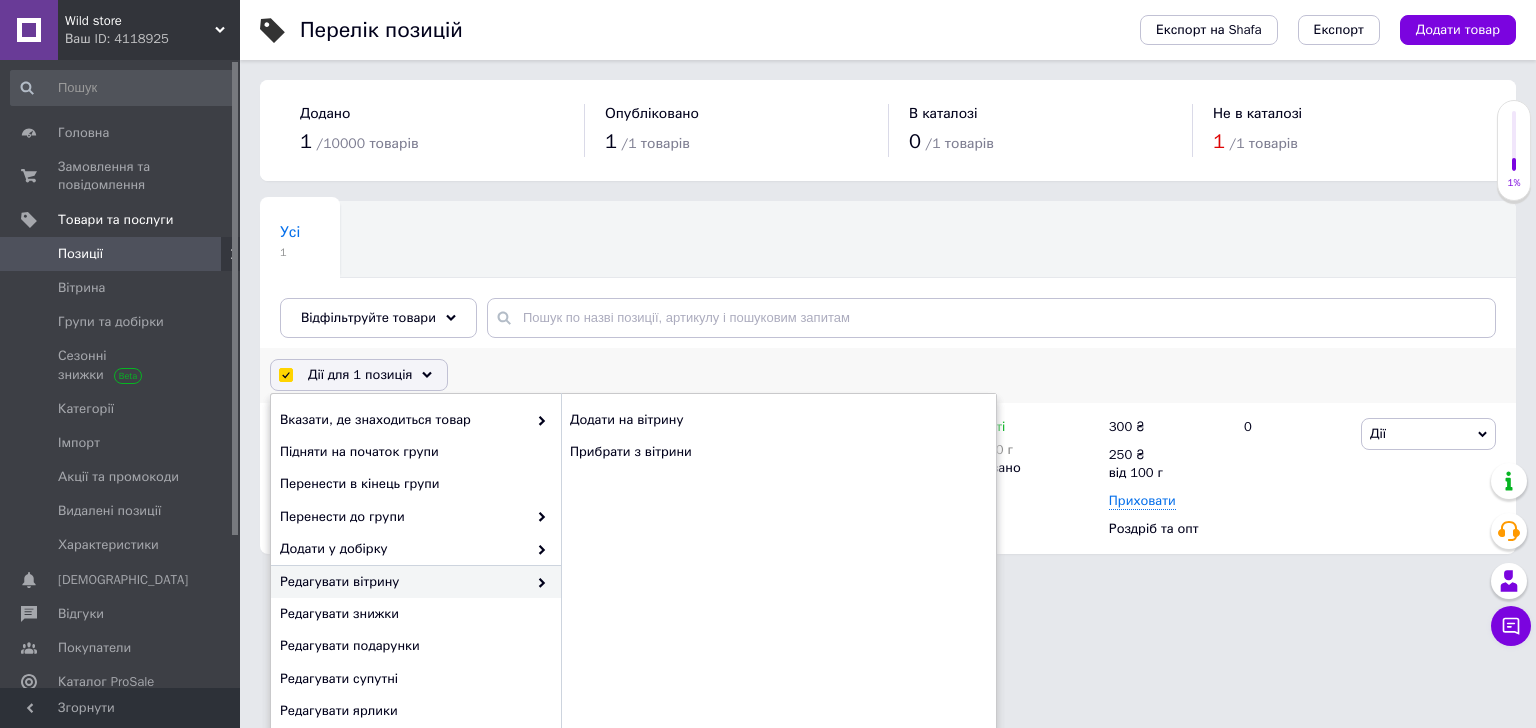 click on "Редагувати вітрину" at bounding box center (403, 582) 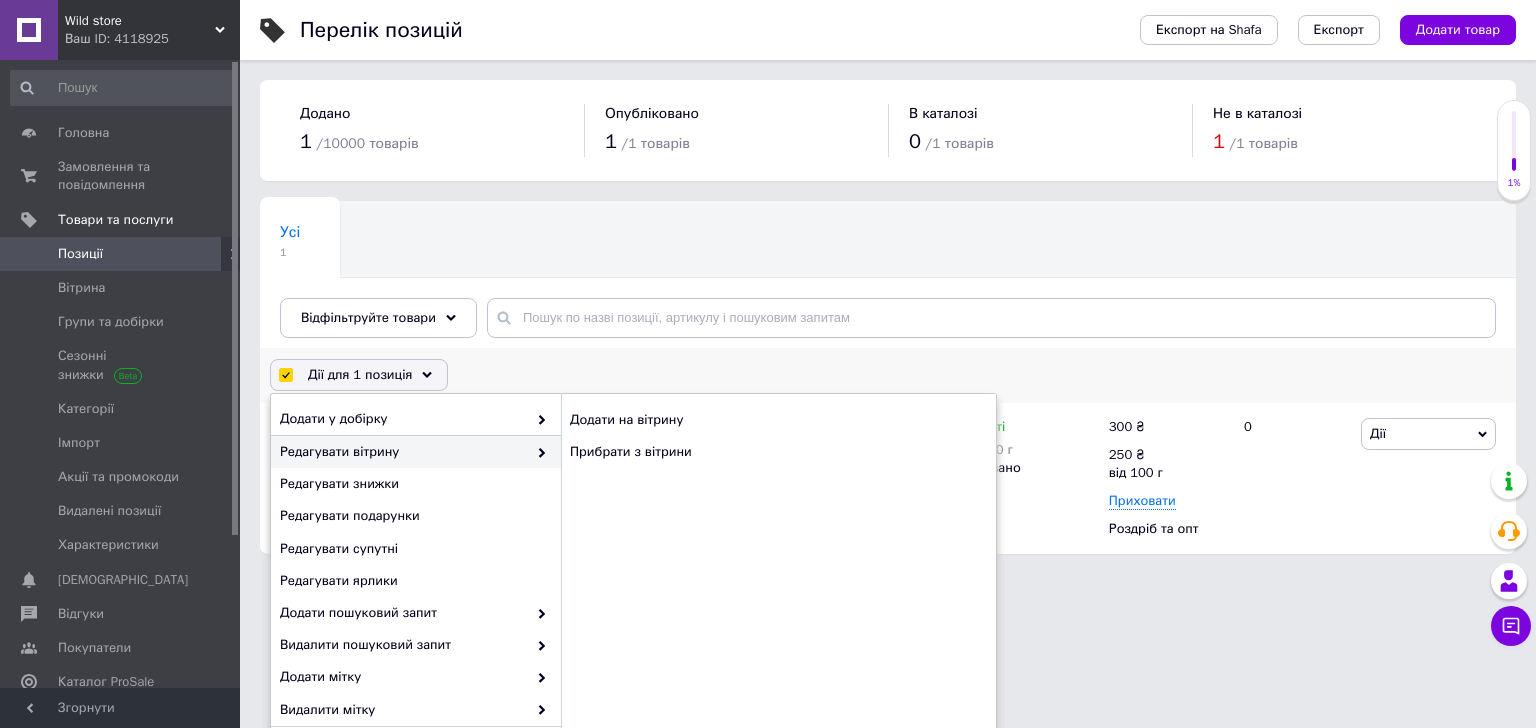 scroll, scrollTop: 134, scrollLeft: 0, axis: vertical 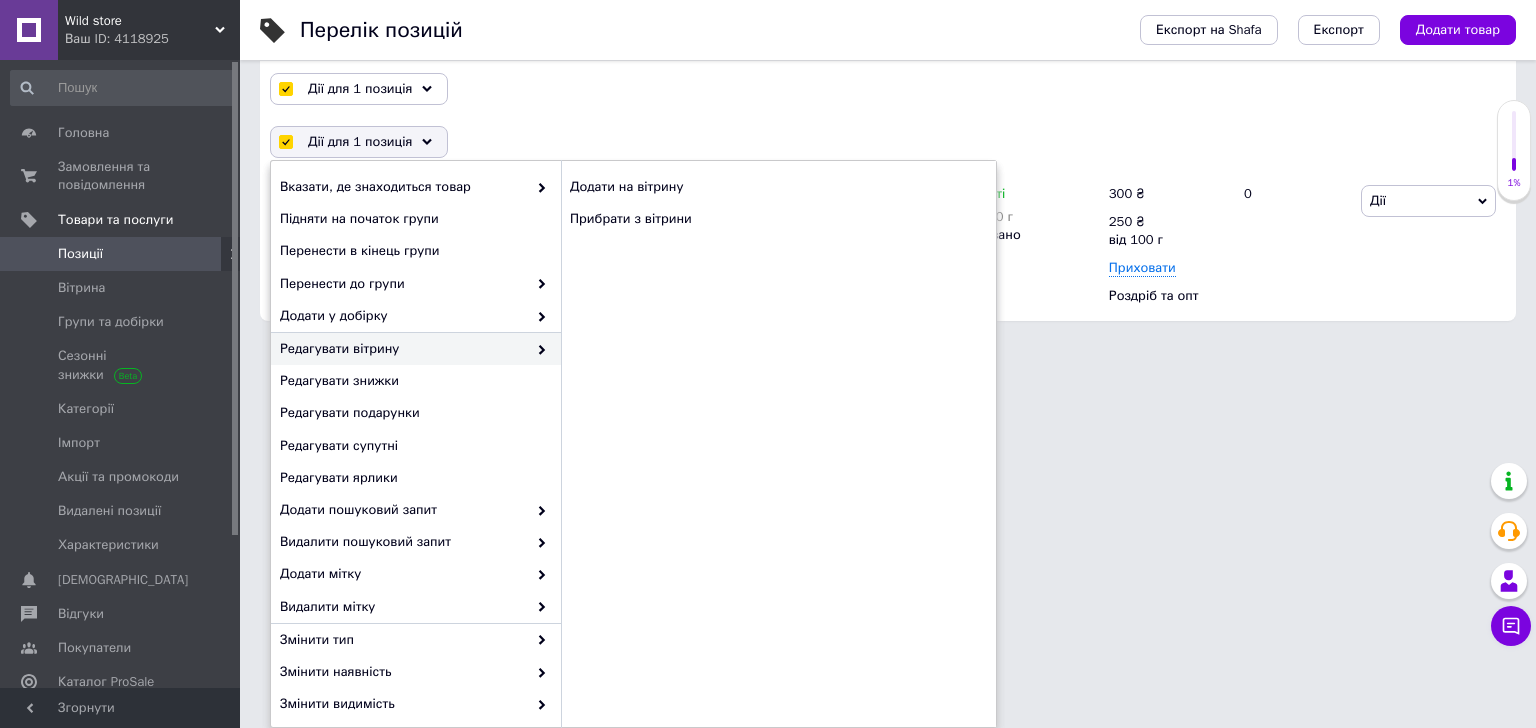 click on "Wild store Ваш ID: 4118925 Кабінет покупця Перевірити стан системи Сторінка на порталі Sim service Довідка Вийти Головна Замовлення та повідомлення 0 0 Товари та послуги Позиції [PERSON_NAME] та добірки Сезонні знижки Категорії Імпорт Акції та промокоди Видалені позиції Характеристики Сповіщення 0 0 Відгуки Покупатели Каталог ProSale Аналітика Гаманець компанії [PERSON_NAME] Тарифи та рахунки Тестовий період Згорнути
Перелік позицій Експорт на Shafa Експорт Додати товар Додано 1   / 10000   товарів 1   / 1   0   / 1" at bounding box center [768, 54] 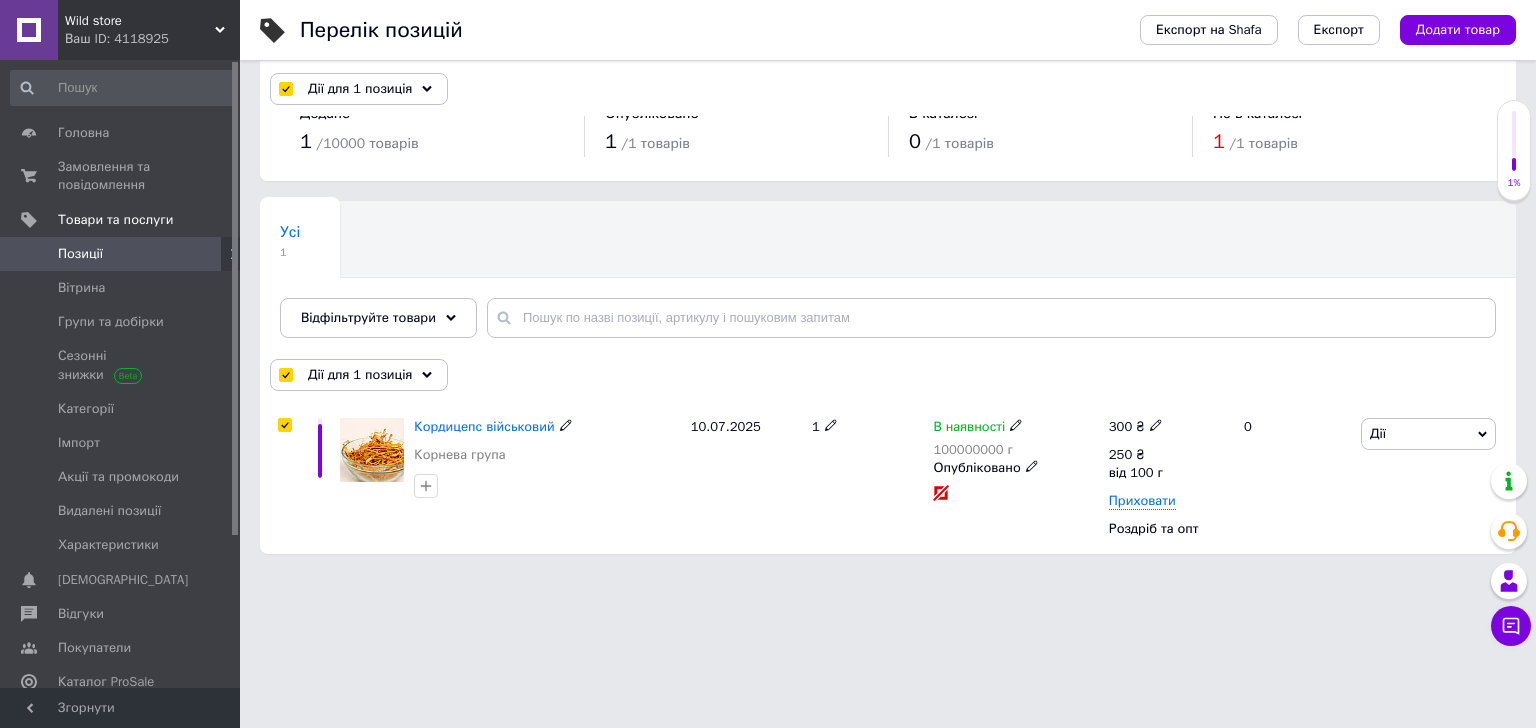 scroll, scrollTop: 0, scrollLeft: 0, axis: both 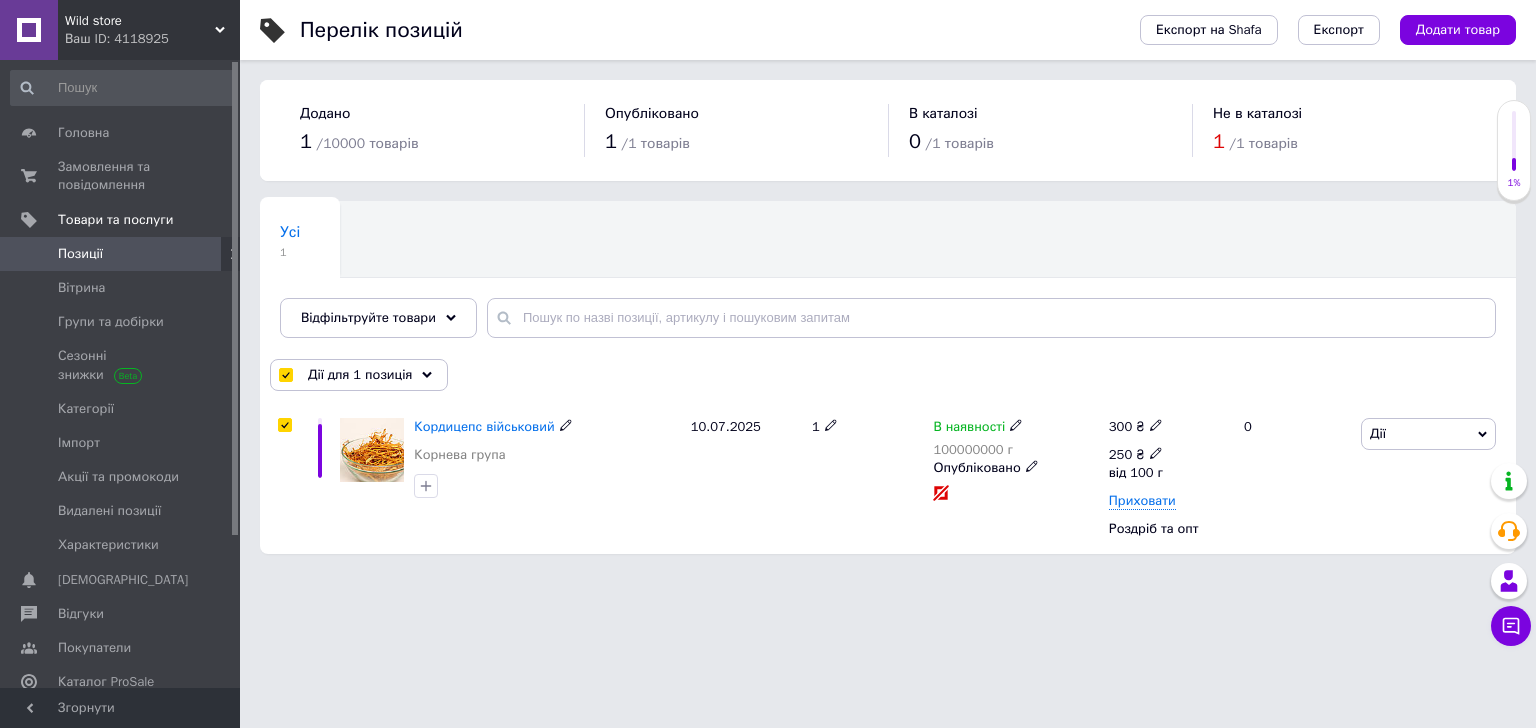 click 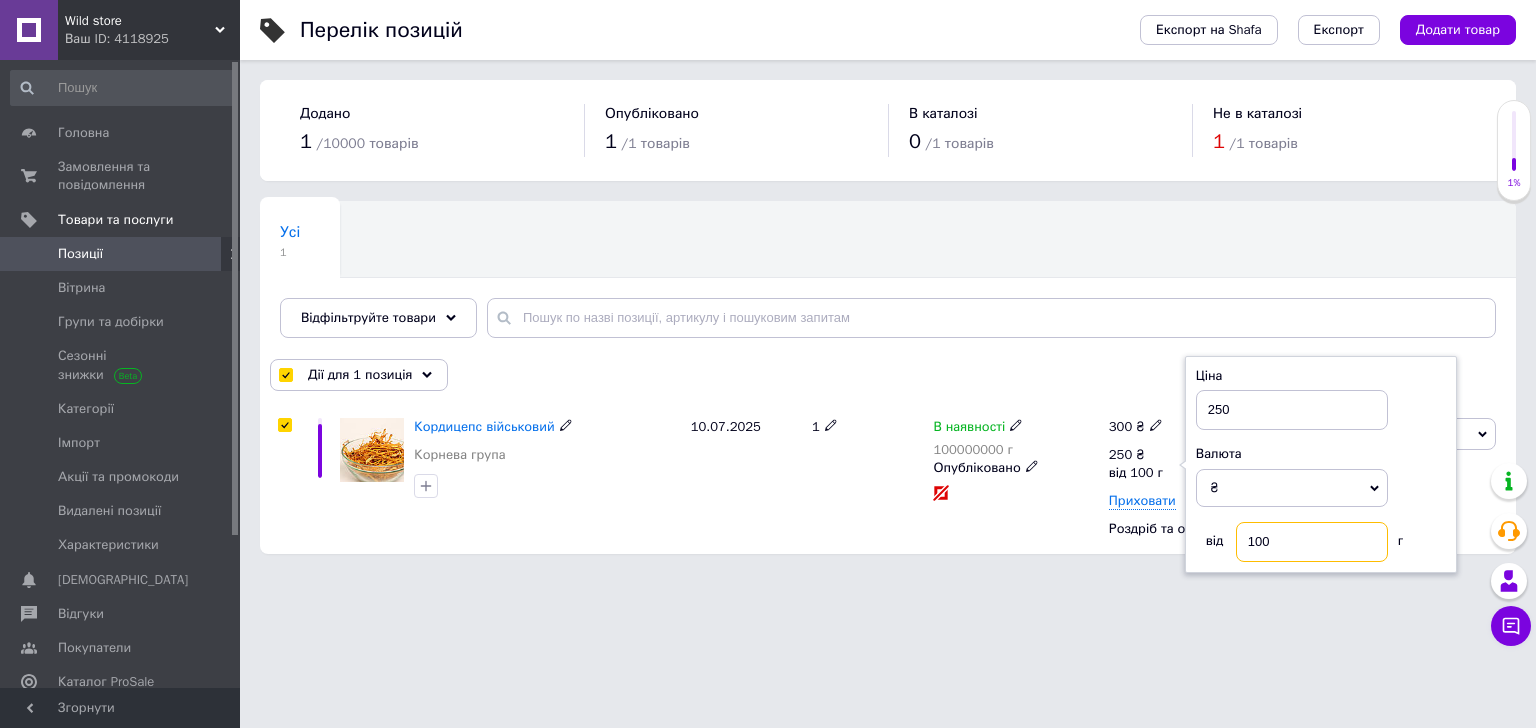 click on "100" at bounding box center [1312, 542] 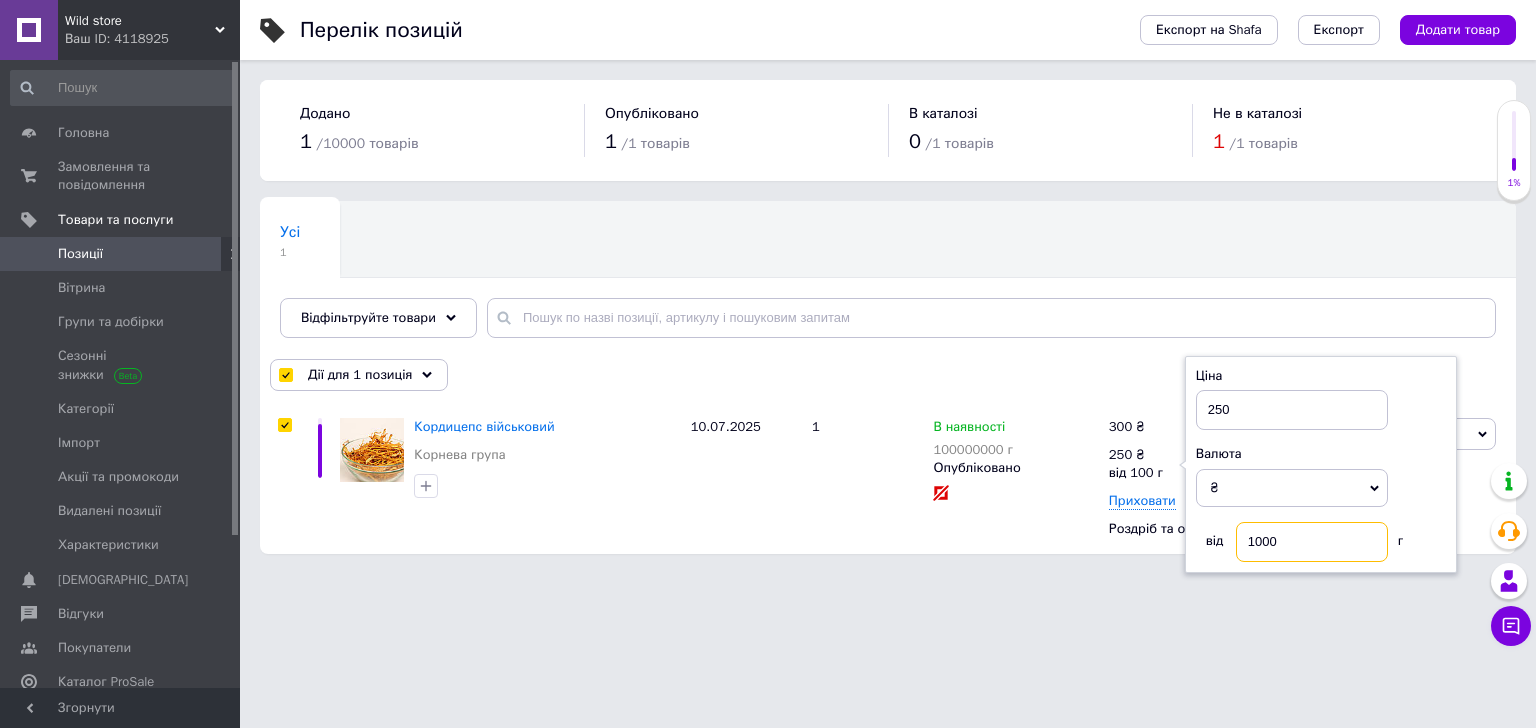 type on "1000" 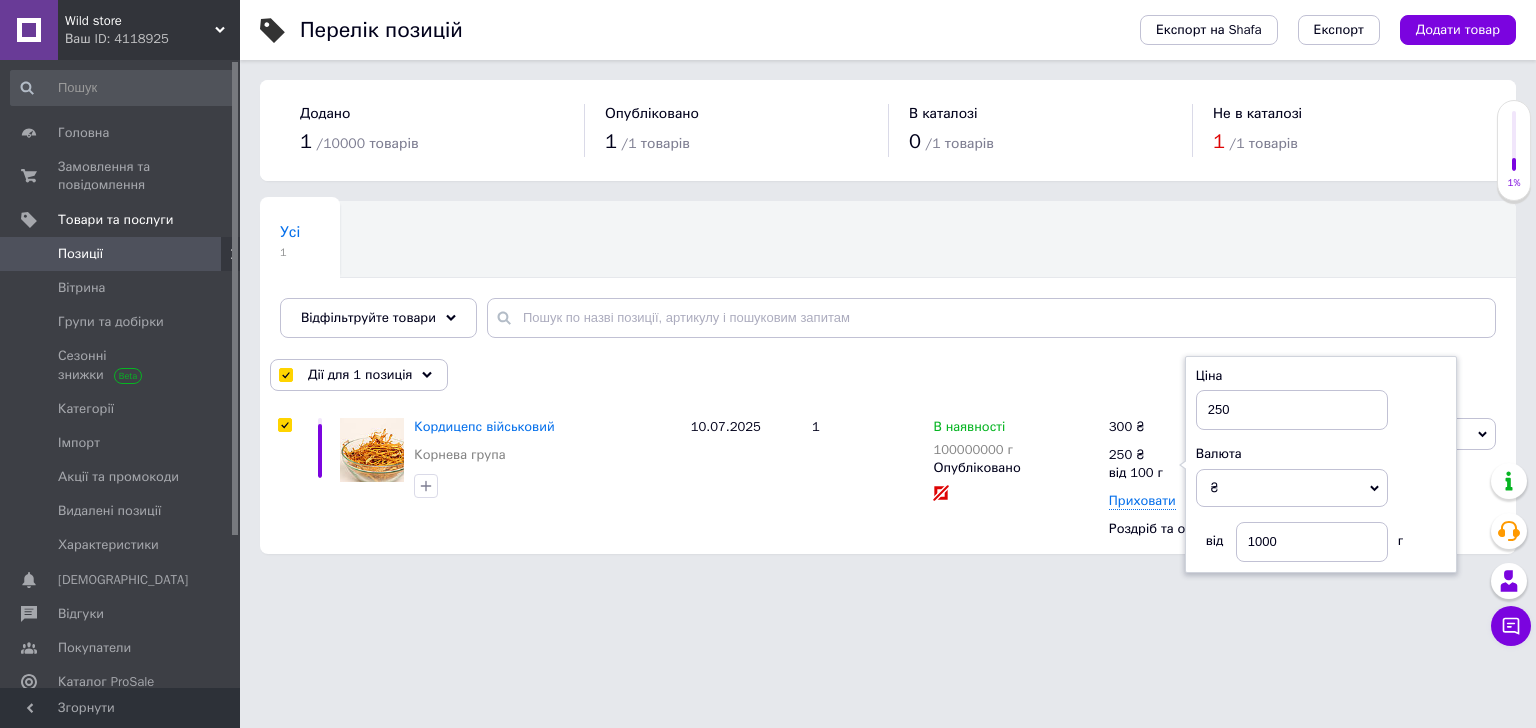 click on "Wild store Ваш ID: 4118925 Кабінет покупця Перевірити стан системи Сторінка на порталі Sim service Довідка Вийти Головна Замовлення та повідомлення 0 0 Товари та послуги Позиції [PERSON_NAME] та добірки Сезонні знижки Категорії Імпорт Акції та промокоди Видалені позиції Характеристики Сповіщення 0 0 Відгуки Покупатели Каталог ProSale Аналітика Гаманець компанії [PERSON_NAME] Тарифи та рахунки Тестовий період Згорнути
Перелік позицій Експорт на Shafa Експорт Додати товар Додано 1   / 10000   товарів 1   / 1   0   / 1" at bounding box center [768, 287] 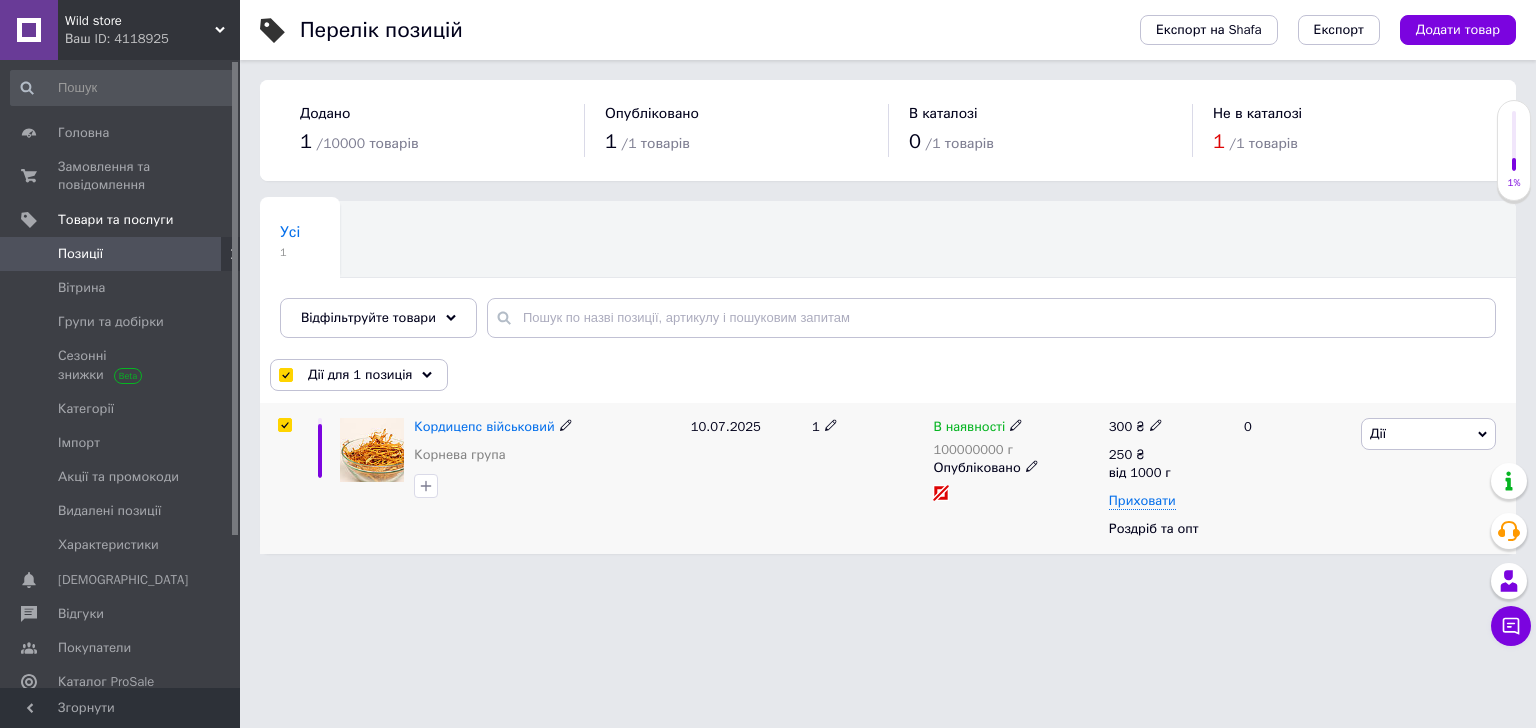 click 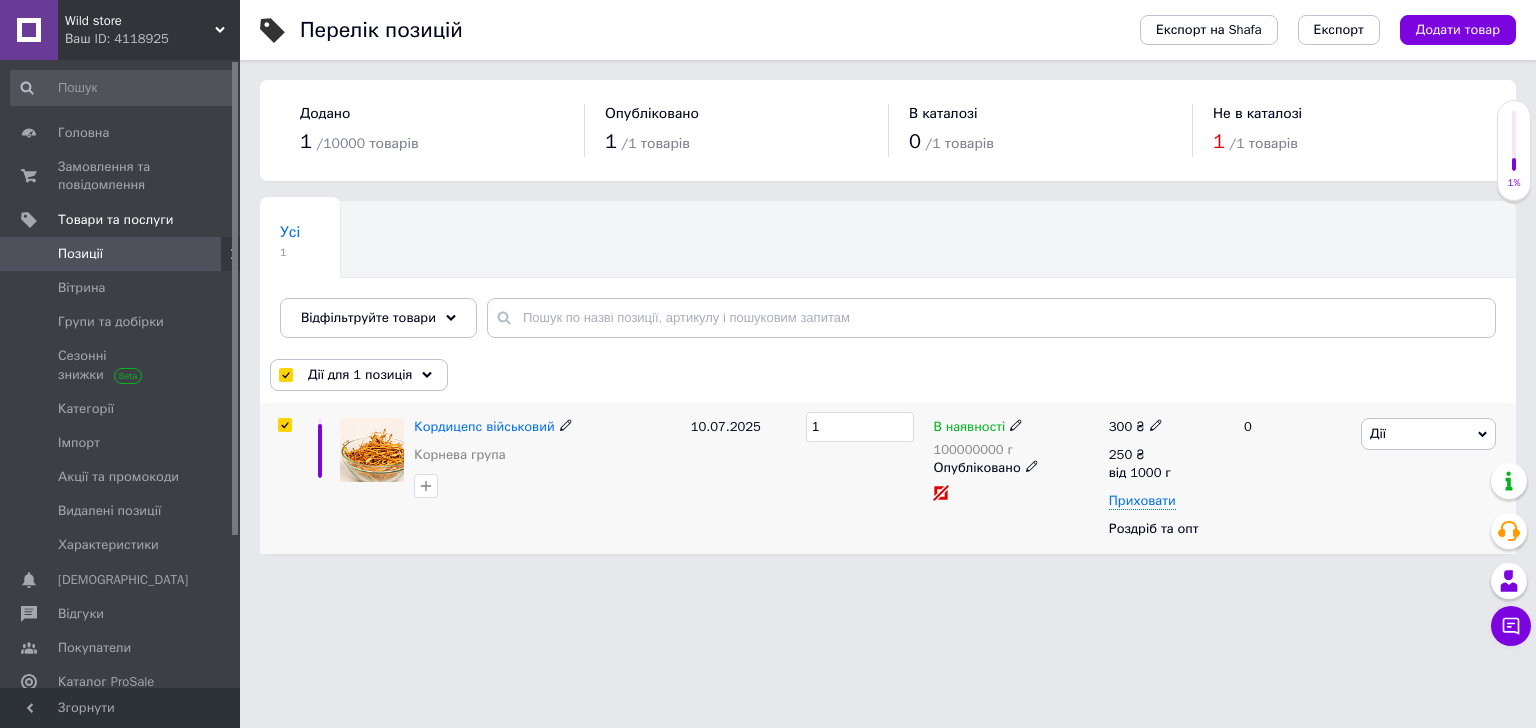click on "1" at bounding box center (860, 427) 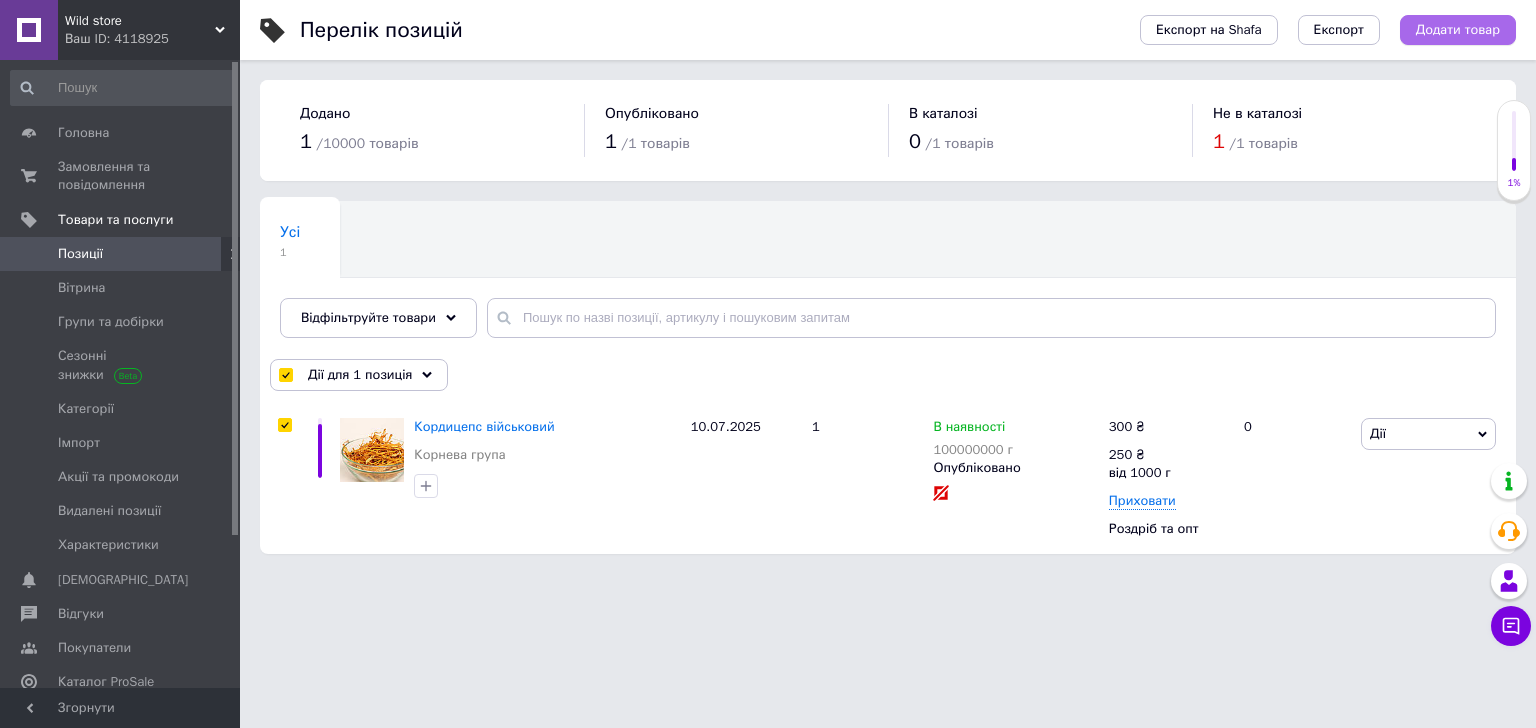 click on "Додати товар" at bounding box center [1458, 30] 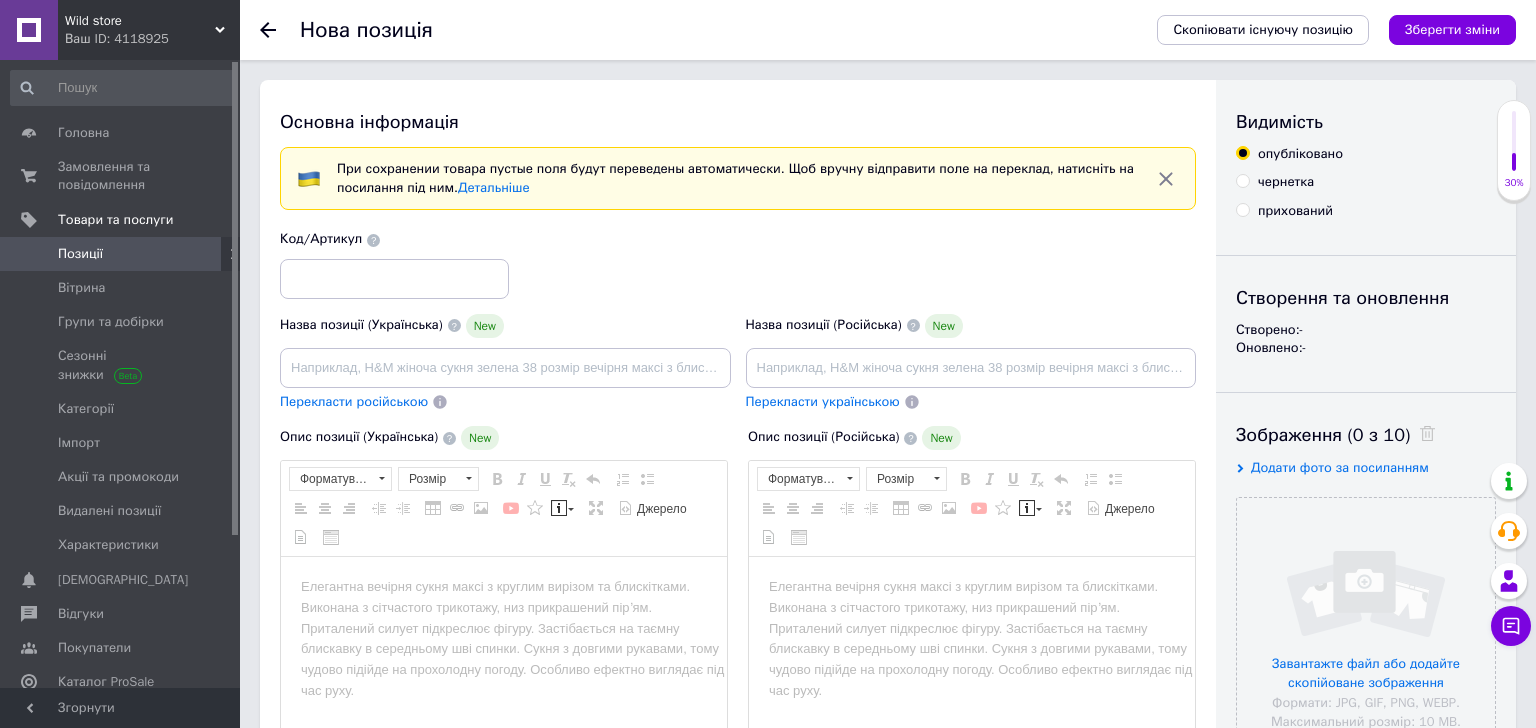 scroll, scrollTop: 0, scrollLeft: 0, axis: both 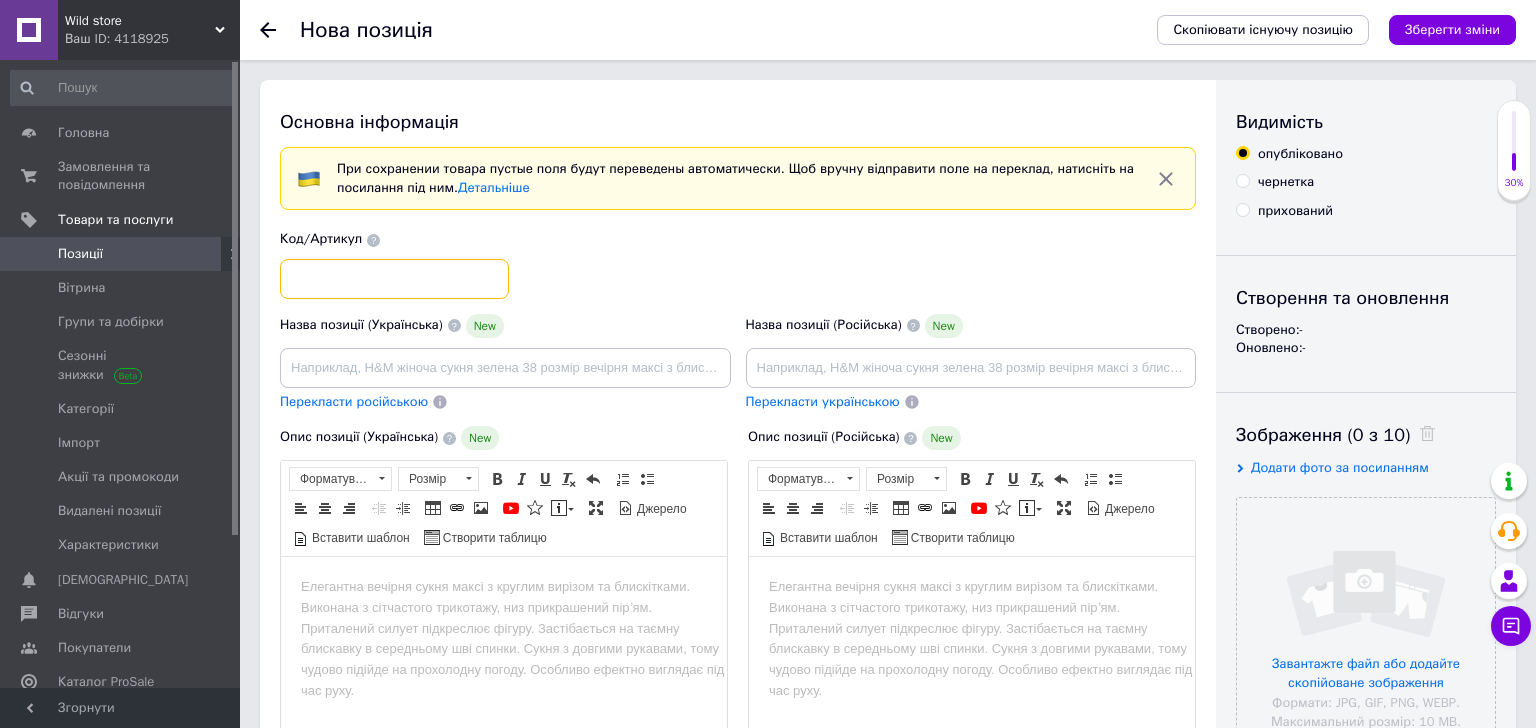 click at bounding box center [394, 279] 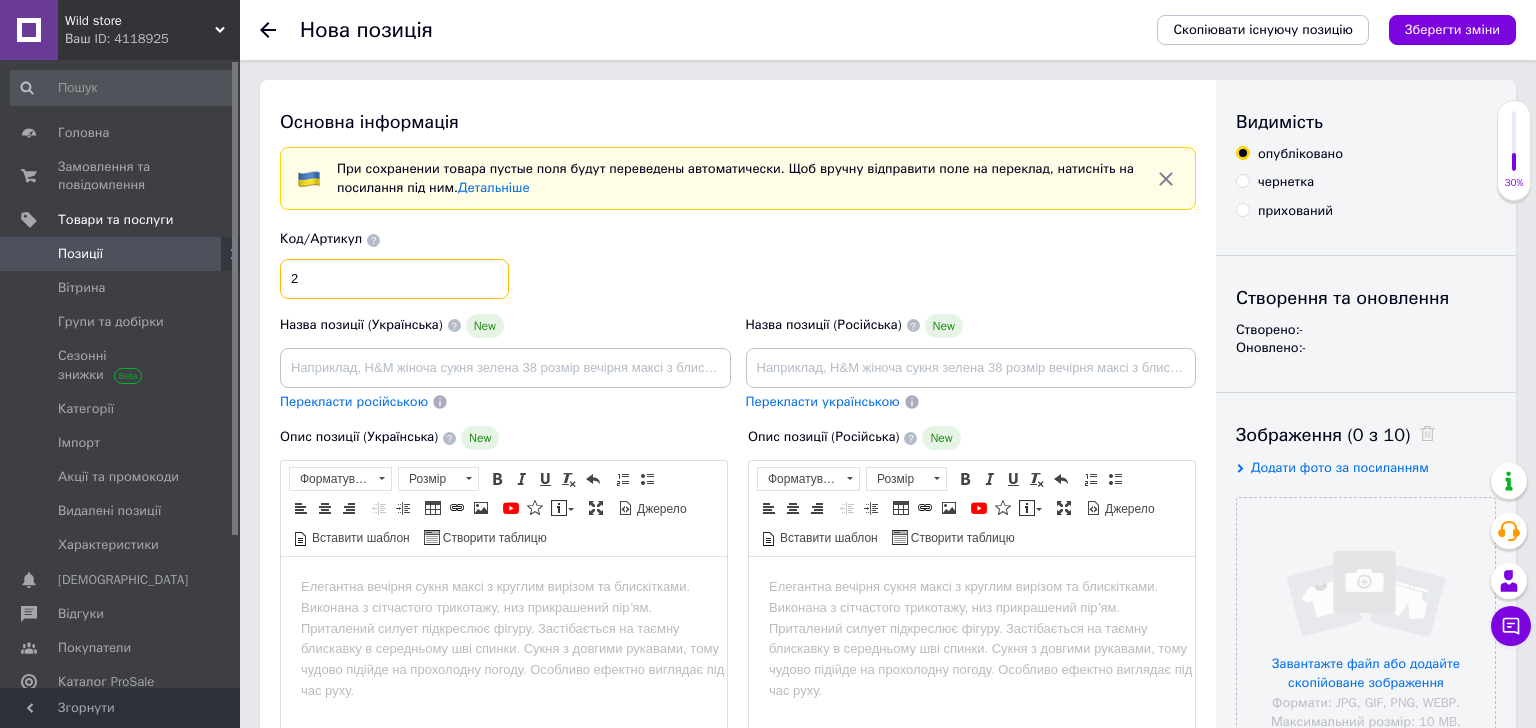 type on "2" 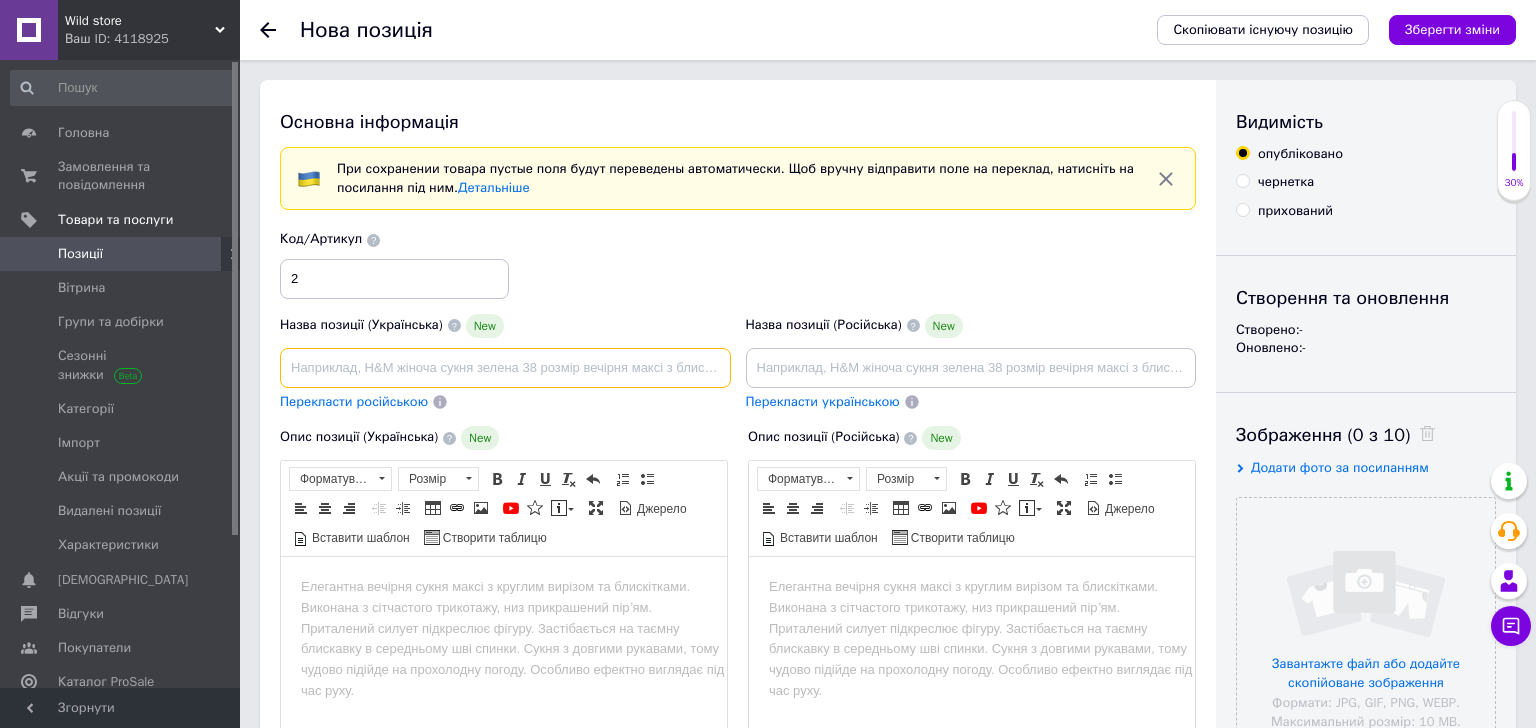 click at bounding box center (505, 368) 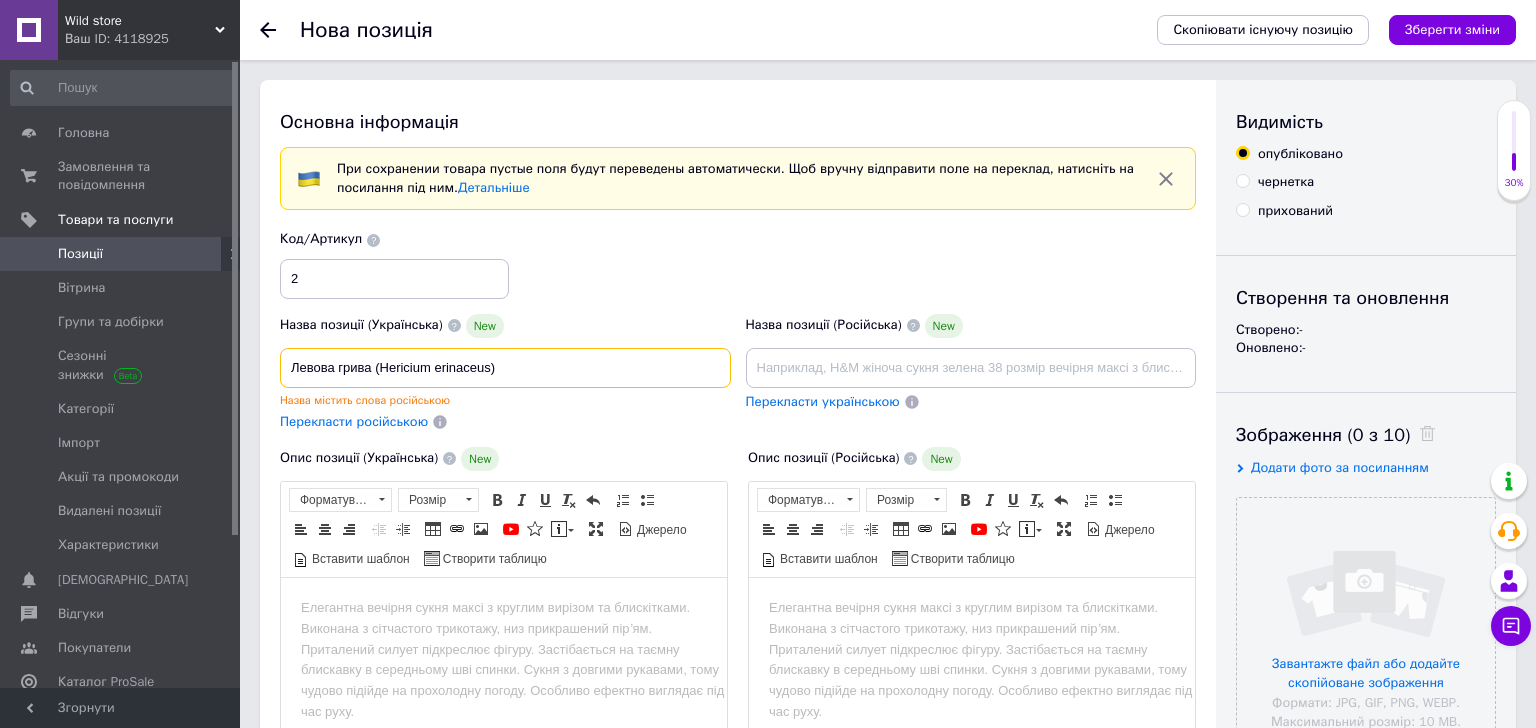 type on "Левова грива (Hericium erinaceus)" 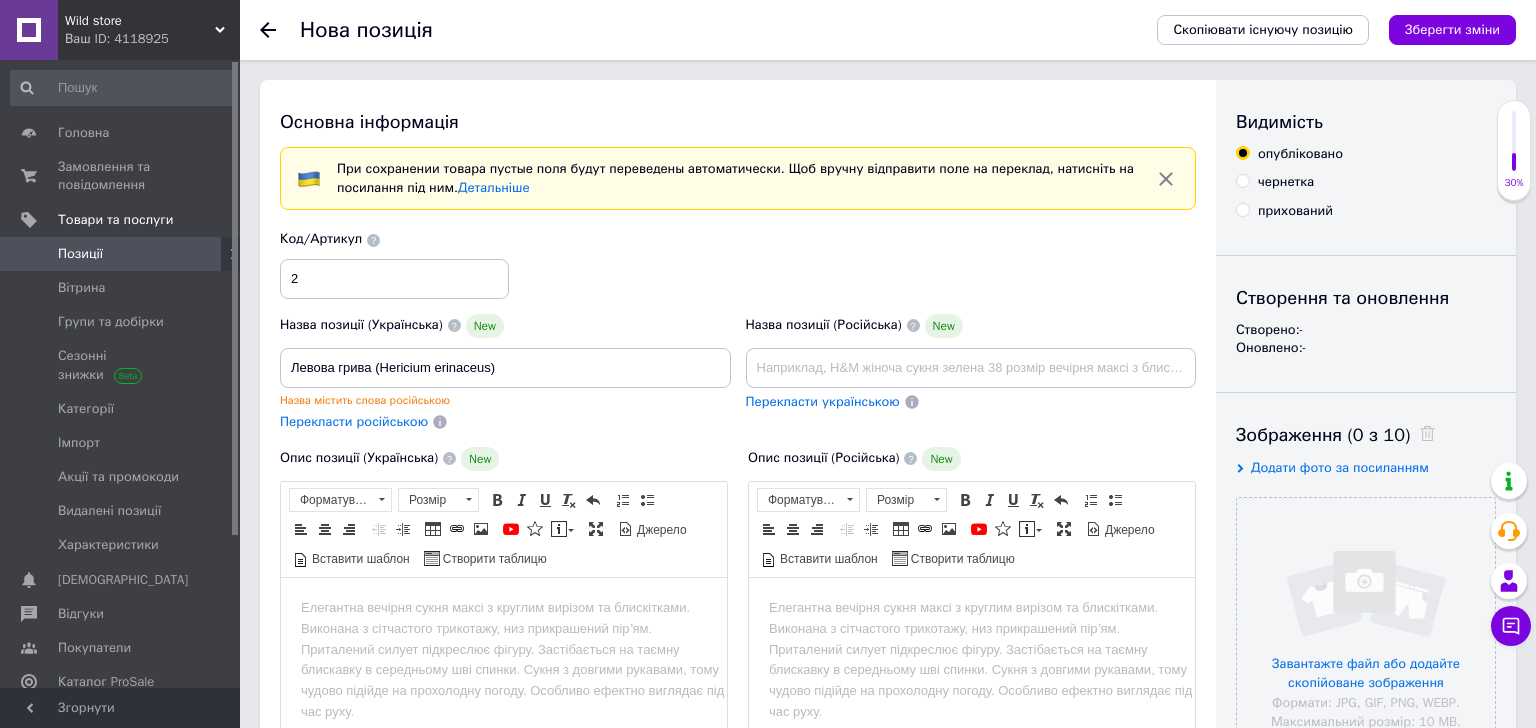 click on "Перекласти російською" at bounding box center (354, 421) 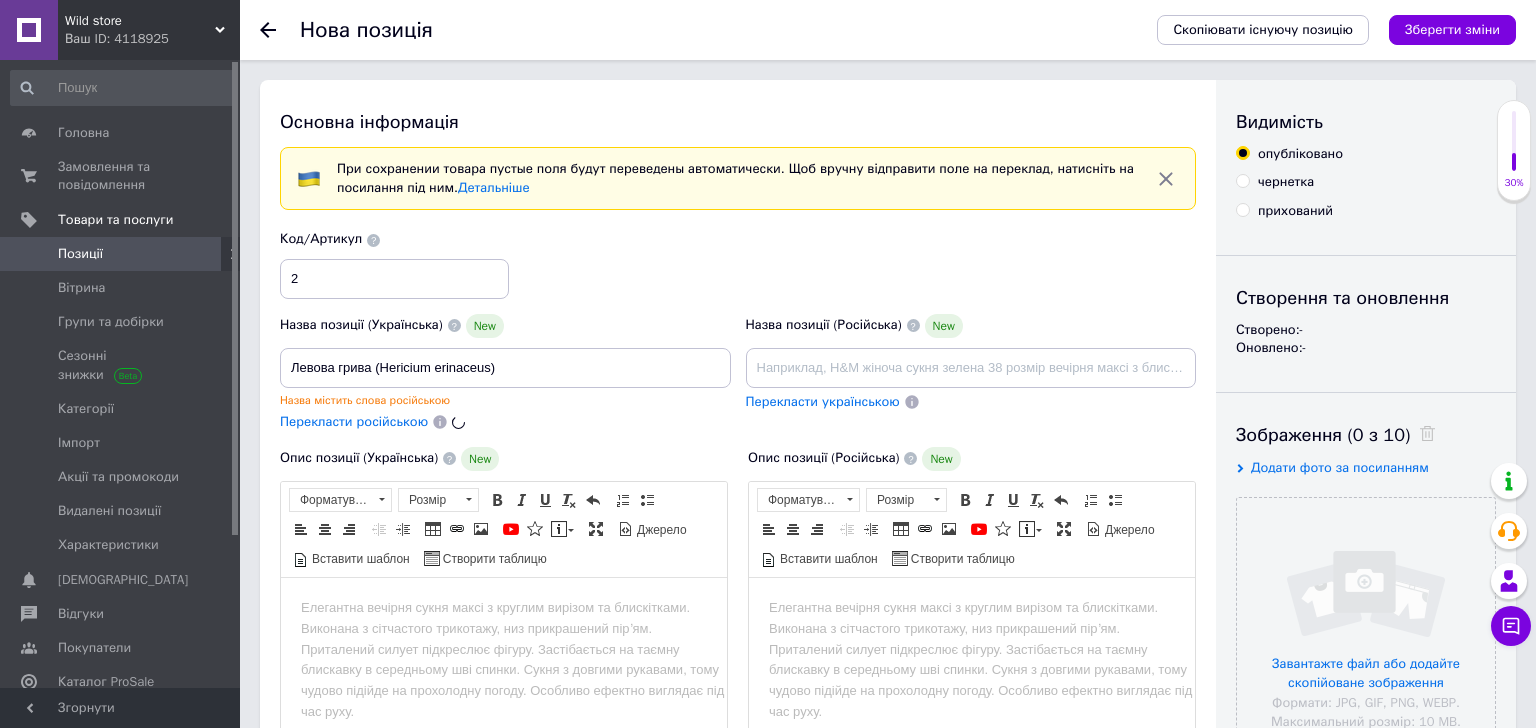 type on "Левова грива (Hericium erinaceus)" 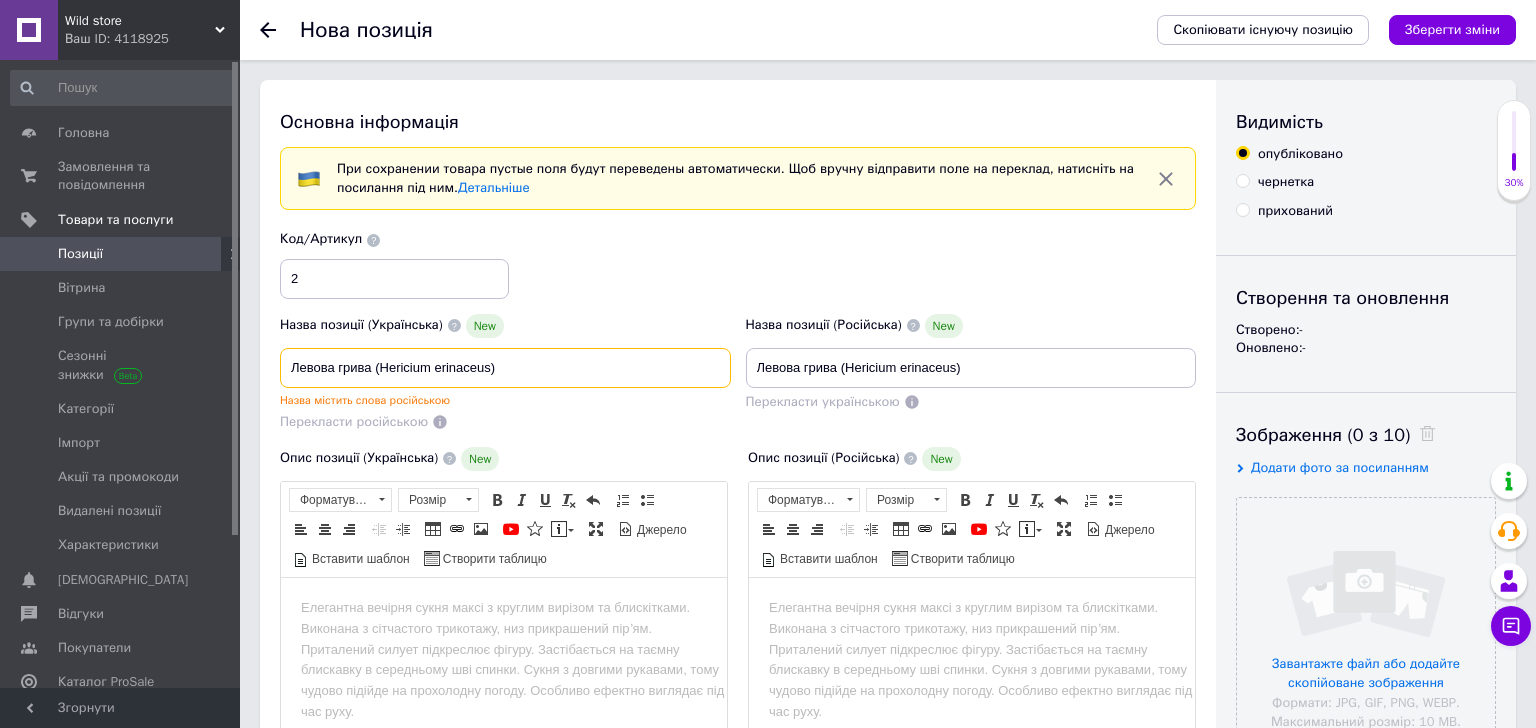 click on "Левова грива (Hericium erinaceus)" at bounding box center [505, 368] 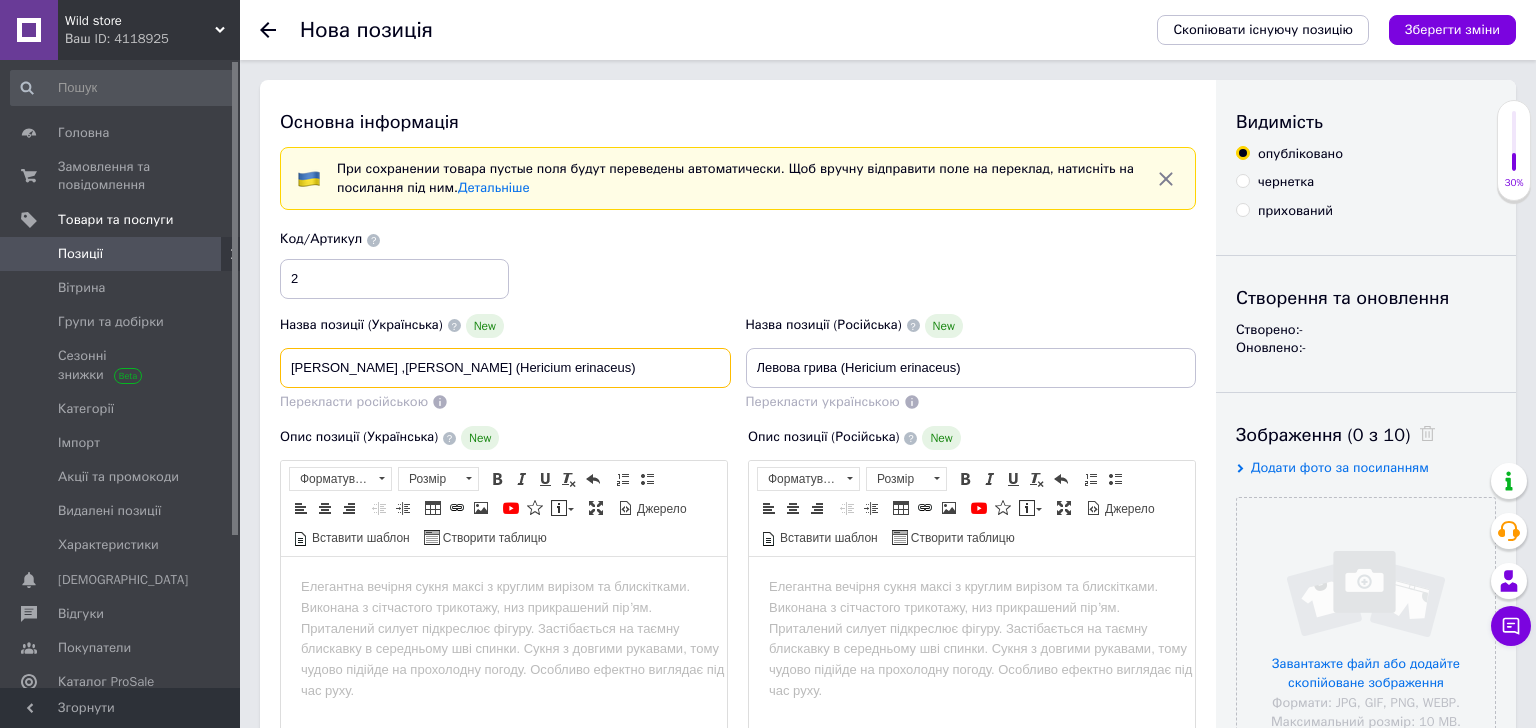 click on "[PERSON_NAME] ,[PERSON_NAME] (Hericium erinaceus)" at bounding box center [505, 368] 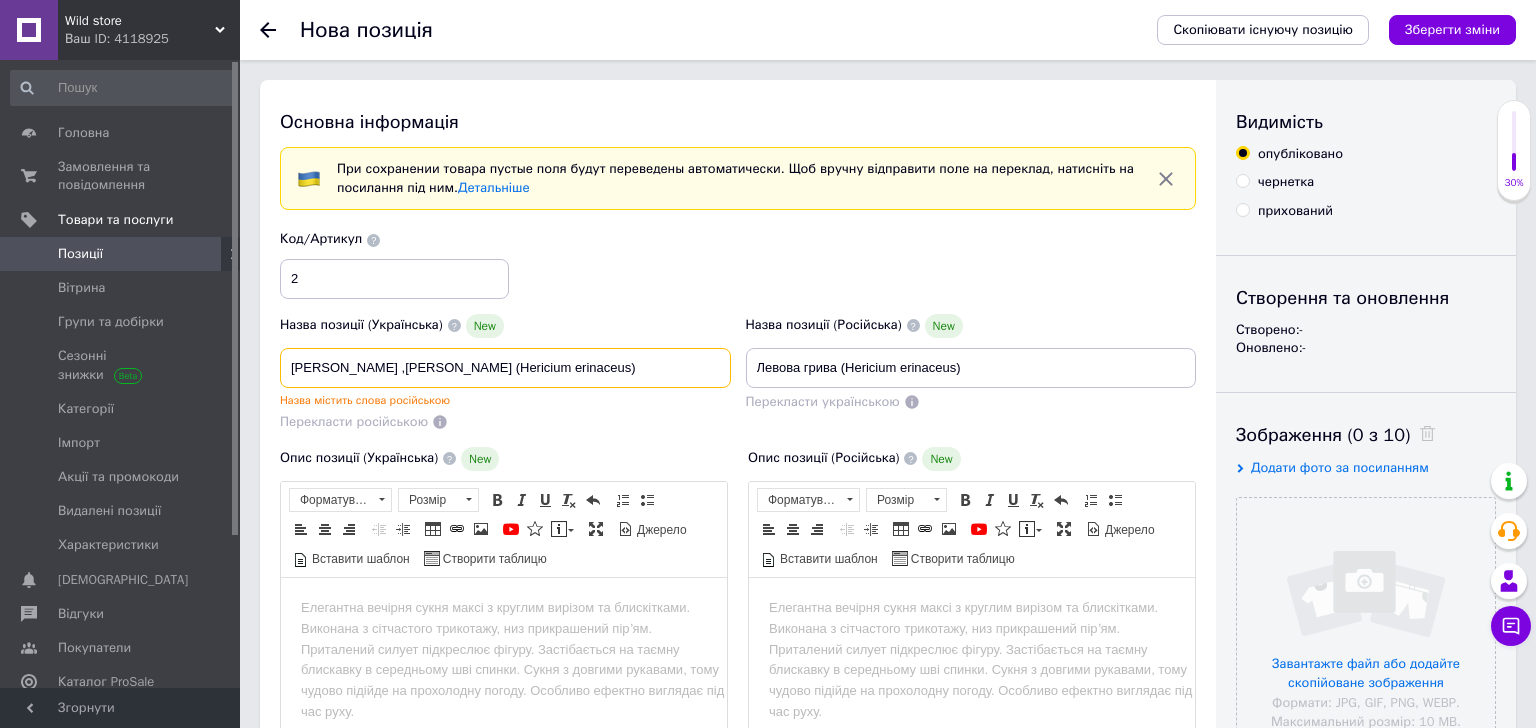 click on "[PERSON_NAME] ,[PERSON_NAME] (Hericium erinaceus)" at bounding box center (505, 368) 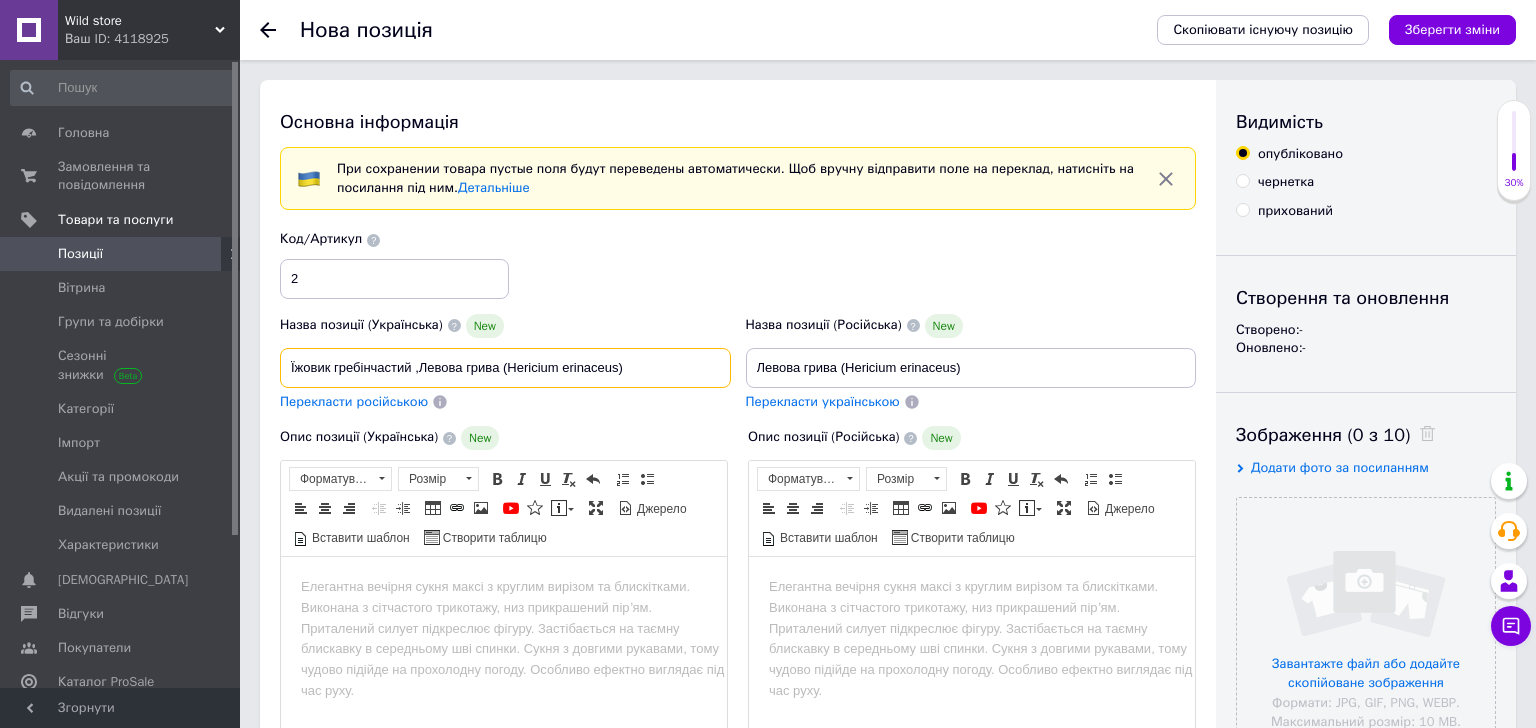 type on "Їжовик гребінчастий ,Левова грива (Hericium erinaceus)" 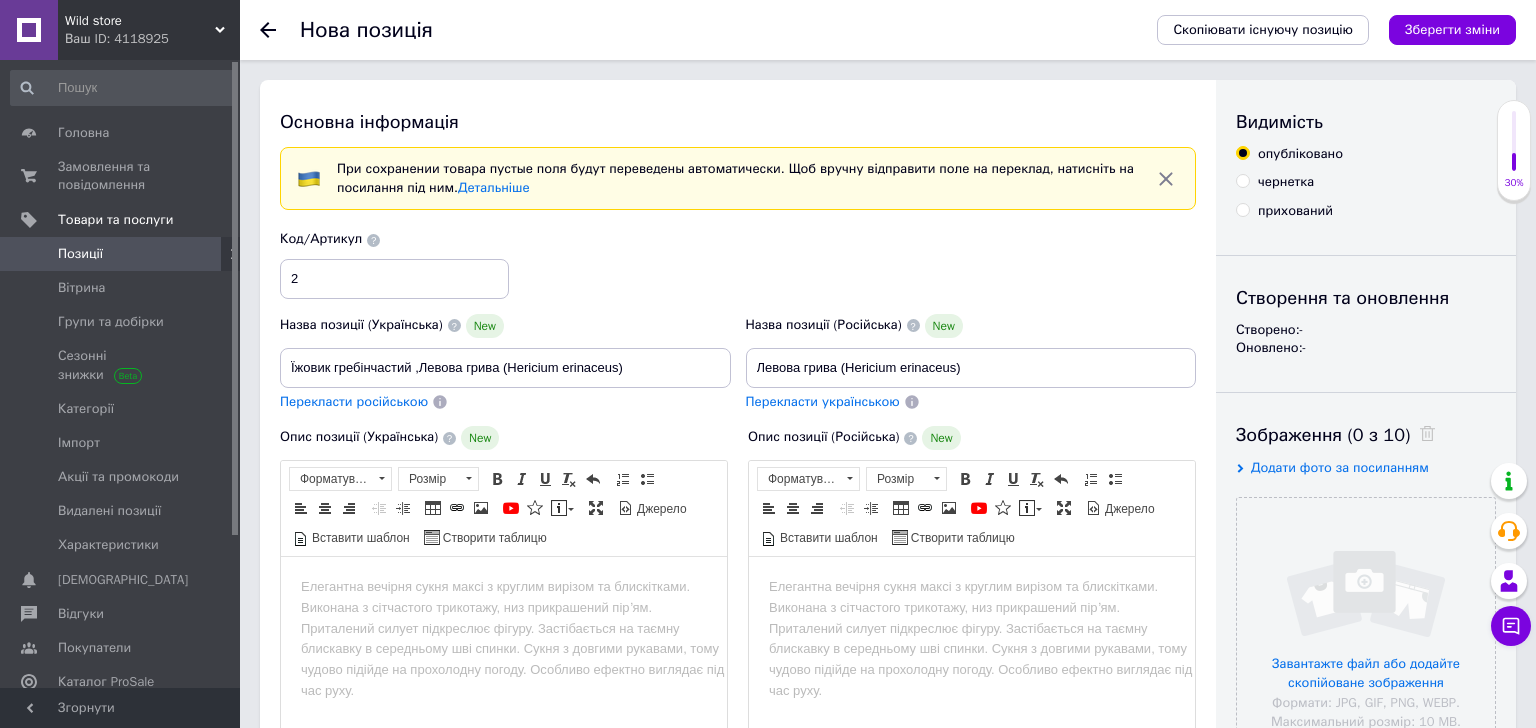 click on "Перекласти російською" at bounding box center [354, 401] 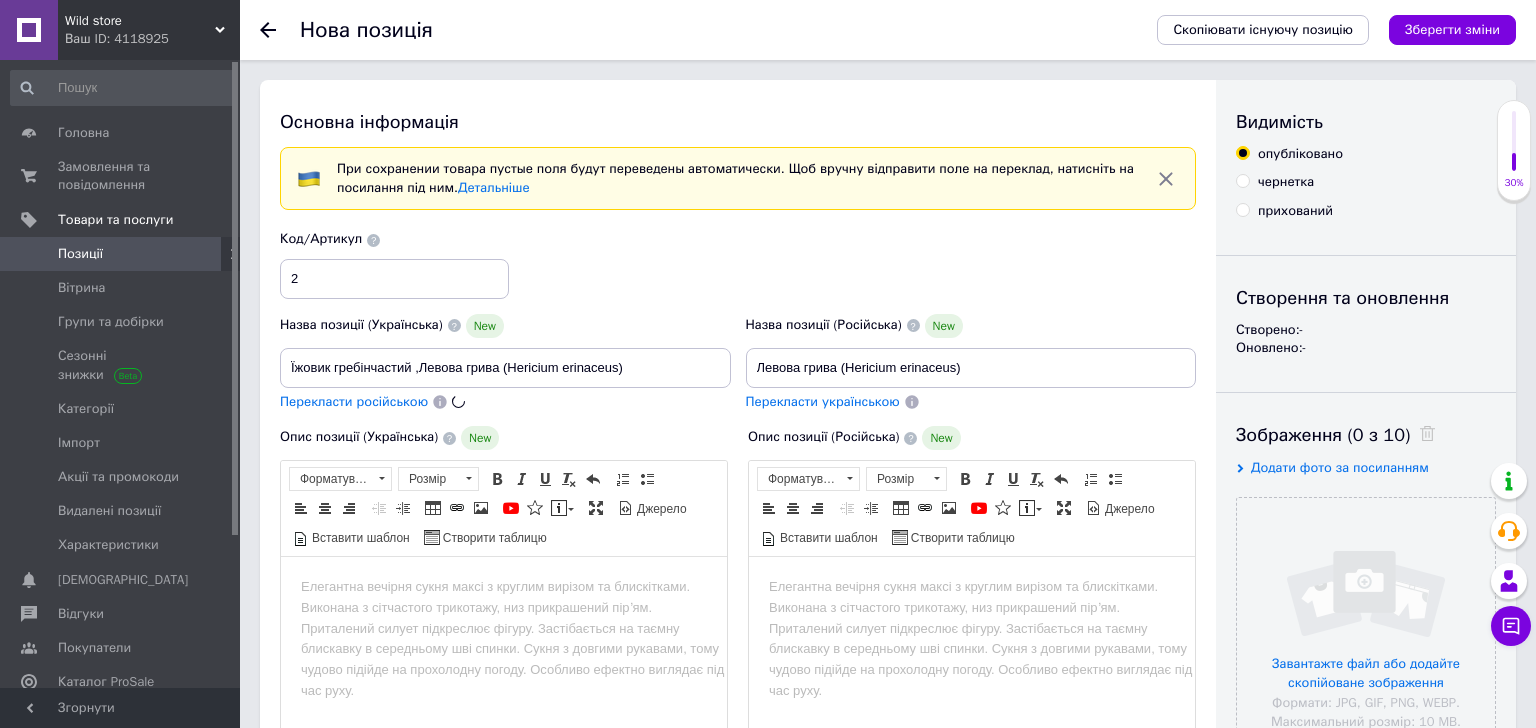type on "Ежик гребенчатый,Левовая грива (Hericium erinaceus)" 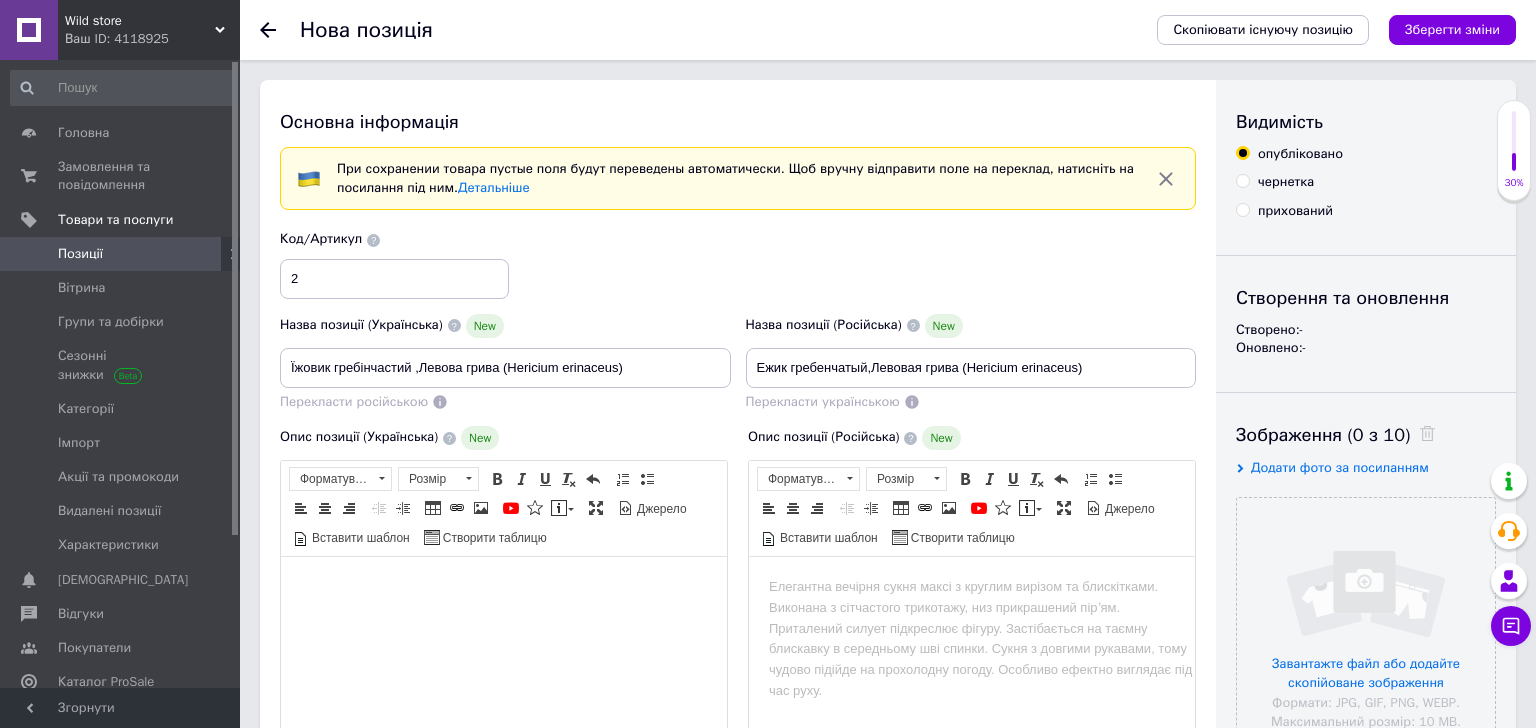 click at bounding box center (504, 587) 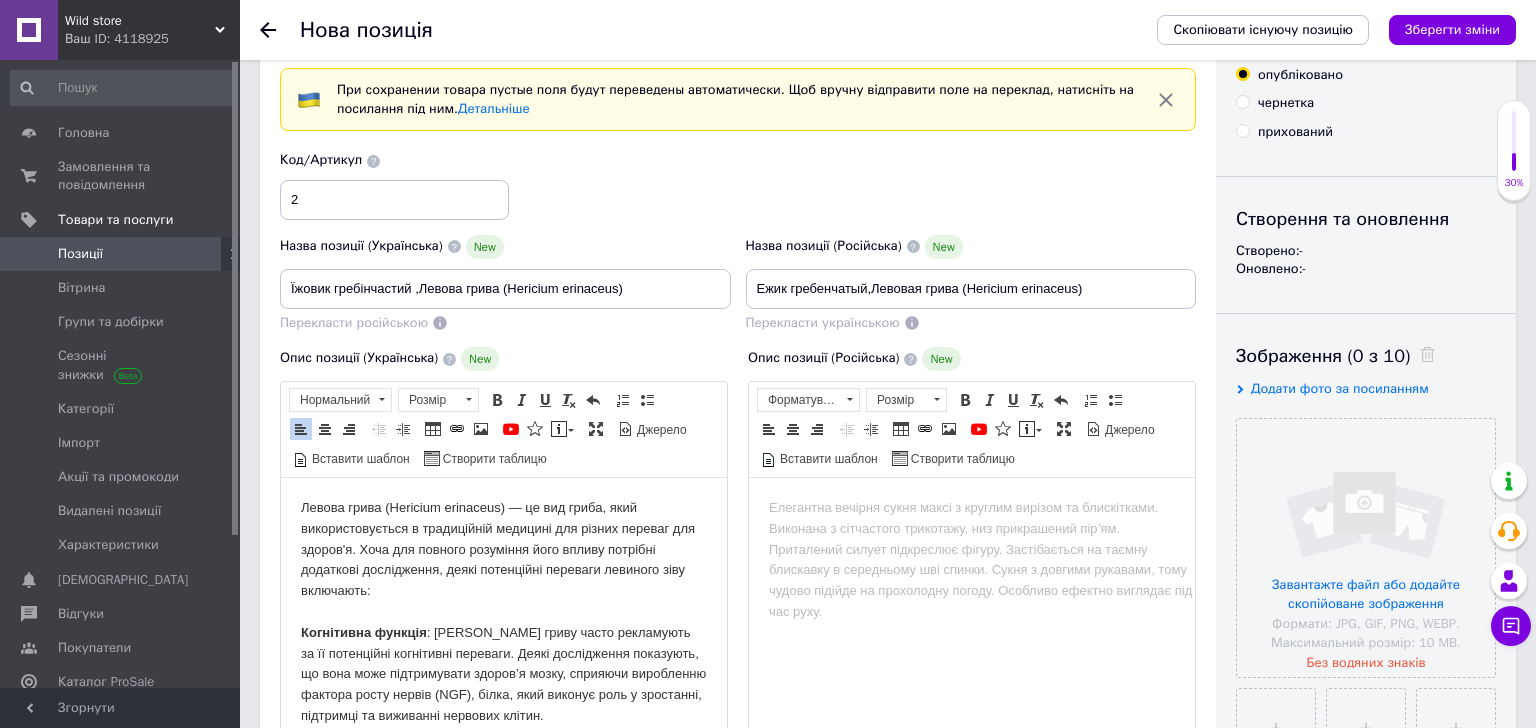 scroll, scrollTop: 0, scrollLeft: 0, axis: both 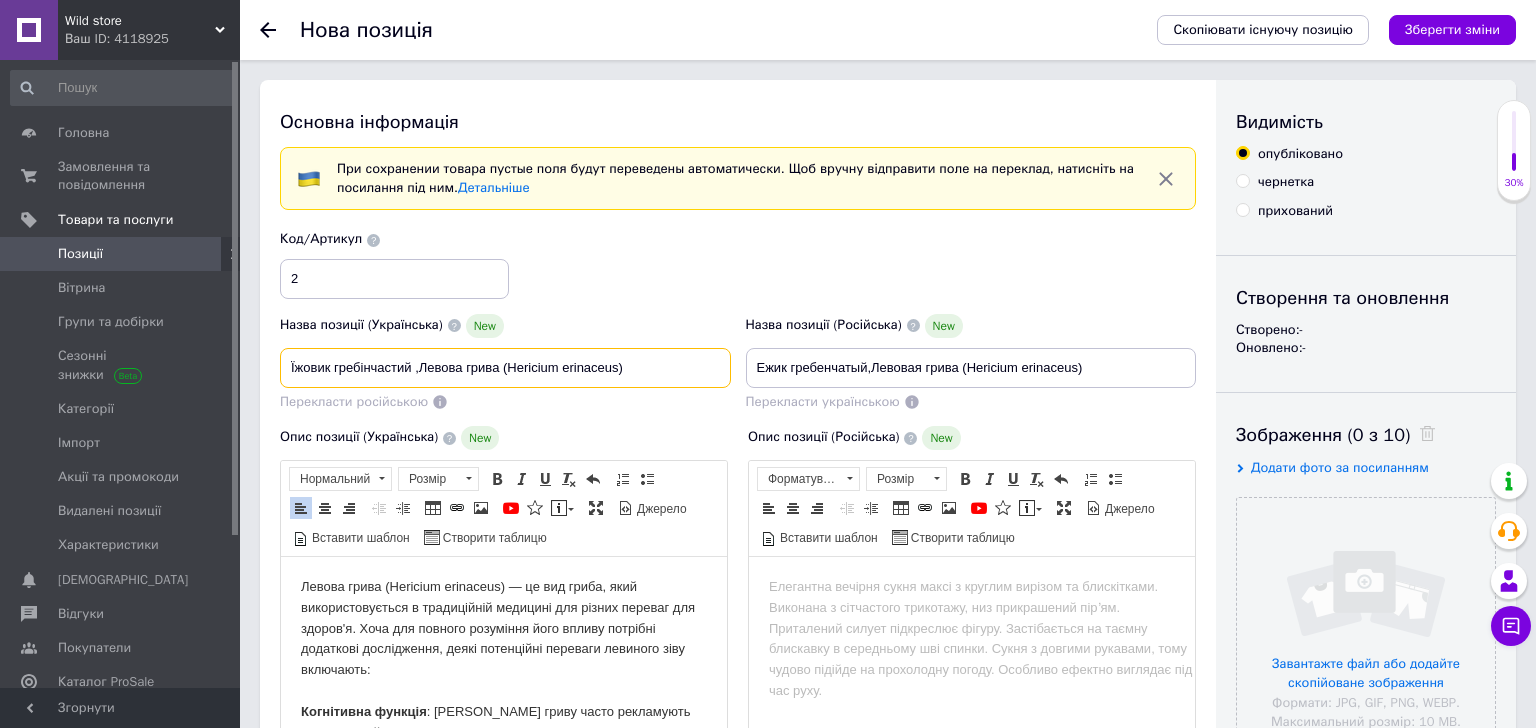 drag, startPoint x: 413, startPoint y: 366, endPoint x: 268, endPoint y: 362, distance: 145.05516 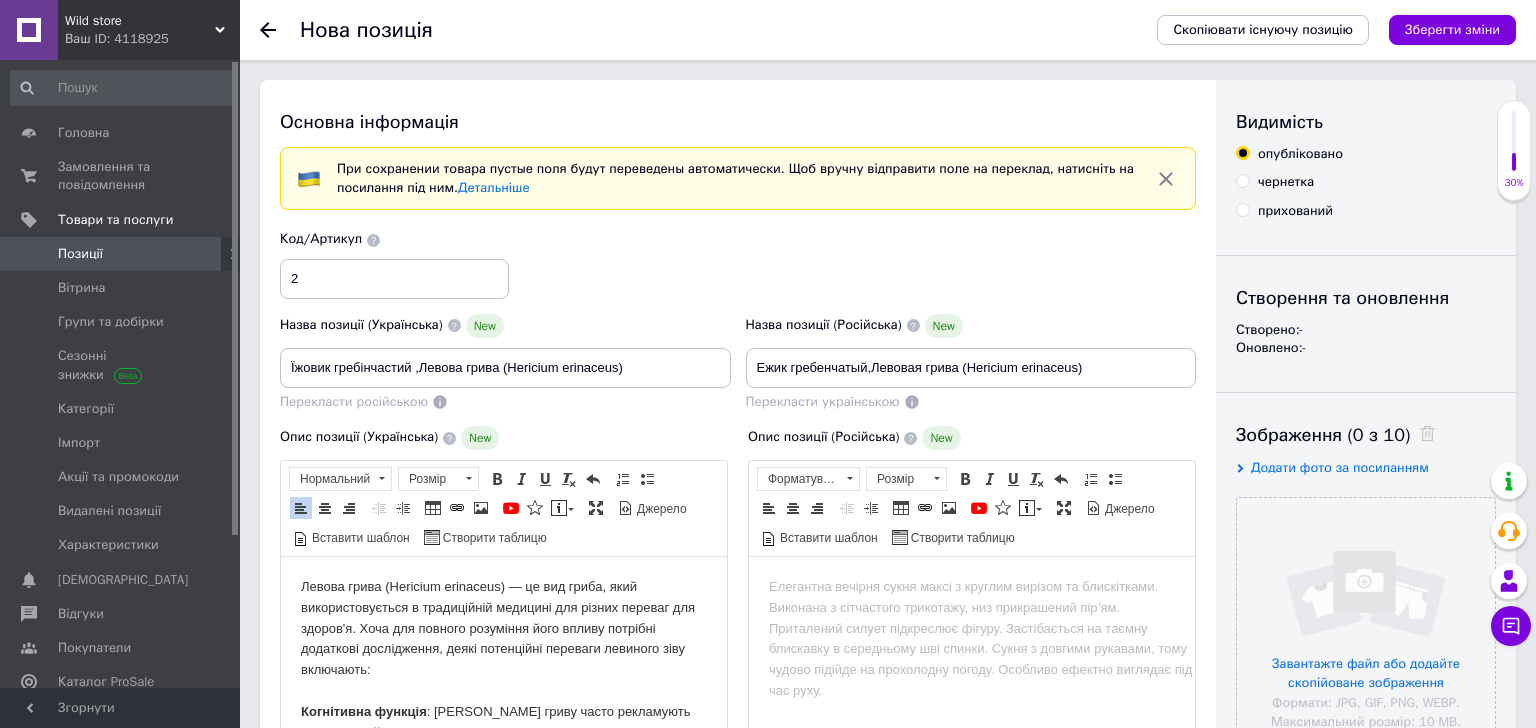 click on "Левова грива (Hericium erinaceus) — це вид гриба, який використовується в традиційній медицині для різних переваг для здоров'я. Хоча для повного розуміння його впливу потрібні додаткові дослідження, деякі потенційні переваги левиного зіву включають: Когнітивна функція : Левову гриву часто рекламують за її потенційні когнітивні переваги. Деякі дослідження показують, що вона може підтримувати здоров’я мозку, сприяючи виробленню фактора росту нервів (NGF), білка, який виконує роль у зростанні, підтримці та виживанні нервових клітин. Пам'ять і концентрація" at bounding box center (504, 951) 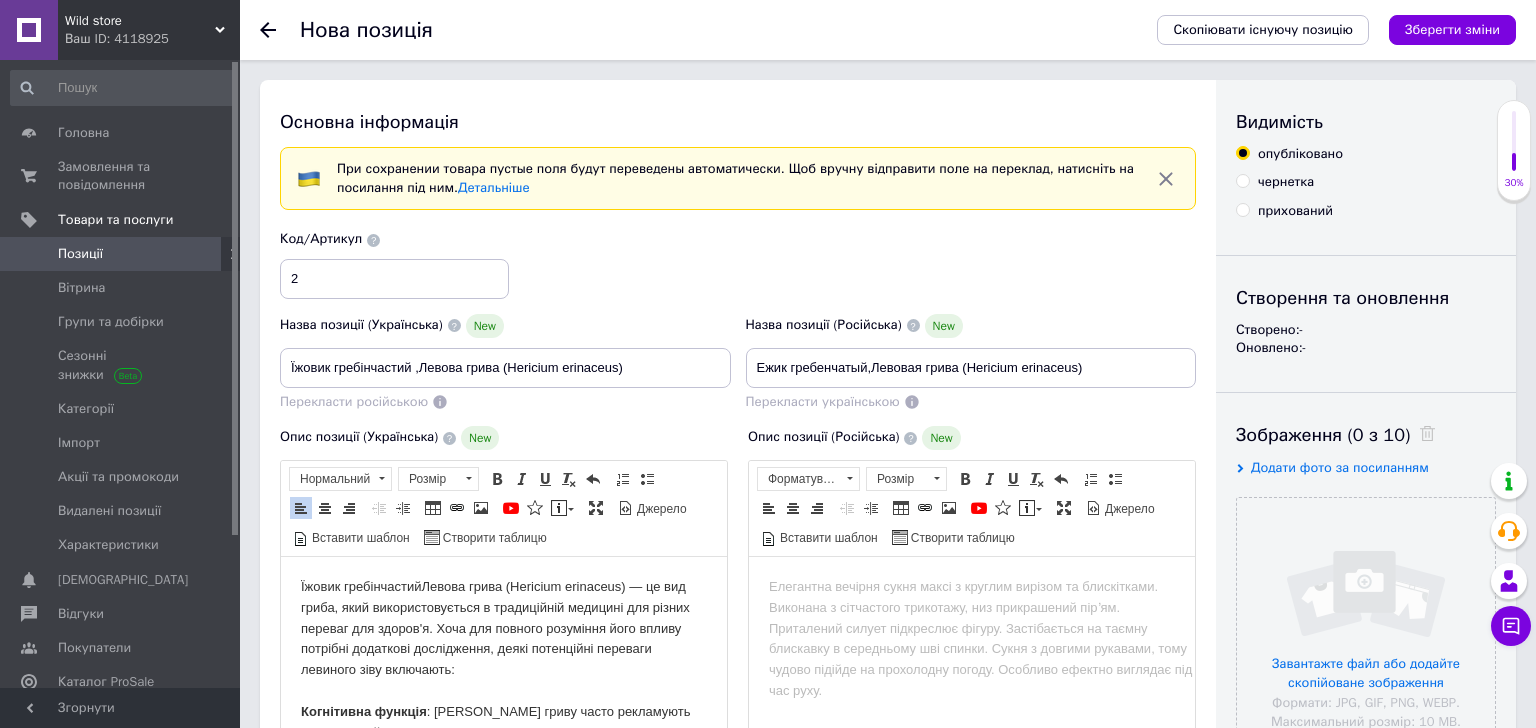 type 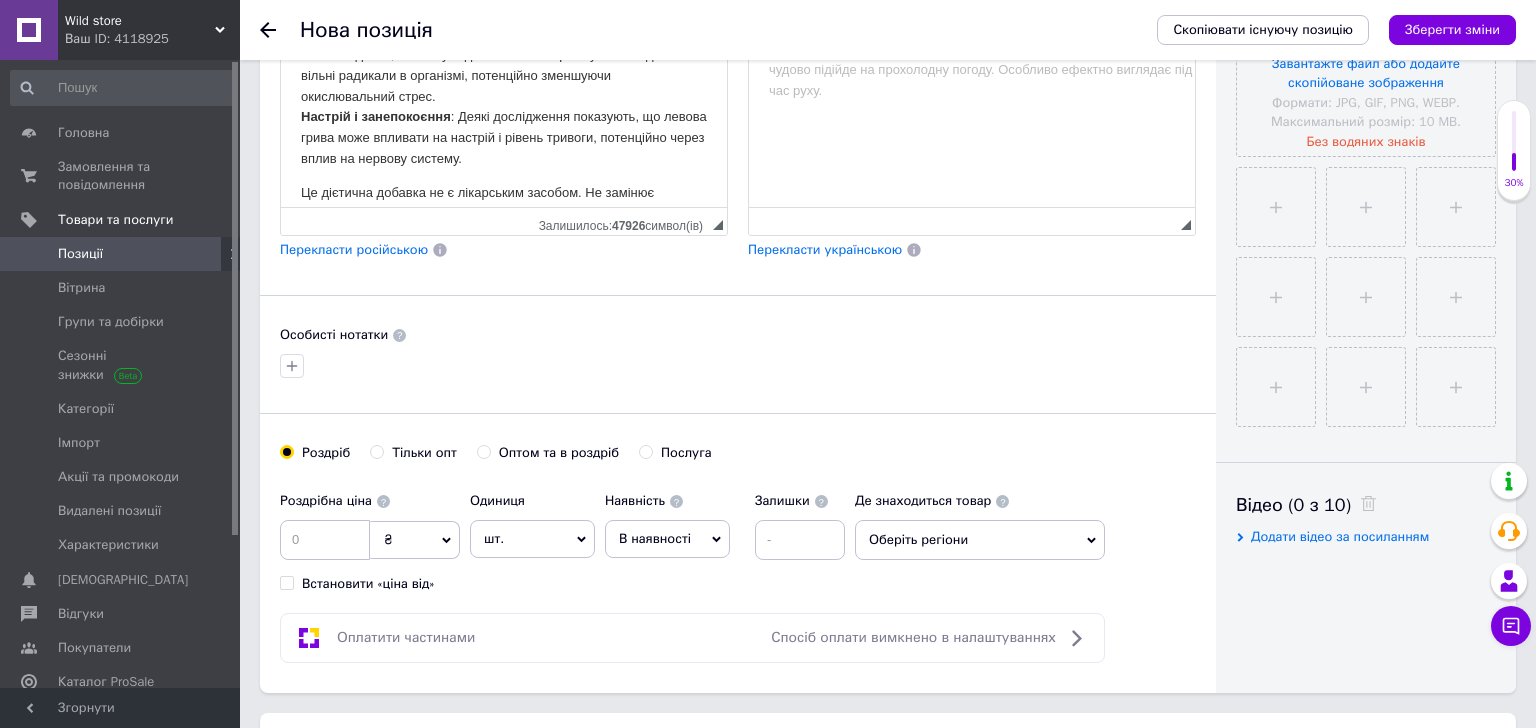 scroll, scrollTop: 604, scrollLeft: 0, axis: vertical 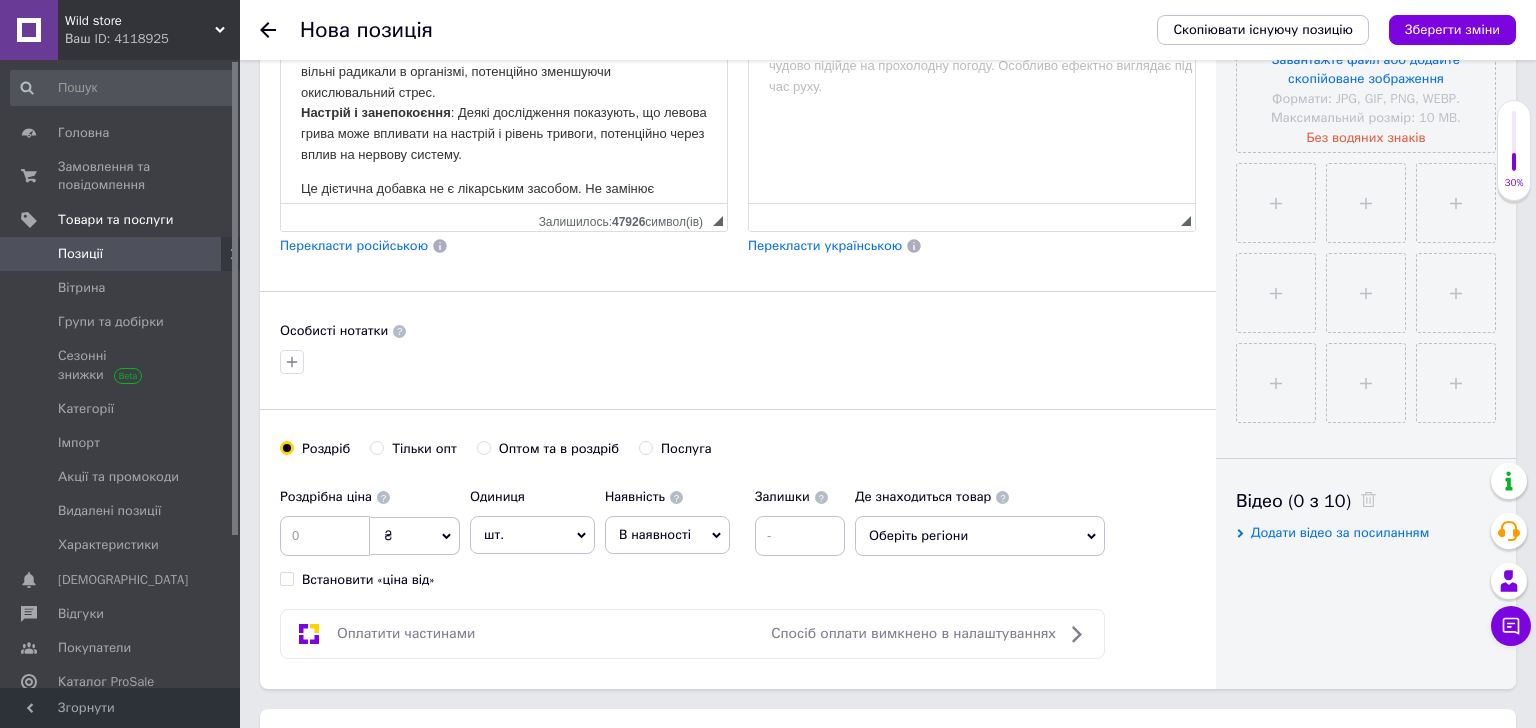 click on "Перекласти російською" at bounding box center (354, 245) 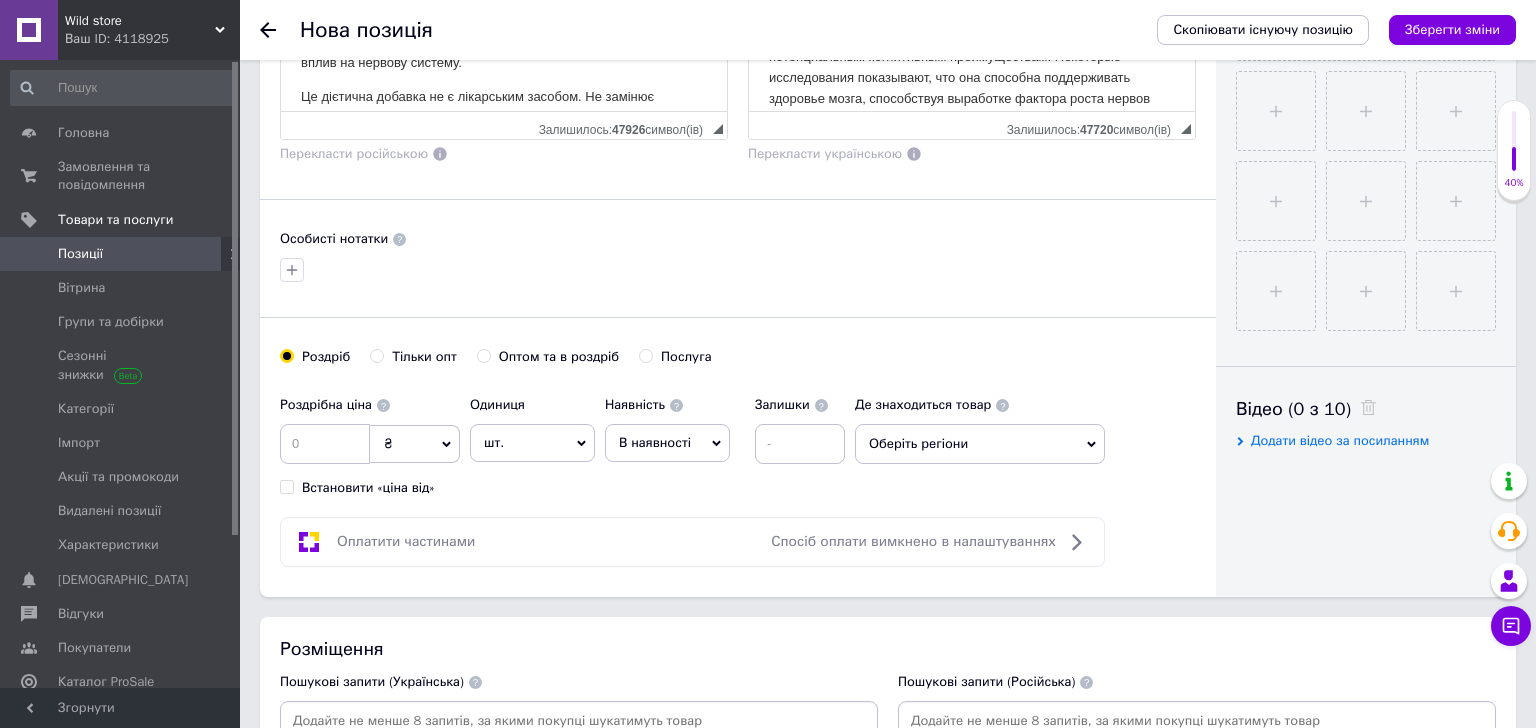 scroll, scrollTop: 700, scrollLeft: 0, axis: vertical 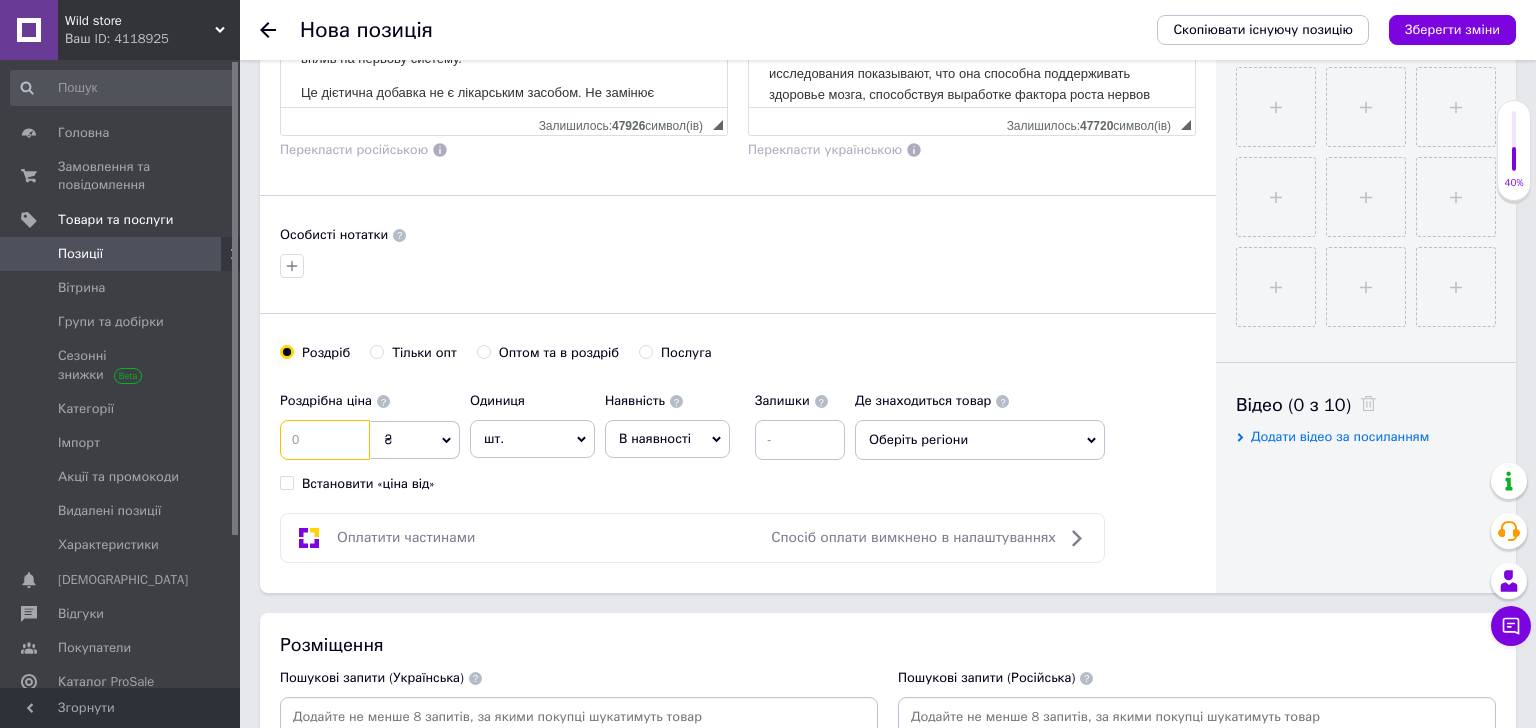 click at bounding box center (325, 440) 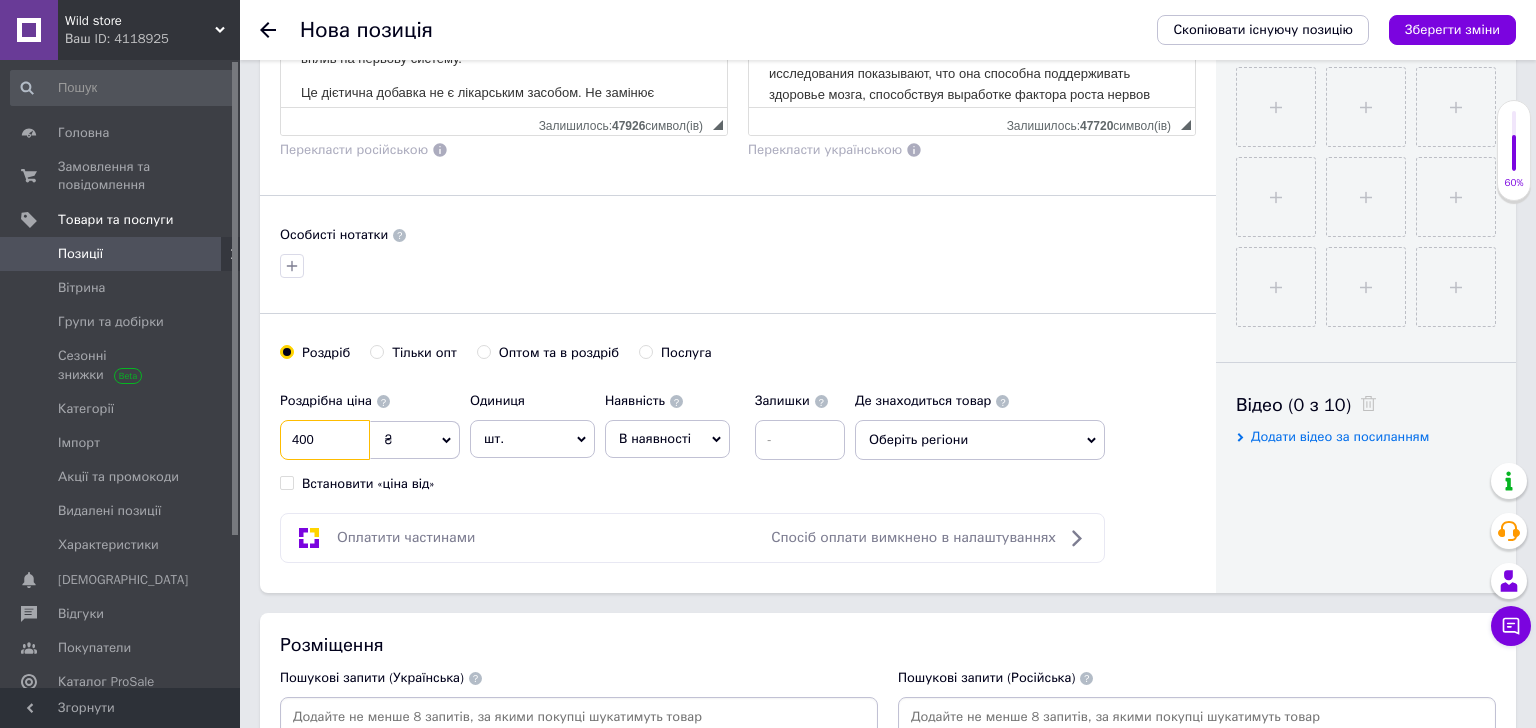 type on "400" 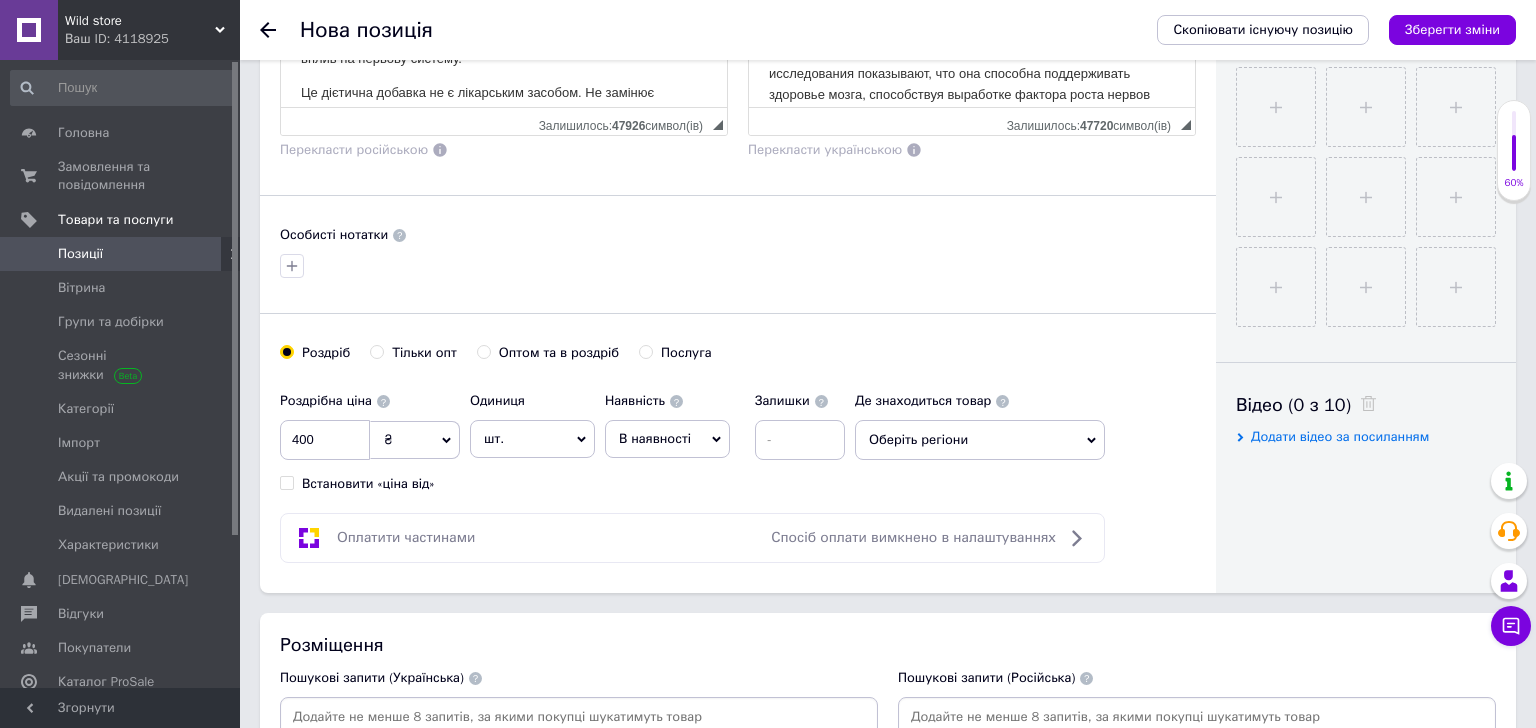 click on "шт." at bounding box center (532, 439) 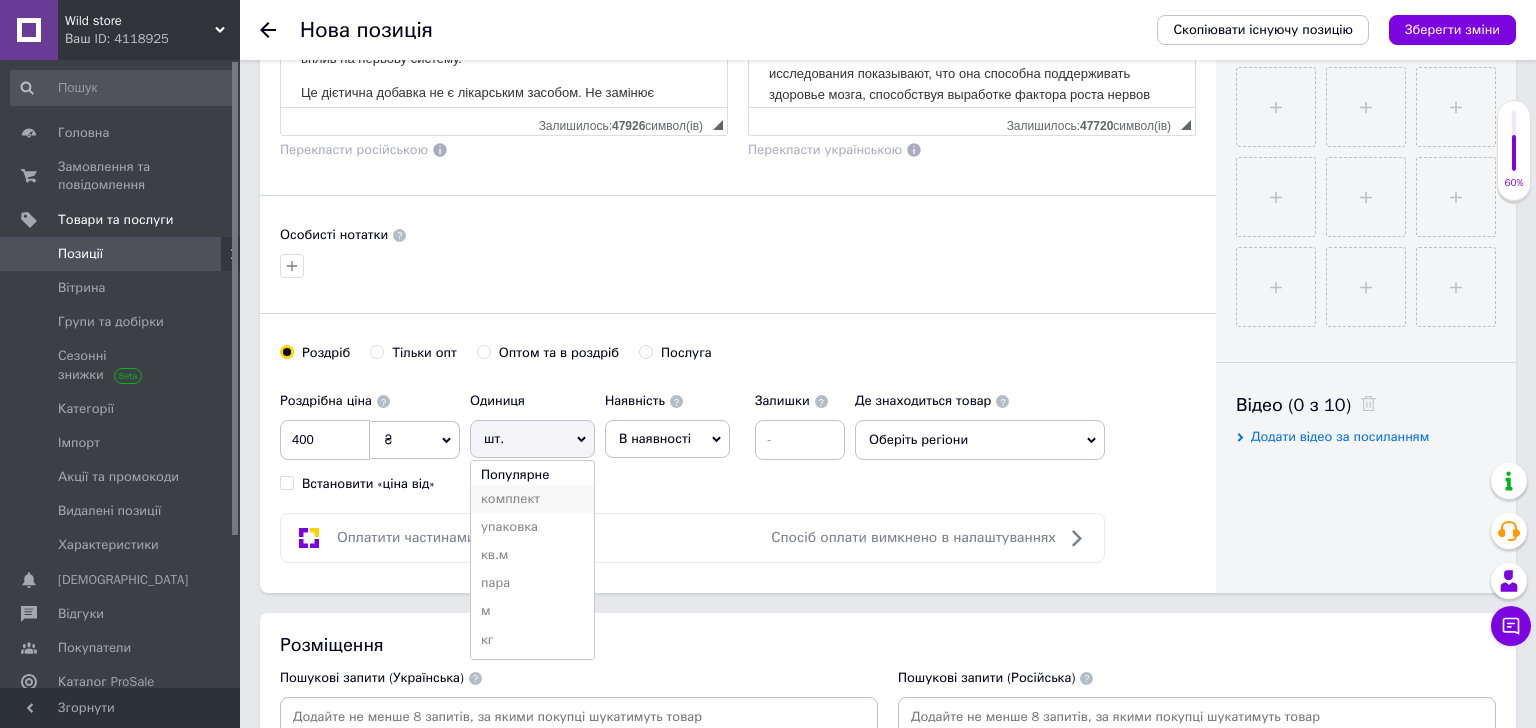 scroll, scrollTop: 94, scrollLeft: 0, axis: vertical 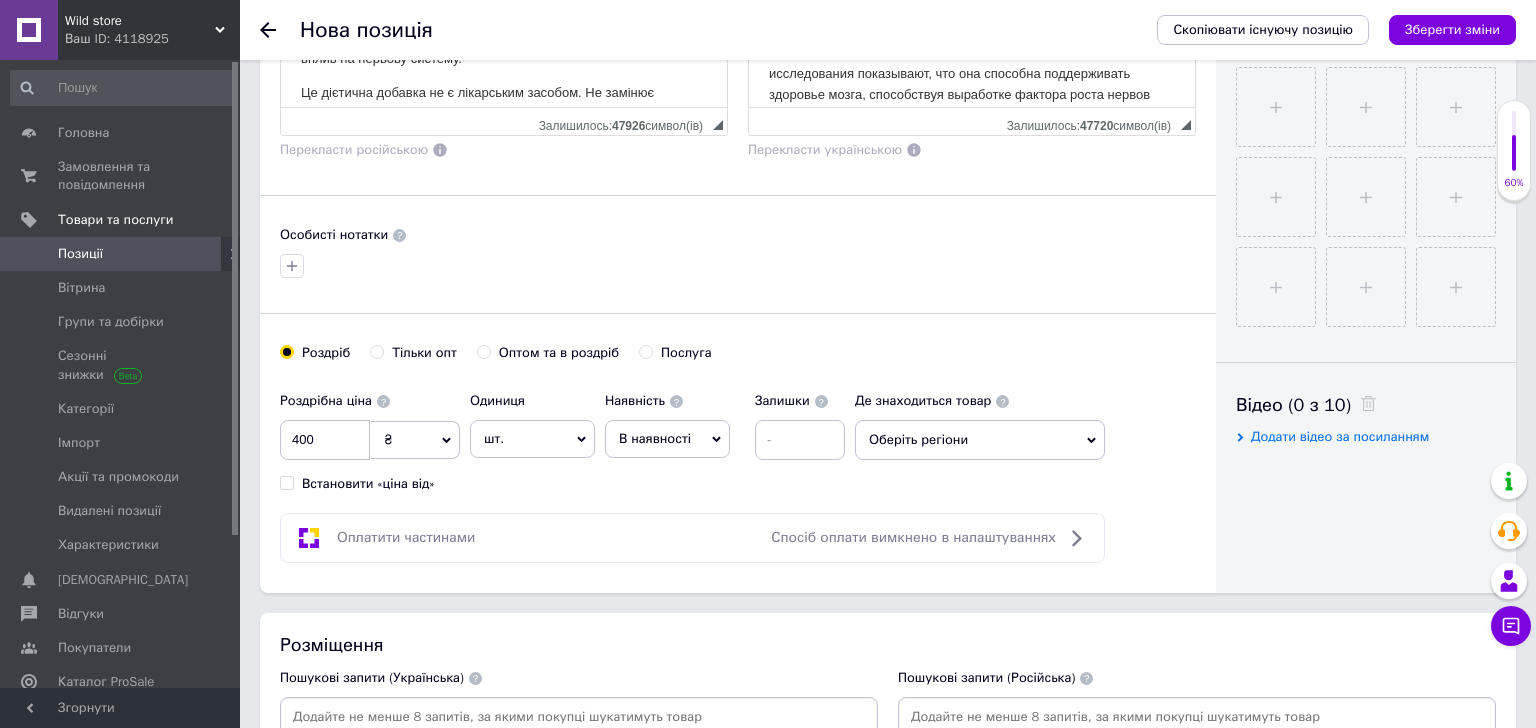 click on "Оптом та в роздріб" at bounding box center (483, 351) 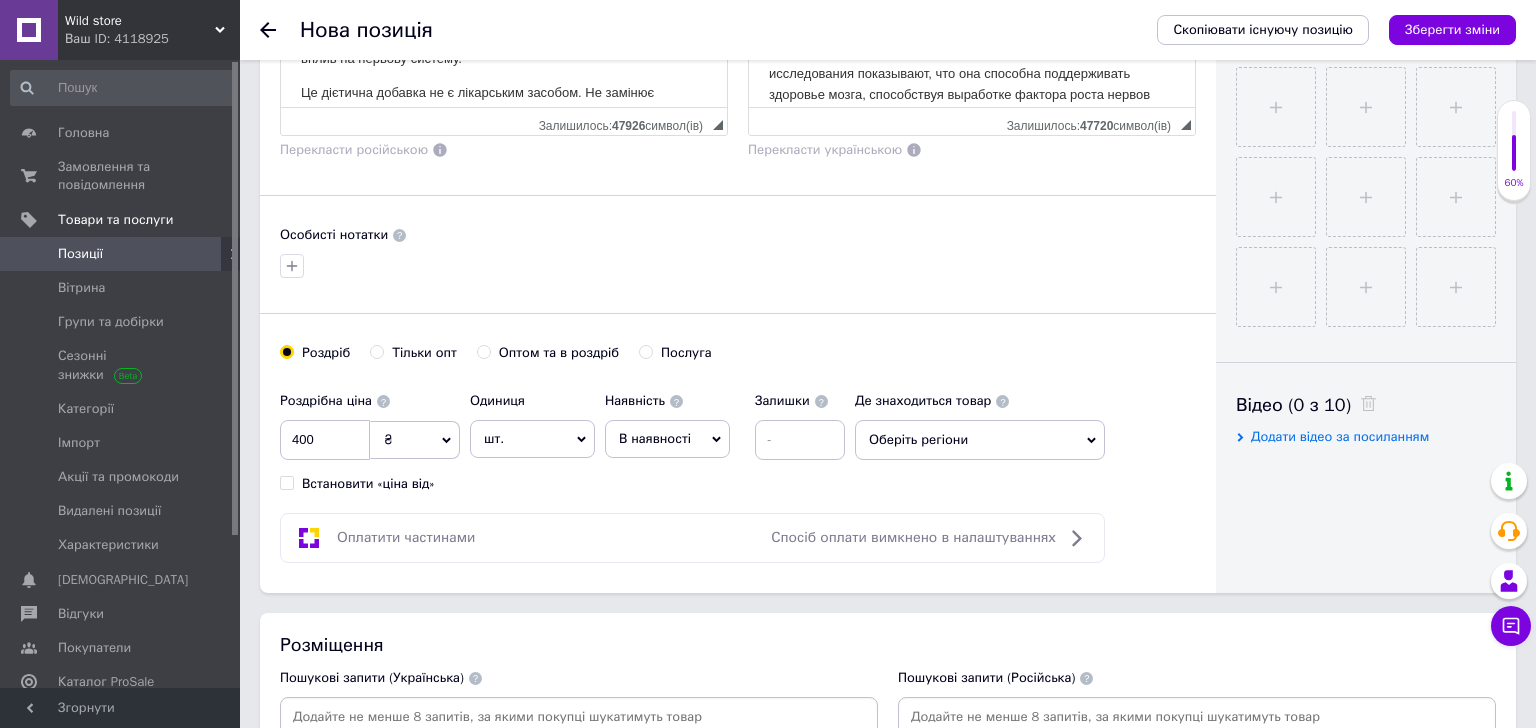 radio on "true" 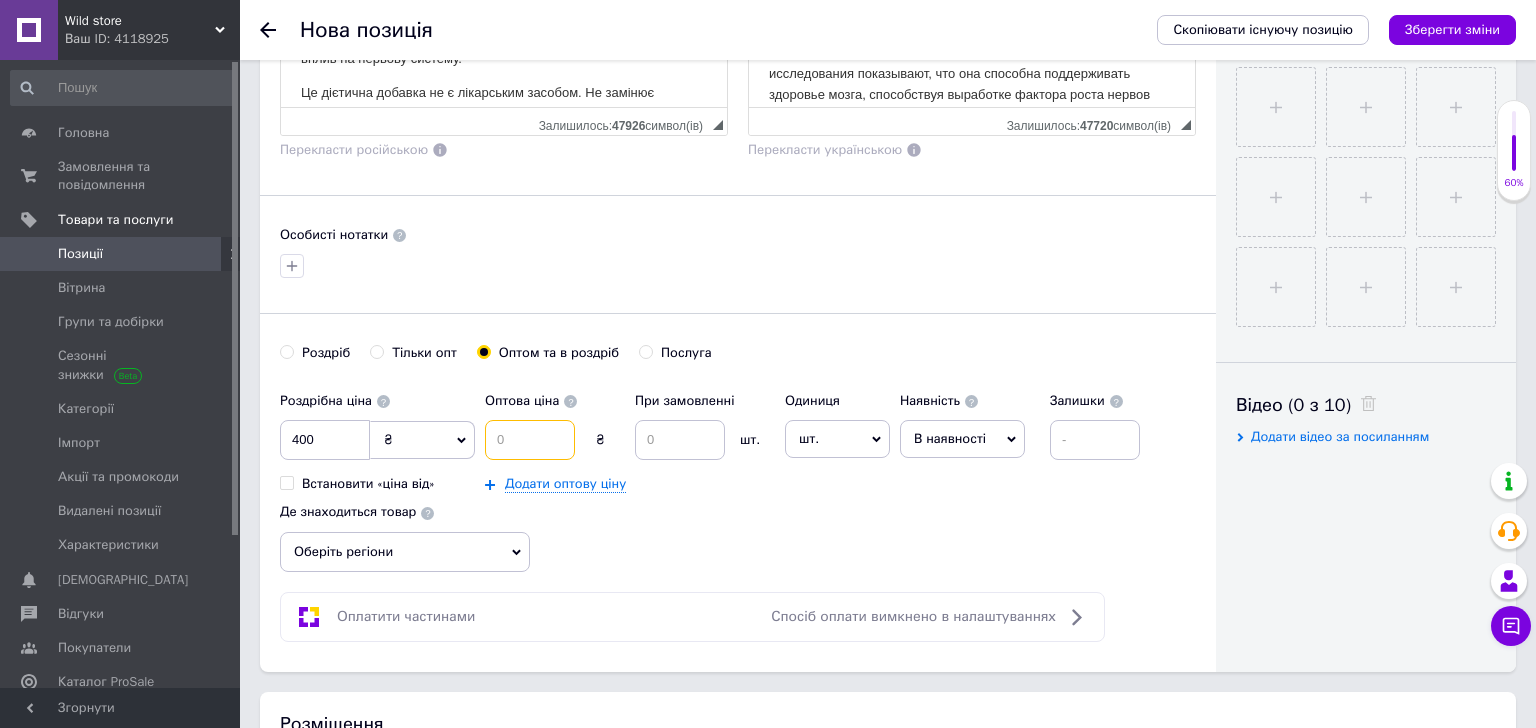 click at bounding box center (530, 440) 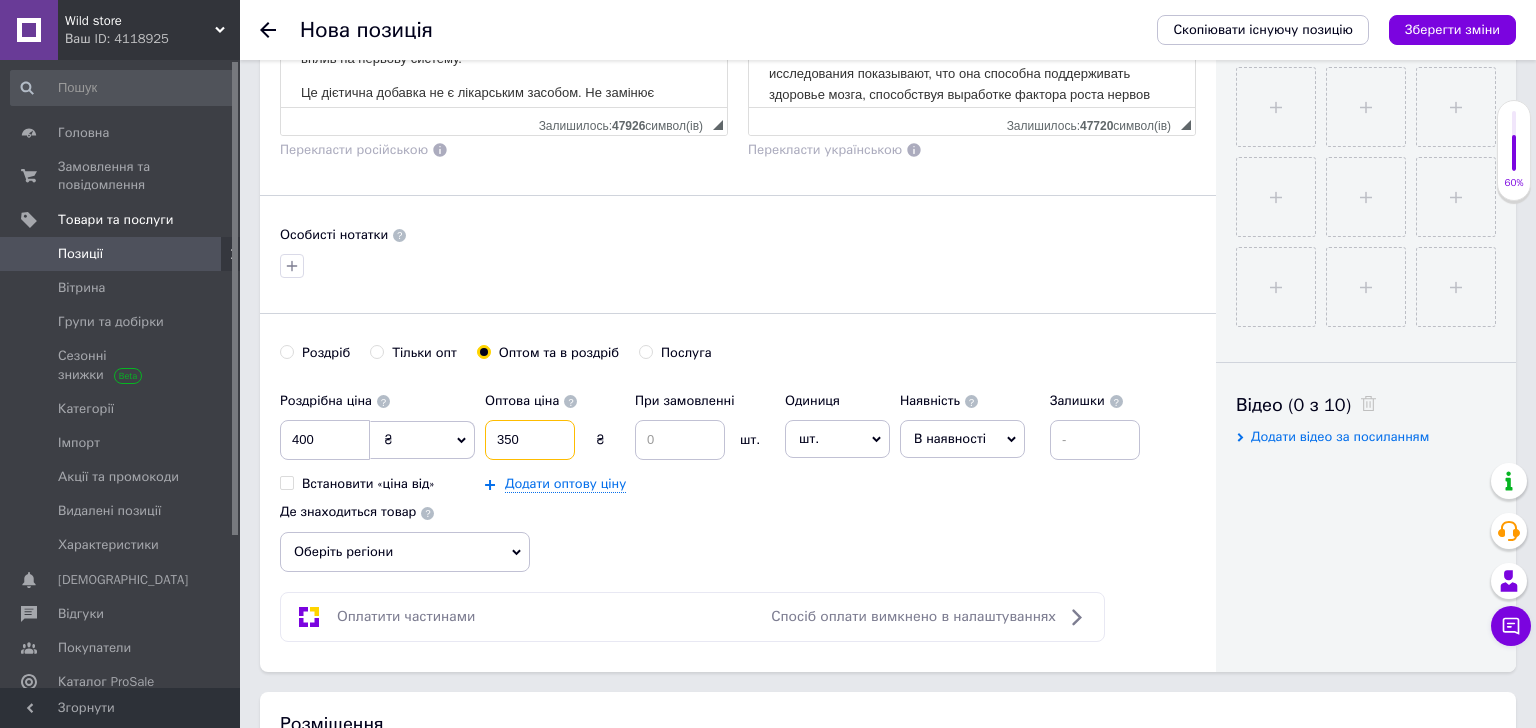 type on "350" 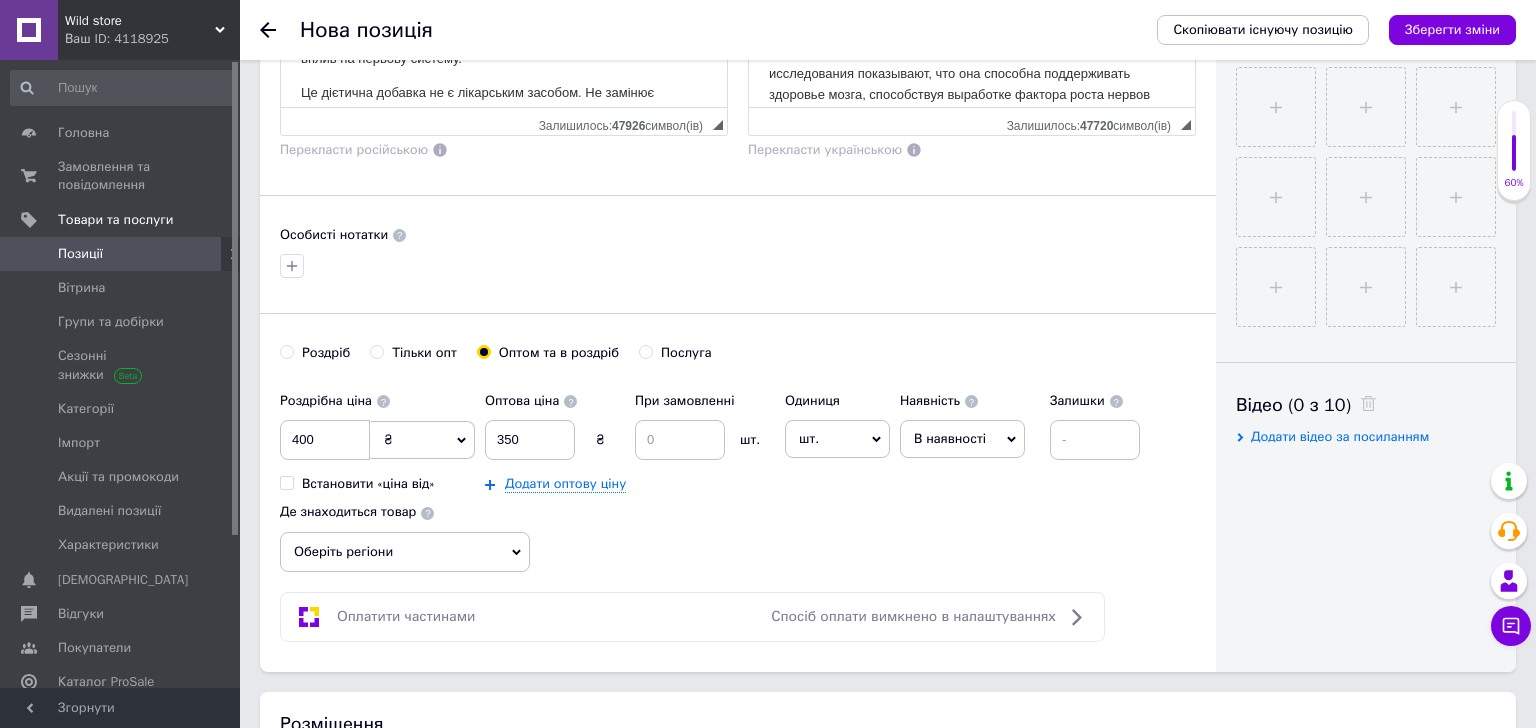 click on "шт." at bounding box center [837, 439] 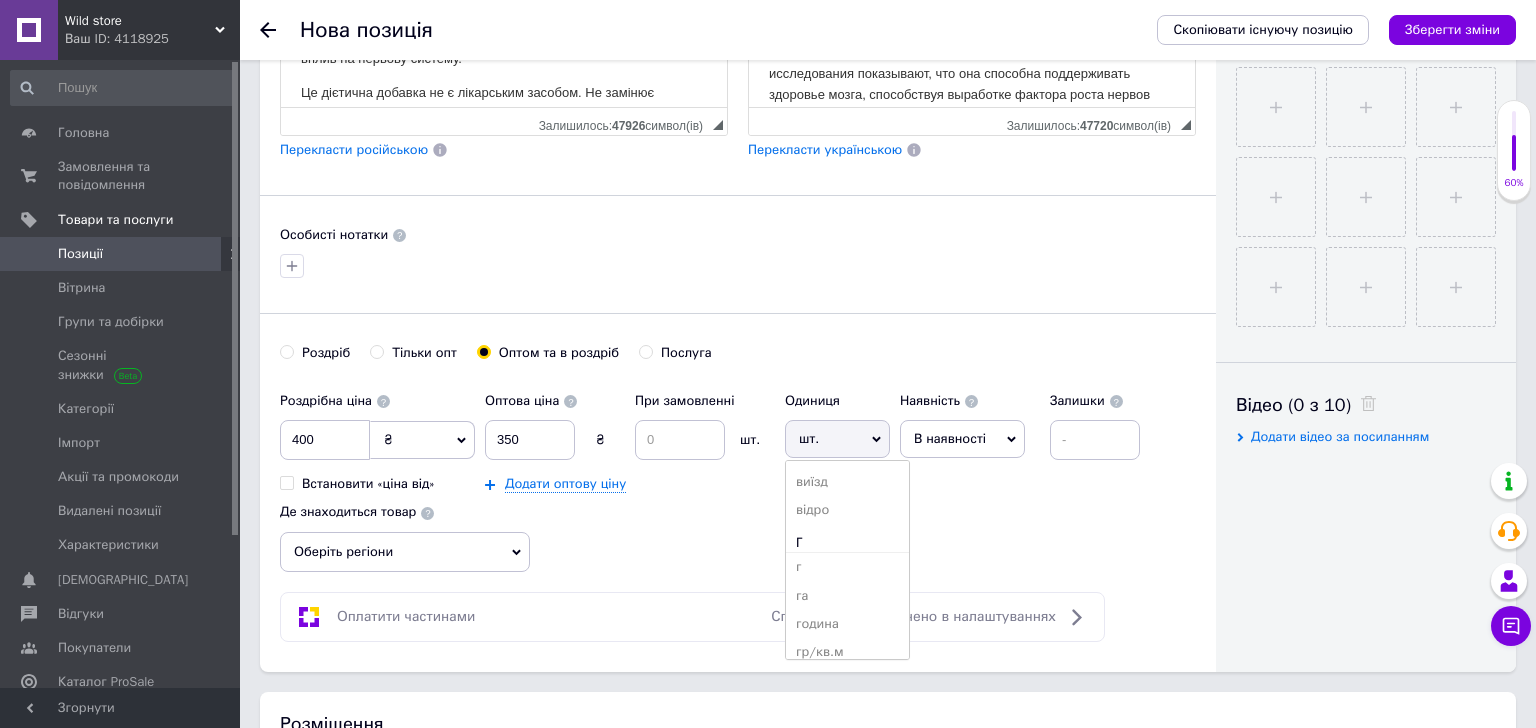 scroll, scrollTop: 705, scrollLeft: 0, axis: vertical 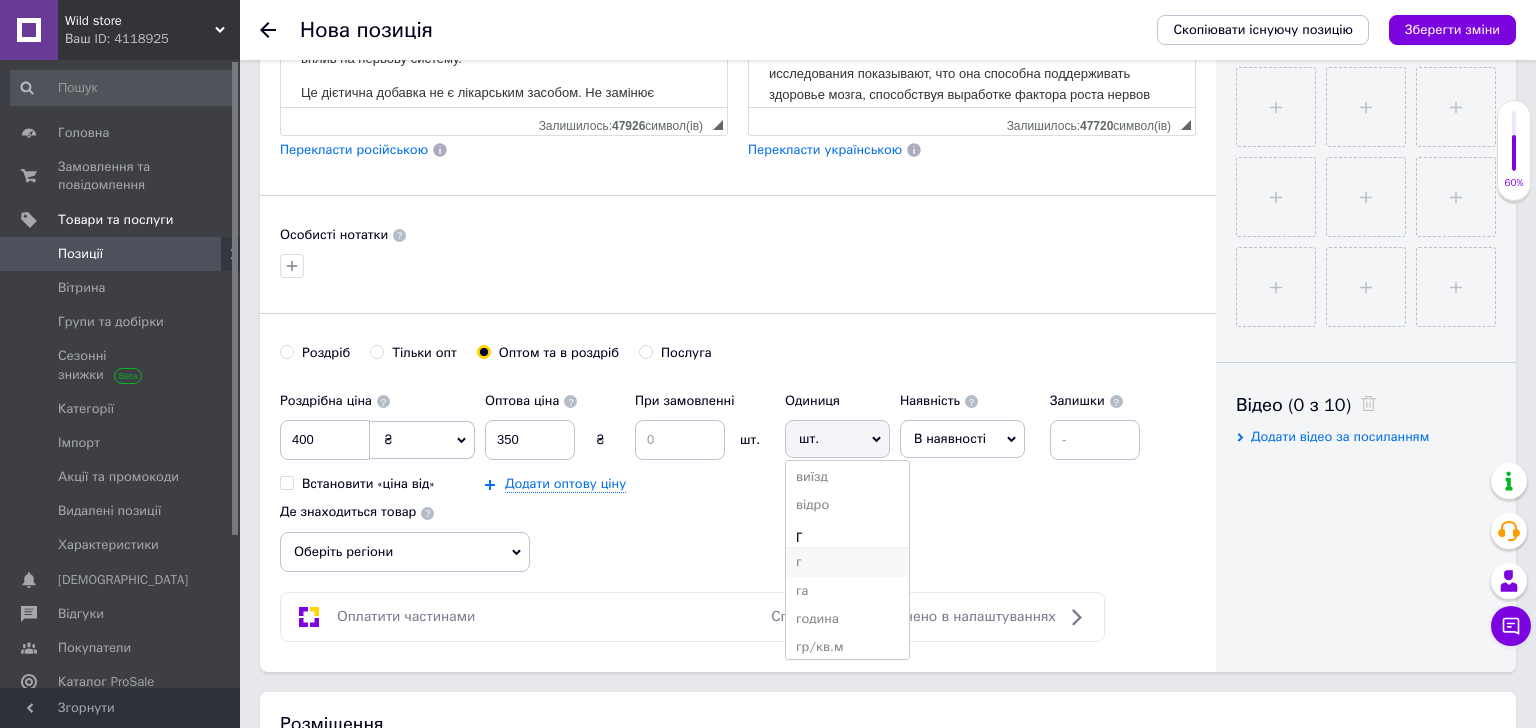 click on "г" at bounding box center (847, 562) 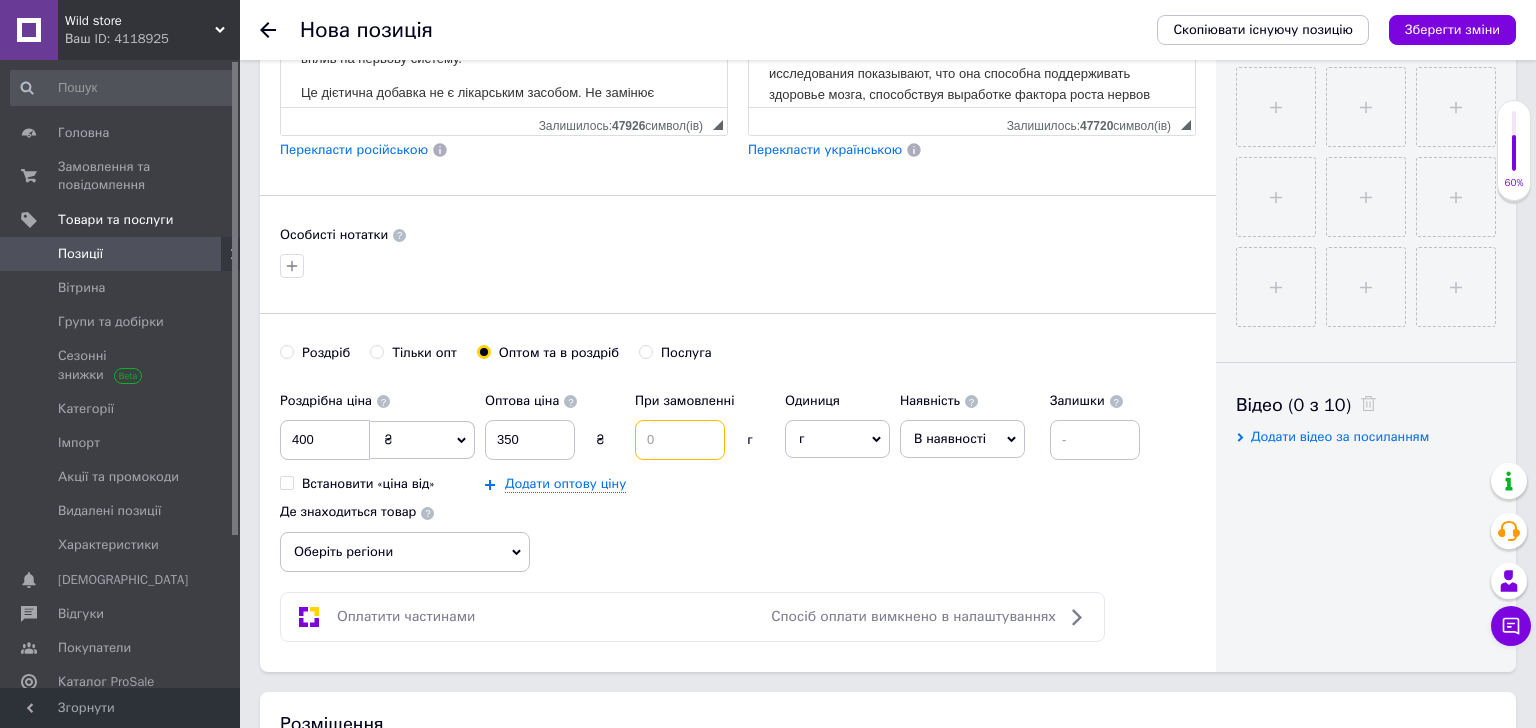 click at bounding box center (680, 440) 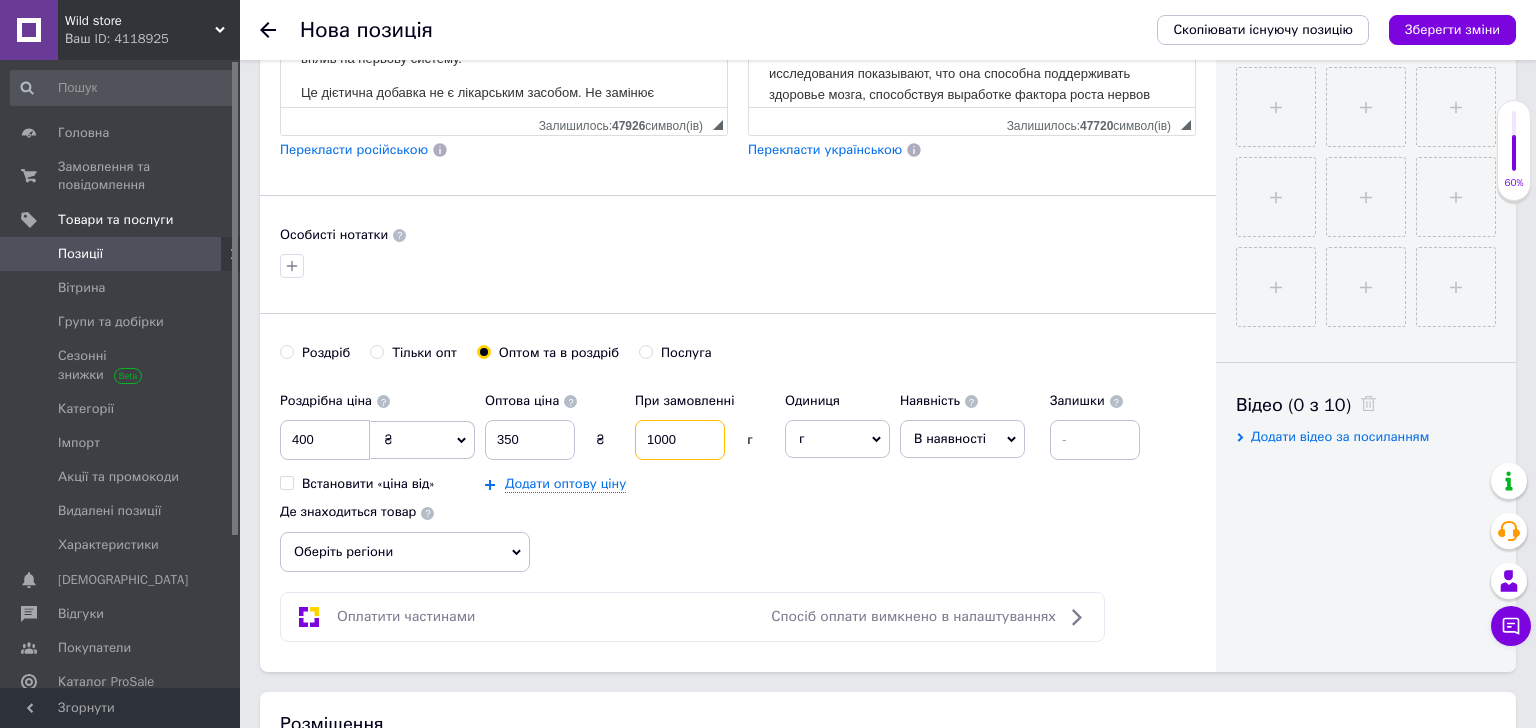 type on "1000" 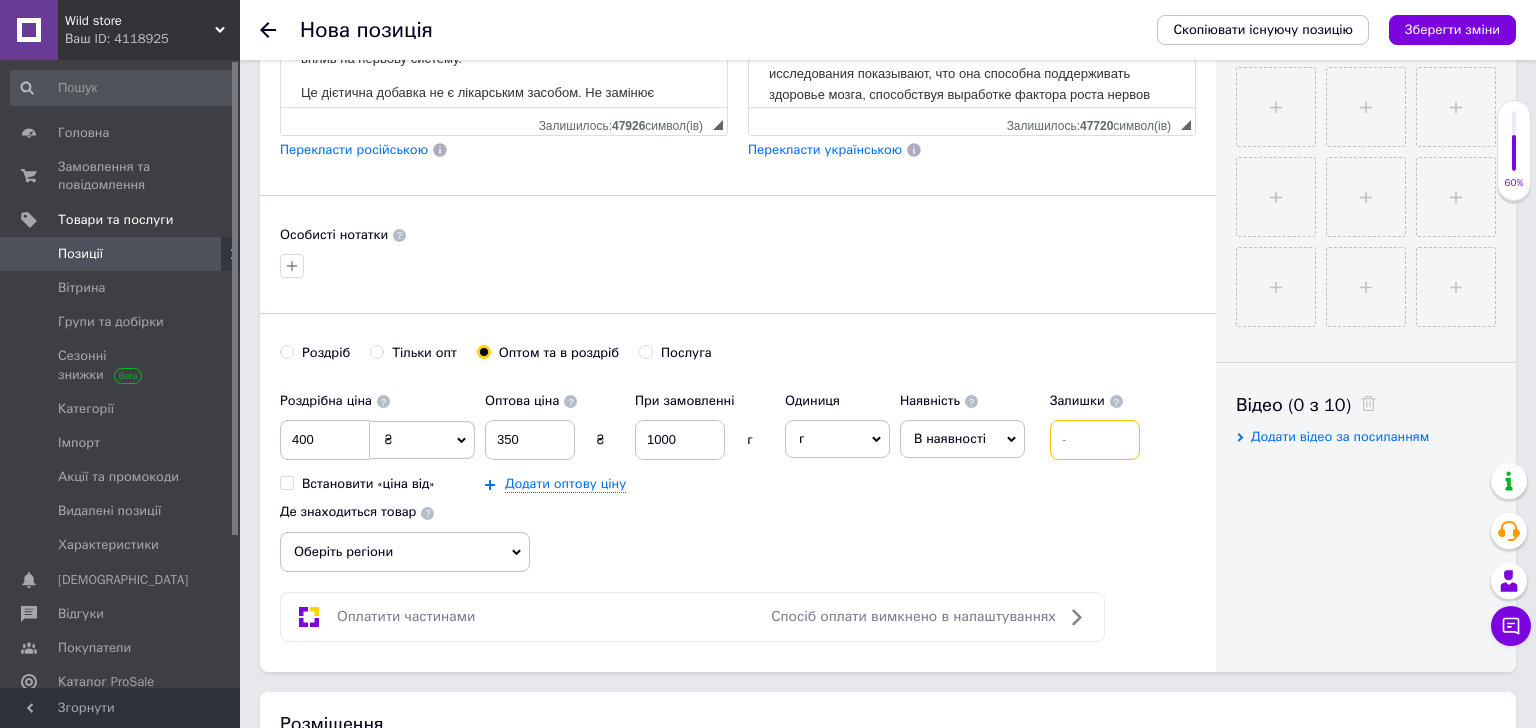 click at bounding box center (1095, 440) 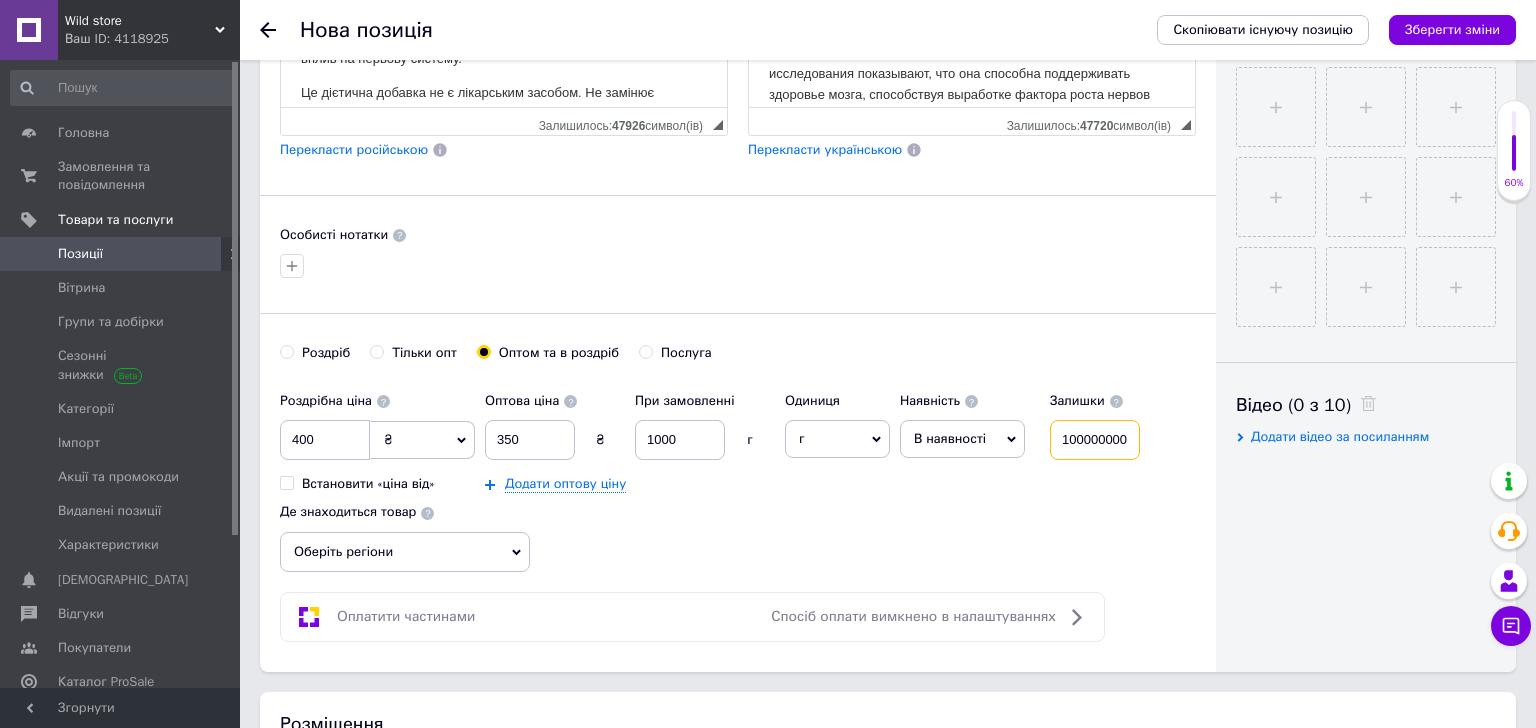 type on "100000000" 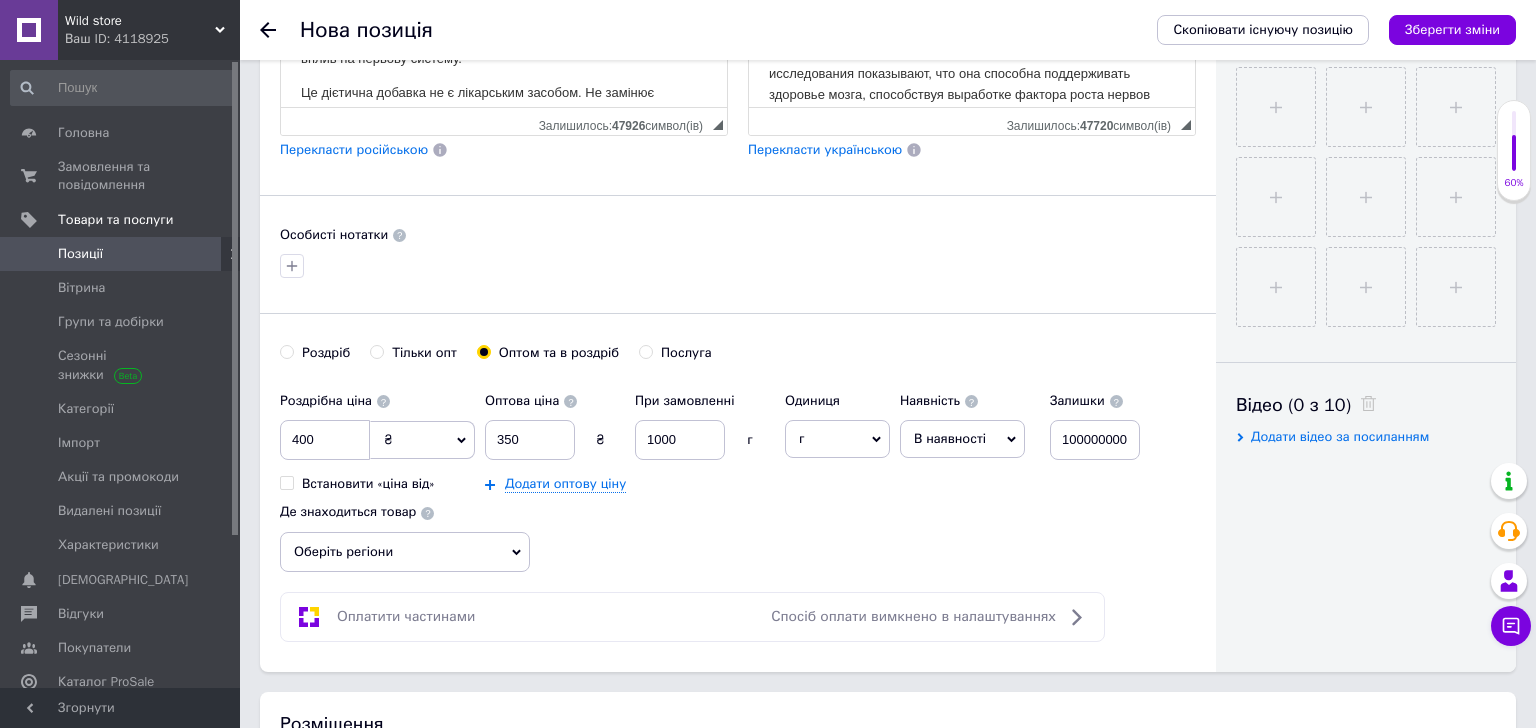 click on "Оберіть регіони" at bounding box center [405, 552] 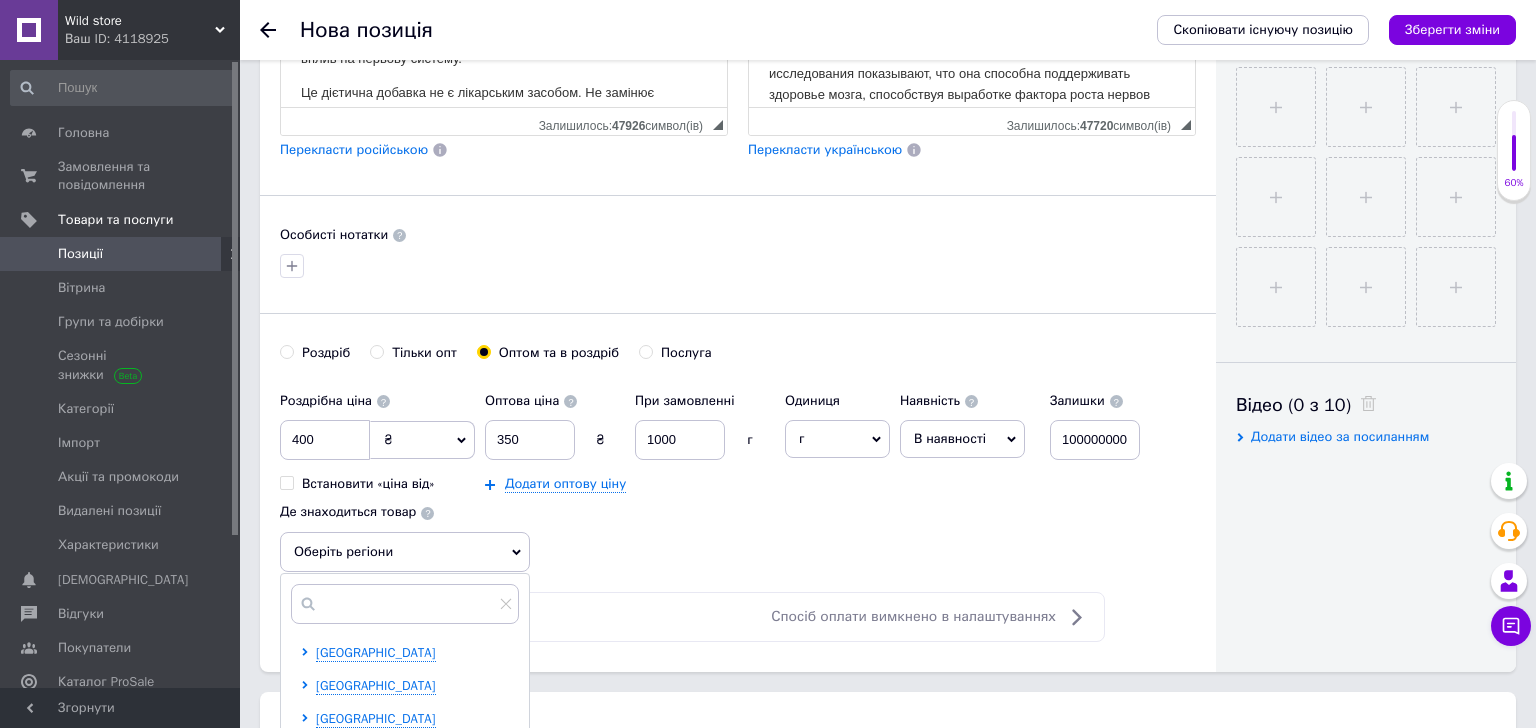 click on "Роздрібна ціна 400 ₴ $ EUR CHF GBP ¥ PLN ₸ MDL HUF KGS CNY TRY KRW lei Встановити «ціна від» Оптова ціна 350 ₴ При замовленні 1000 г Додати оптову ціну Одиниця г Популярне шт. комплект упаковка кв.м пара м кг пог.м послуга т а автоцистерна ампула б балон банка блістер бобіна бочка [PERSON_NAME] бухта в ват виїзд відро г га година гр/кв.м гігакалорія д дав два місяці день доба доза є єврокуб з зміна к кВт каністра карат кв.дм кв.м кв.см кв.фут квартал кг кг/кв.м км колесо комплект коробка куб.дм куб.м л л лист м м мВт мл мм моток місяць мішок н набір номер о об'єкт од. п палетомісце пара партія пач р [PERSON_NAME]" at bounding box center (738, 477) 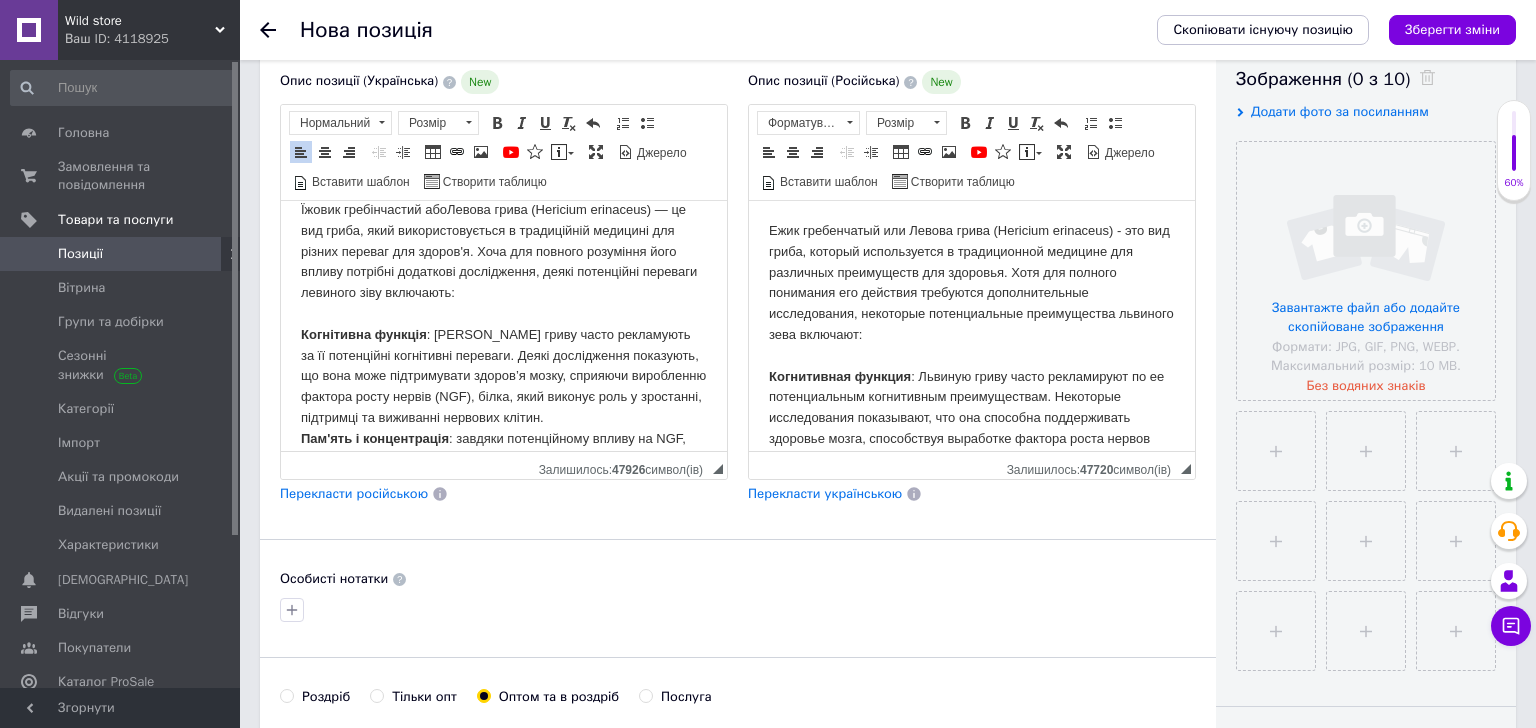scroll, scrollTop: 0, scrollLeft: 0, axis: both 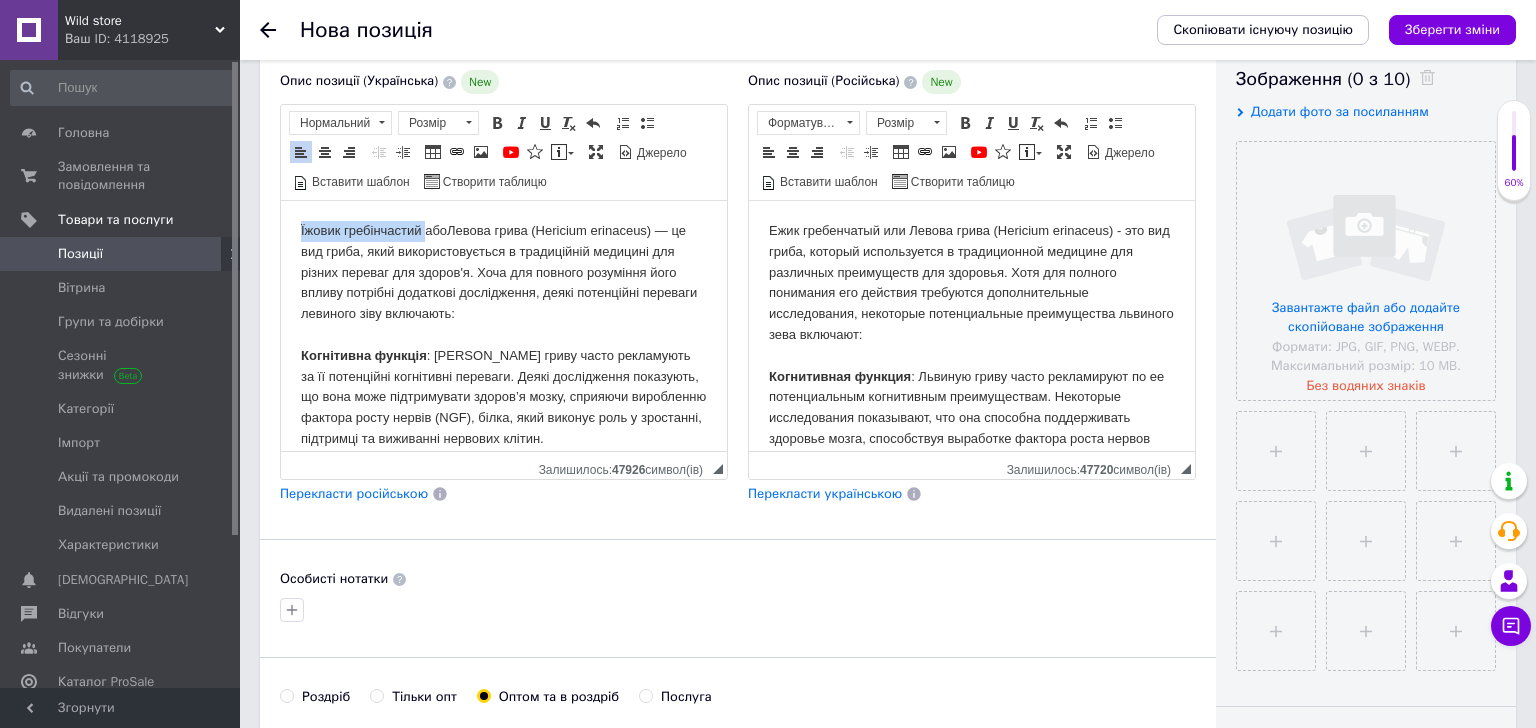 drag, startPoint x: 302, startPoint y: 228, endPoint x: 429, endPoint y: 232, distance: 127.06297 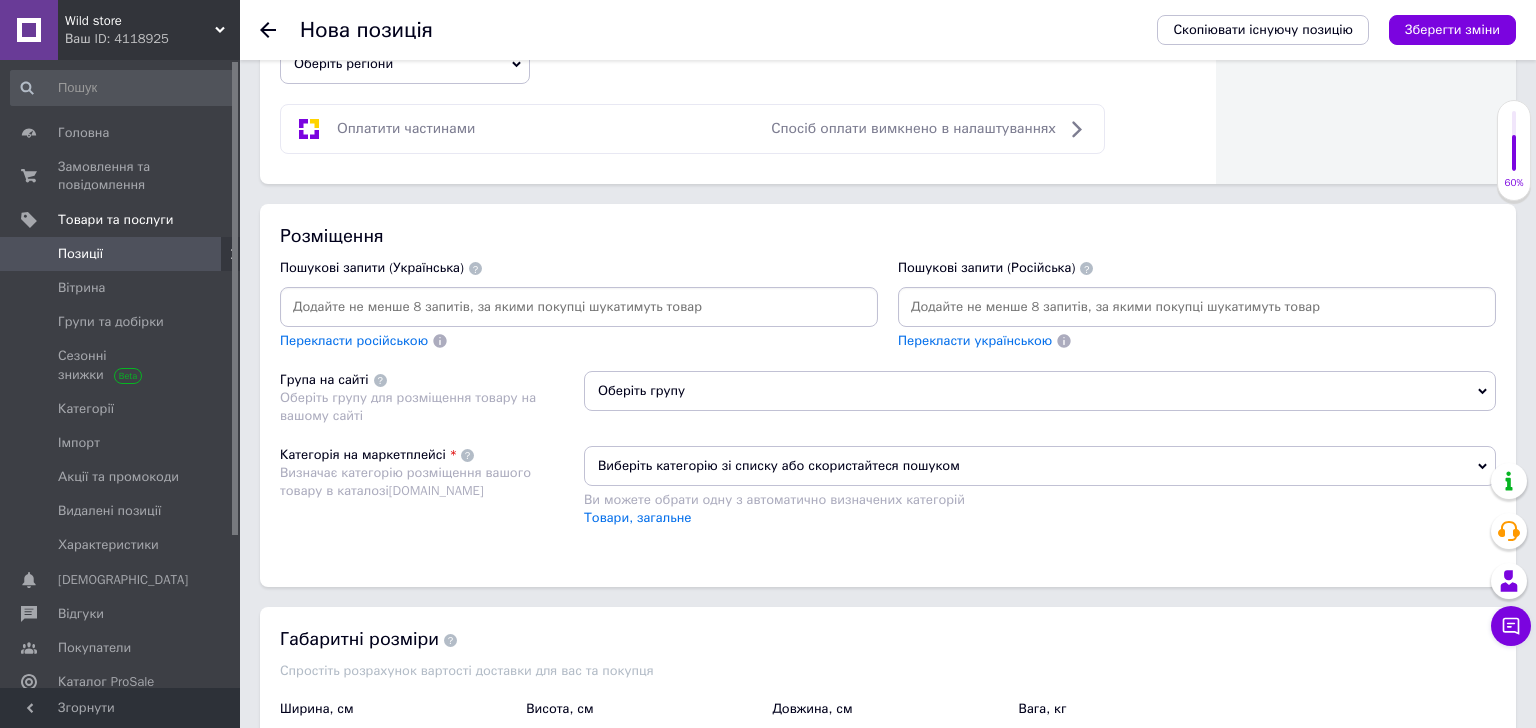 scroll, scrollTop: 1199, scrollLeft: 0, axis: vertical 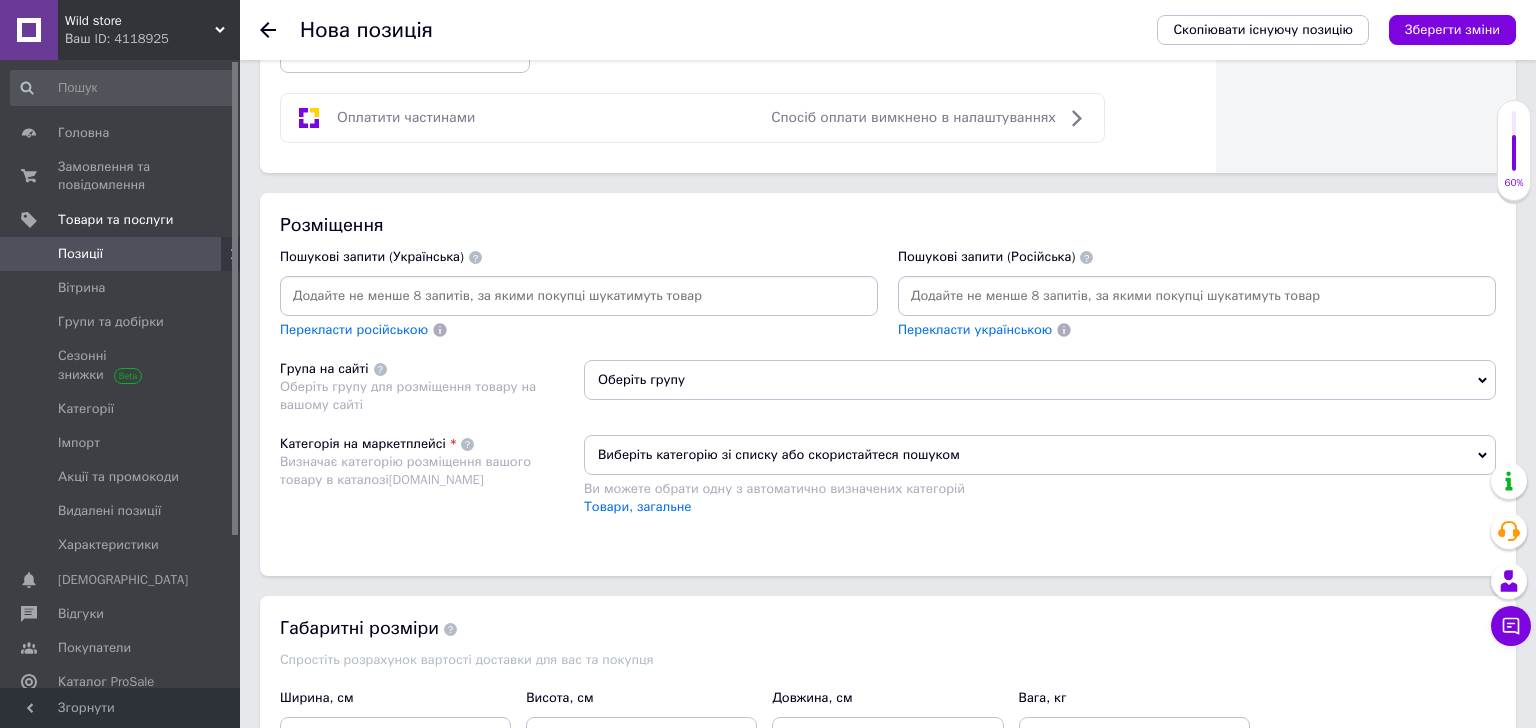 click at bounding box center [579, 296] 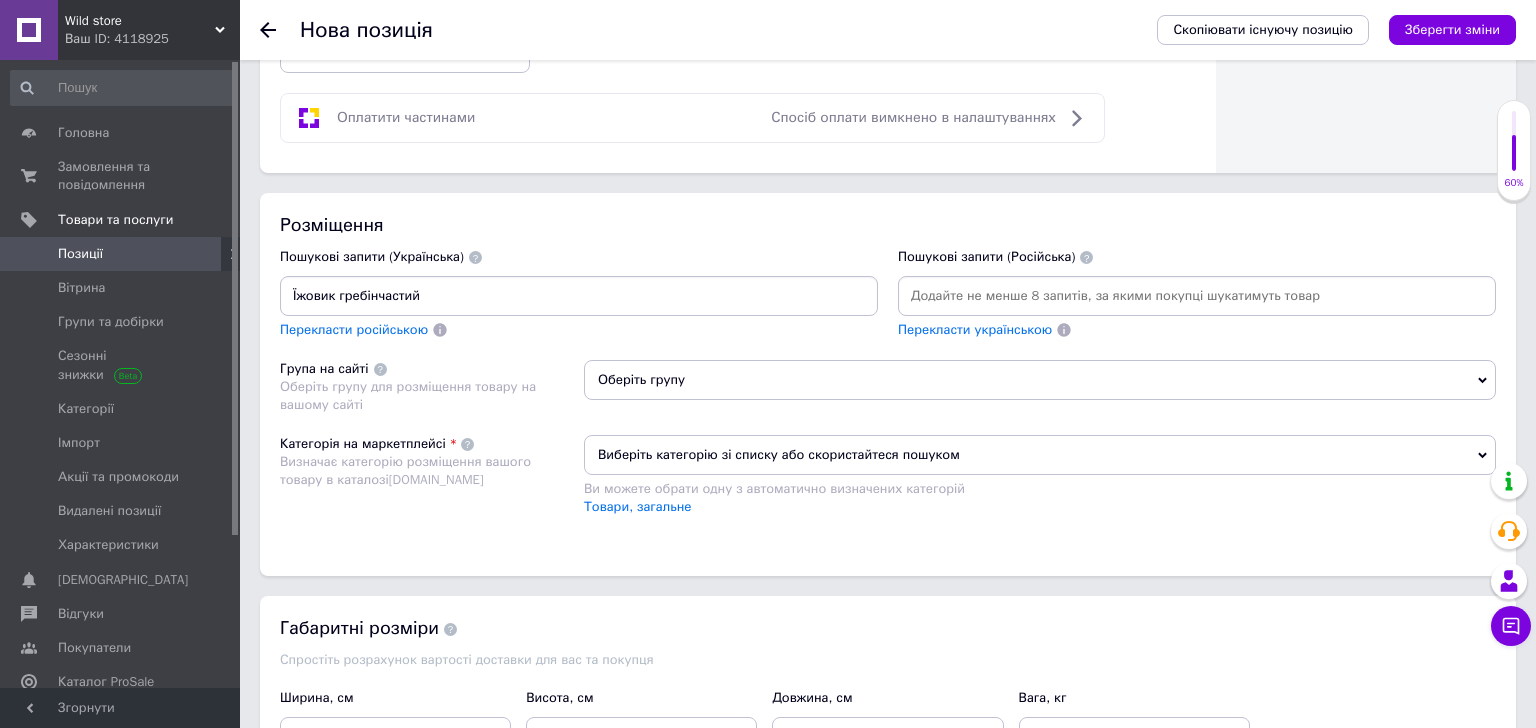 type on "Їжовик гребінчастий" 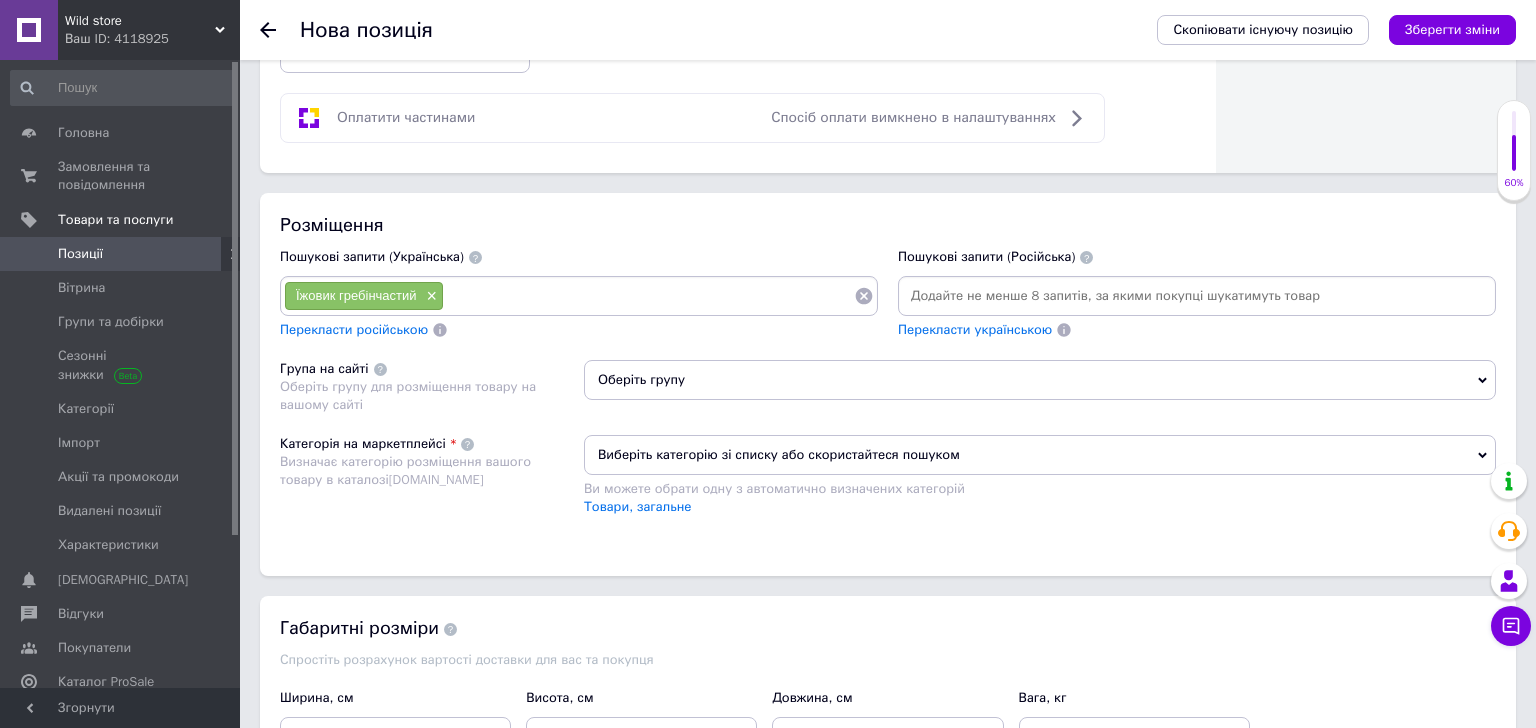 paste on "Їжовик гребінчастий" 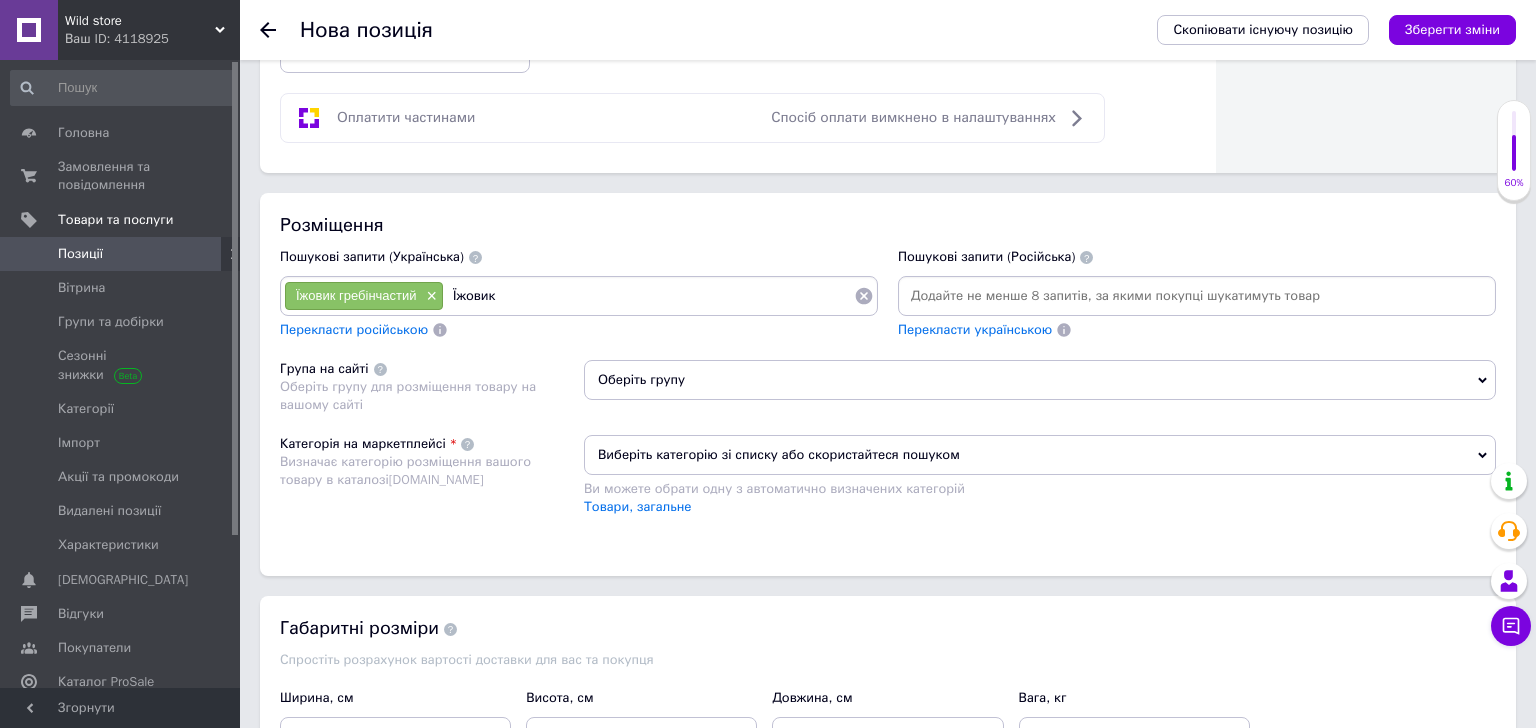 type on "Їжовик" 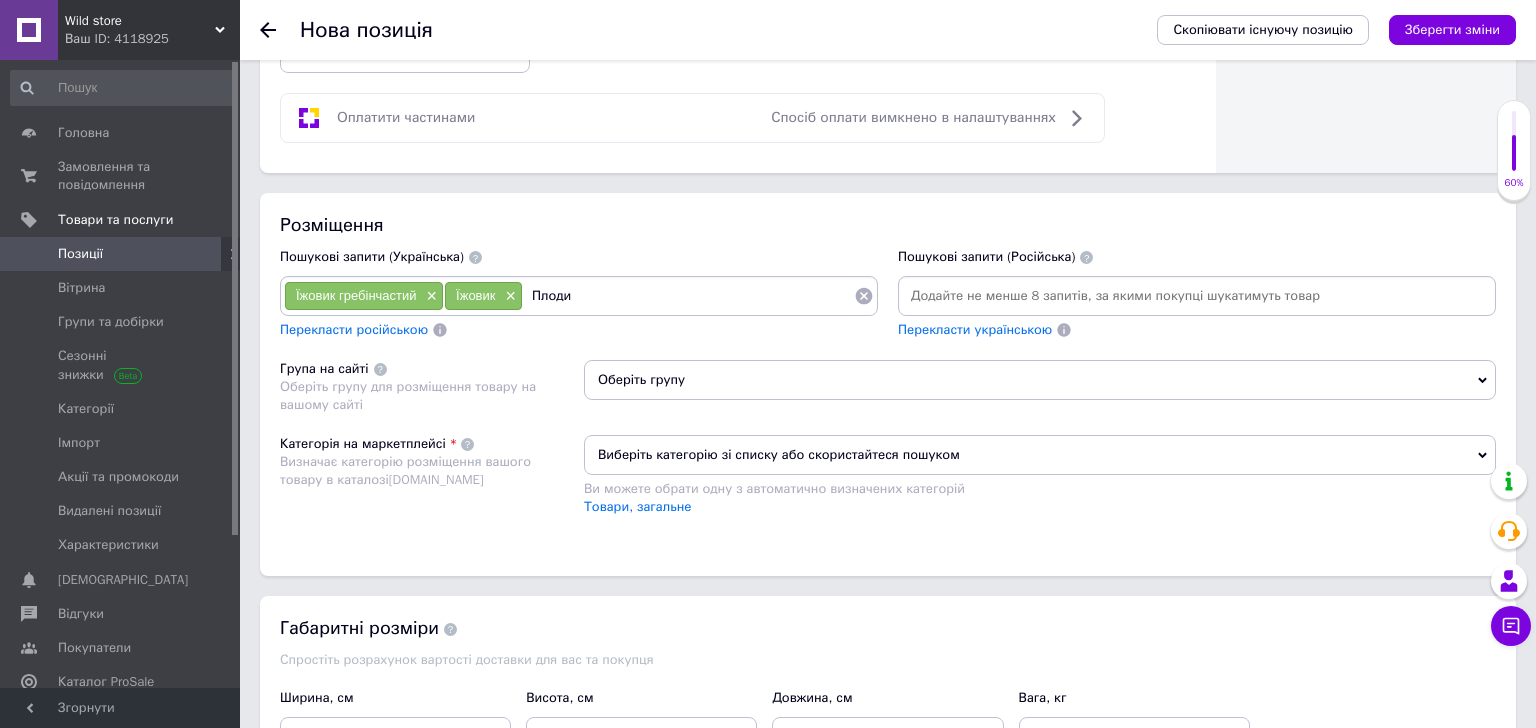 paste on "Їжовик гребінчастий" 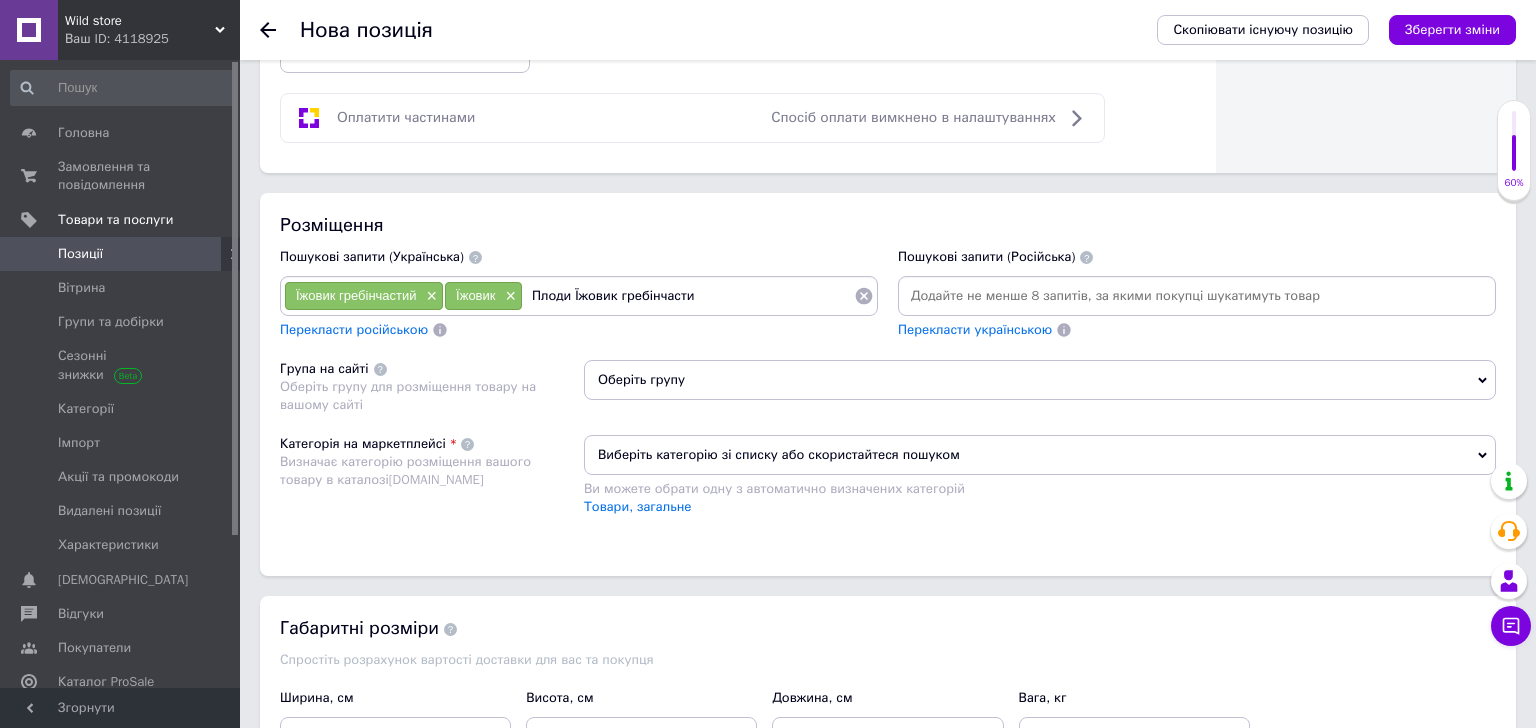 drag, startPoint x: 724, startPoint y: 297, endPoint x: 618, endPoint y: 293, distance: 106.07545 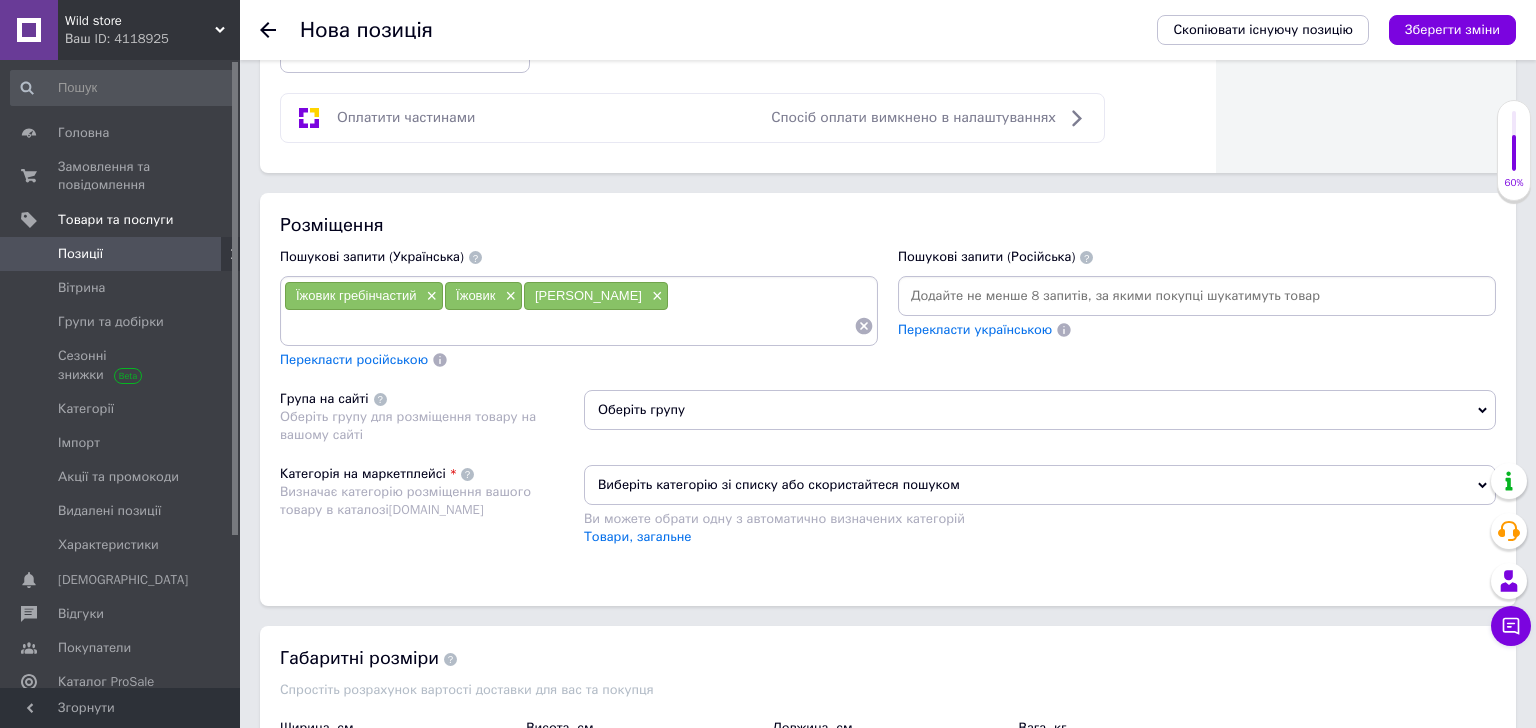 click on "Перекласти російською" at bounding box center [354, 359] 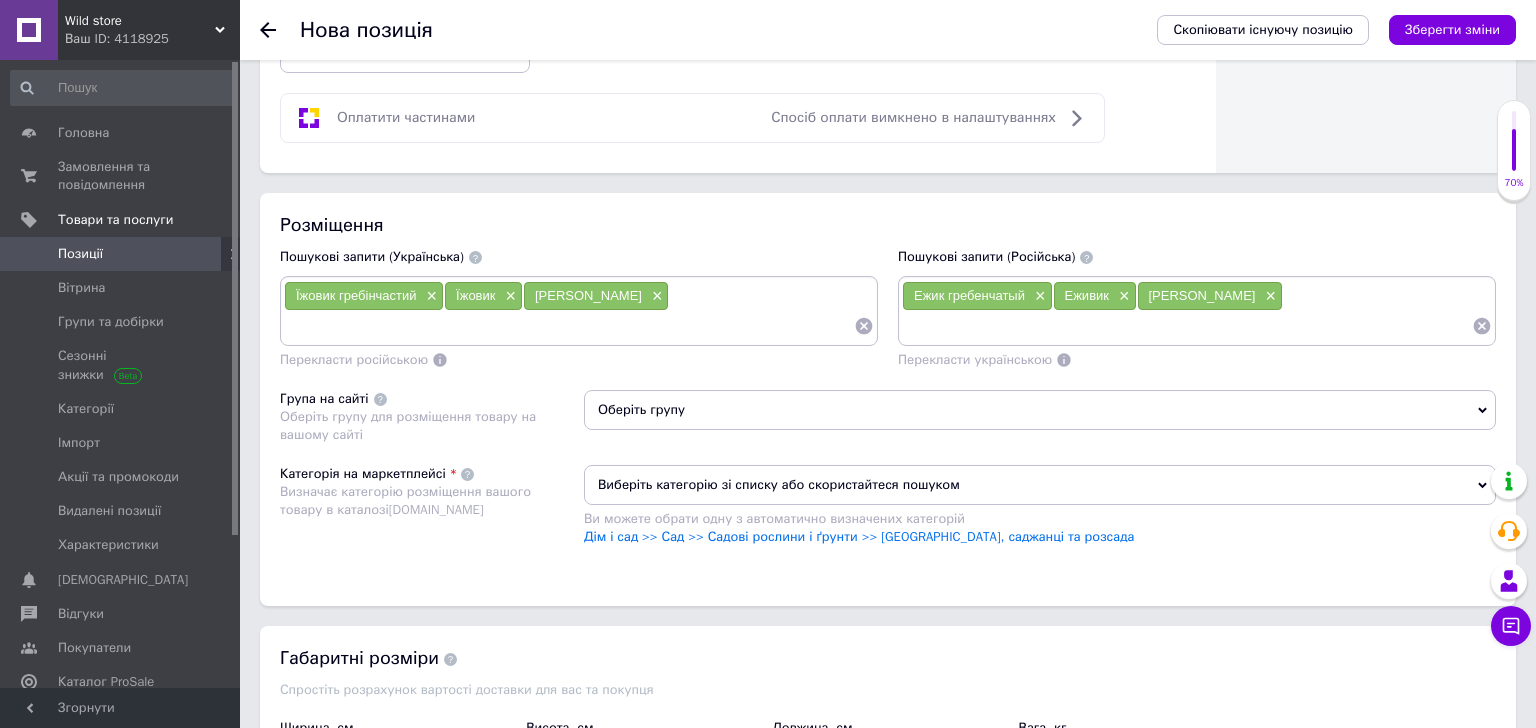 click on "Їжовик гребінчастий × Їжовик × Плоди Їжовика ×" at bounding box center [579, 311] 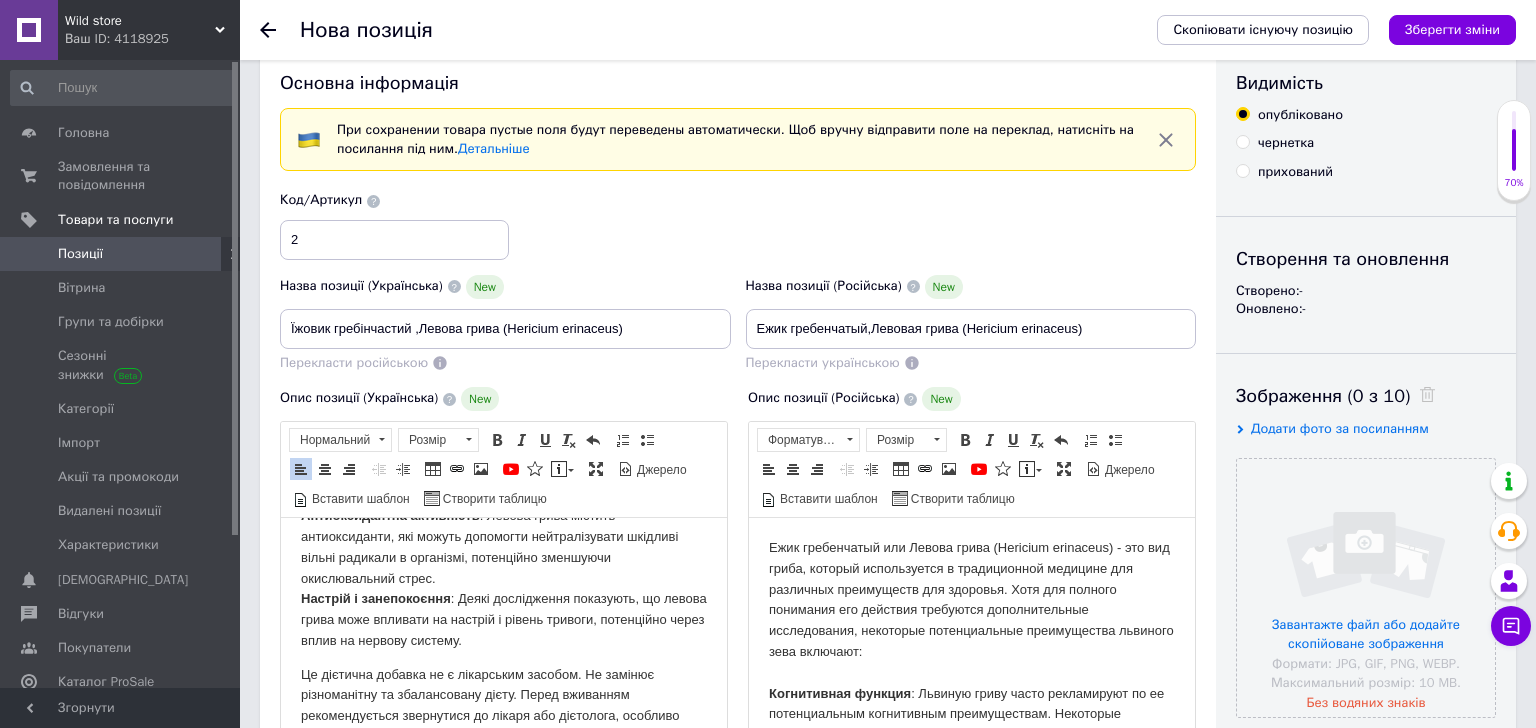 scroll, scrollTop: 0, scrollLeft: 0, axis: both 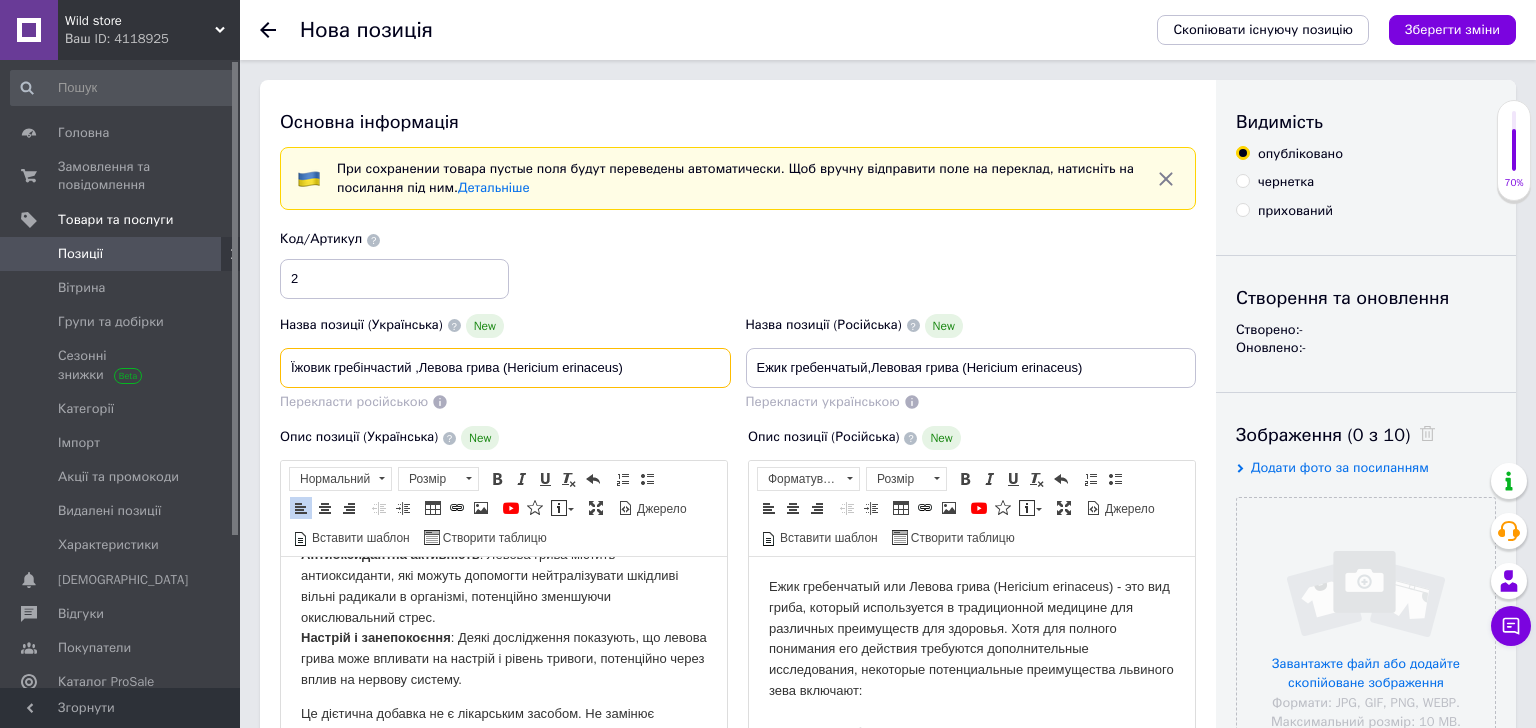 drag, startPoint x: 637, startPoint y: 369, endPoint x: 419, endPoint y: 365, distance: 218.0367 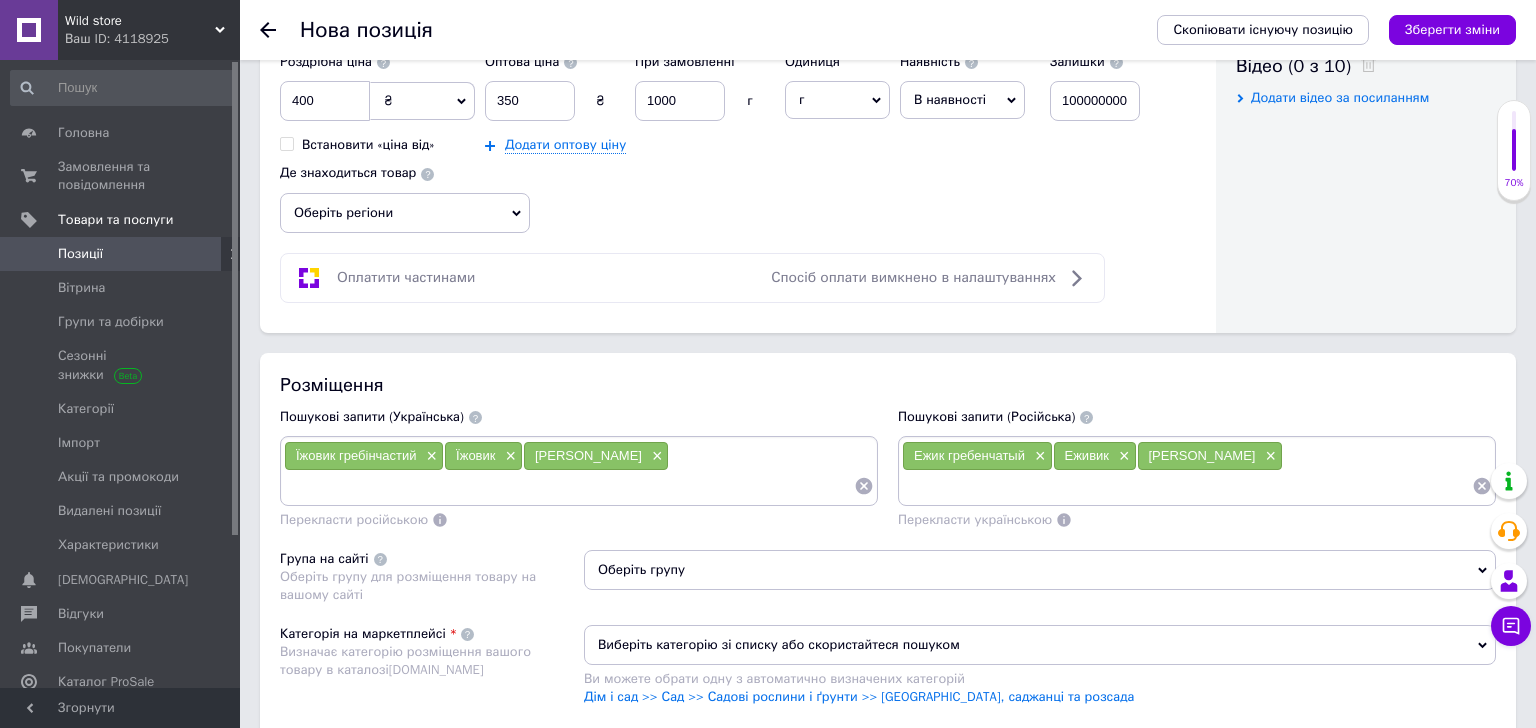 scroll, scrollTop: 1086, scrollLeft: 0, axis: vertical 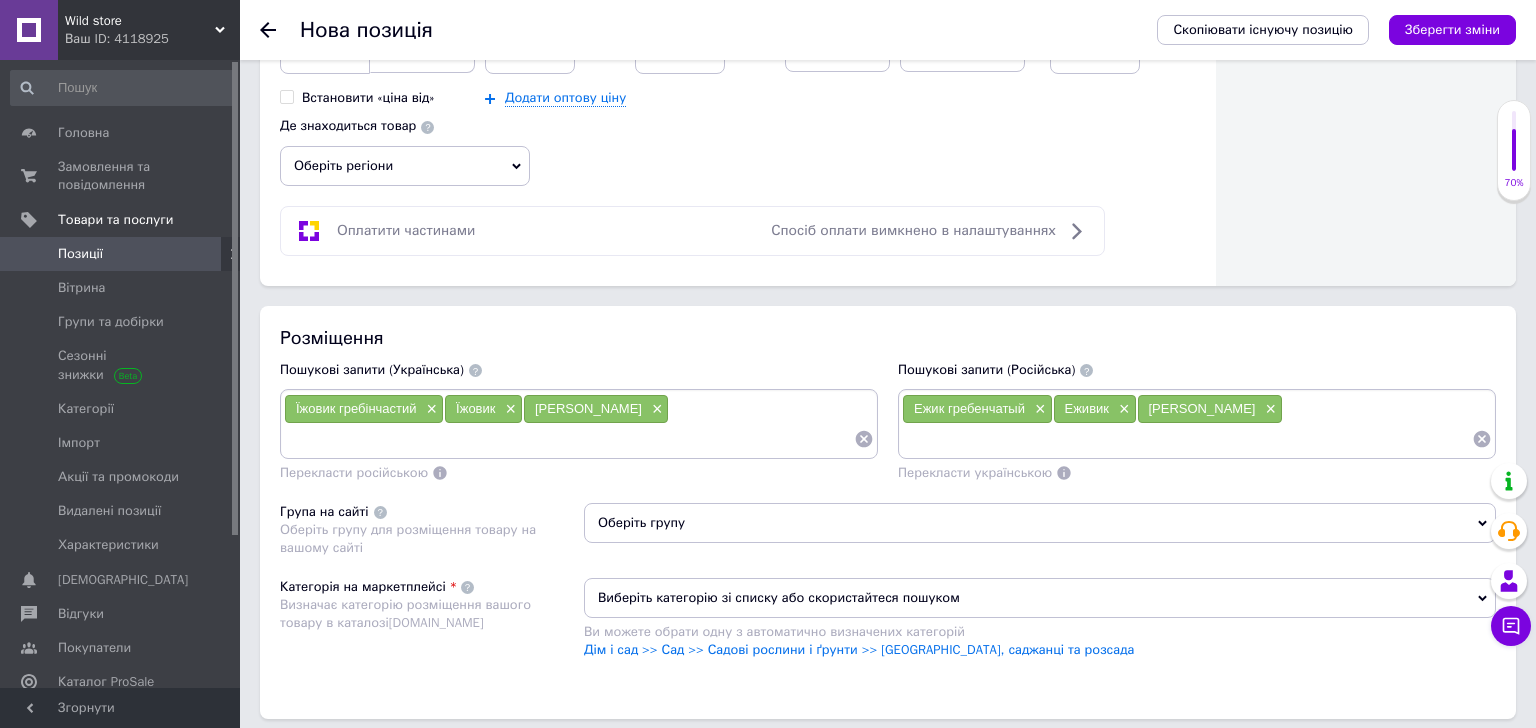 click on "Їжовик гребінчастий × Їжовик × Плоди Їжовика ×" at bounding box center [579, 424] 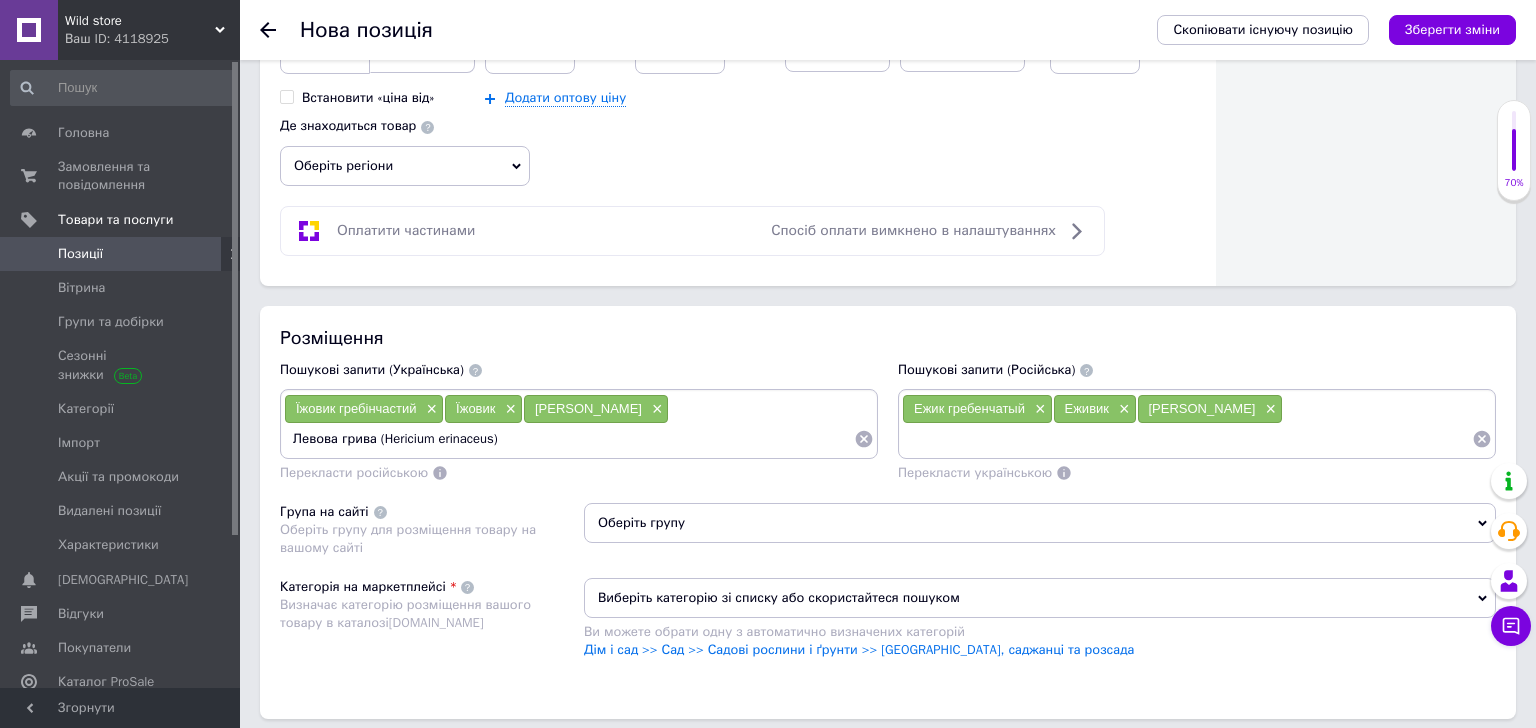drag, startPoint x: 547, startPoint y: 441, endPoint x: 380, endPoint y: 444, distance: 167.02695 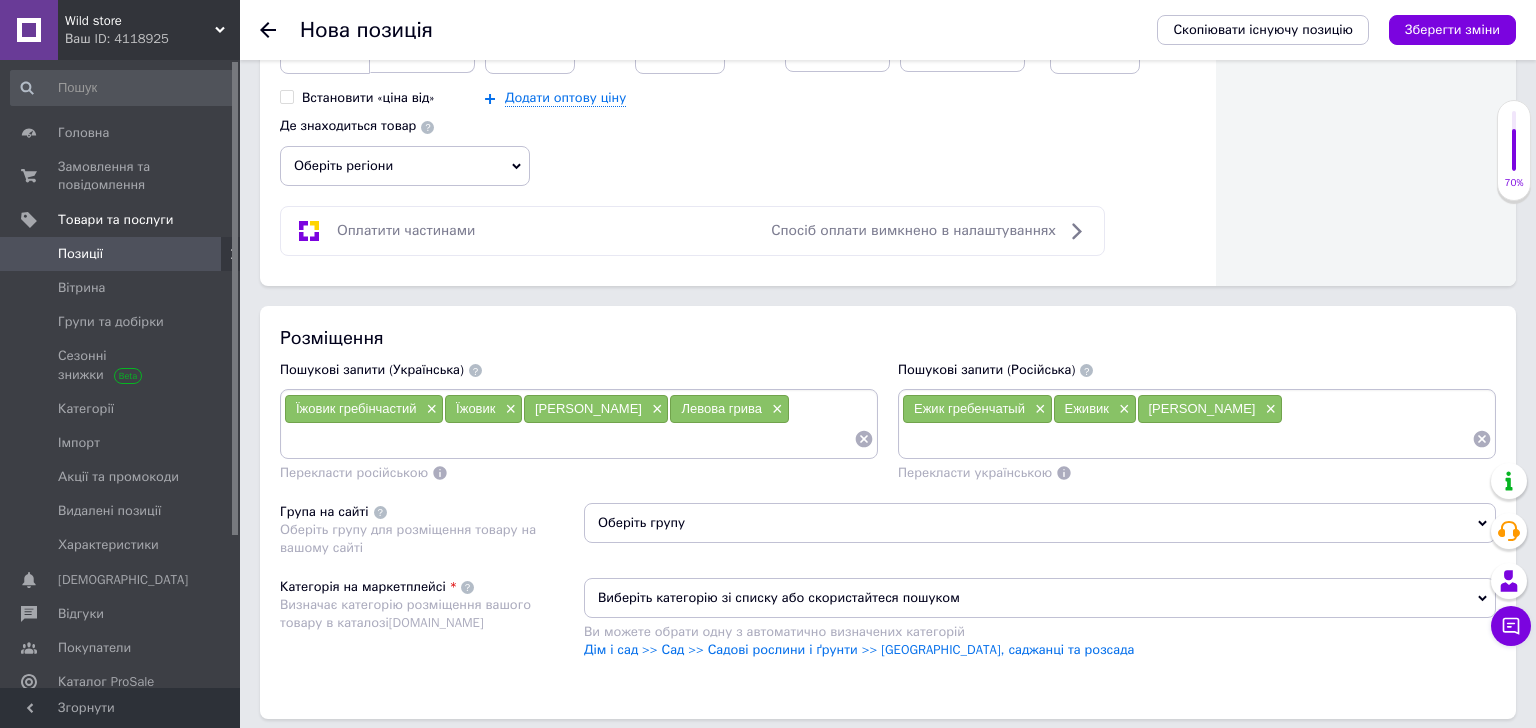 paste on "Левова грива (Hericium erinaceus)" 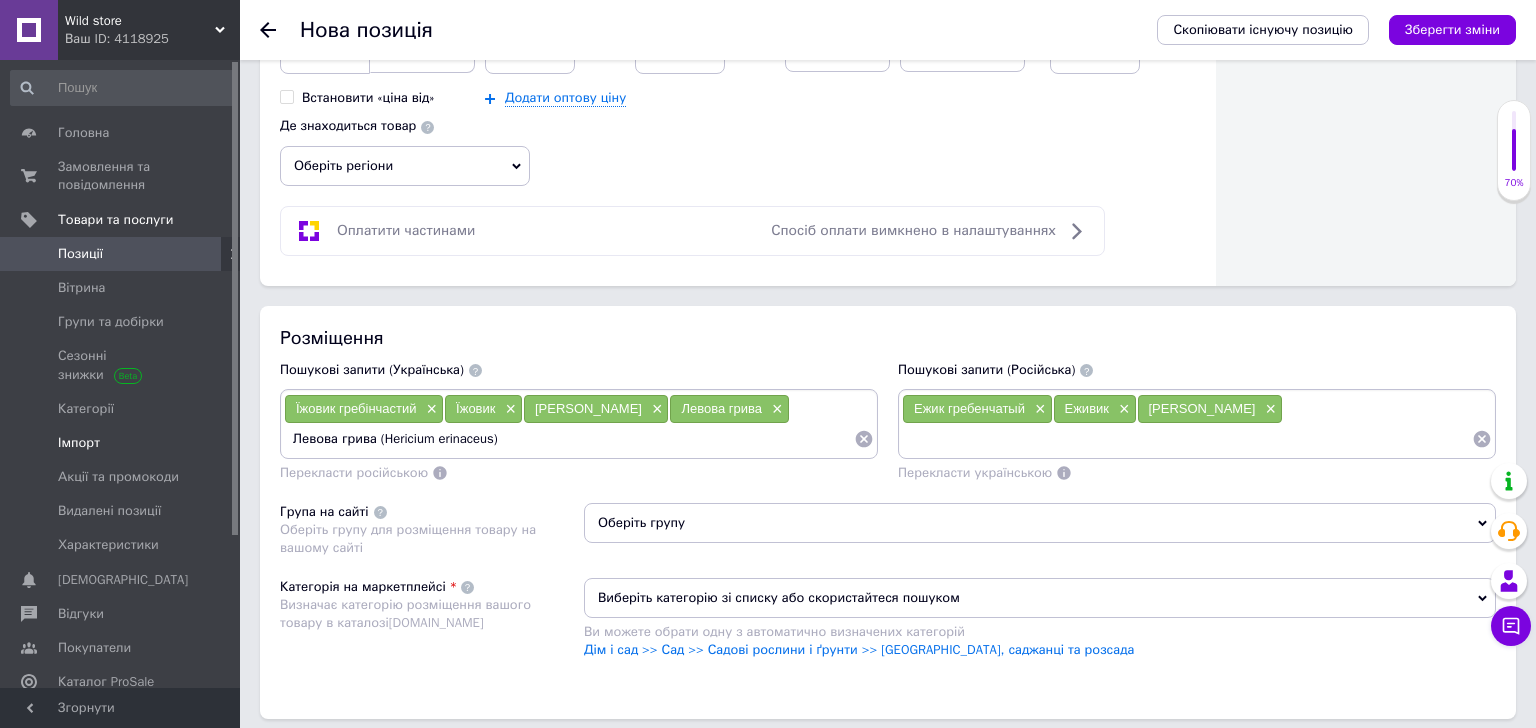 drag, startPoint x: 385, startPoint y: 439, endPoint x: 238, endPoint y: 444, distance: 147.085 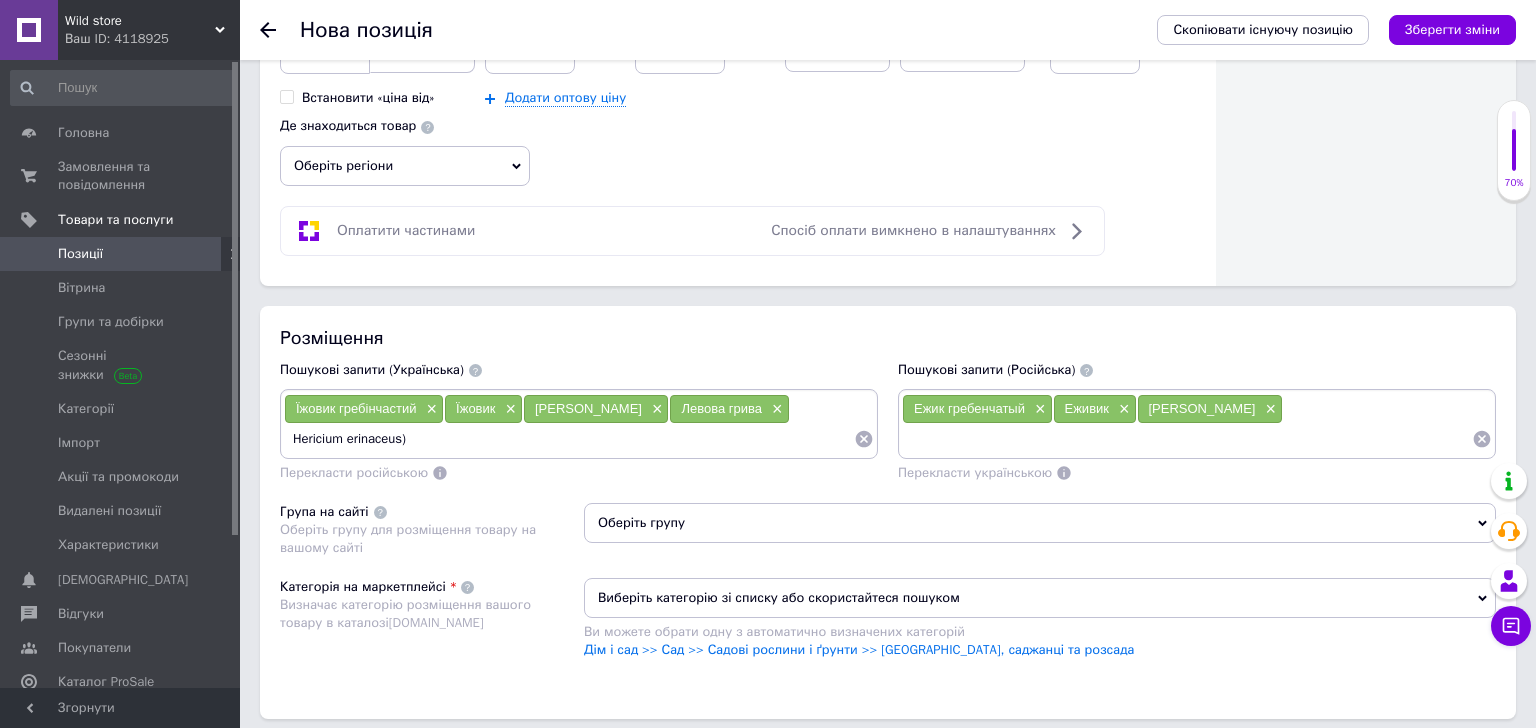 click on "Hericium erinaceus)" at bounding box center [569, 439] 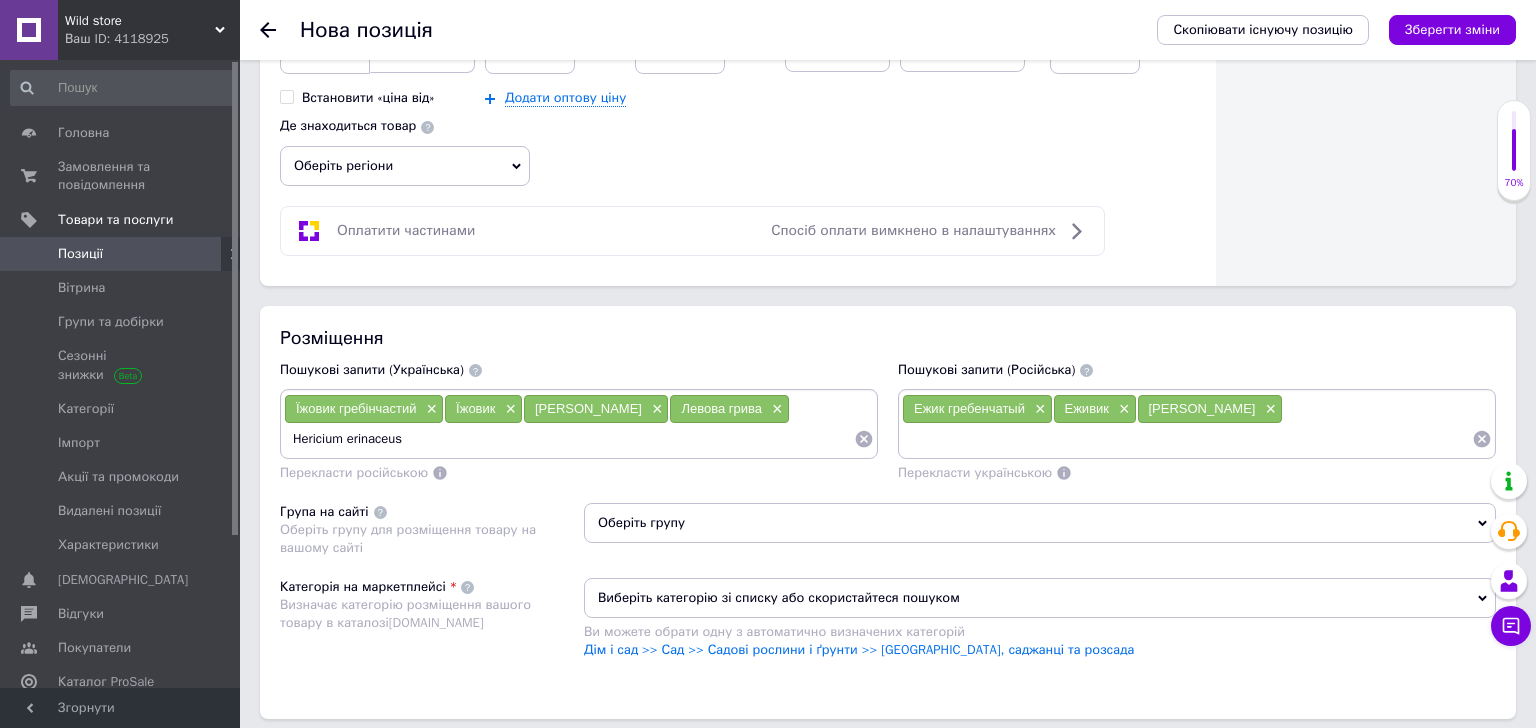 type 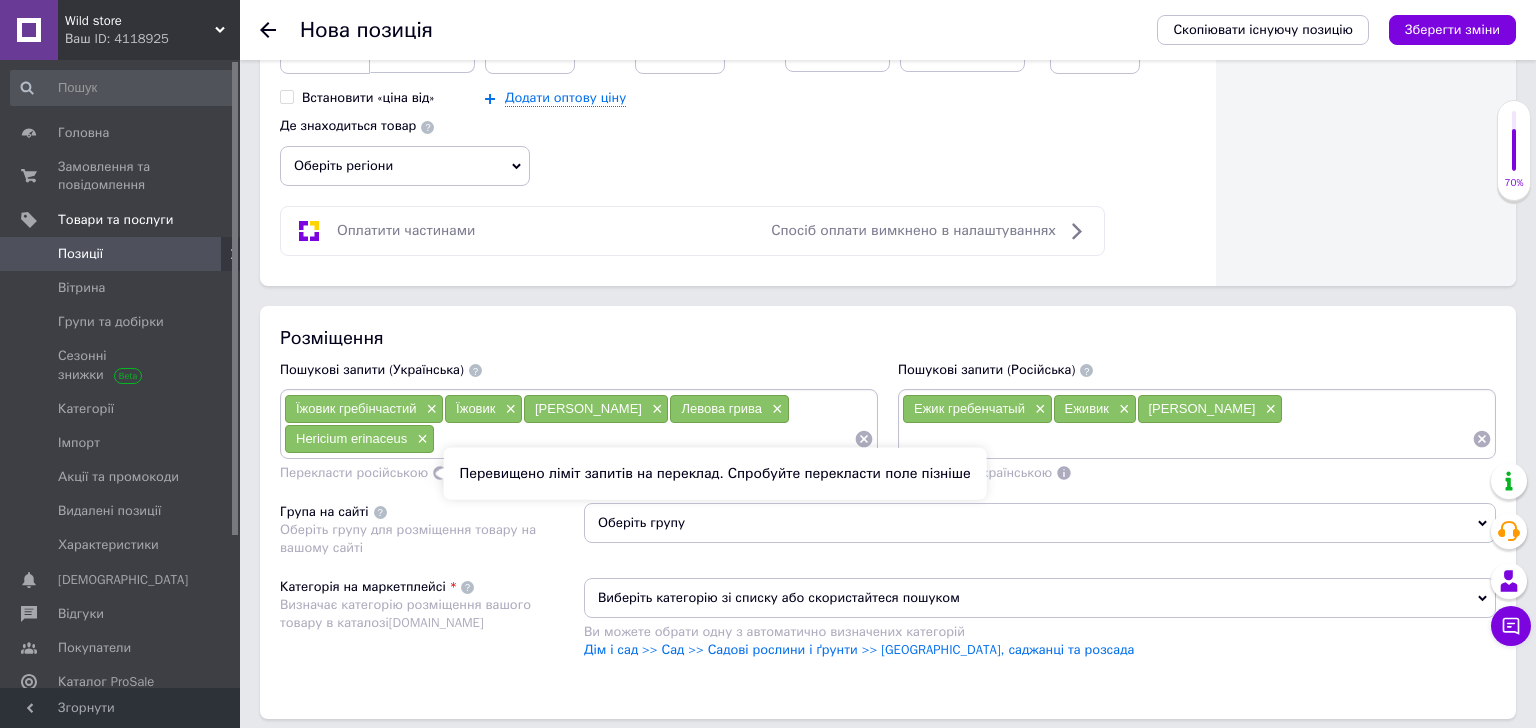 click on "Перекласти російською" at bounding box center (354, 472) 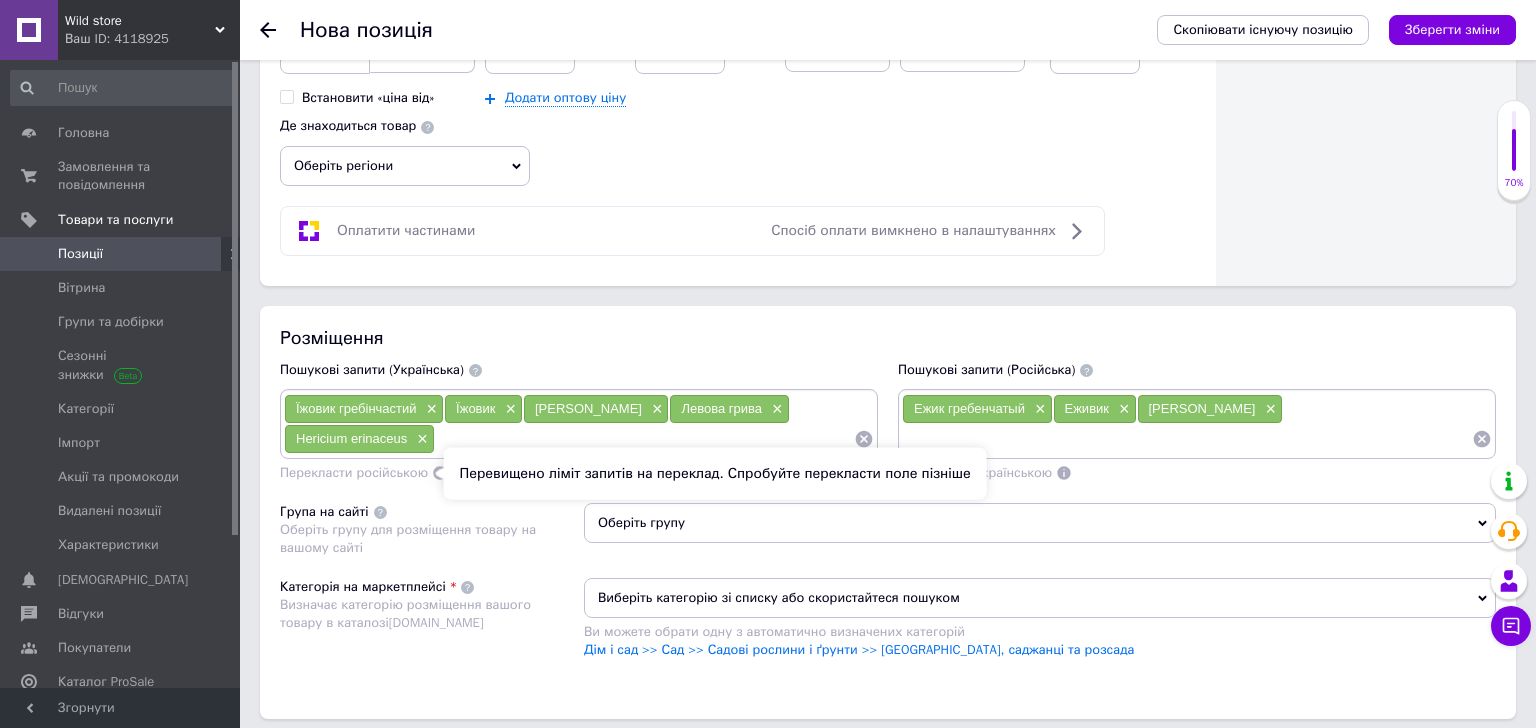 click on "Перекласти російською" at bounding box center [354, 472] 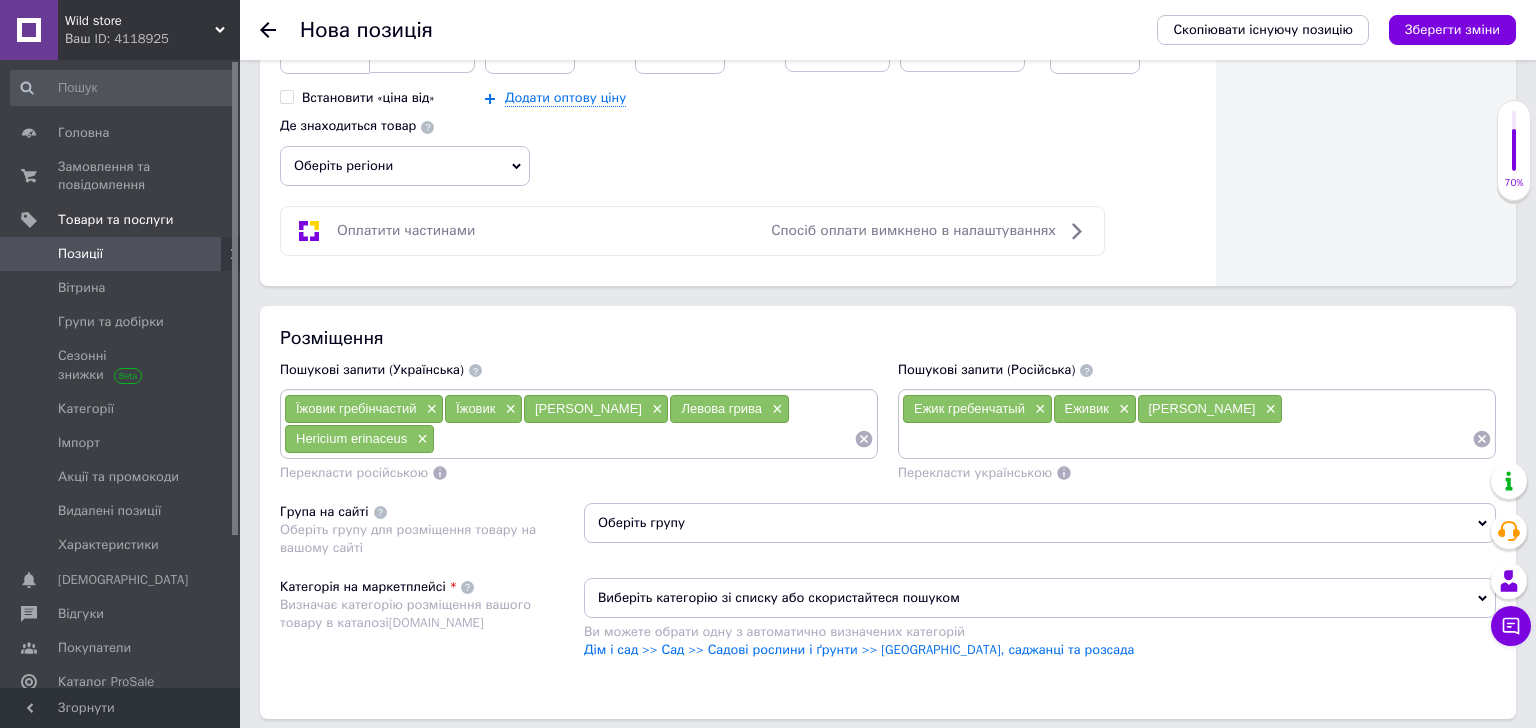 click on "Розміщення Пошукові запити (Українська) Їжовик гребінчастий × Їжовик × Плоди Їжовика × Левова грива × Hericium erinaceus × Перекласти російською Пошукові запити (Російська) Ежик гребенчатый ×  Еживик ×  [PERSON_NAME] × Перекласти українською Група на сайті Оберіть групу для розміщення товару на вашому сайті Оберіть групу Категорія на маркетплейсі Визначає категорію розміщення вашого товару в каталозі  [DOMAIN_NAME] Виберіть категорію зі списку або скористайтеся пошуком Ви можете обрати одну з автоматично визначених категорій" at bounding box center [888, 512] 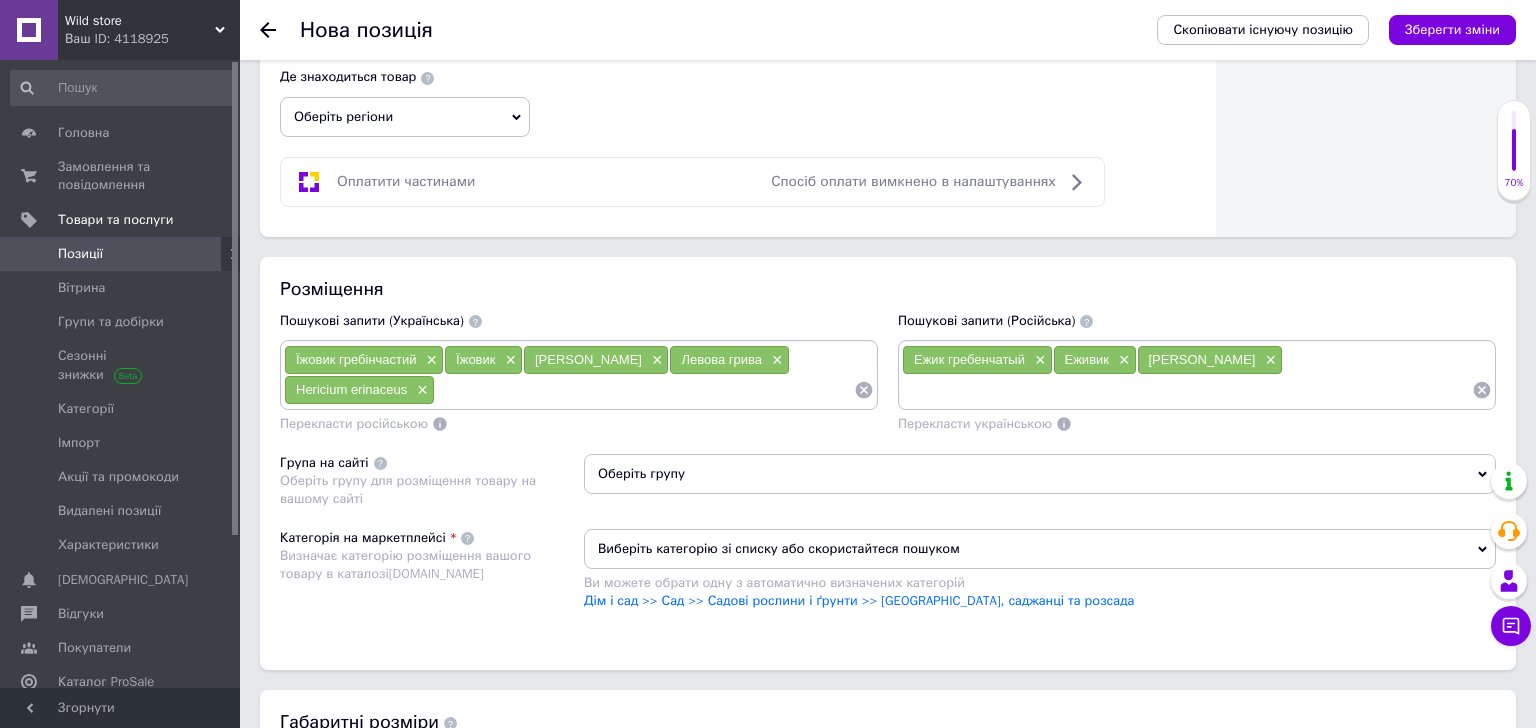 scroll, scrollTop: 1139, scrollLeft: 0, axis: vertical 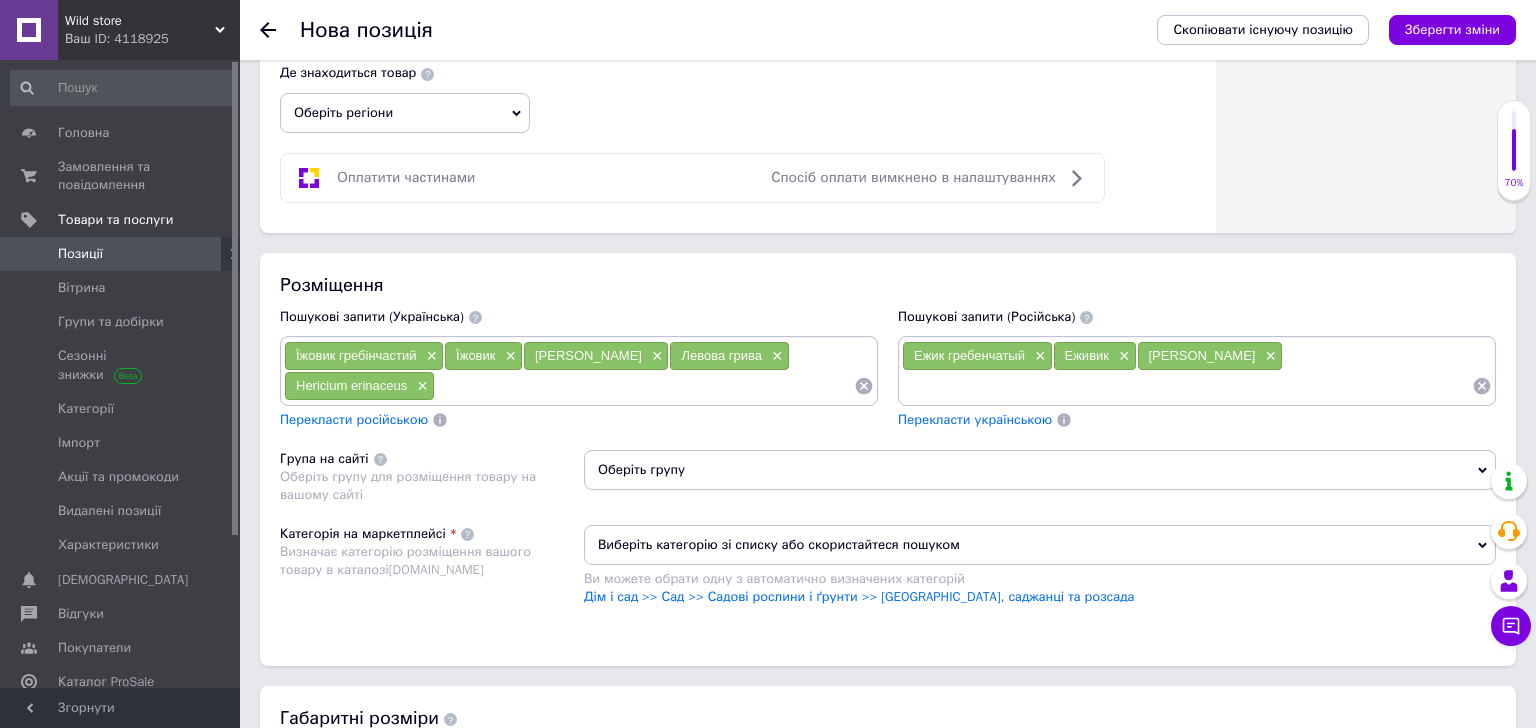 click on "Перекласти російською" at bounding box center [354, 419] 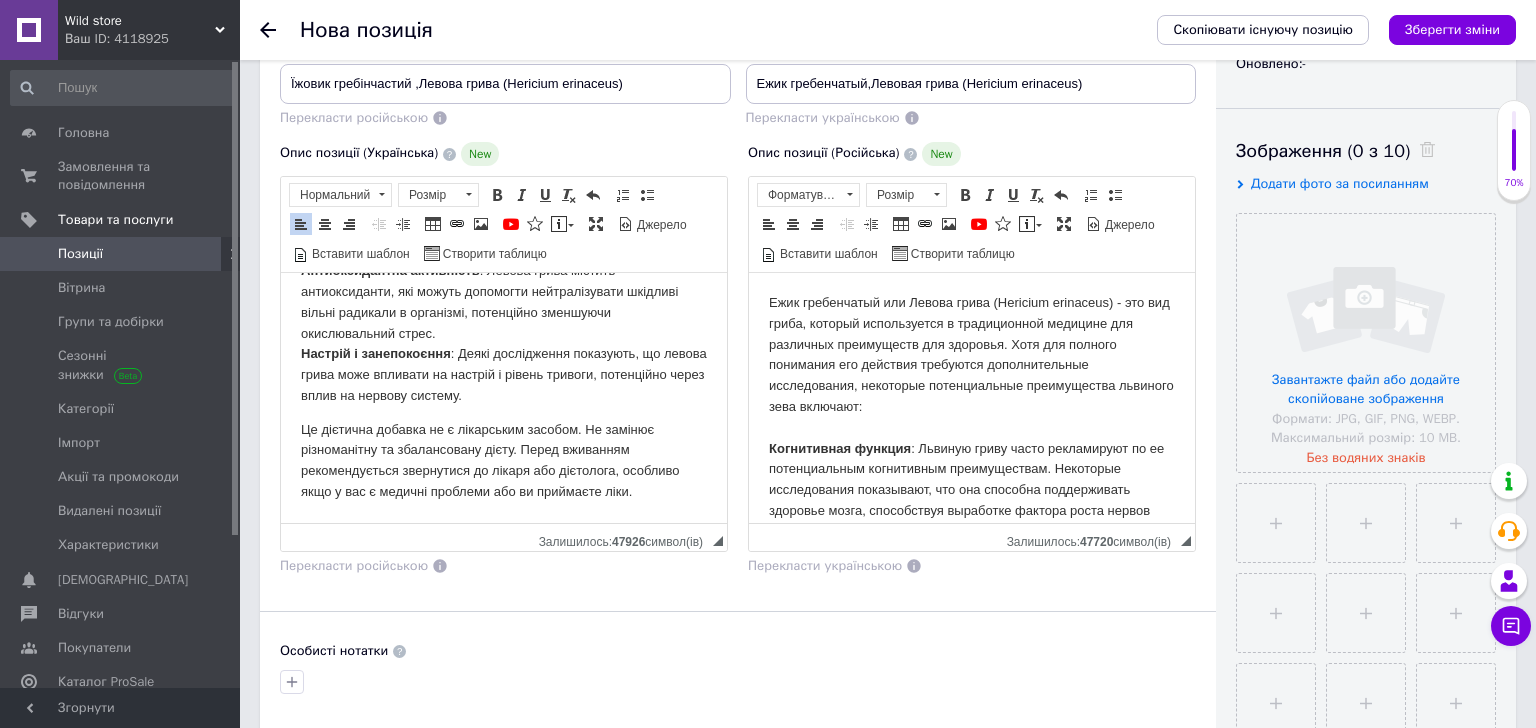 scroll, scrollTop: 282, scrollLeft: 0, axis: vertical 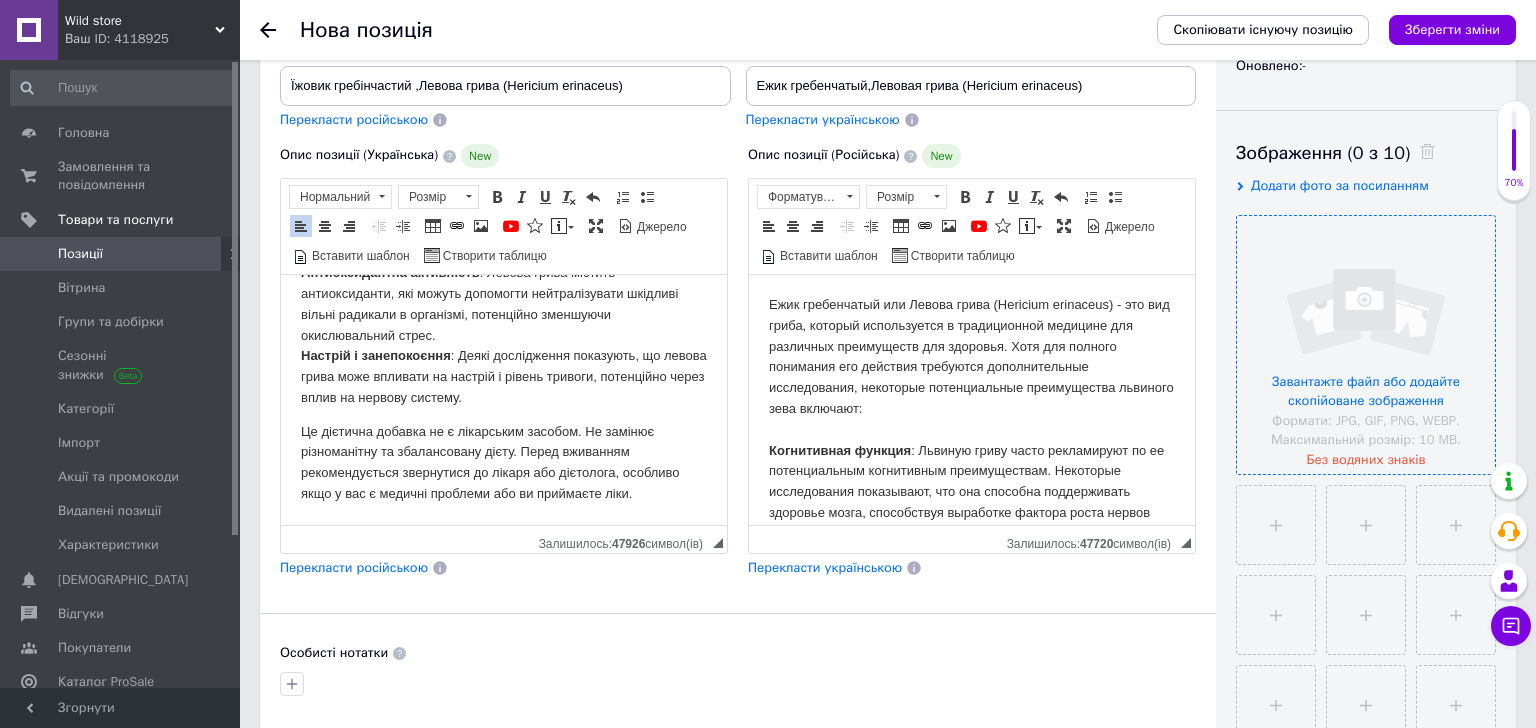 click at bounding box center (1366, 345) 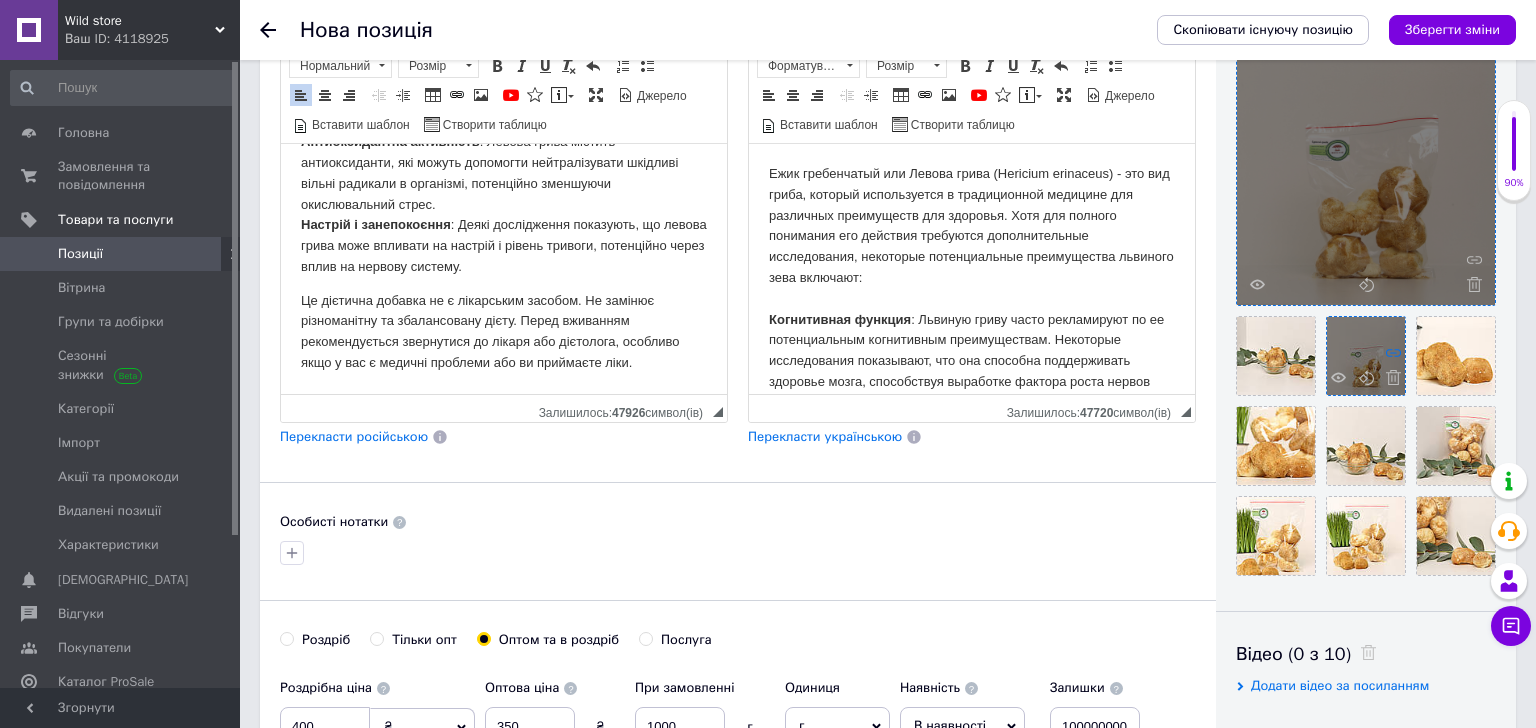 scroll, scrollTop: 417, scrollLeft: 0, axis: vertical 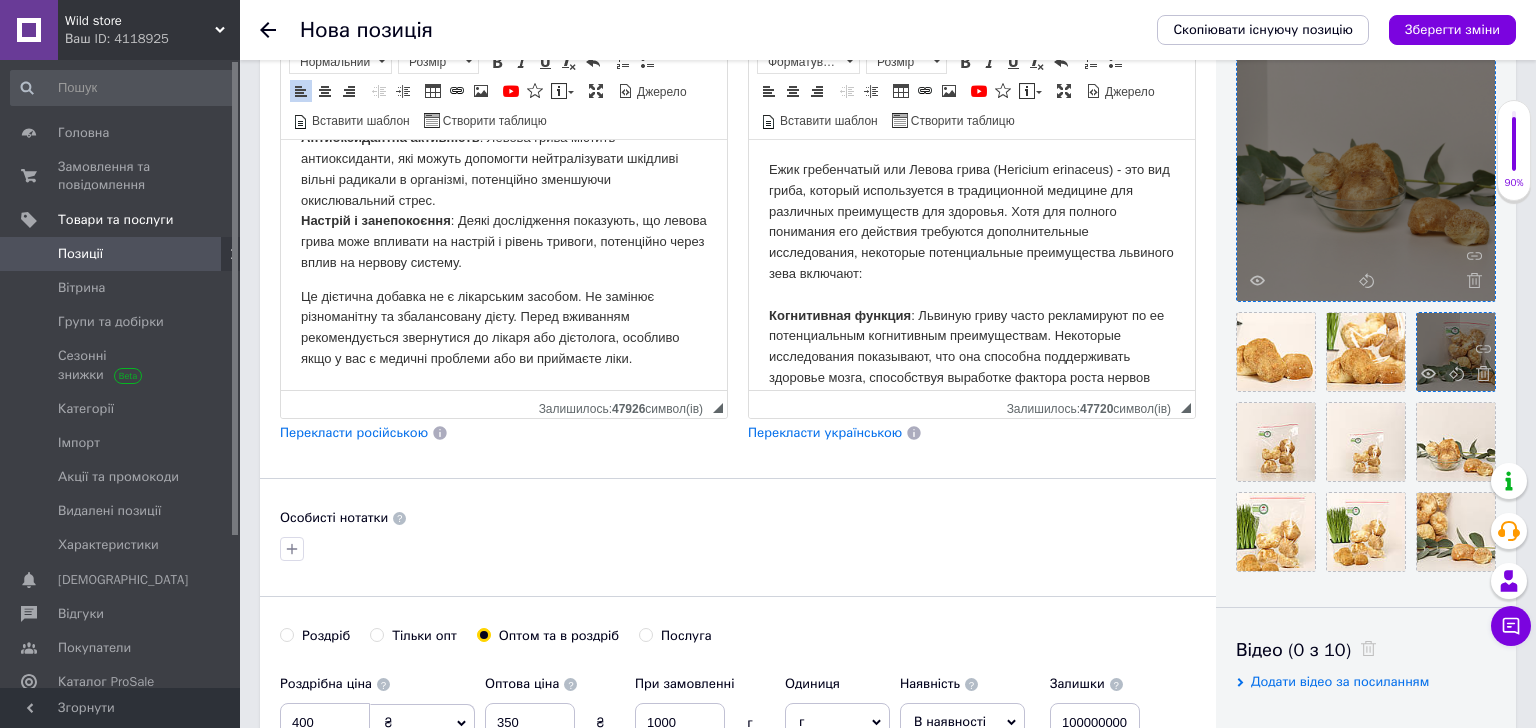 drag, startPoint x: 1451, startPoint y: 429, endPoint x: 1452, endPoint y: 350, distance: 79.00633 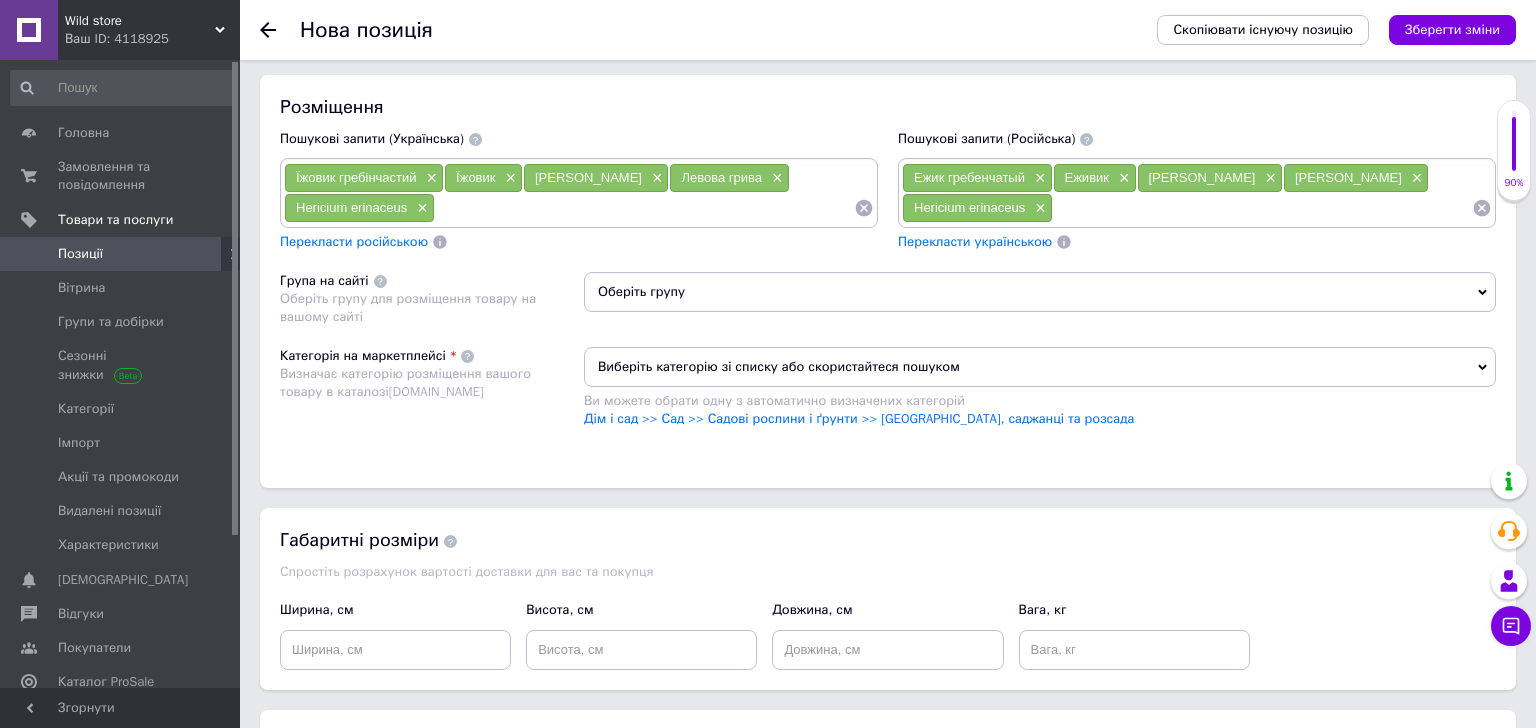 scroll, scrollTop: 1338, scrollLeft: 0, axis: vertical 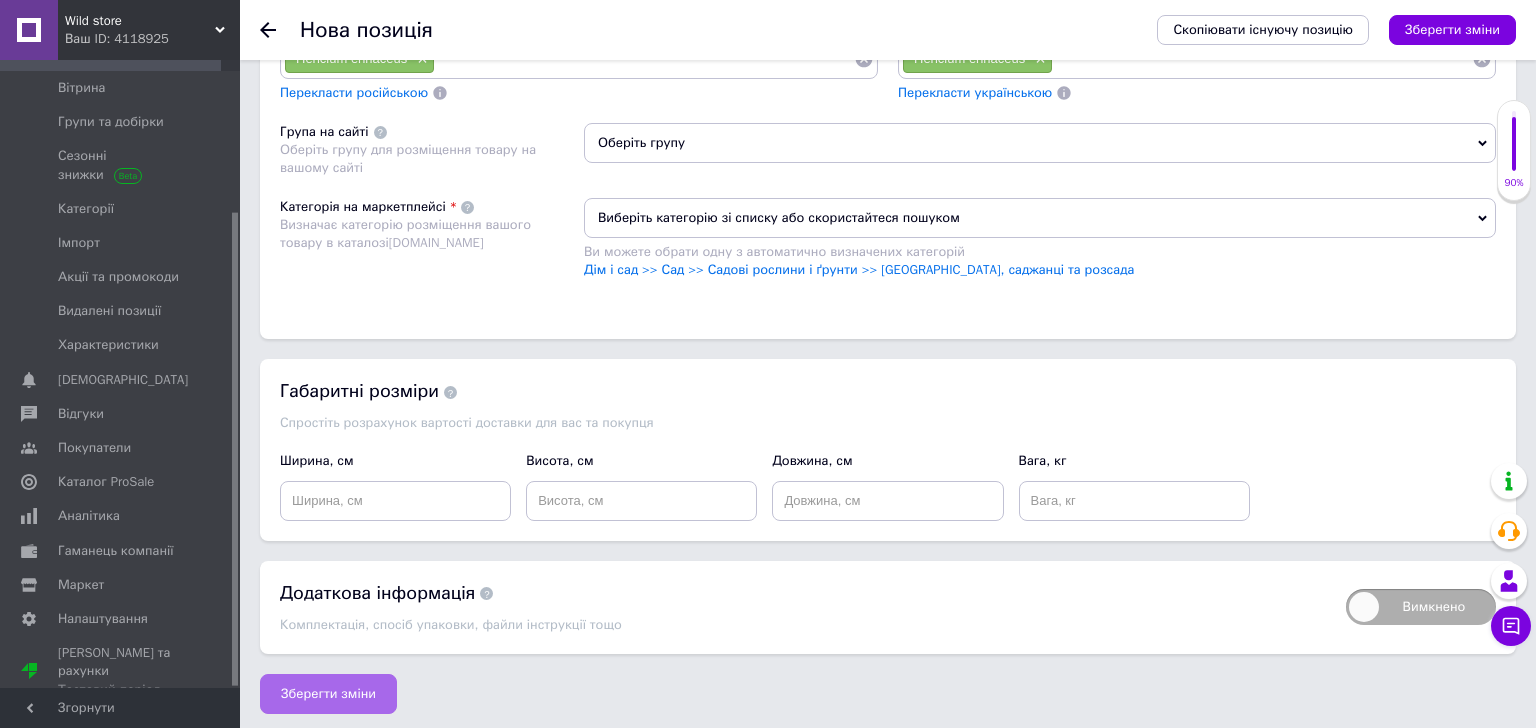 click on "Зберегти зміни" at bounding box center [328, 694] 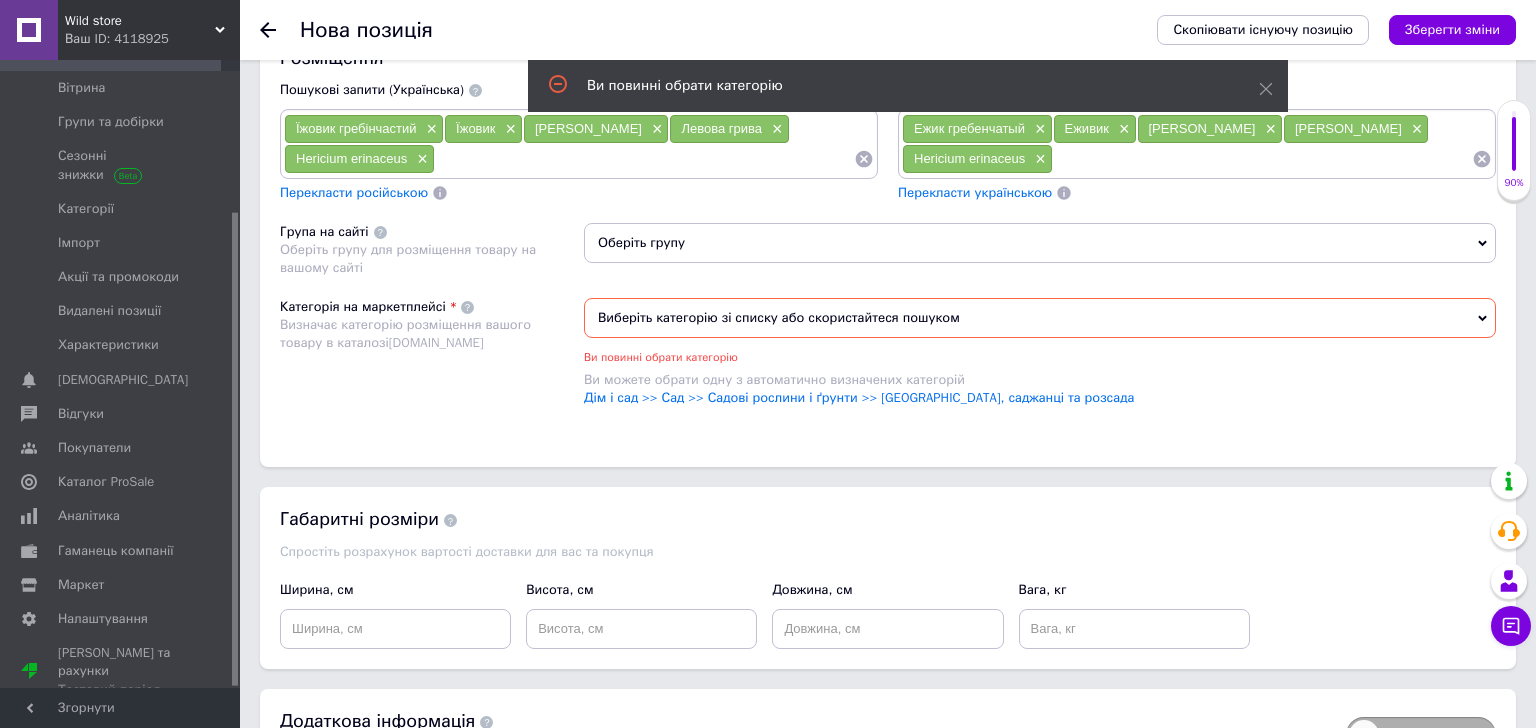 scroll, scrollTop: 1360, scrollLeft: 0, axis: vertical 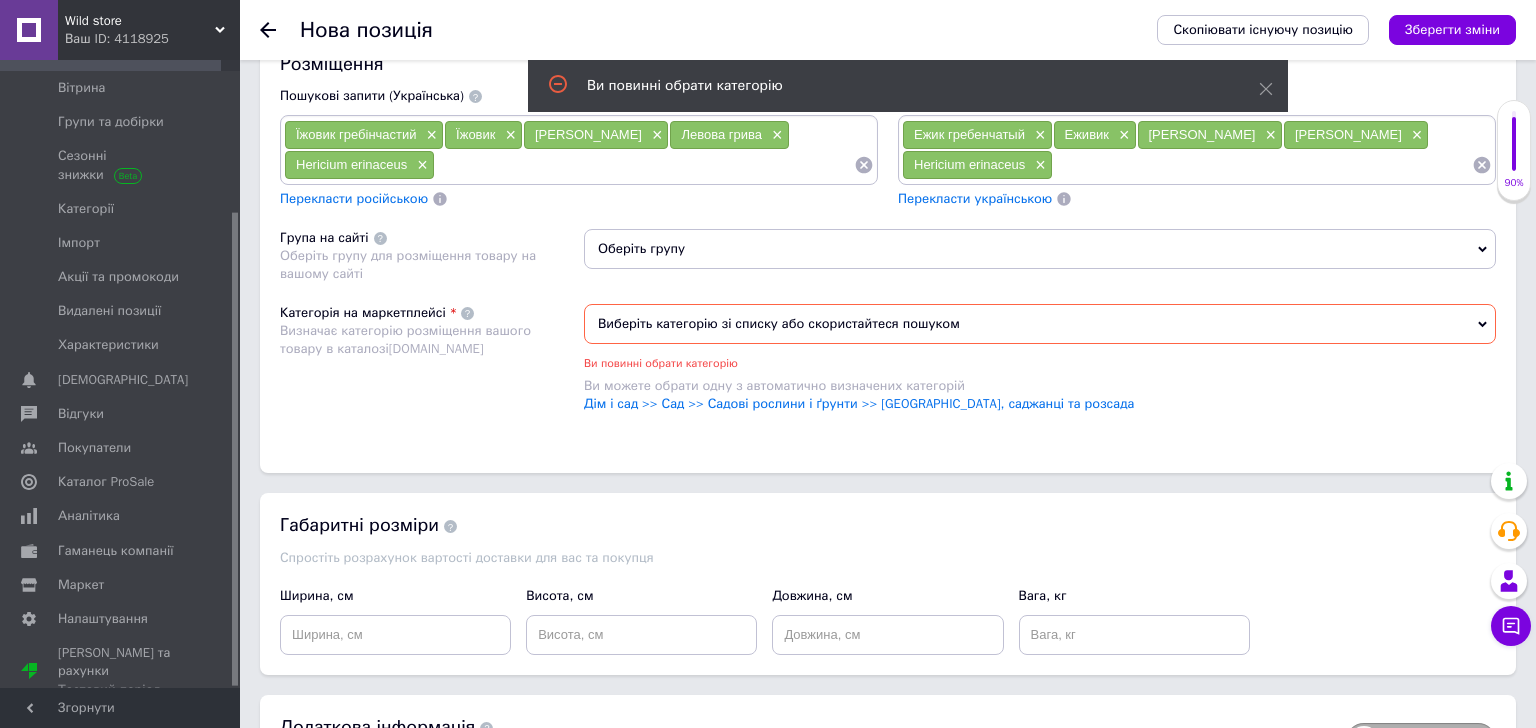 click on "Виберіть категорію зі списку або скористайтеся пошуком" at bounding box center (1040, 324) 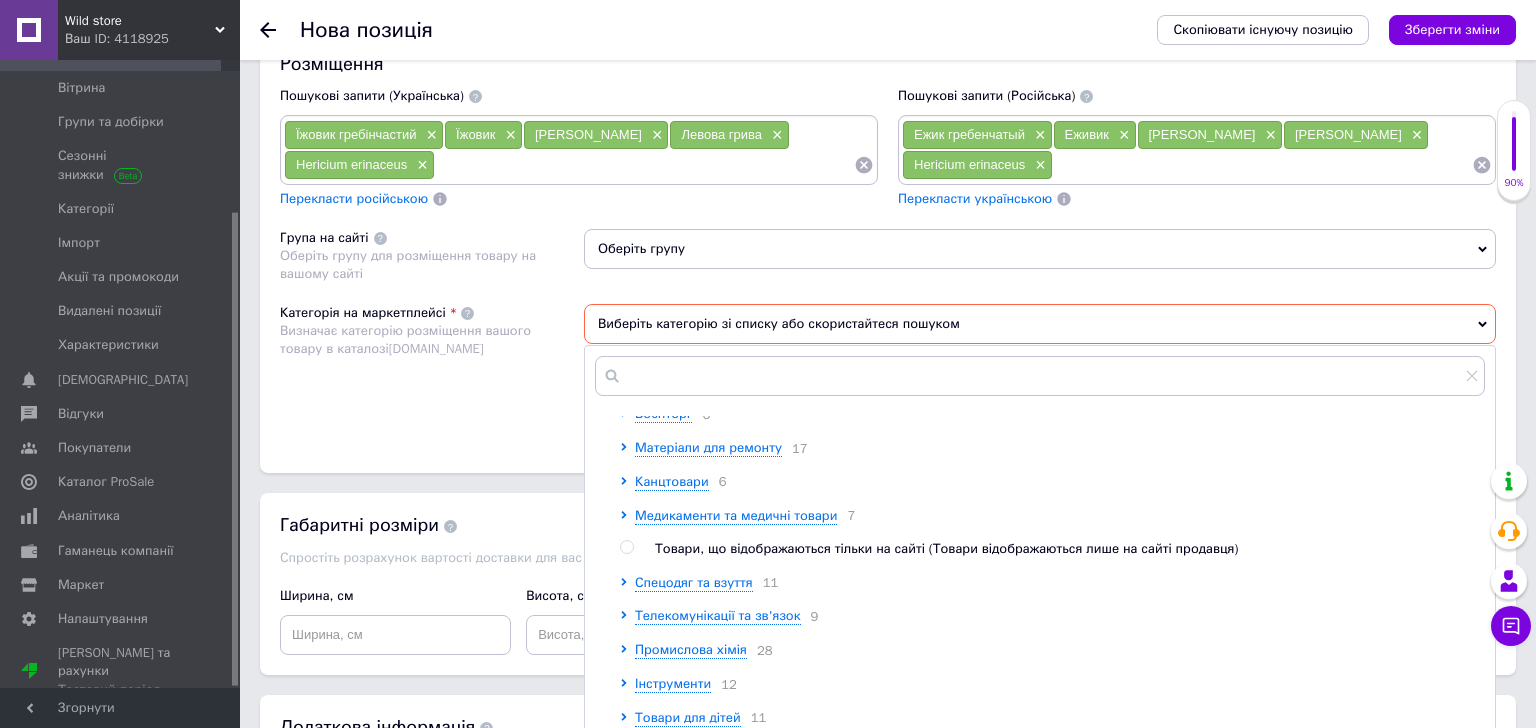scroll, scrollTop: 857, scrollLeft: 0, axis: vertical 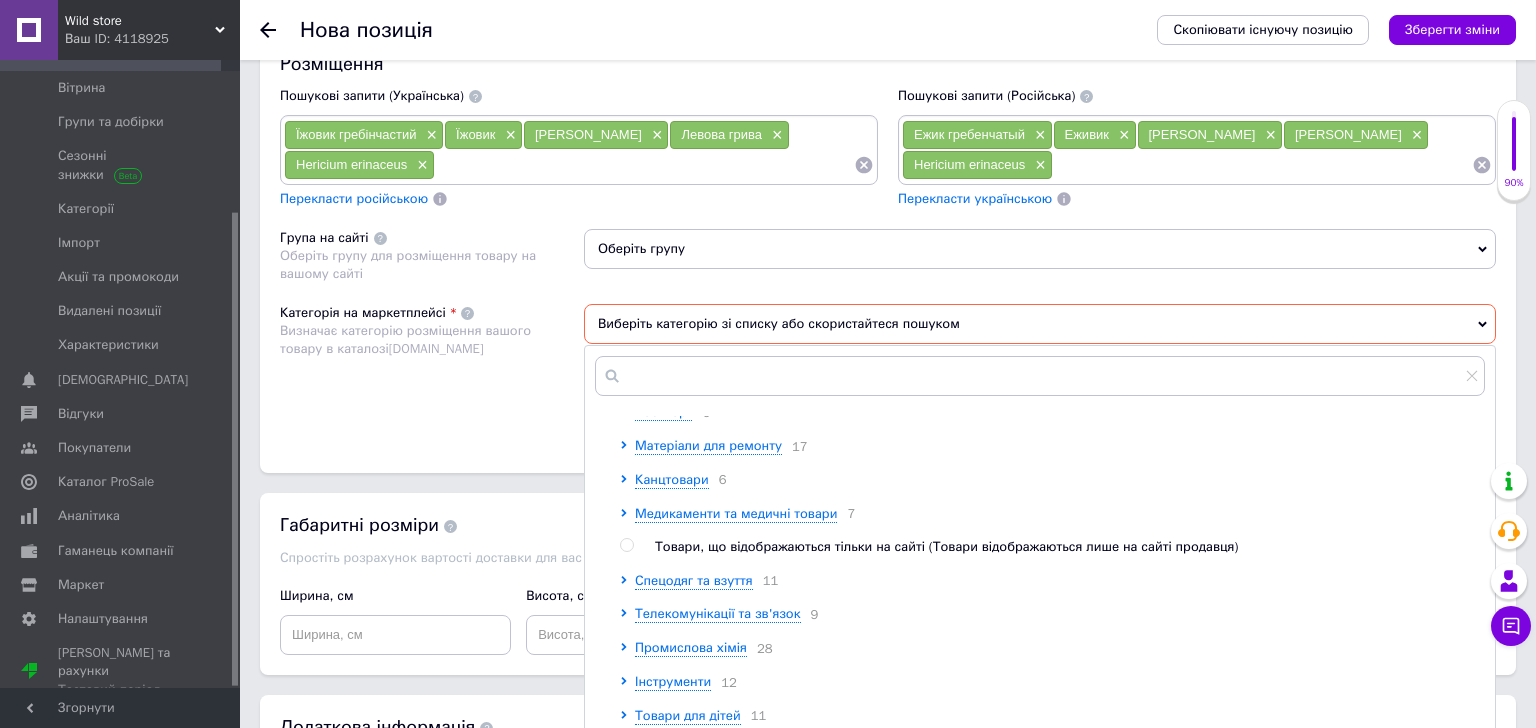 click at bounding box center [612, 210] 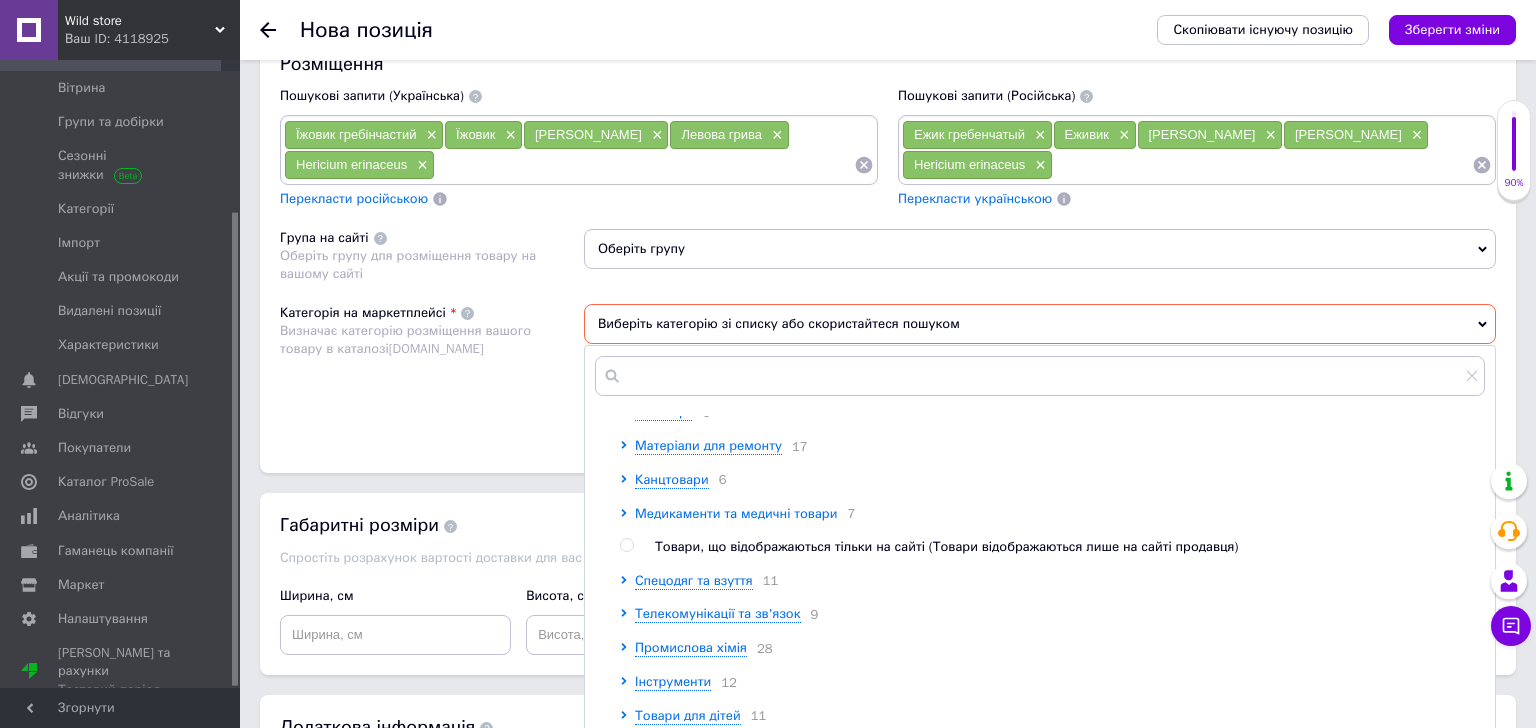 click 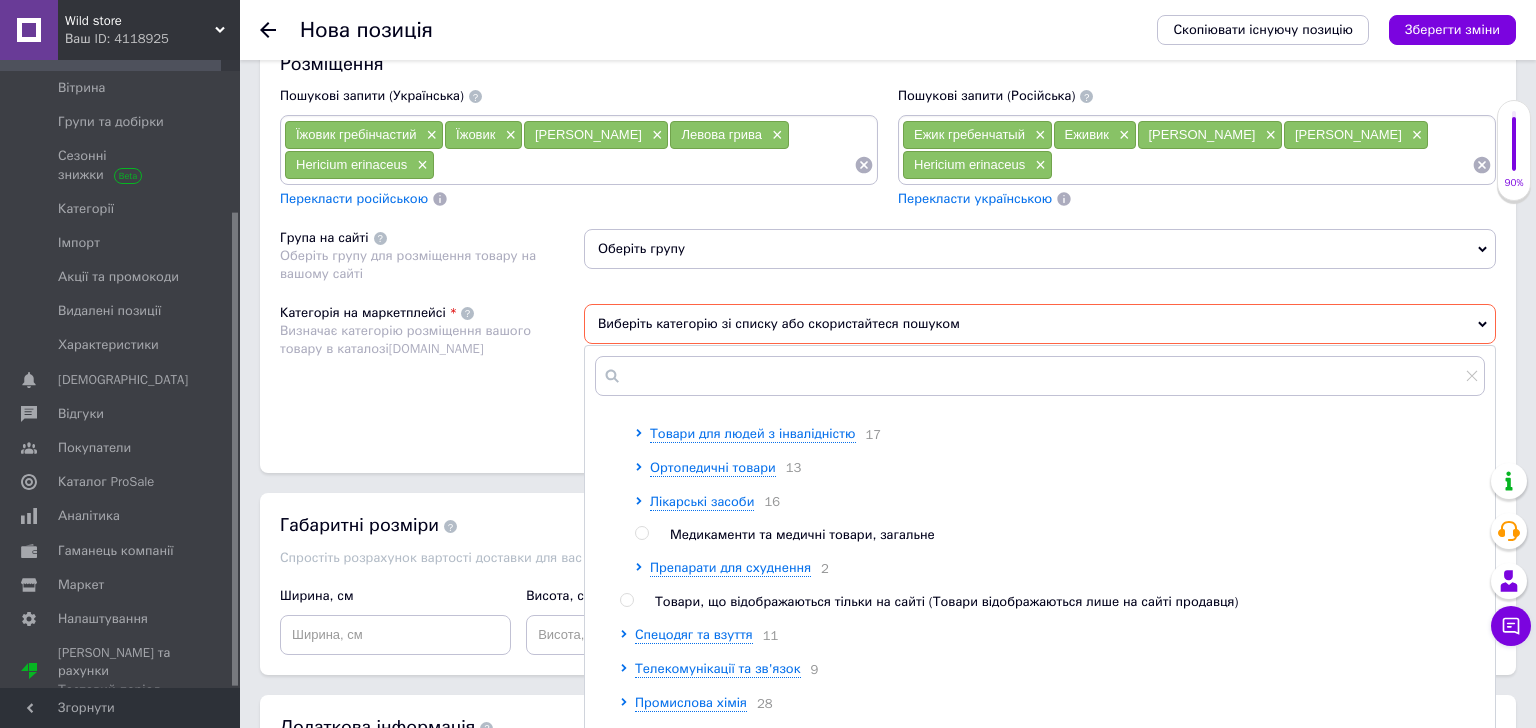 scroll, scrollTop: 1054, scrollLeft: 0, axis: vertical 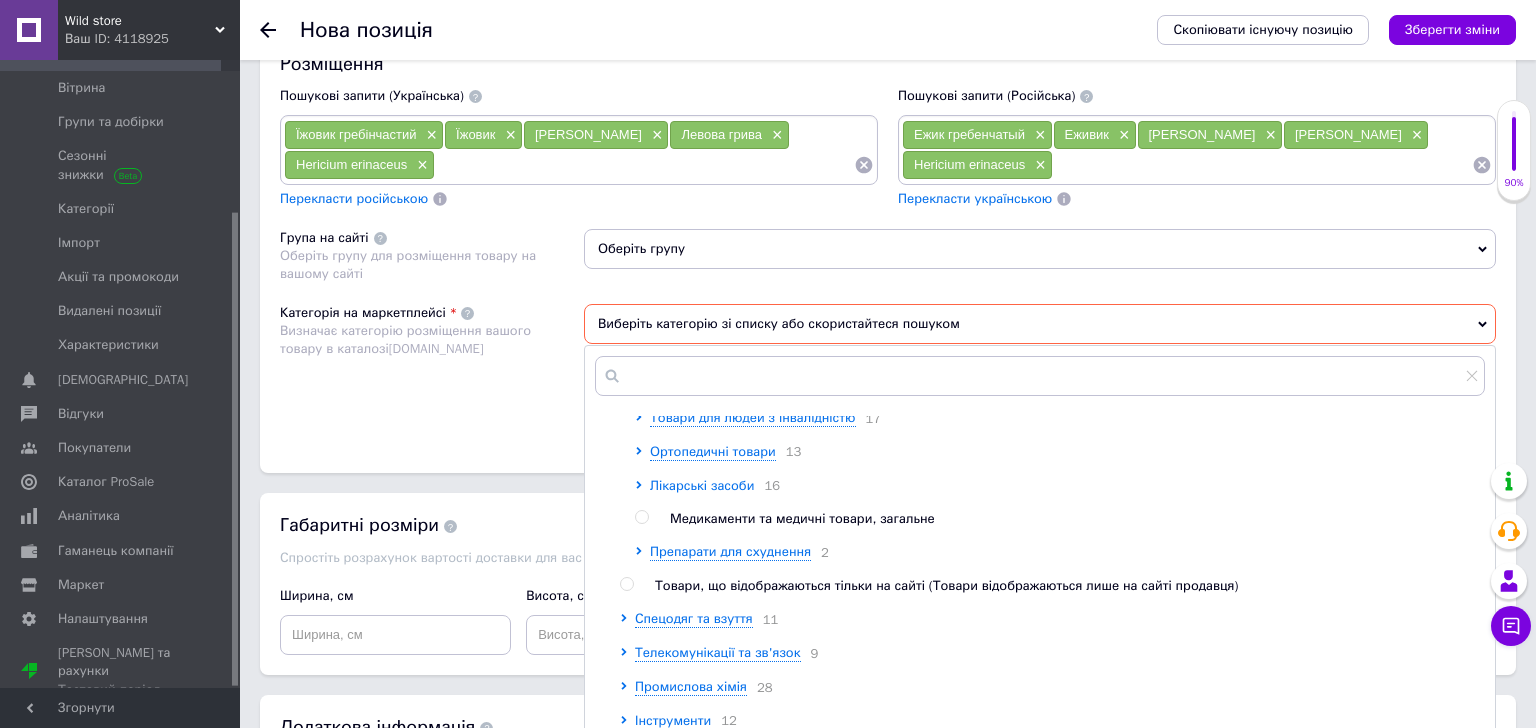 click 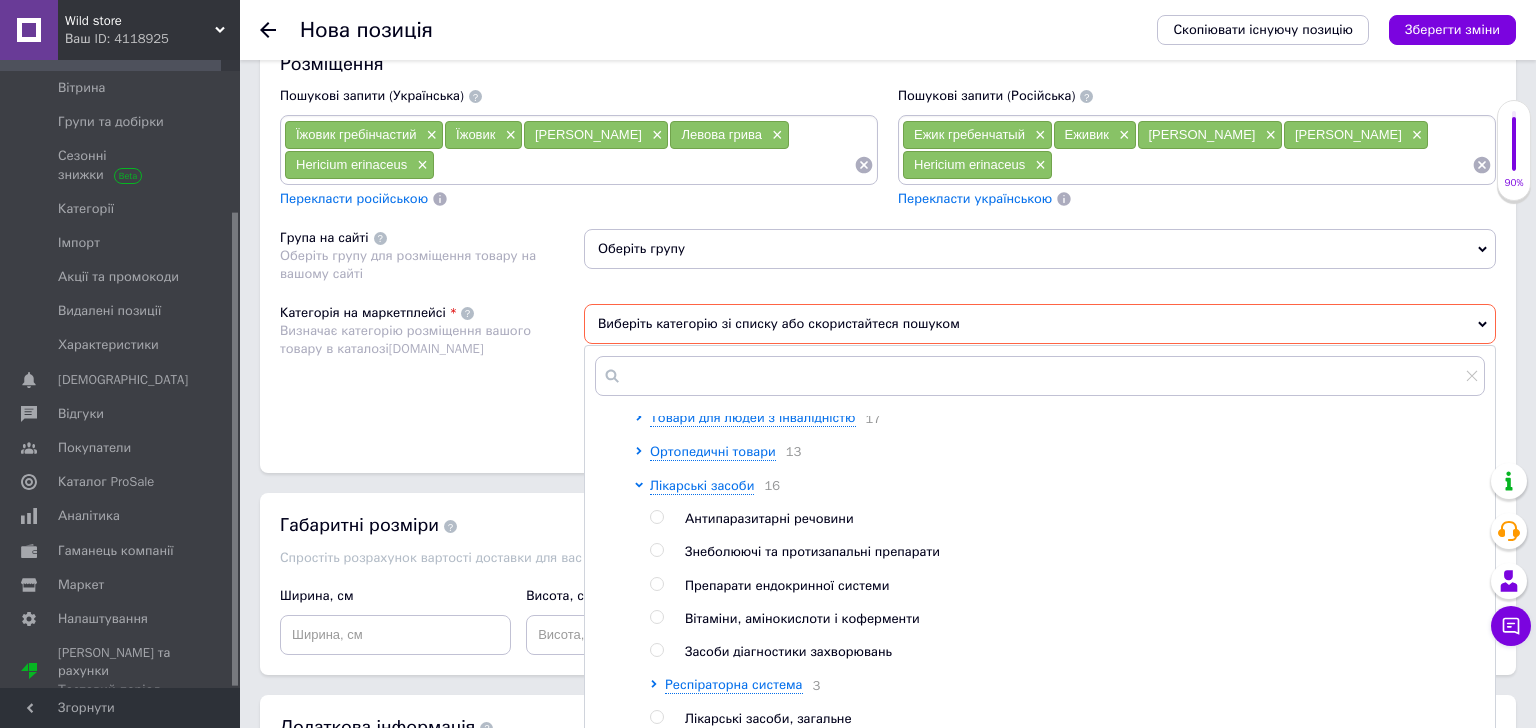 click at bounding box center (656, 617) 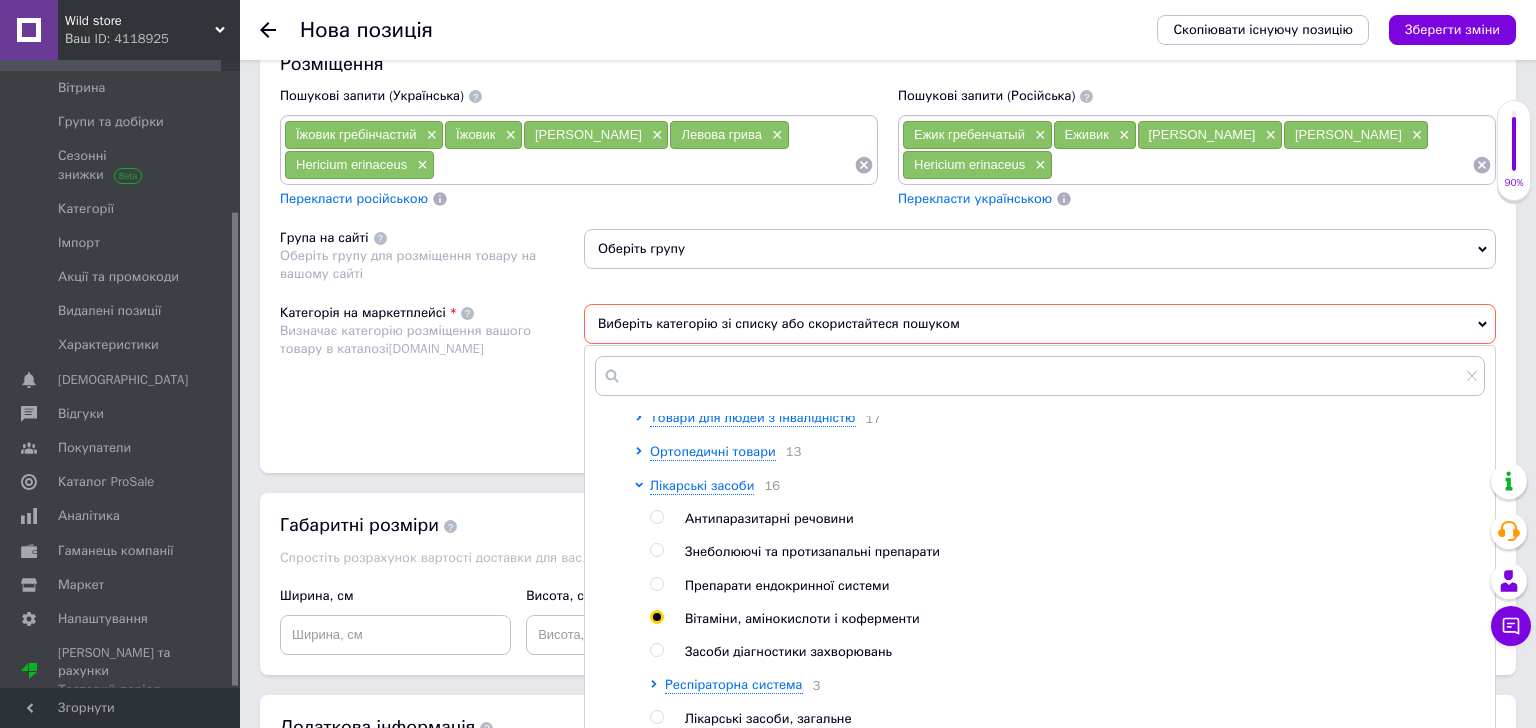 radio on "true" 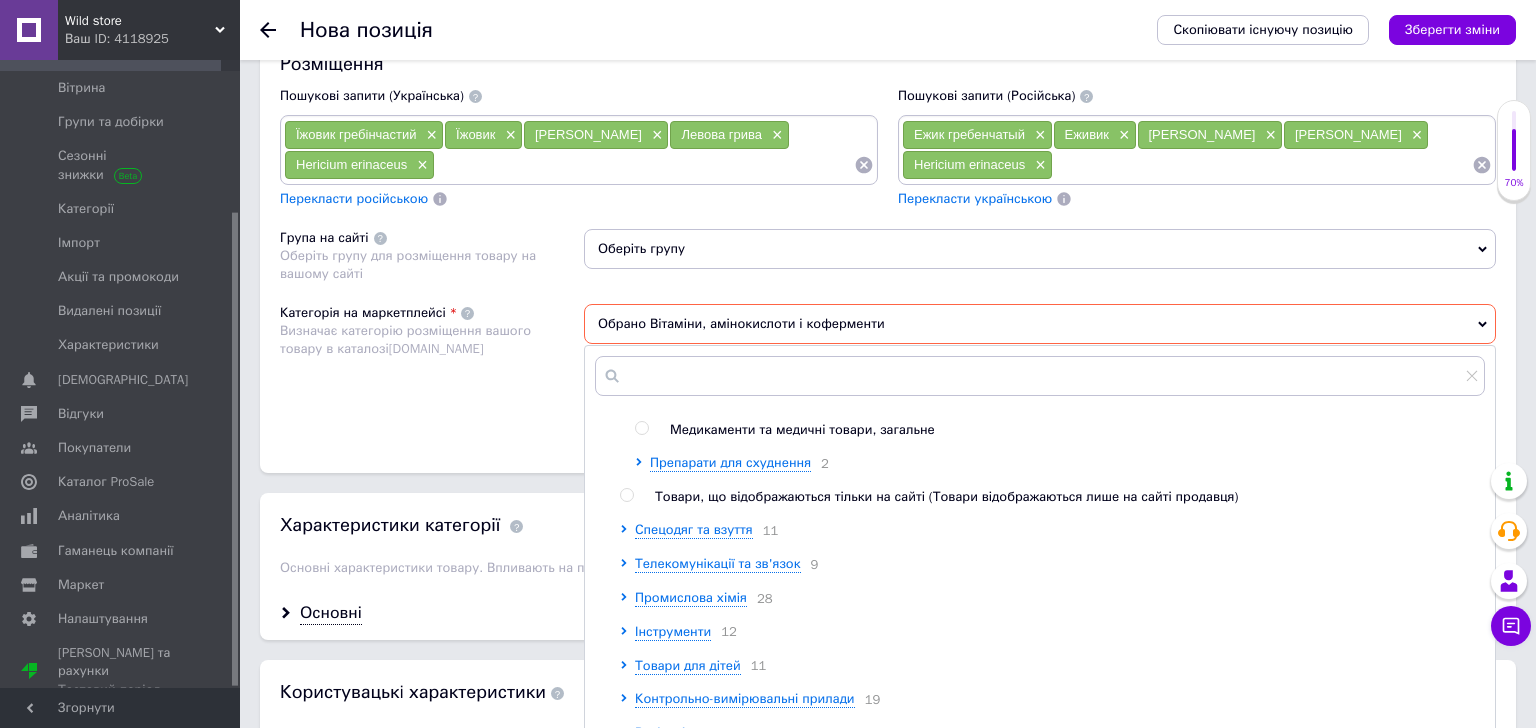 scroll, scrollTop: 1753, scrollLeft: 0, axis: vertical 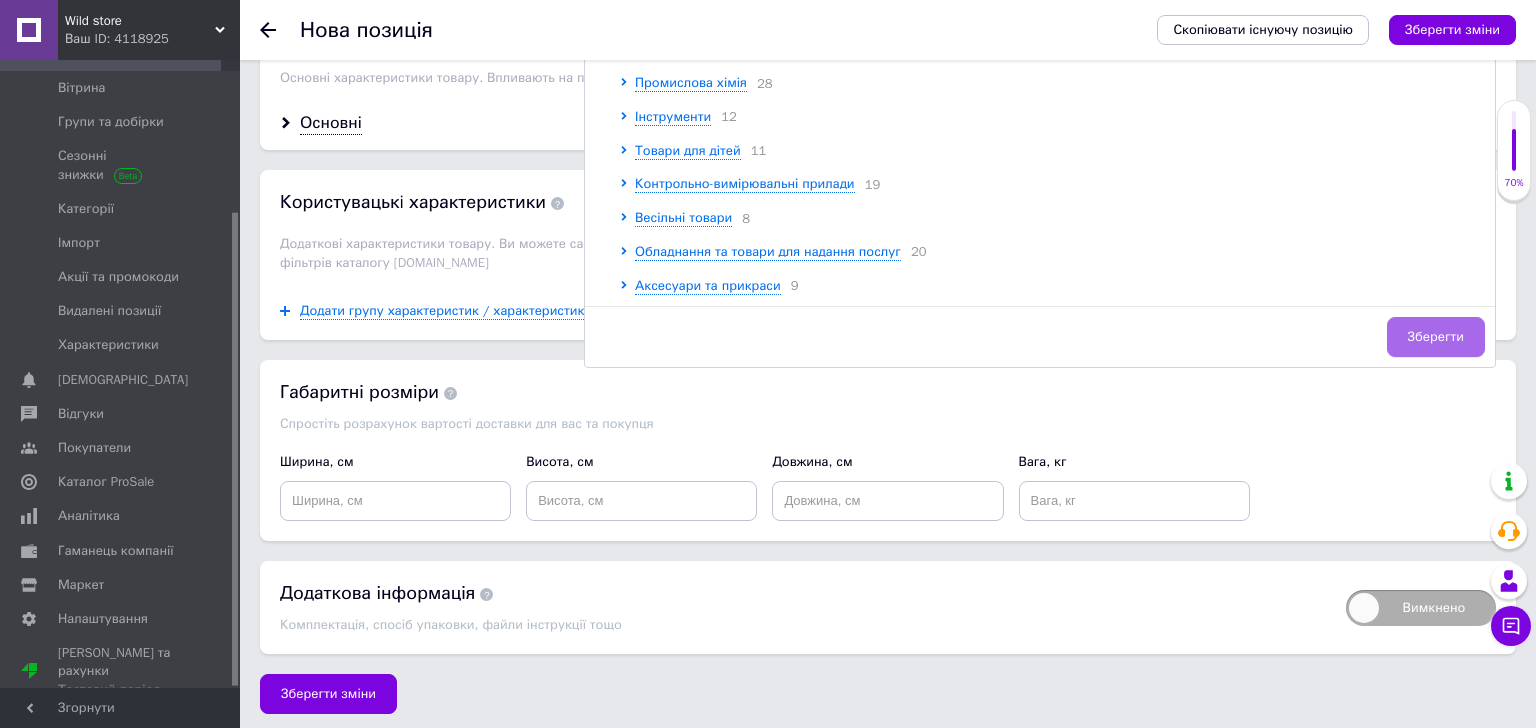 click on "Зберегти" at bounding box center [1436, 337] 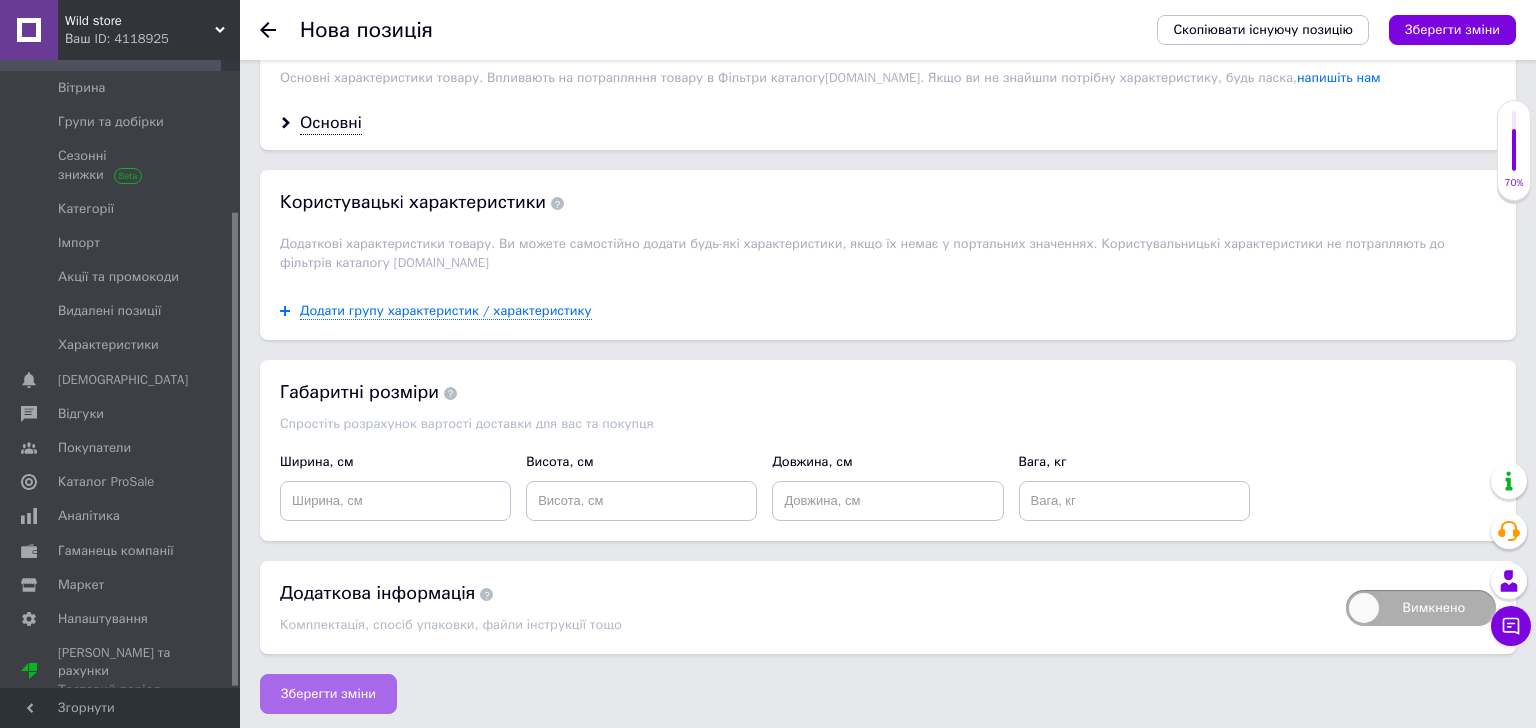 click on "Зберегти зміни" at bounding box center (328, 694) 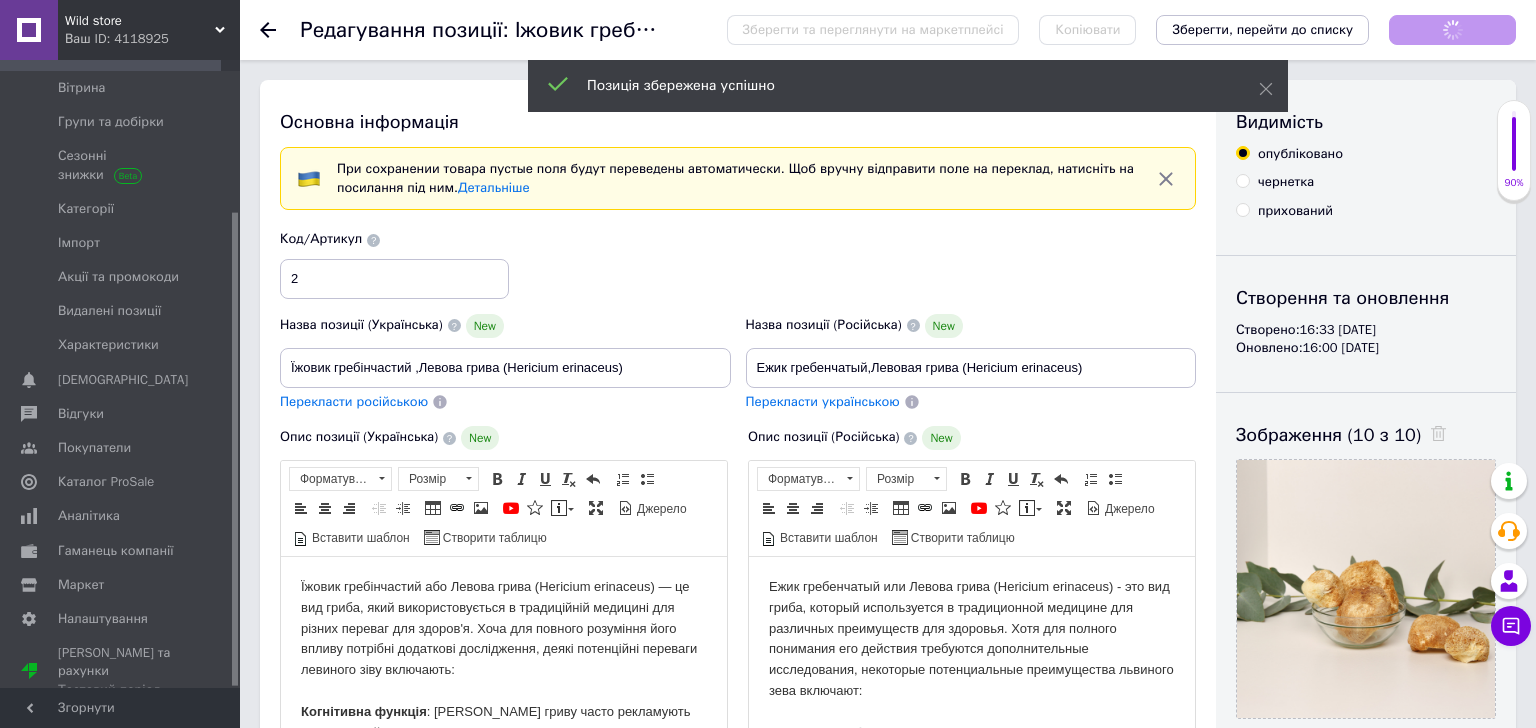 scroll, scrollTop: 0, scrollLeft: 0, axis: both 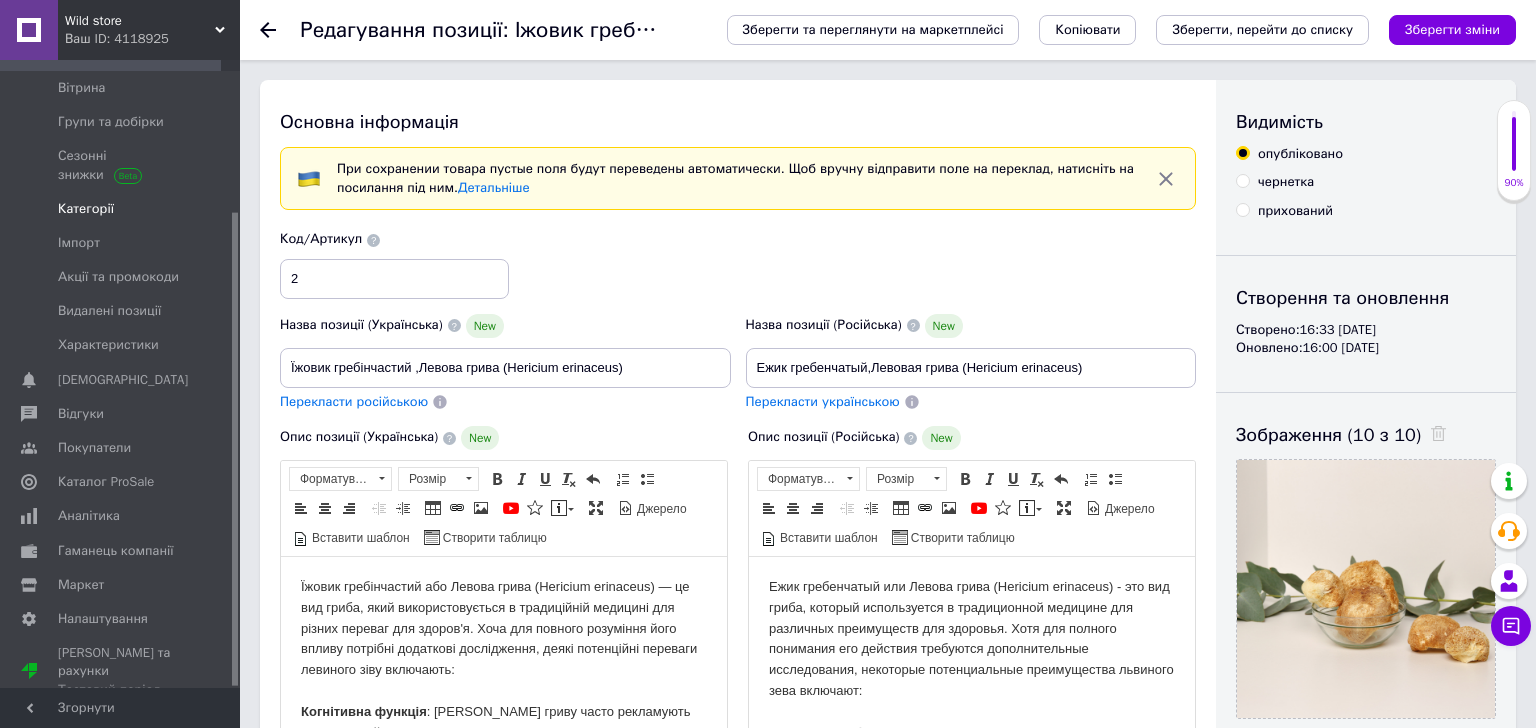 click on "Категорії" at bounding box center [86, 209] 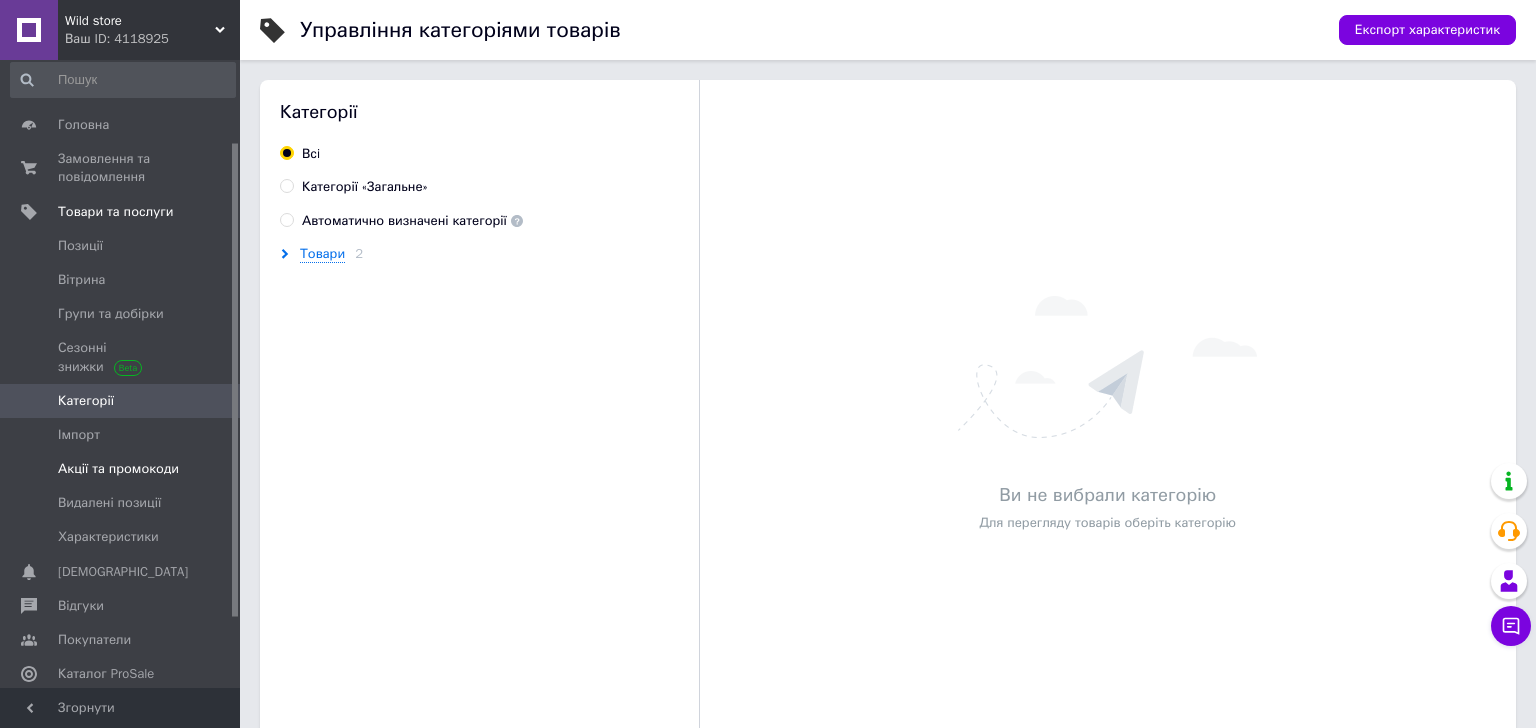 scroll, scrollTop: 0, scrollLeft: 0, axis: both 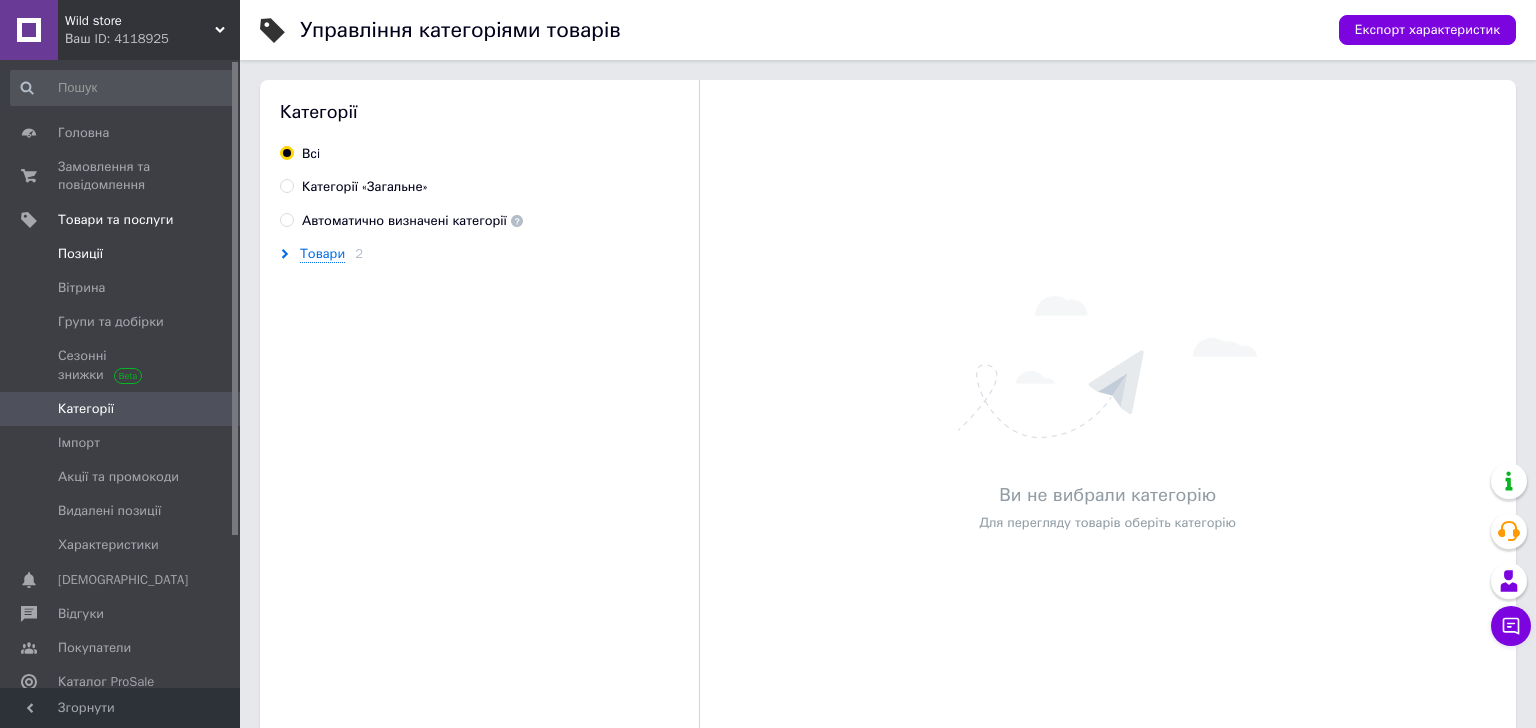 click on "Позиції" at bounding box center [80, 254] 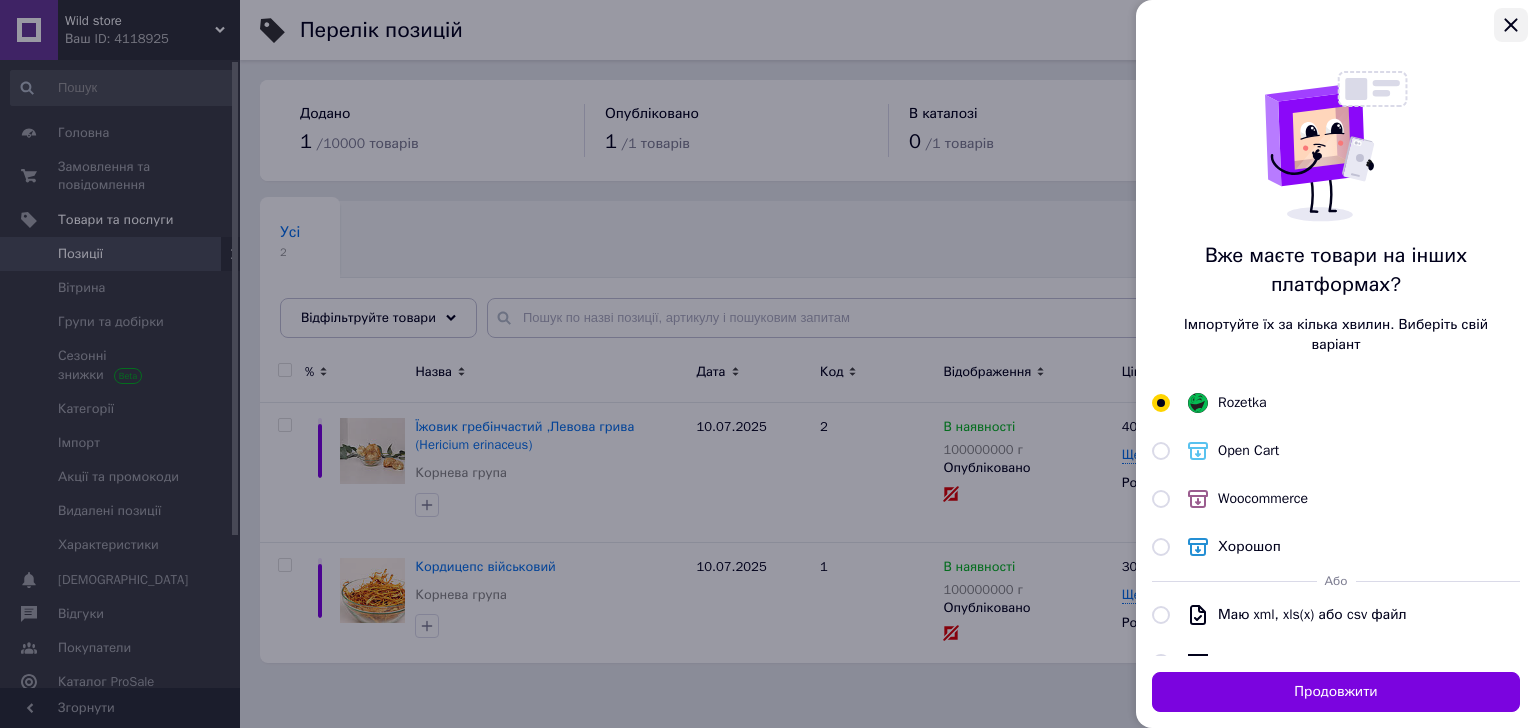 click 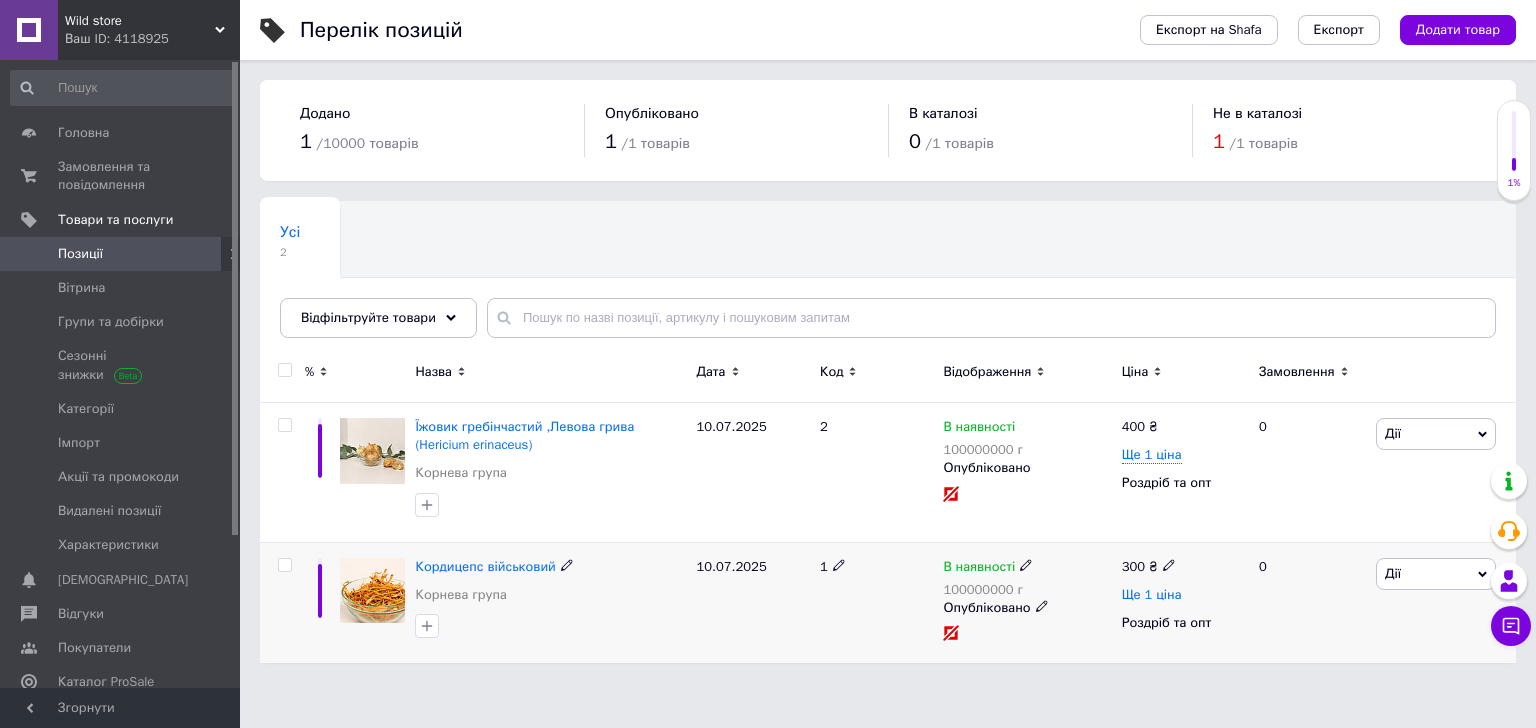 click on "Ще 1 ціна" at bounding box center [1152, 595] 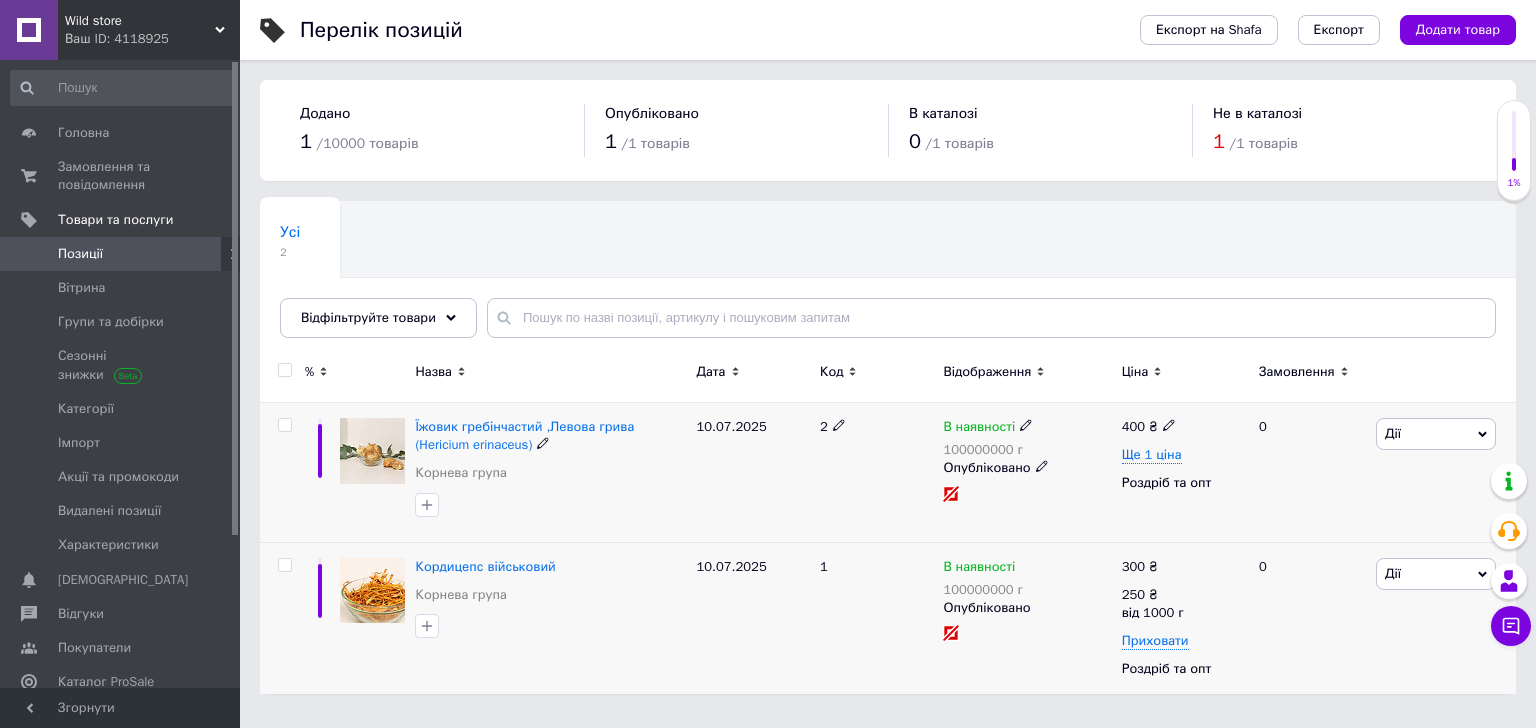 click at bounding box center (372, 450) 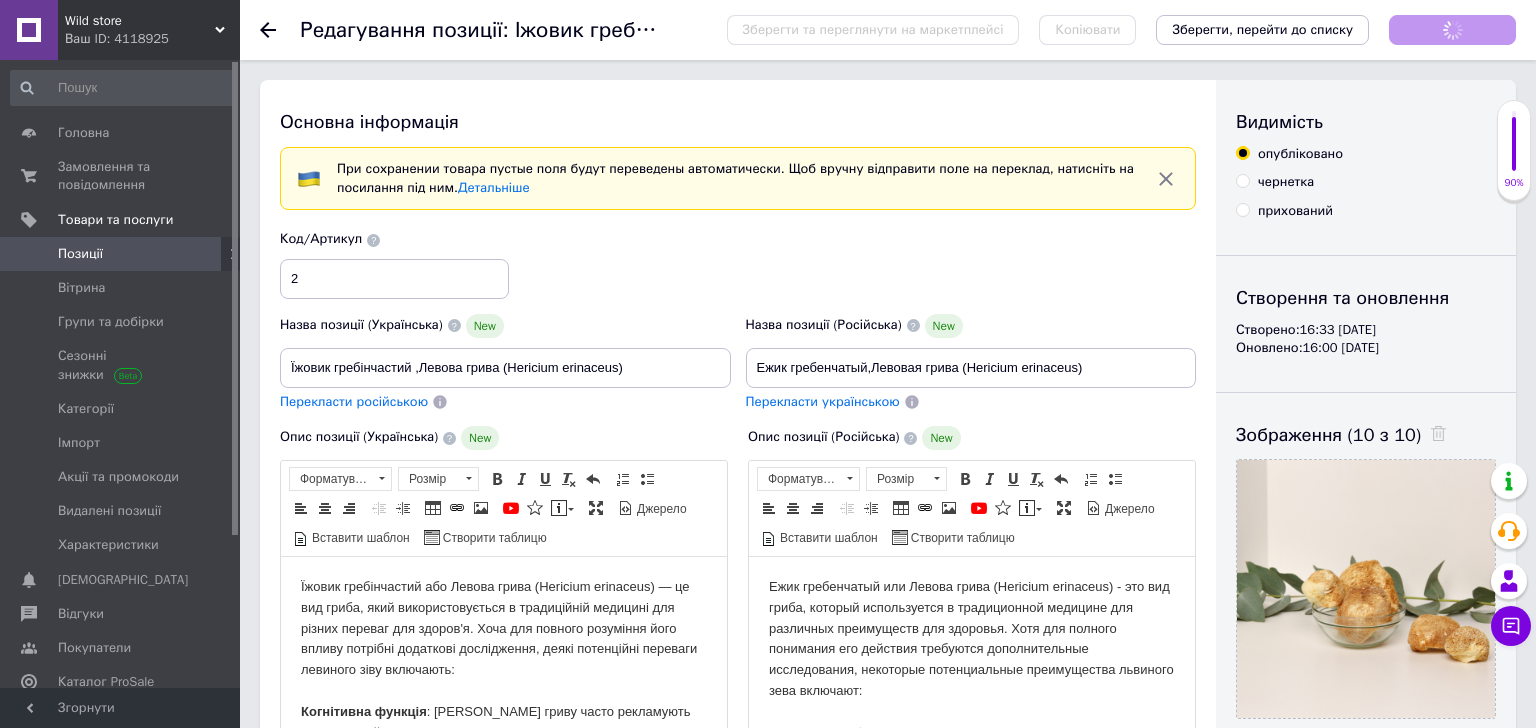 scroll, scrollTop: 0, scrollLeft: 0, axis: both 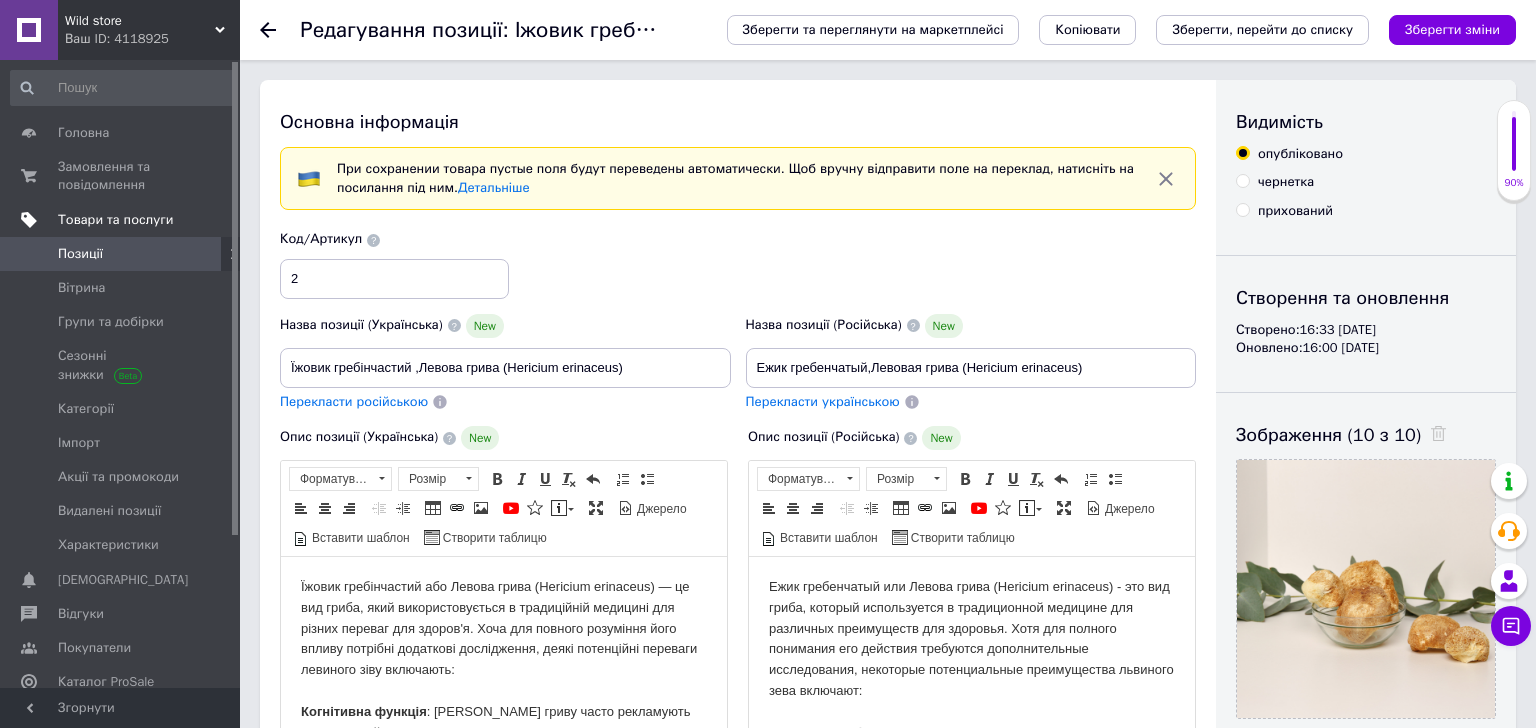 click on "Товари та послуги" at bounding box center (115, 220) 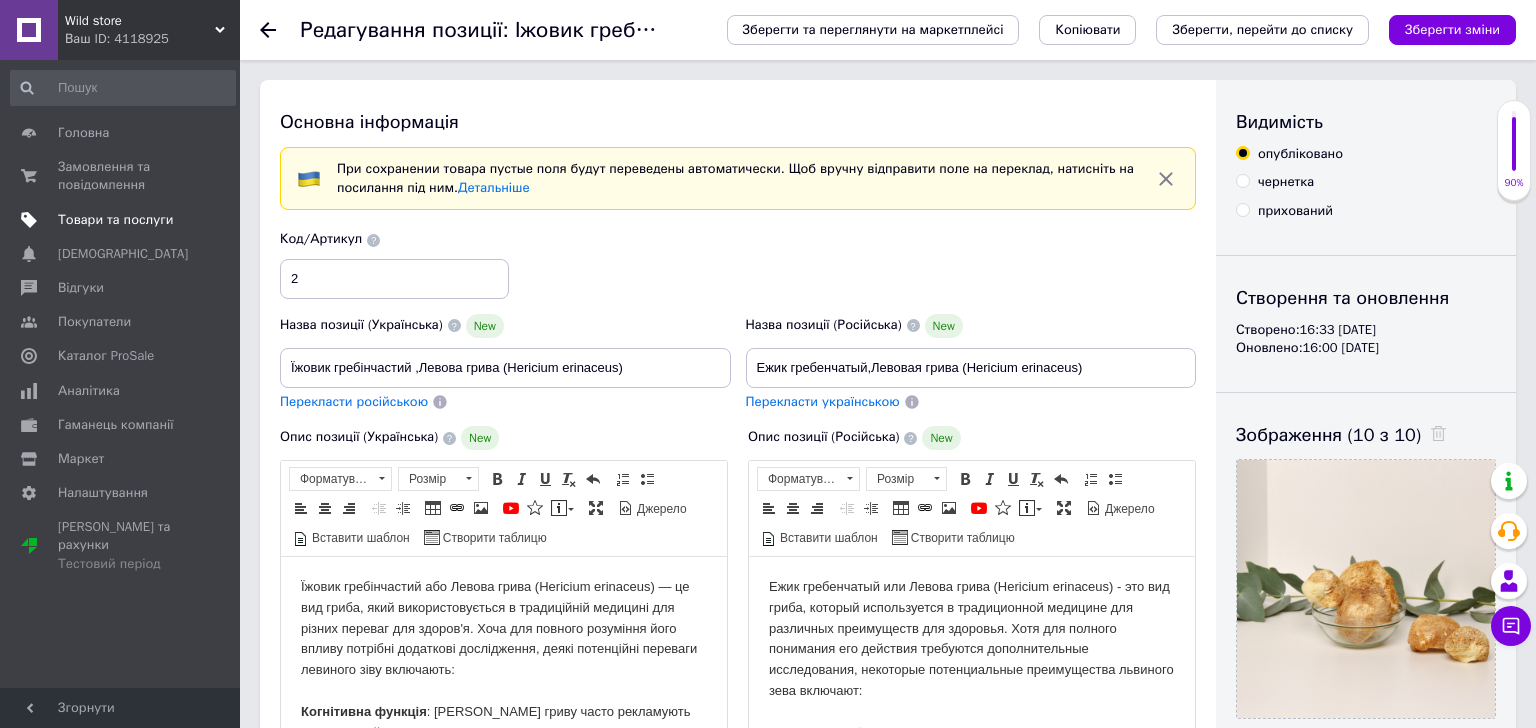 click on "Товари та послуги" at bounding box center (115, 220) 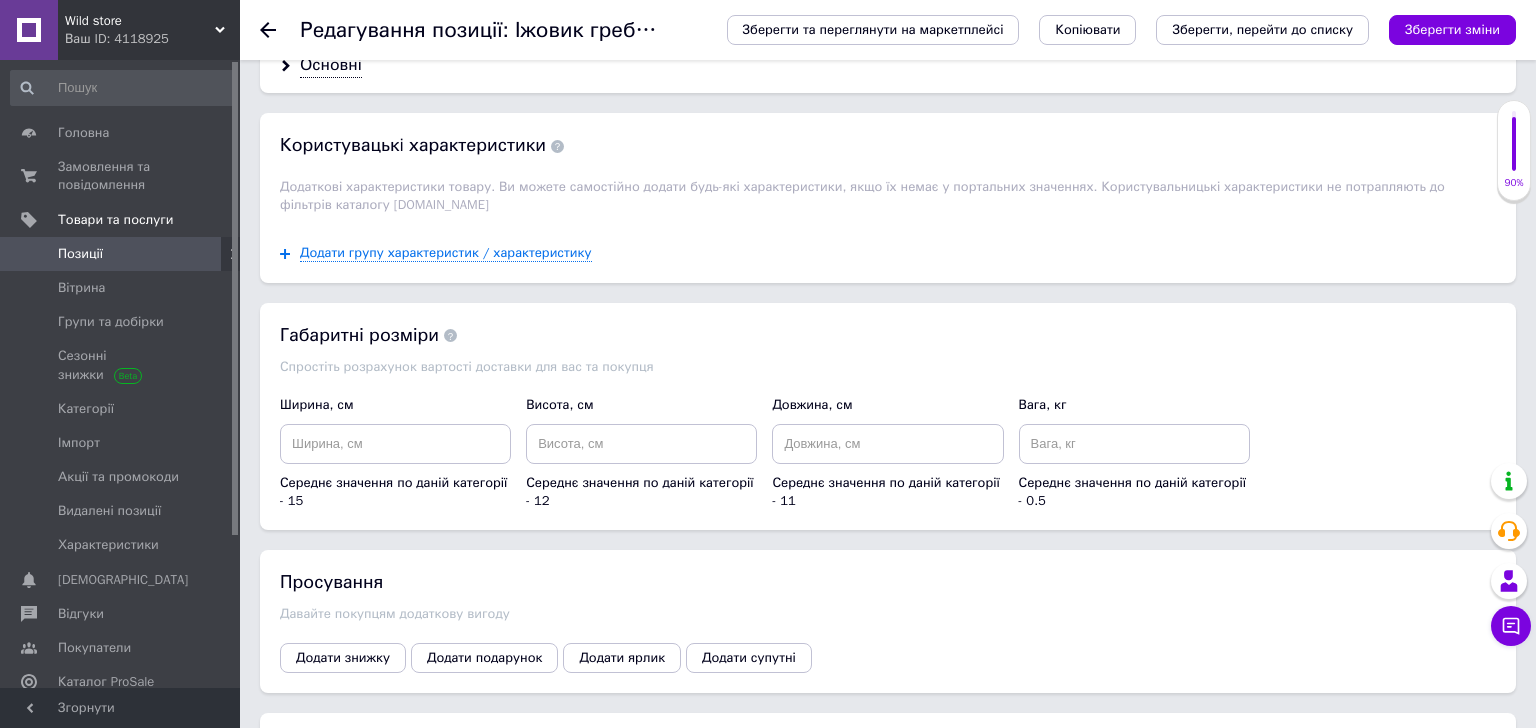 scroll, scrollTop: 2013, scrollLeft: 0, axis: vertical 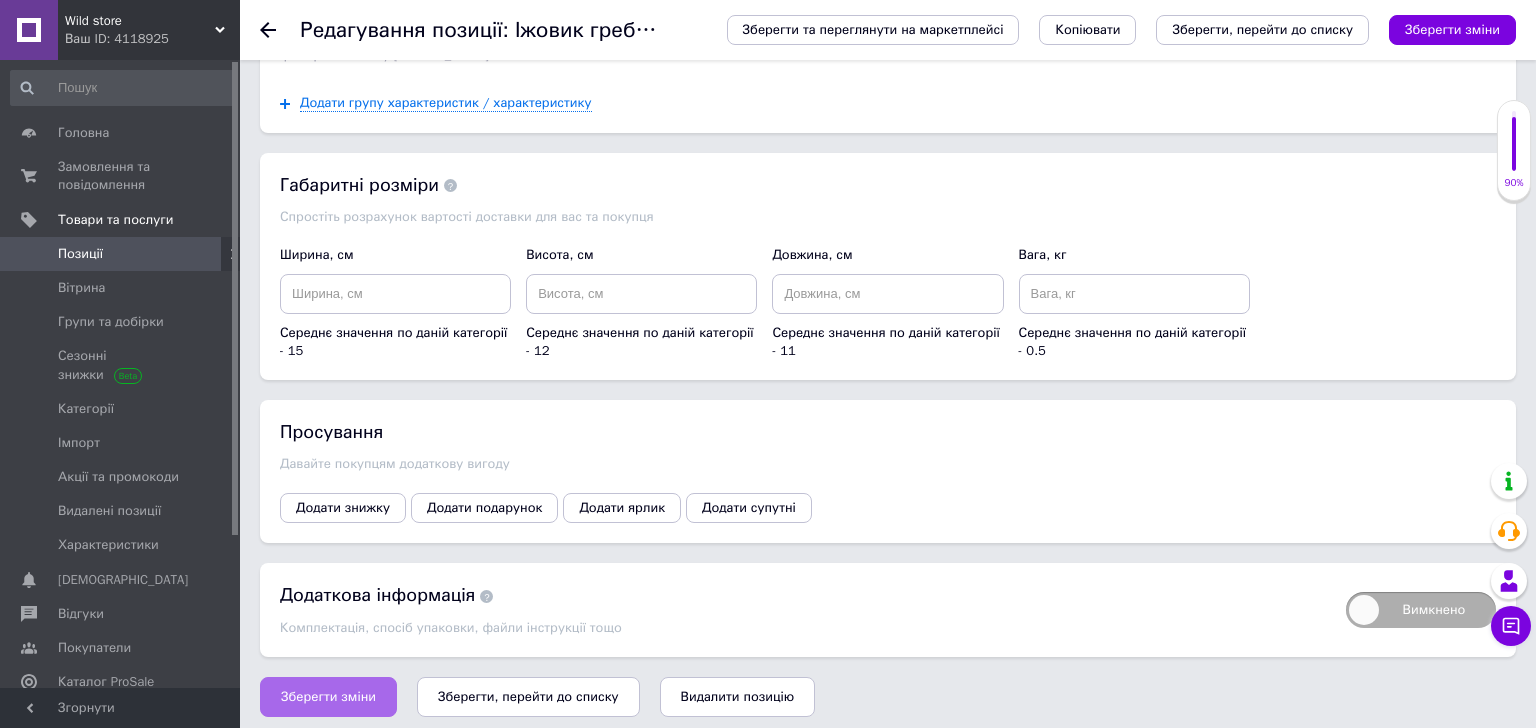 click on "Зберегти зміни" at bounding box center (328, 697) 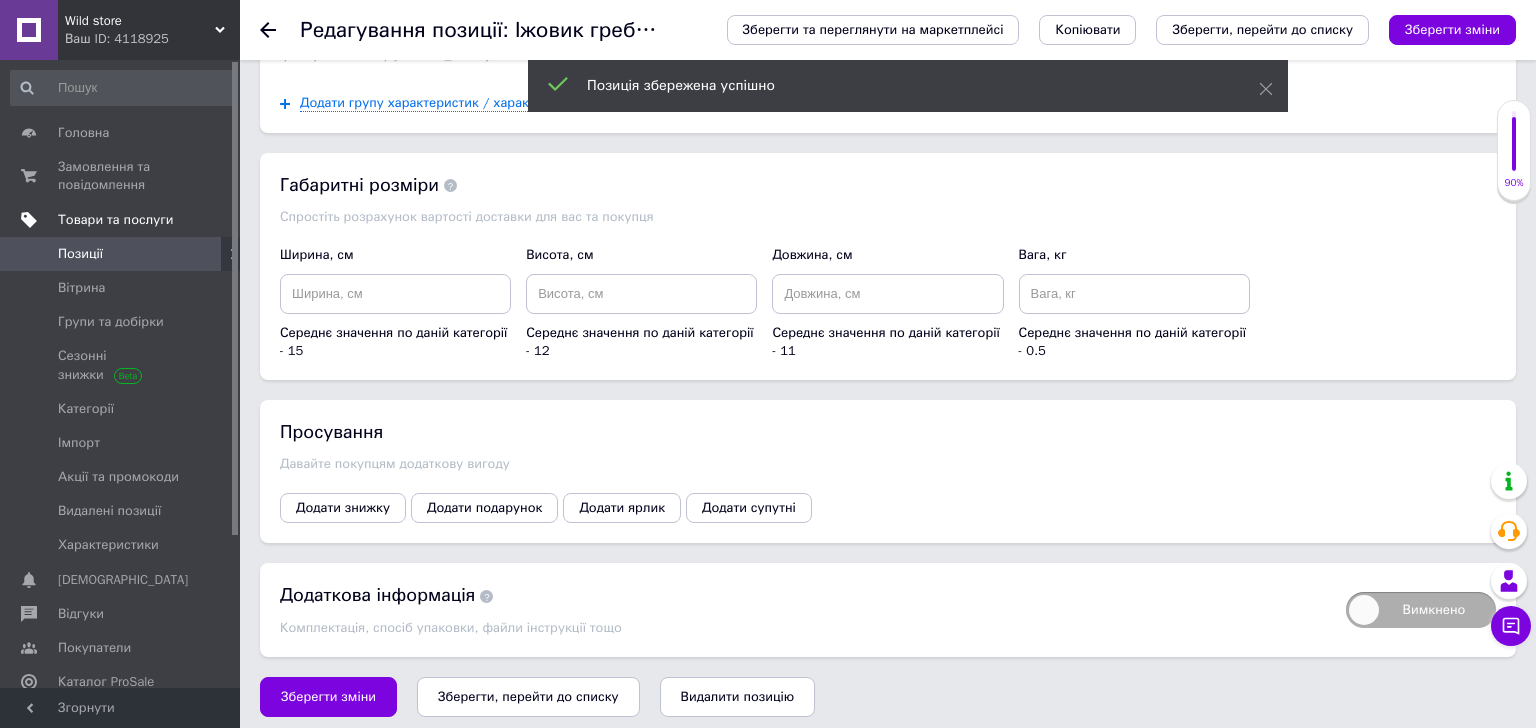 click on "Товари та послуги" at bounding box center [115, 220] 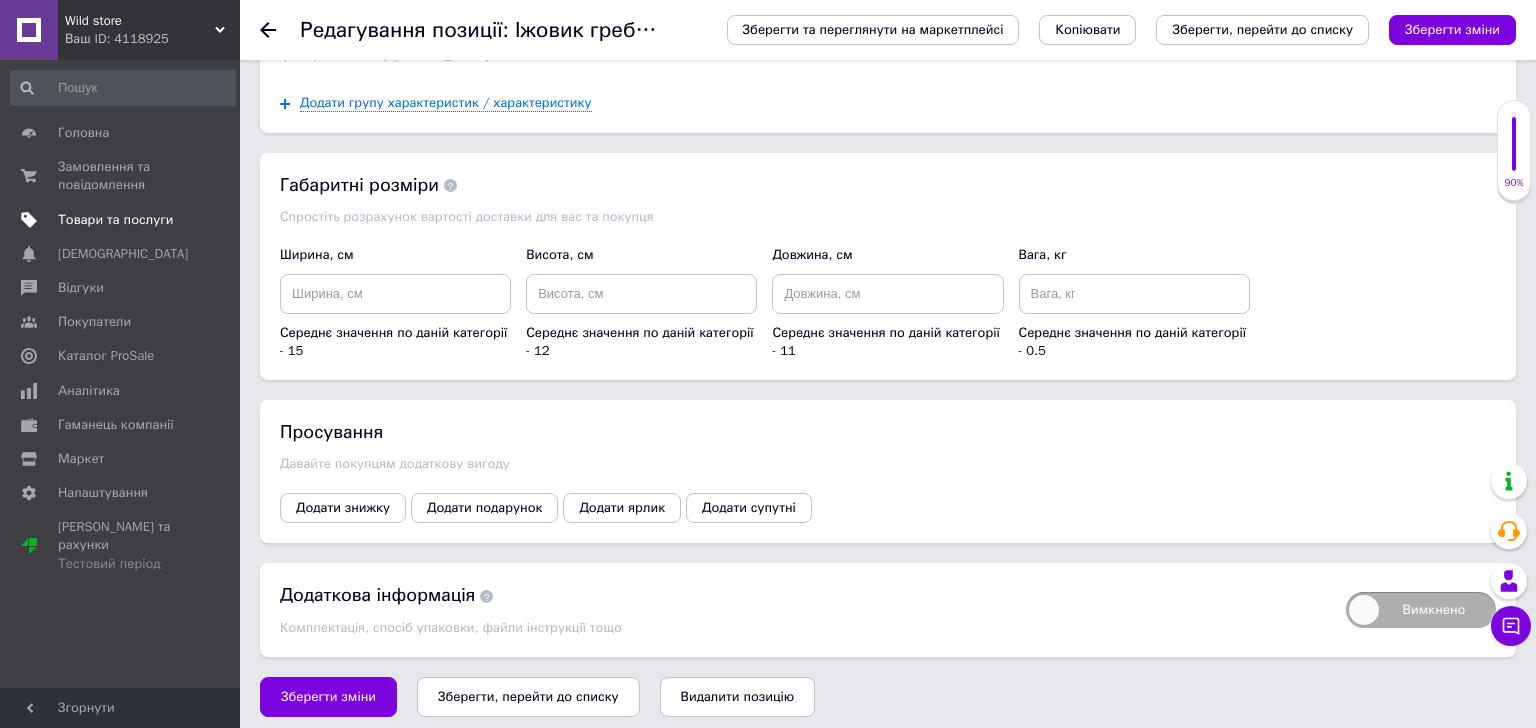 click on "Товари та послуги" at bounding box center [115, 220] 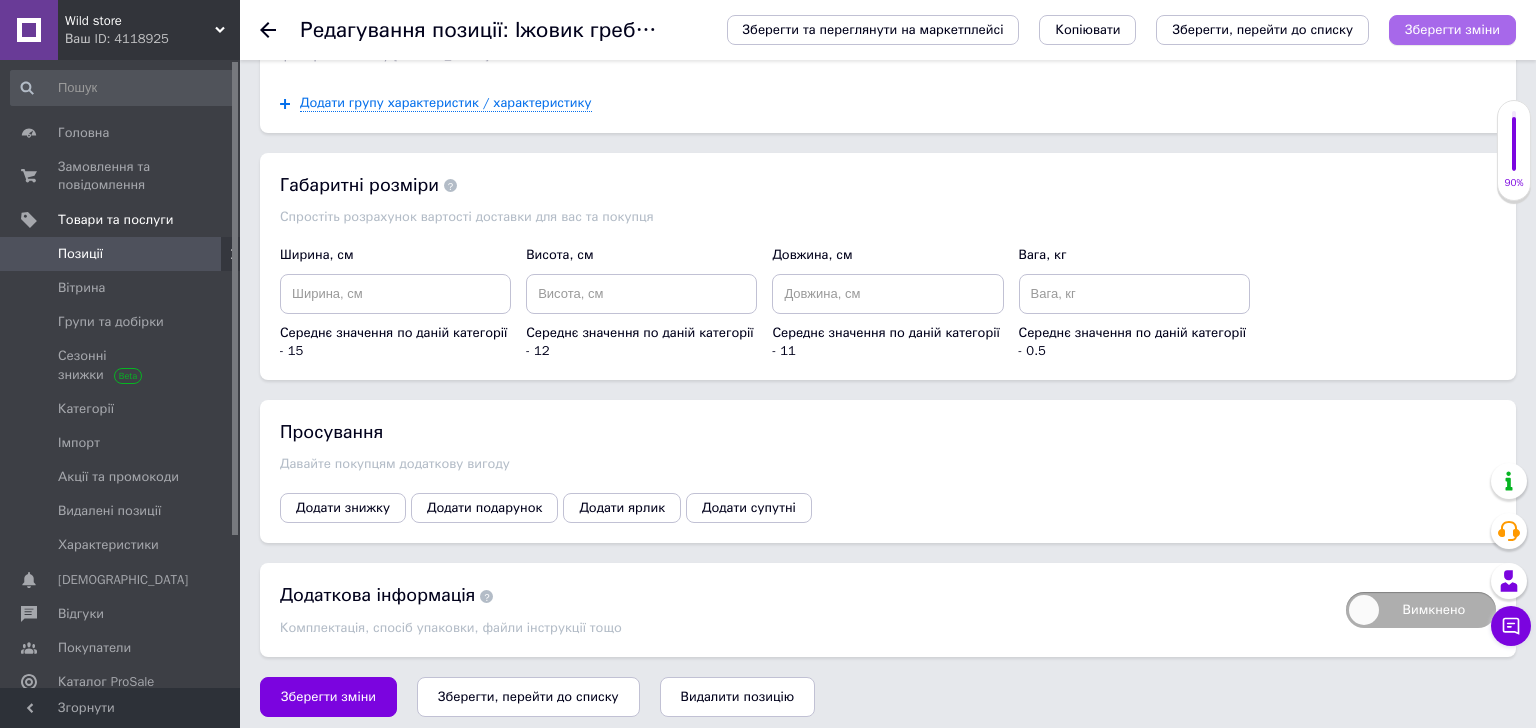 click on "Зберегти зміни" at bounding box center (1452, 29) 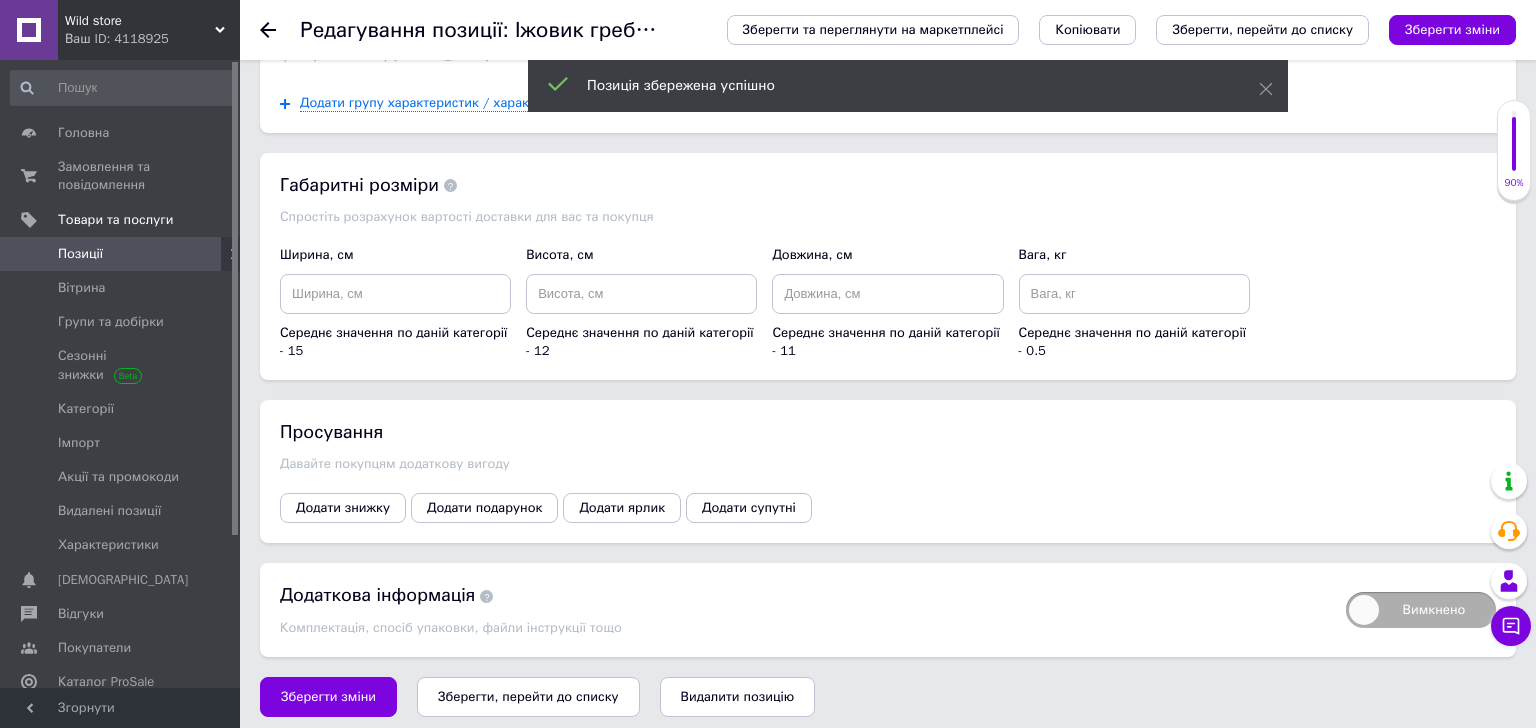 click on "Редагування позиції: Їжовик гребінчастий ,Левова грива (Hericium erinaceus) Зберегти та переглянути на маркетплейсі Копіювати Зберегти, перейти до списку Зберегти зміни" at bounding box center [888, 30] 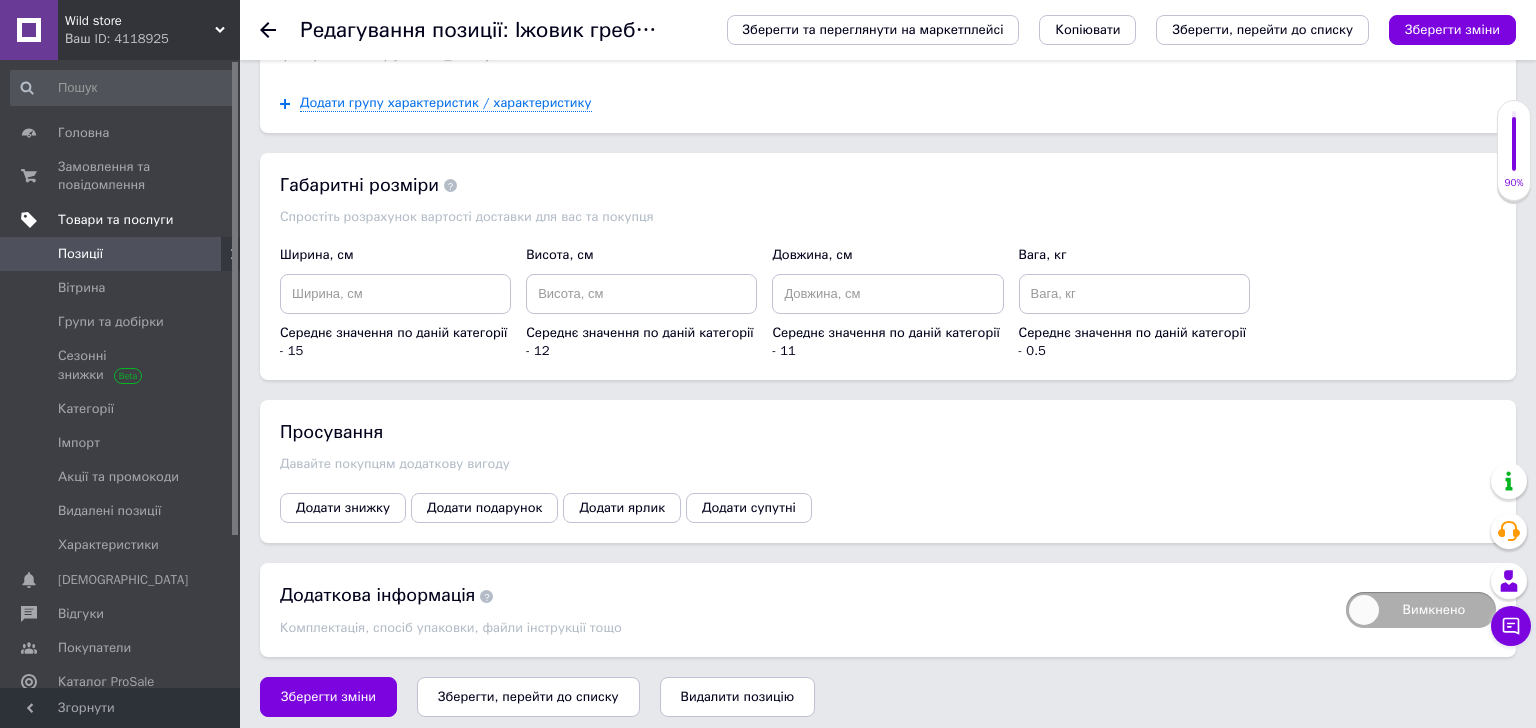 click on "Товари та послуги" at bounding box center [115, 220] 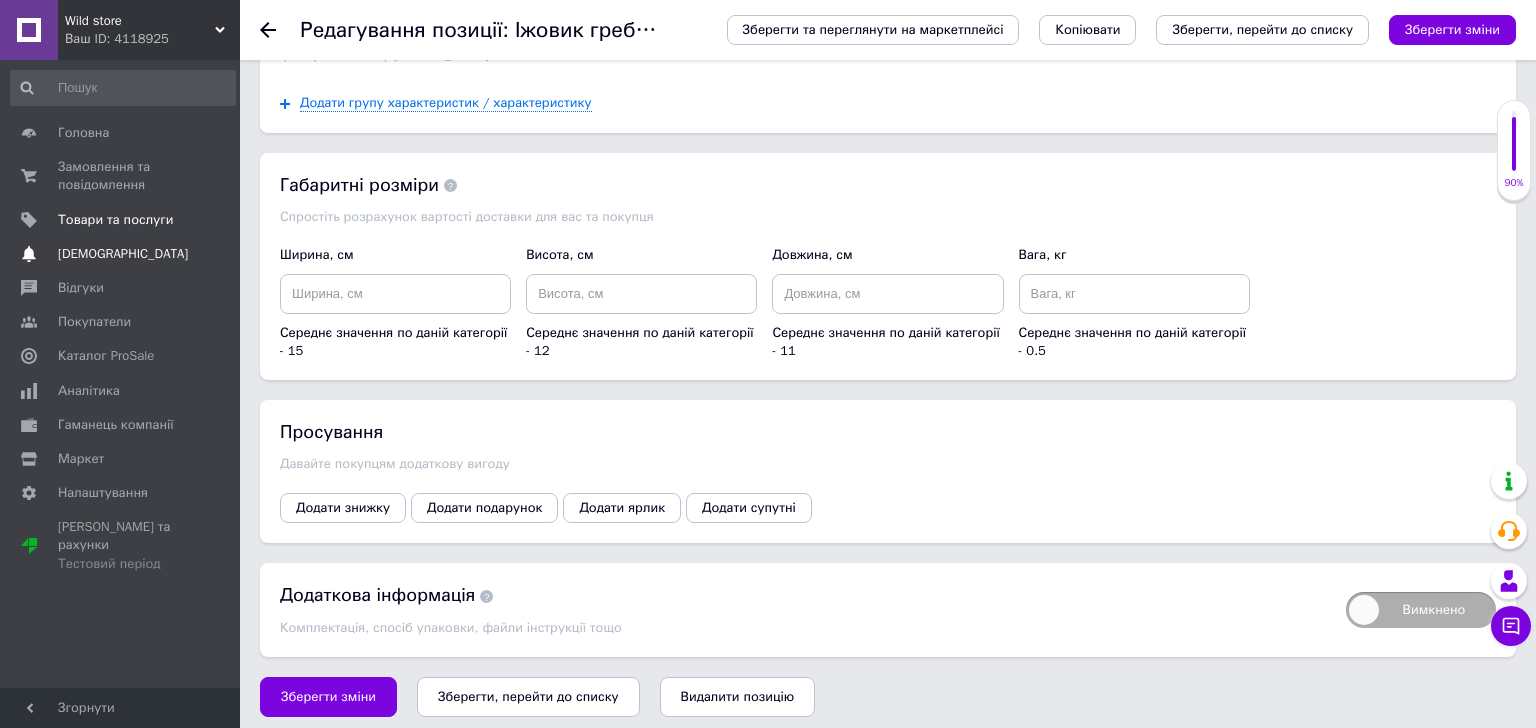 click on "[DEMOGRAPHIC_DATA]" at bounding box center [123, 254] 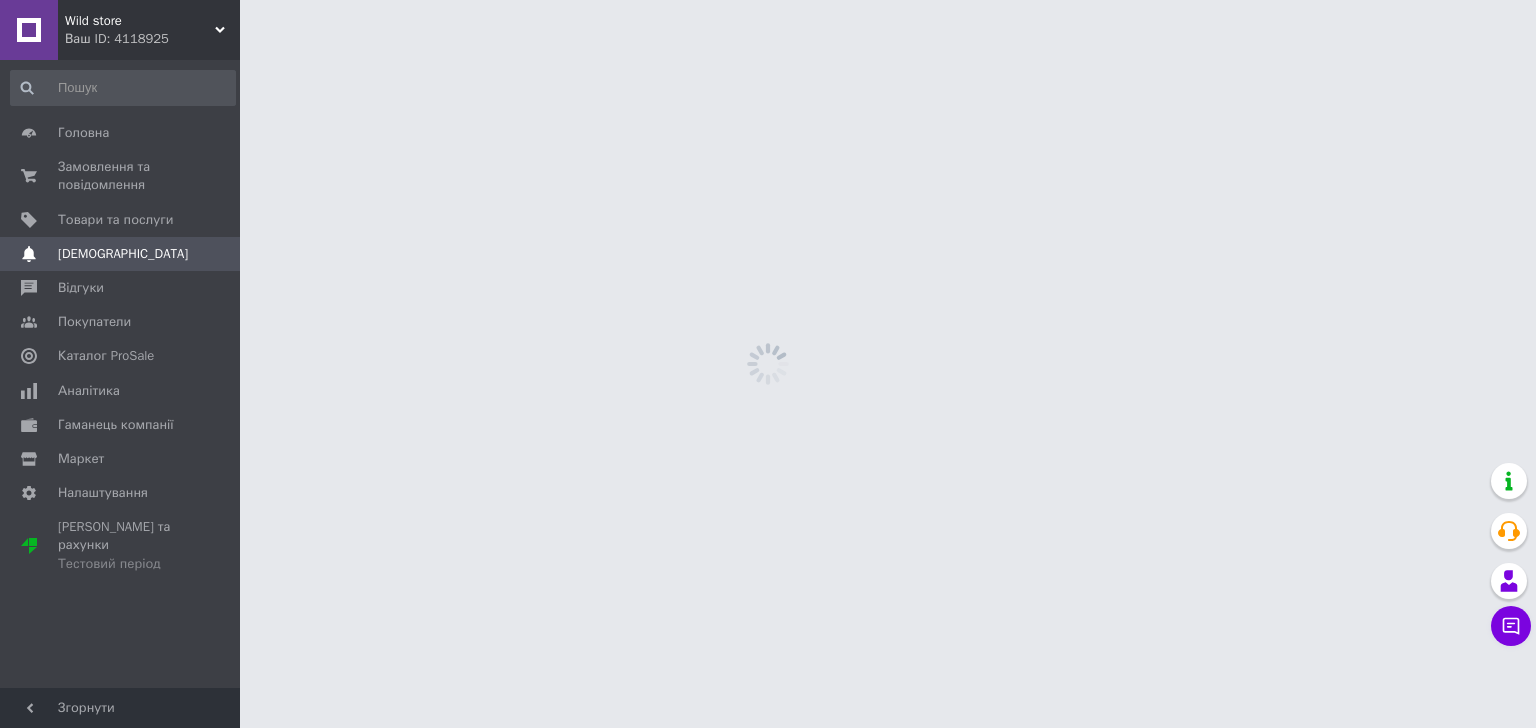 scroll, scrollTop: 0, scrollLeft: 0, axis: both 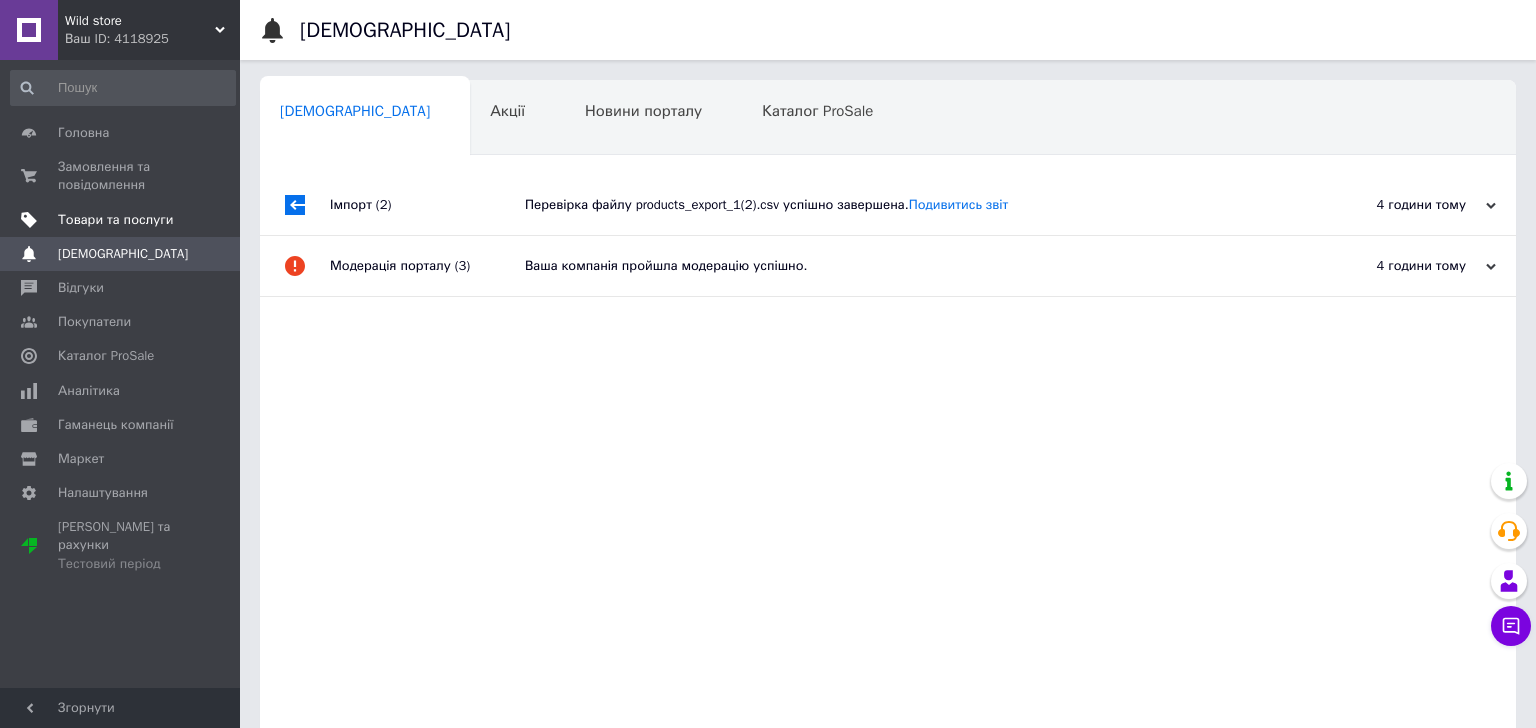 click on "Товари та послуги" at bounding box center [115, 220] 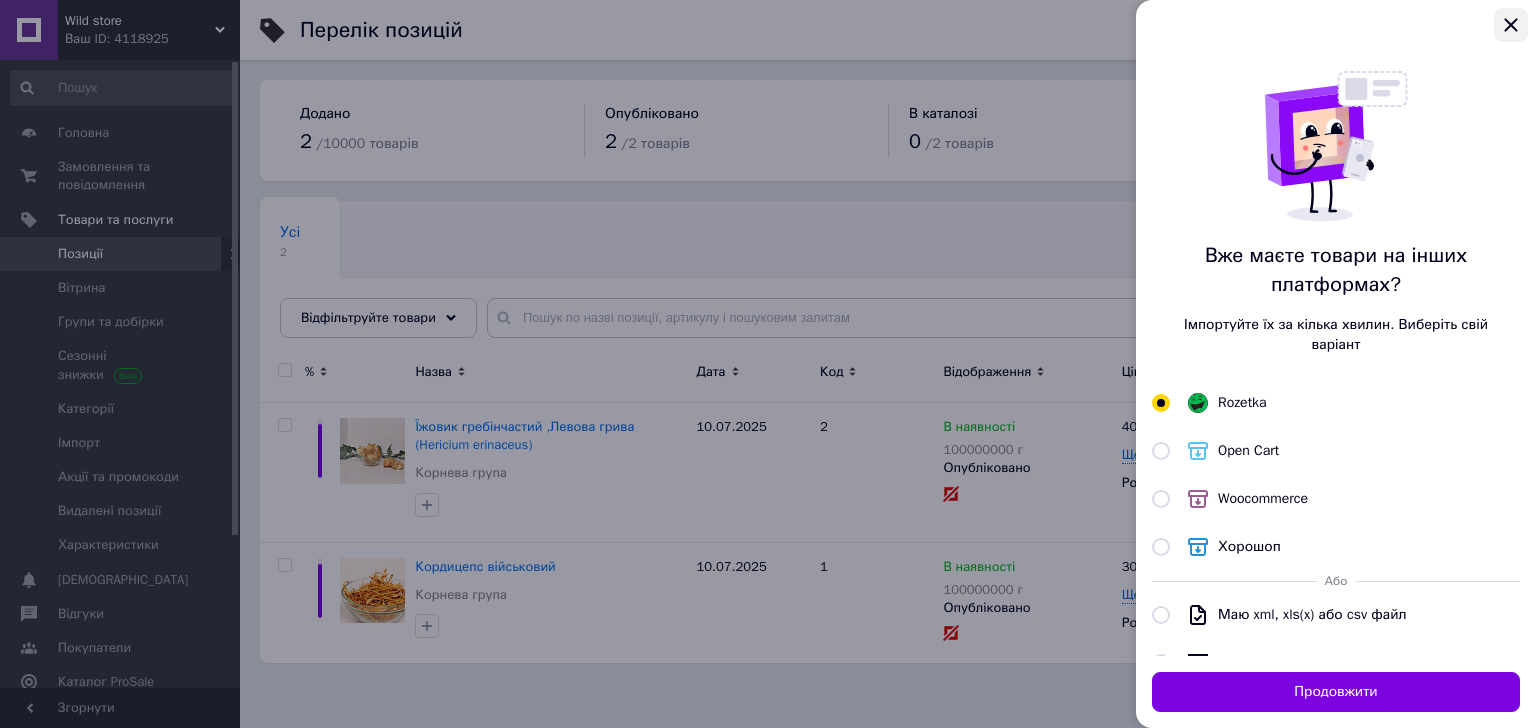 click 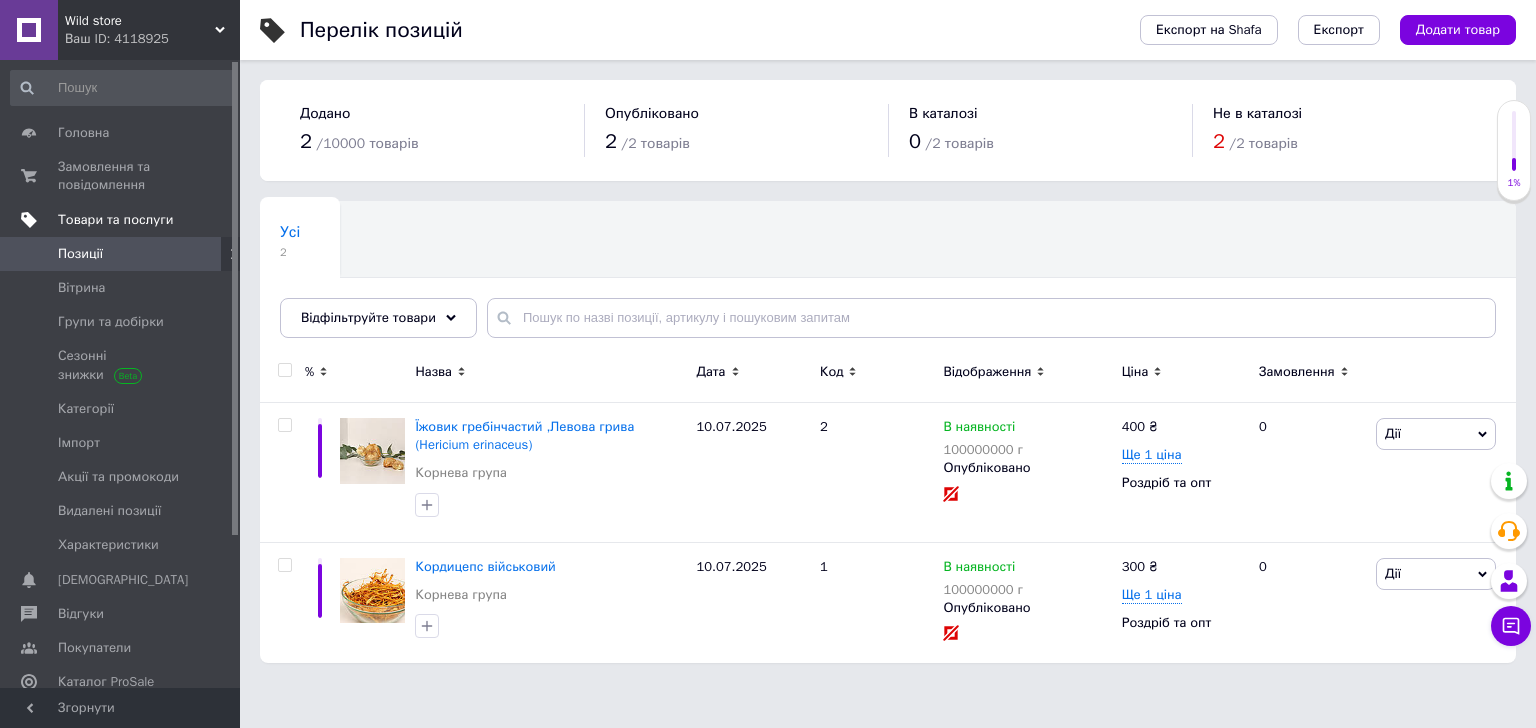 click on "Товари та послуги" at bounding box center [115, 220] 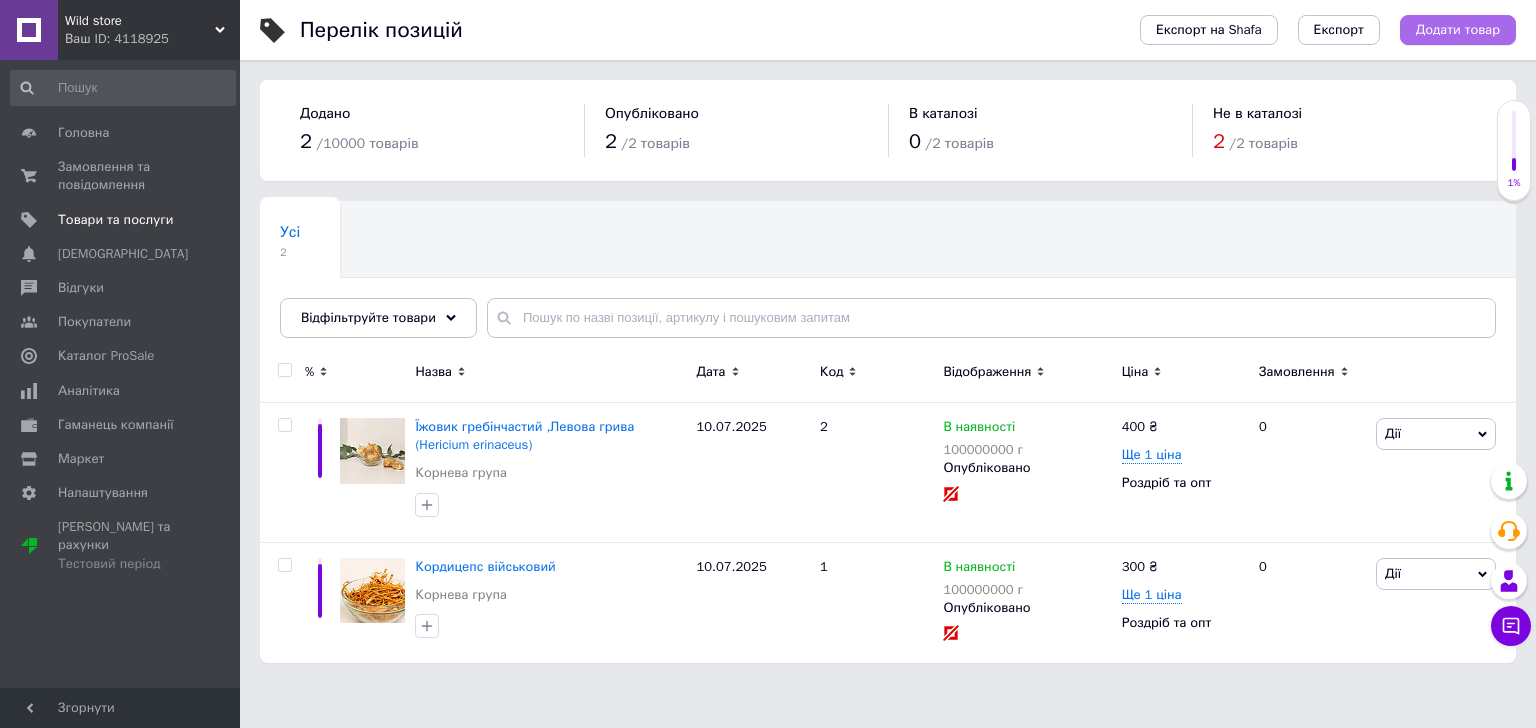 click on "Додати товар" at bounding box center (1458, 30) 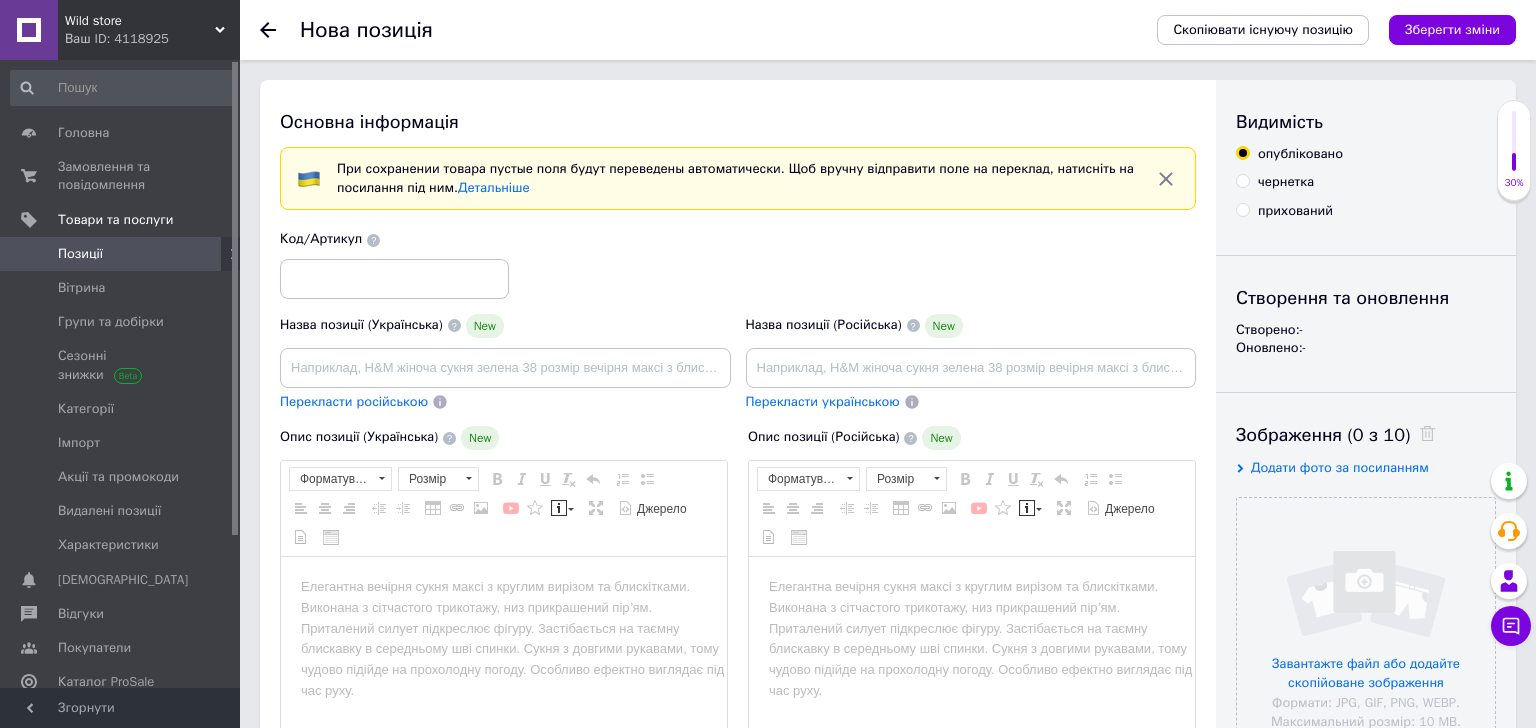 scroll, scrollTop: 0, scrollLeft: 0, axis: both 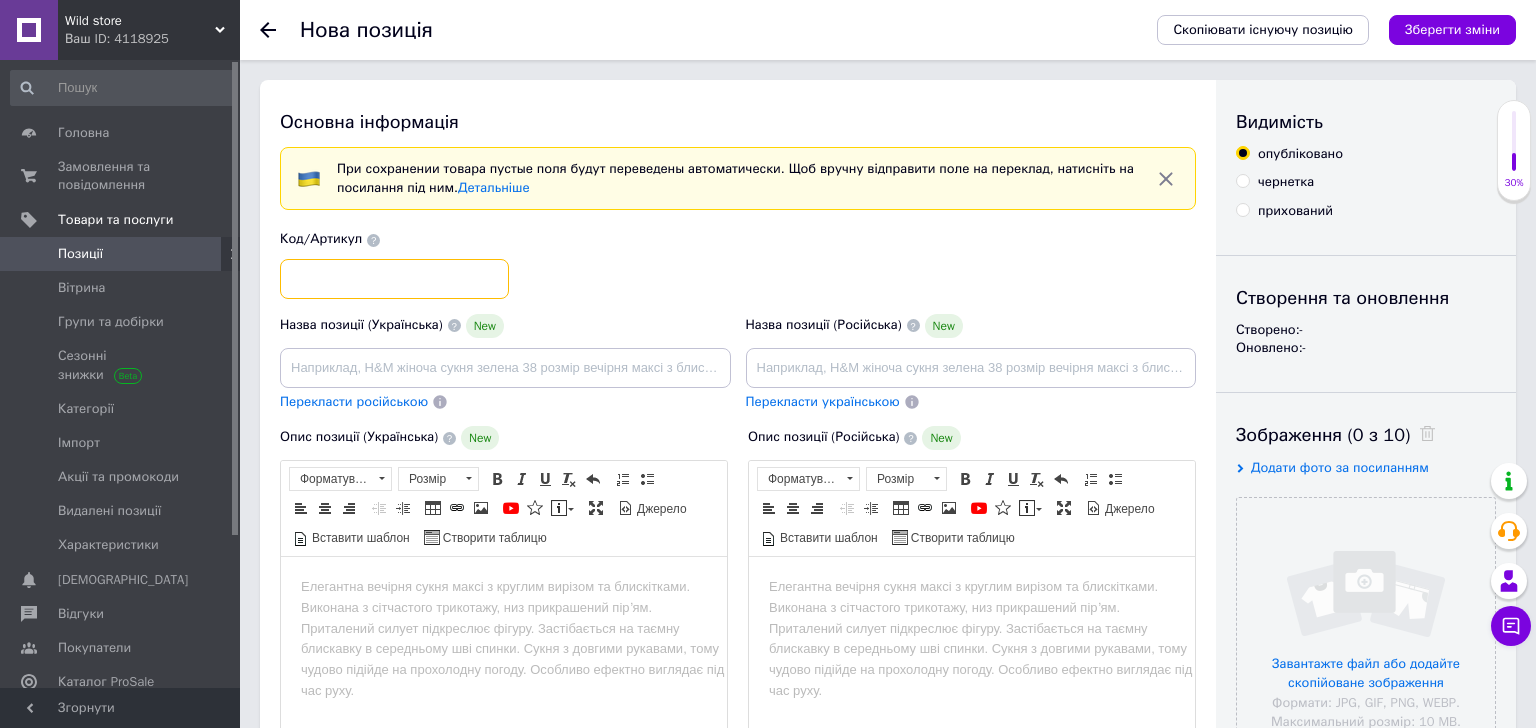 click at bounding box center (394, 279) 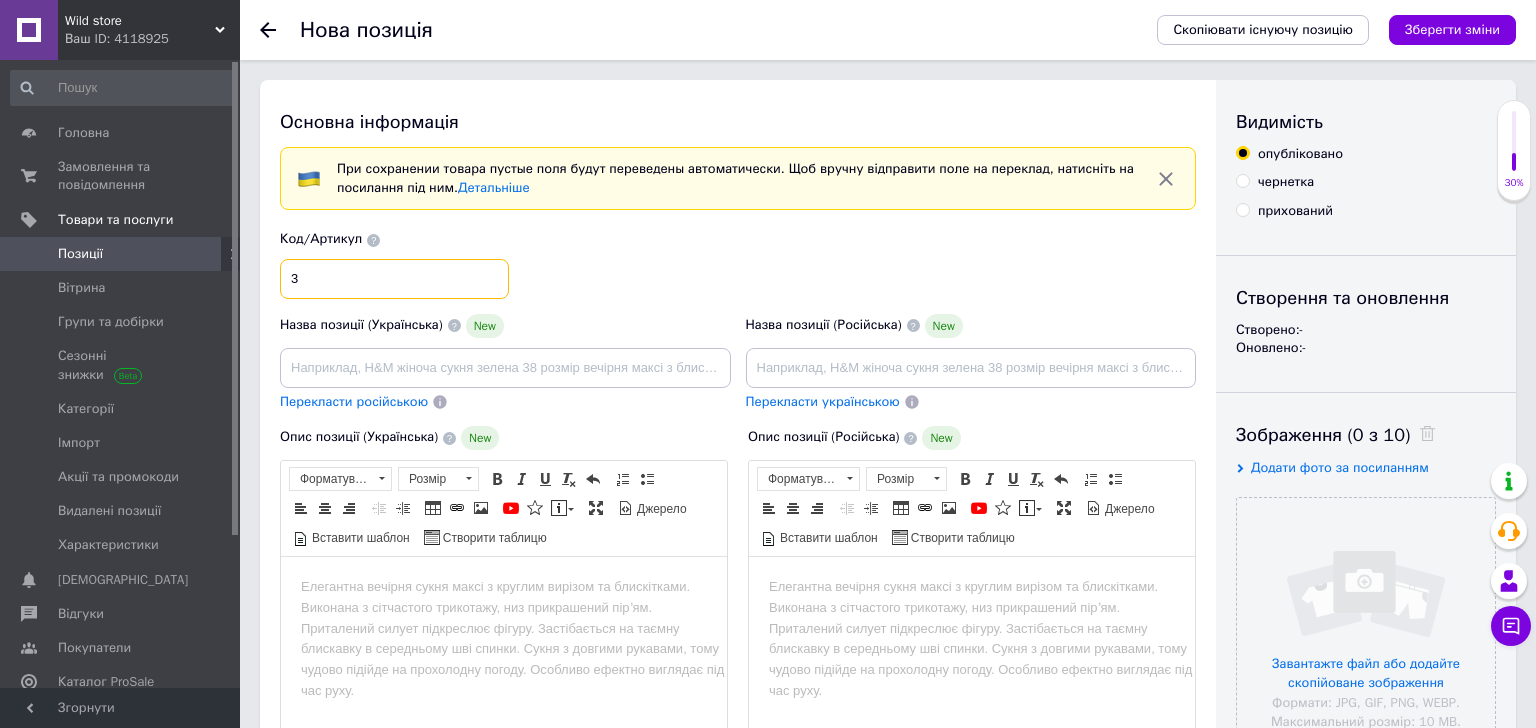 type on "3" 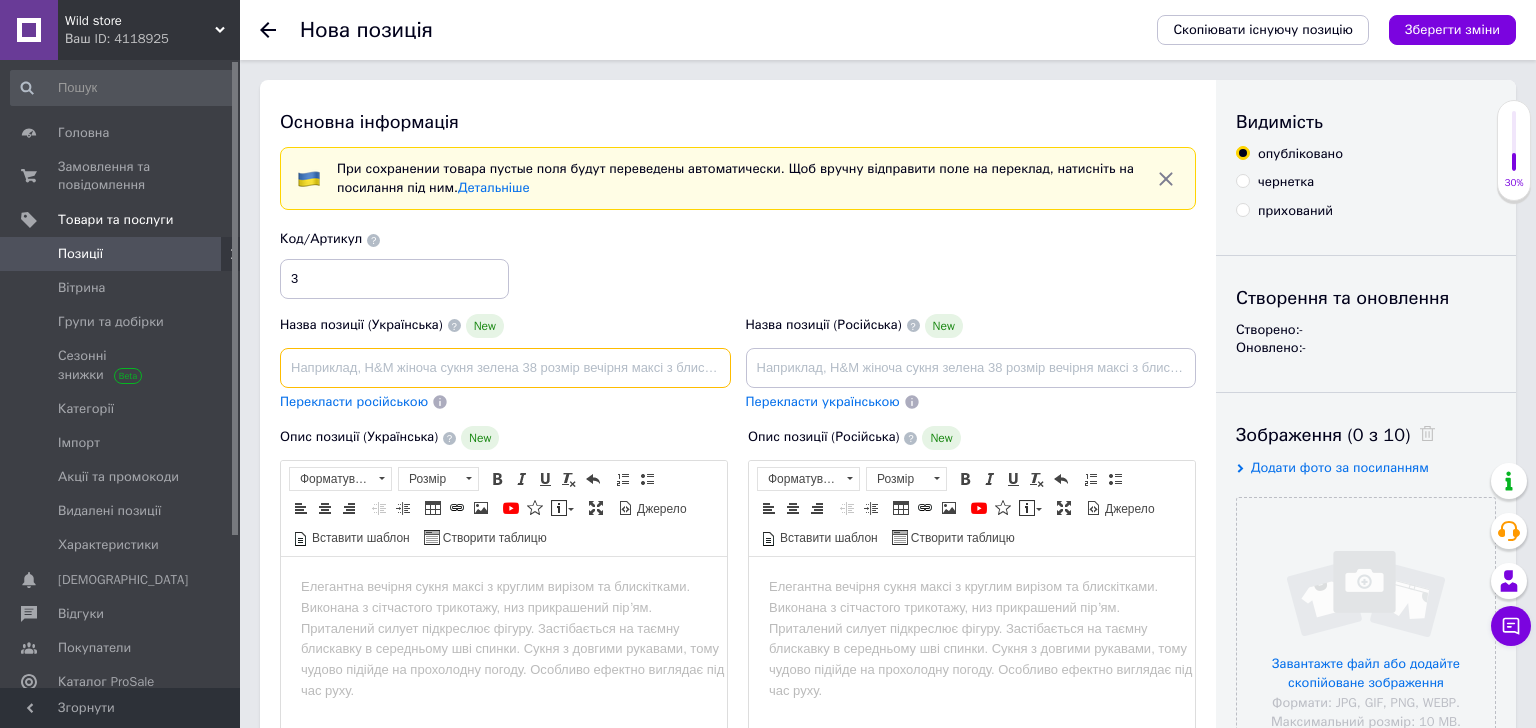click at bounding box center (505, 368) 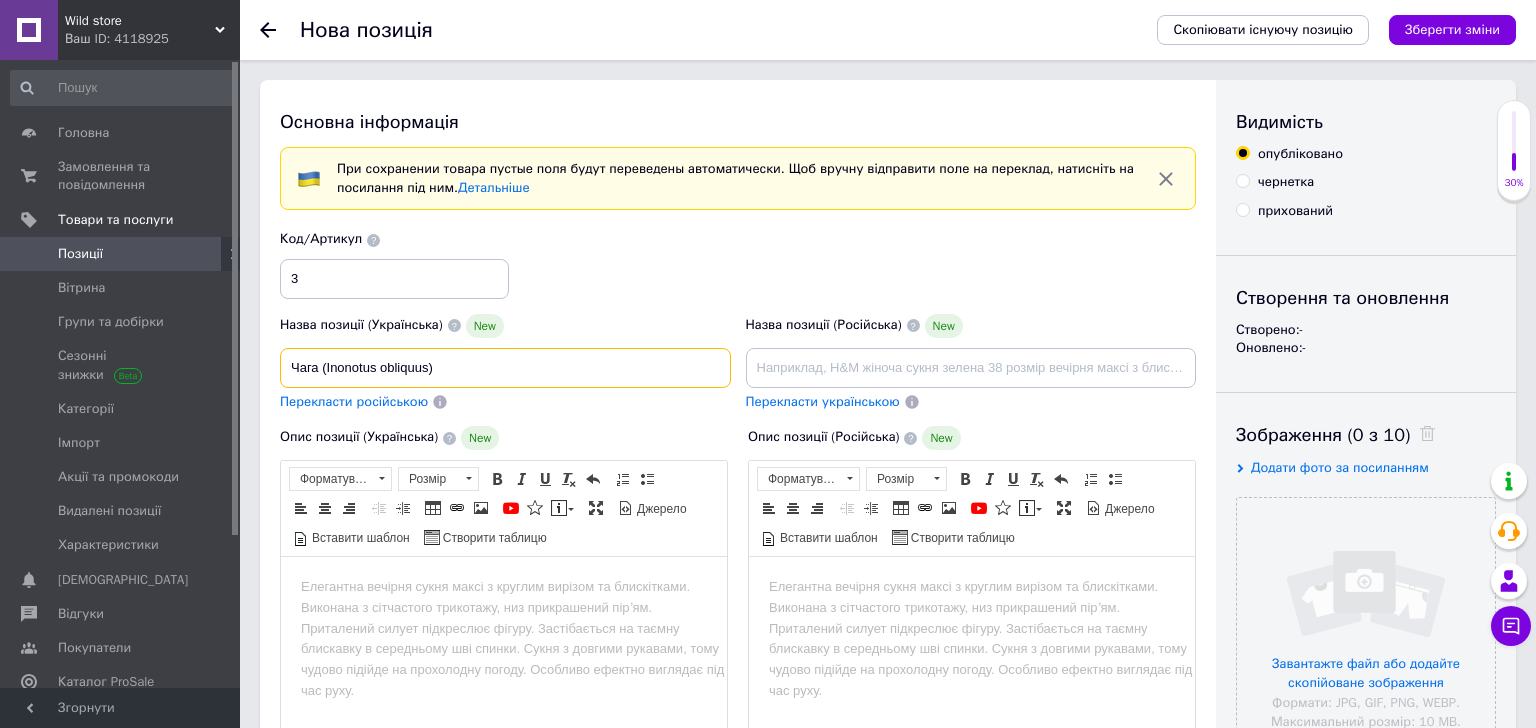 type on "Чага (Inonotus obliquus)" 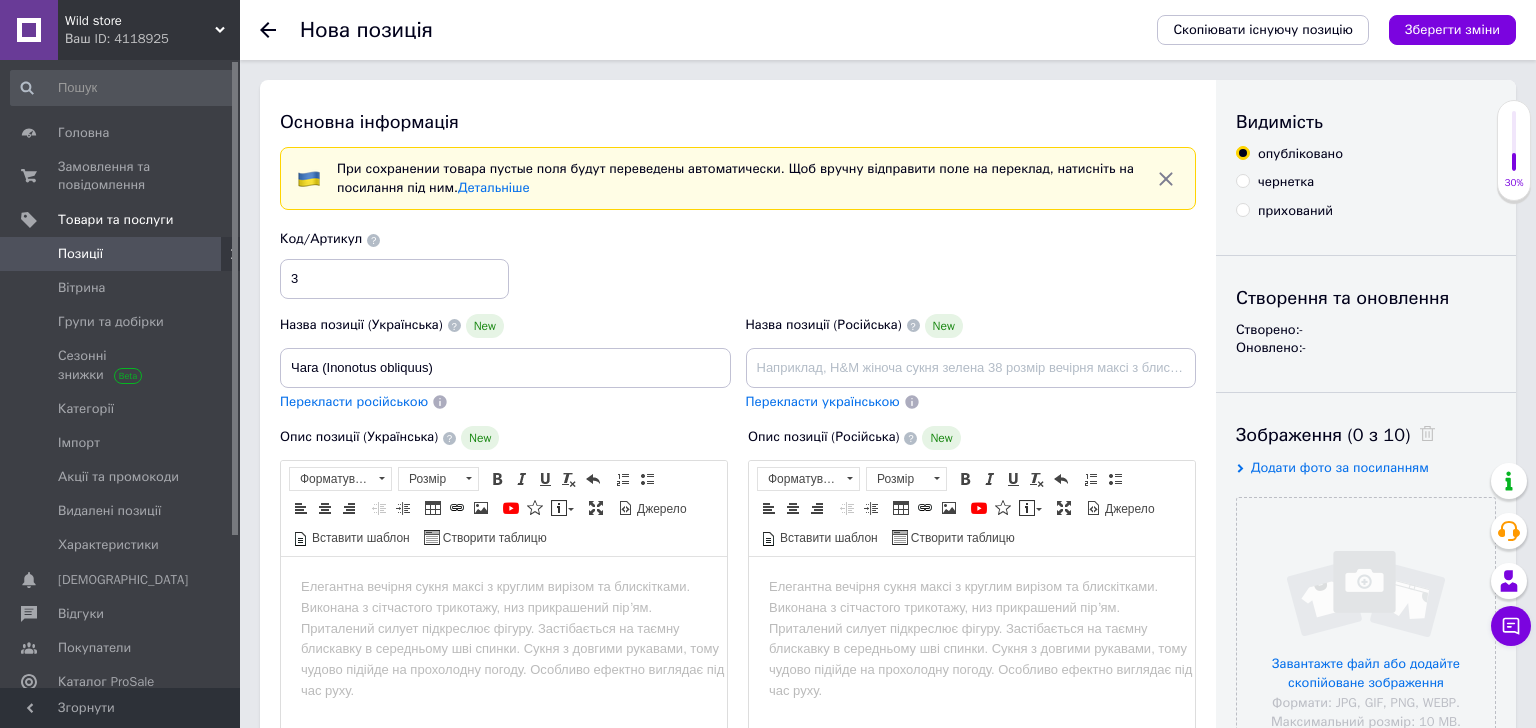 click on "Перекласти російською" at bounding box center [354, 401] 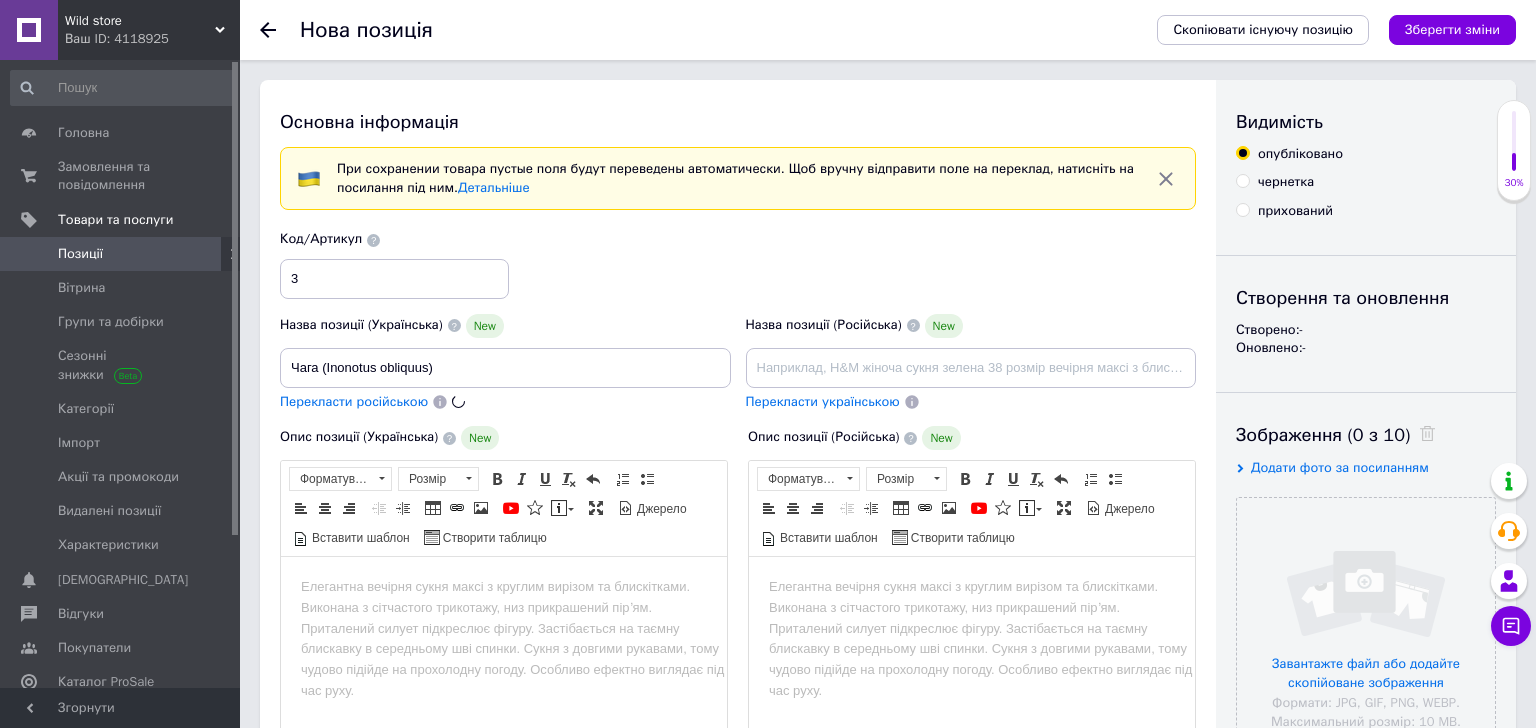 type on "Чага (Inonotus obliquus)" 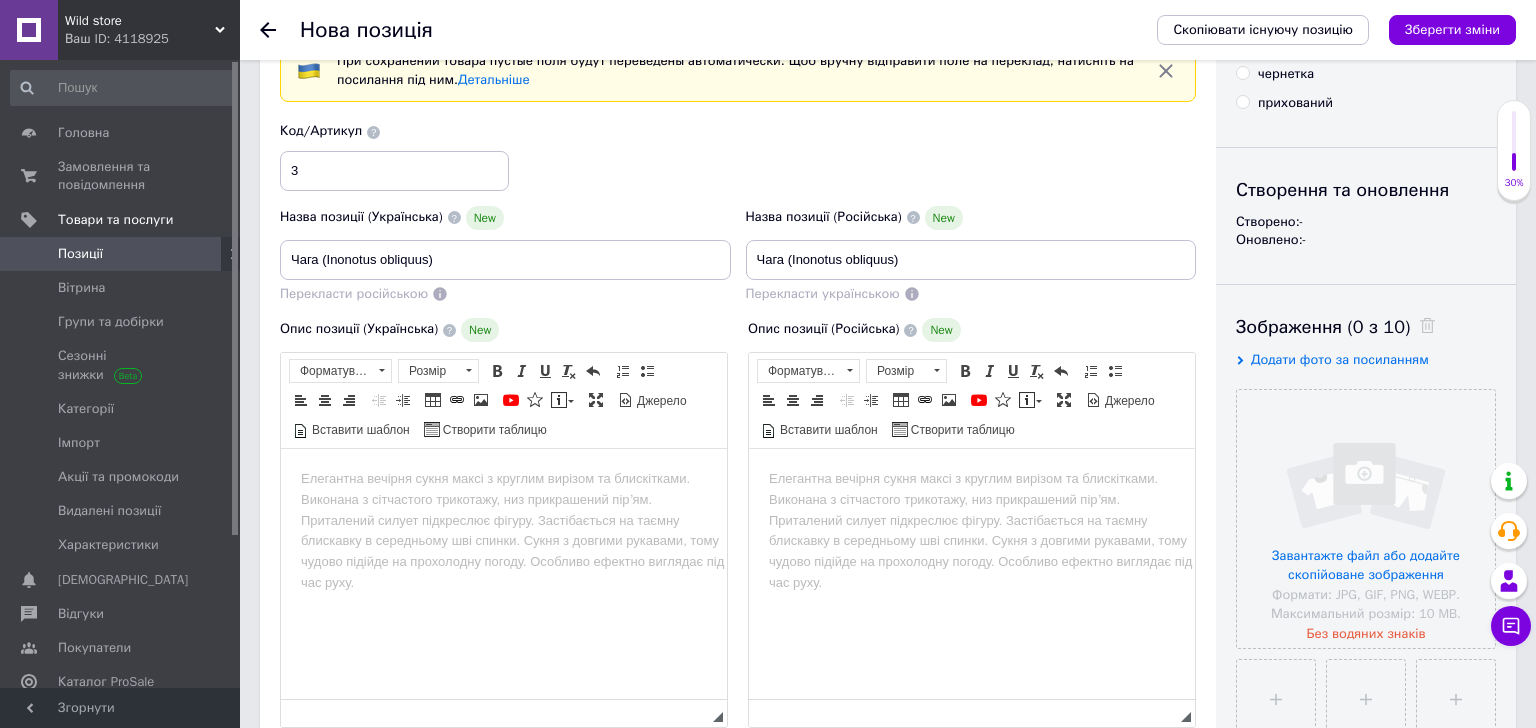 scroll, scrollTop: 122, scrollLeft: 0, axis: vertical 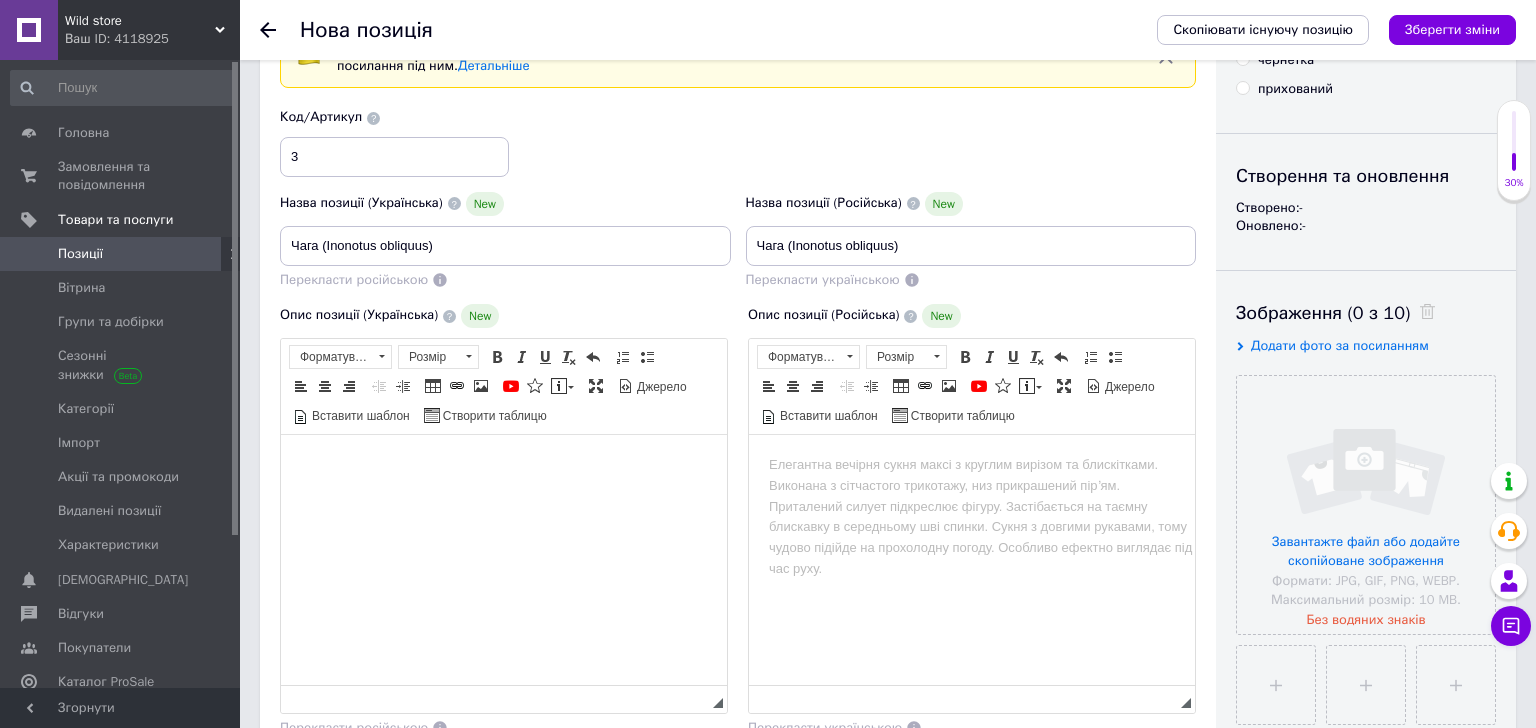 click at bounding box center [504, 465] 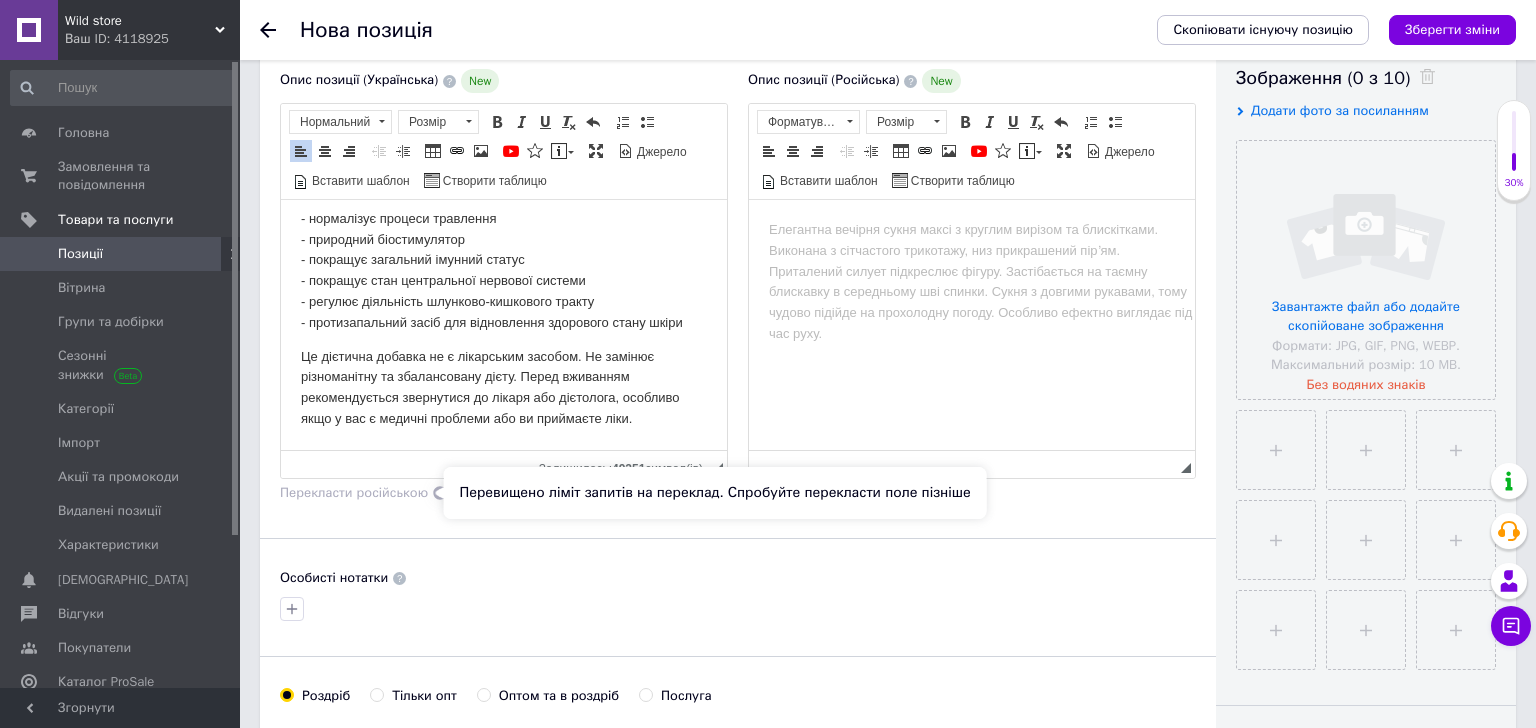 scroll, scrollTop: 389, scrollLeft: 0, axis: vertical 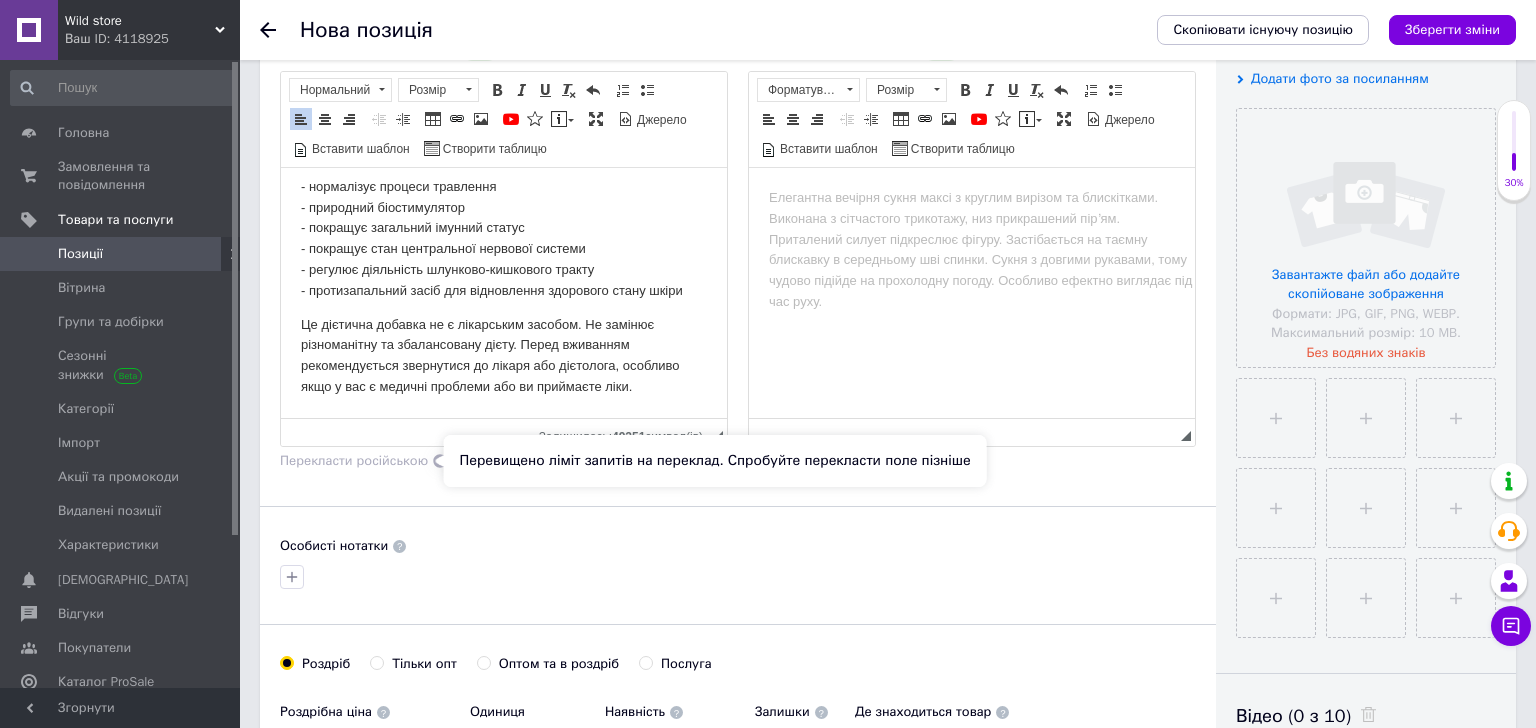 click on "Перекласти російською" at bounding box center [354, 460] 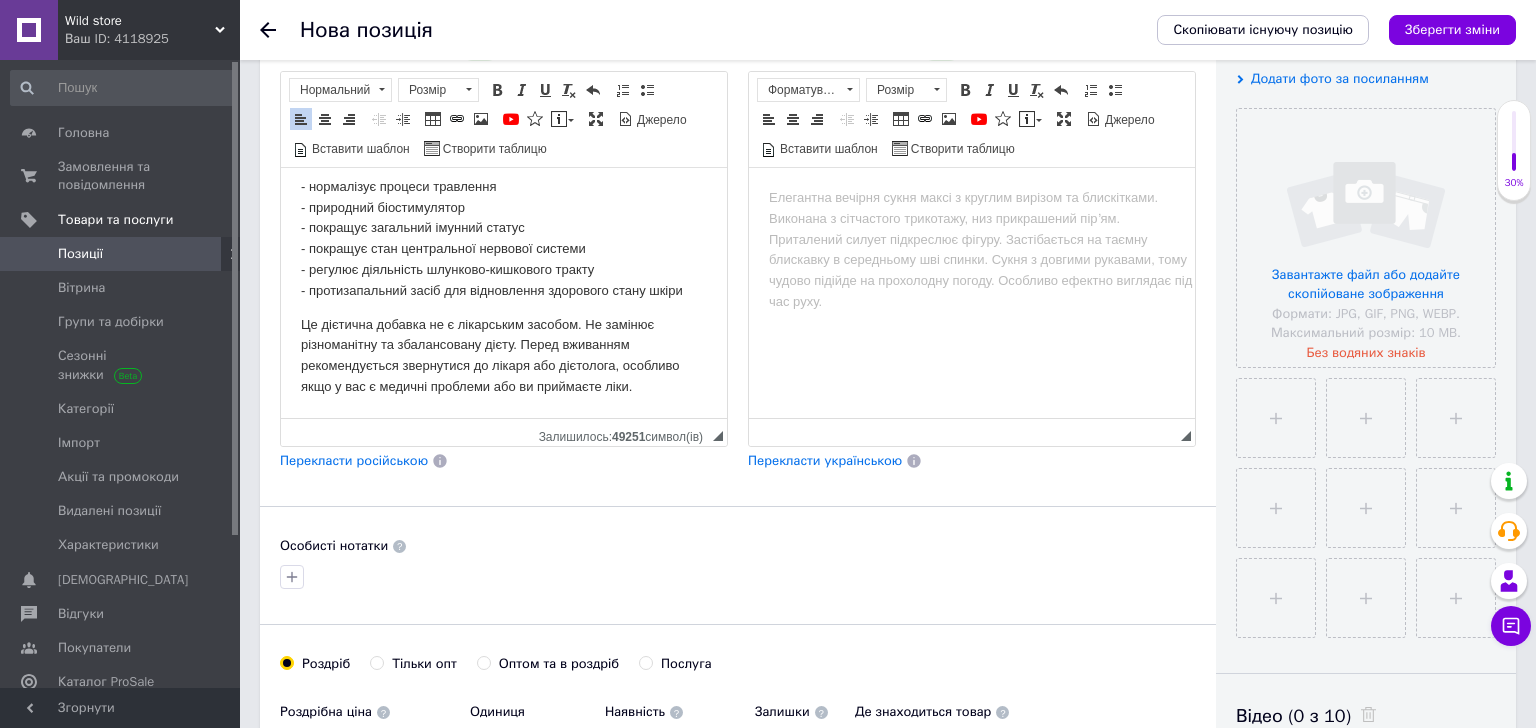 click on "Перекласти російською" at bounding box center (354, 461) 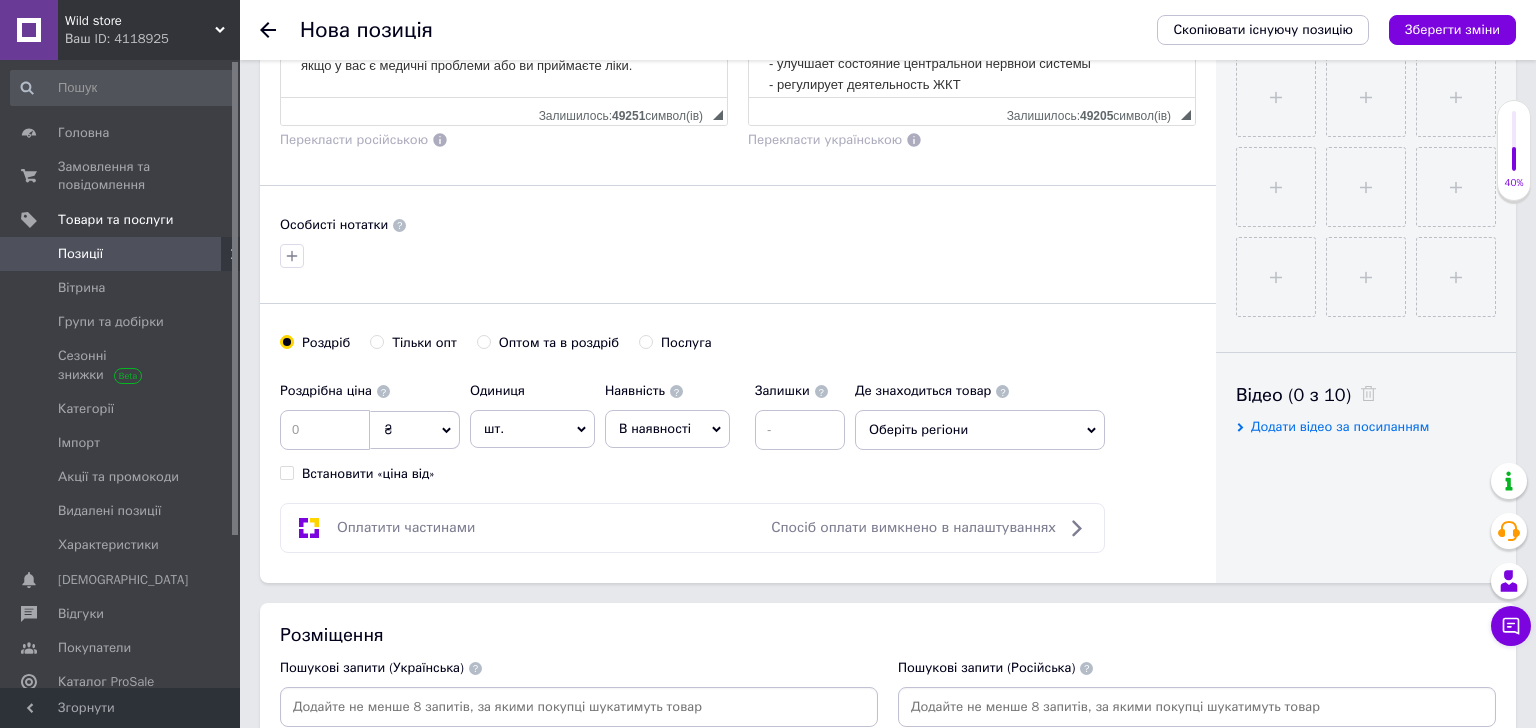 scroll, scrollTop: 721, scrollLeft: 0, axis: vertical 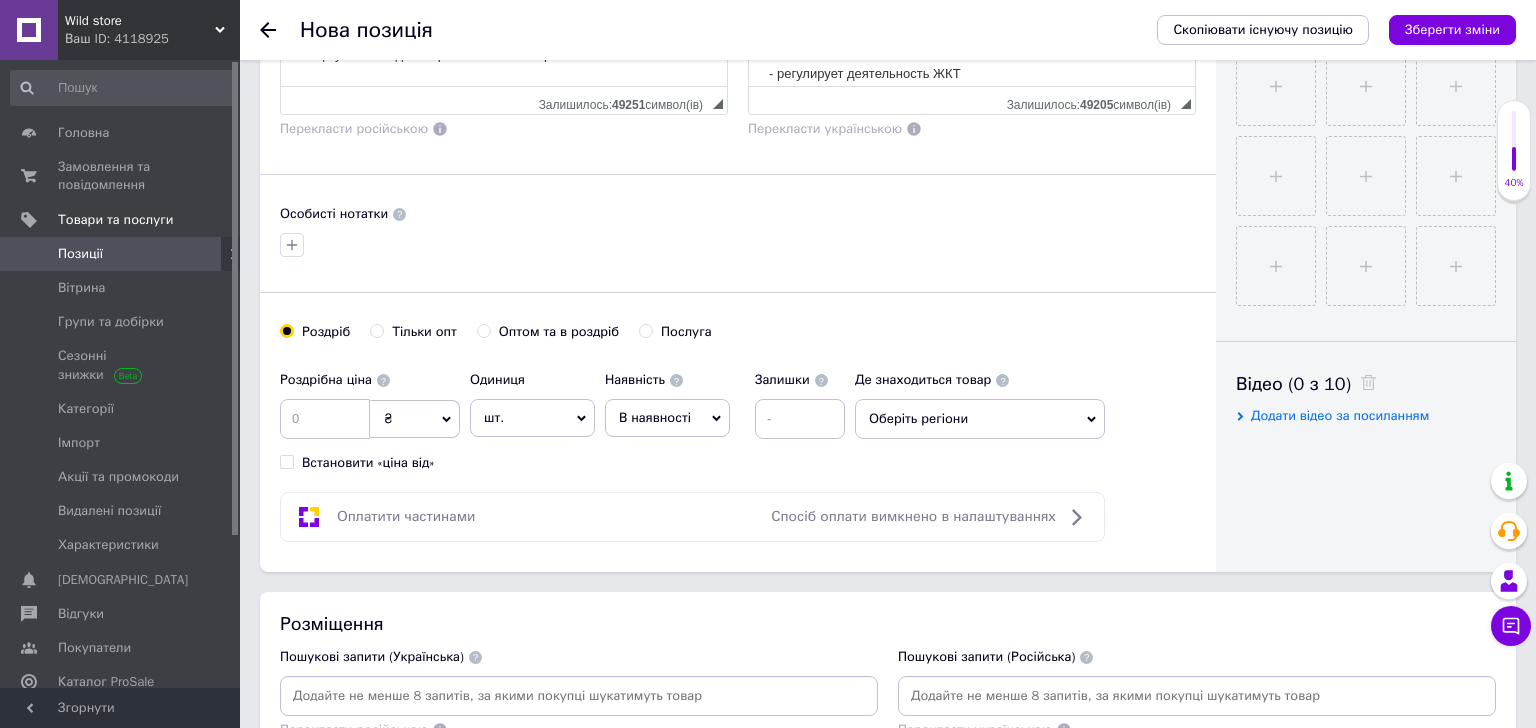 click on "Оптом та в роздріб" at bounding box center [483, 330] 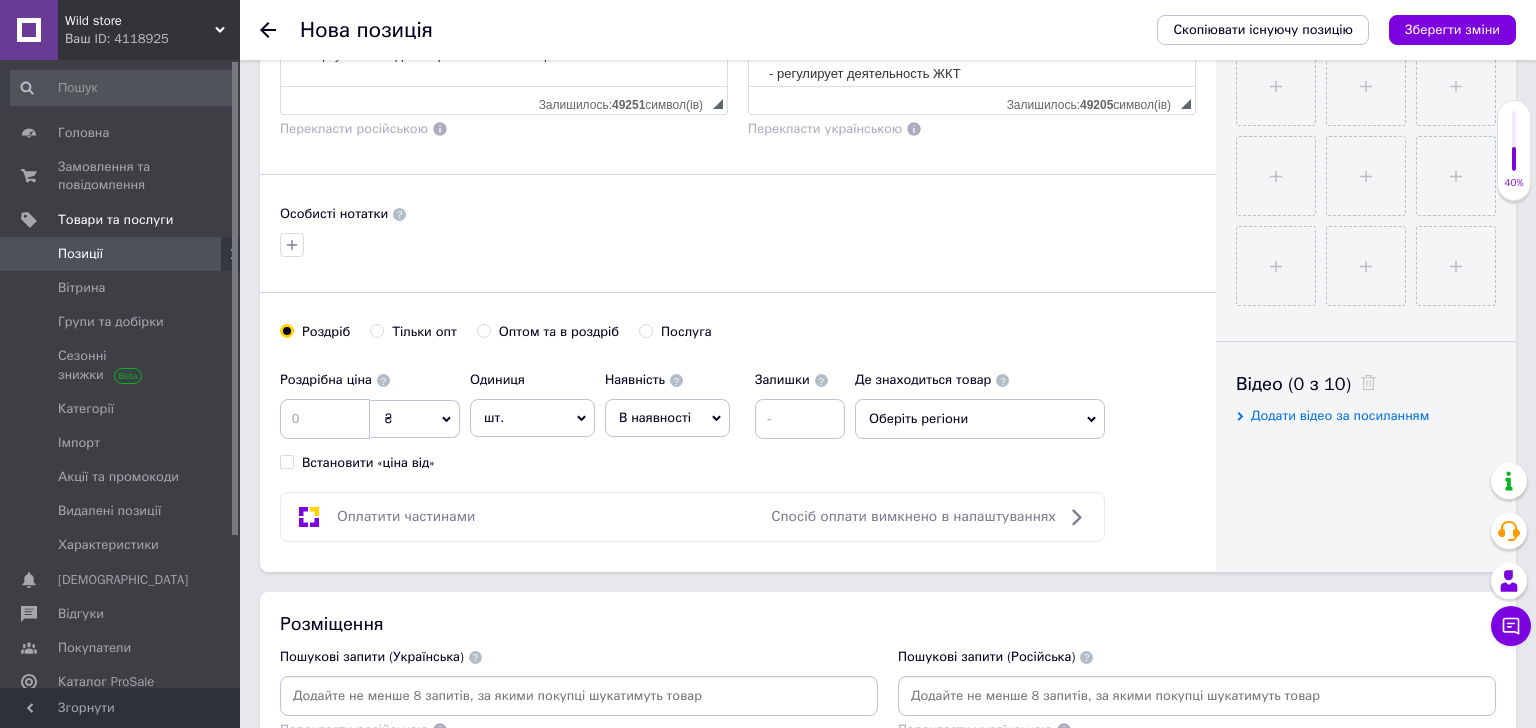 radio on "true" 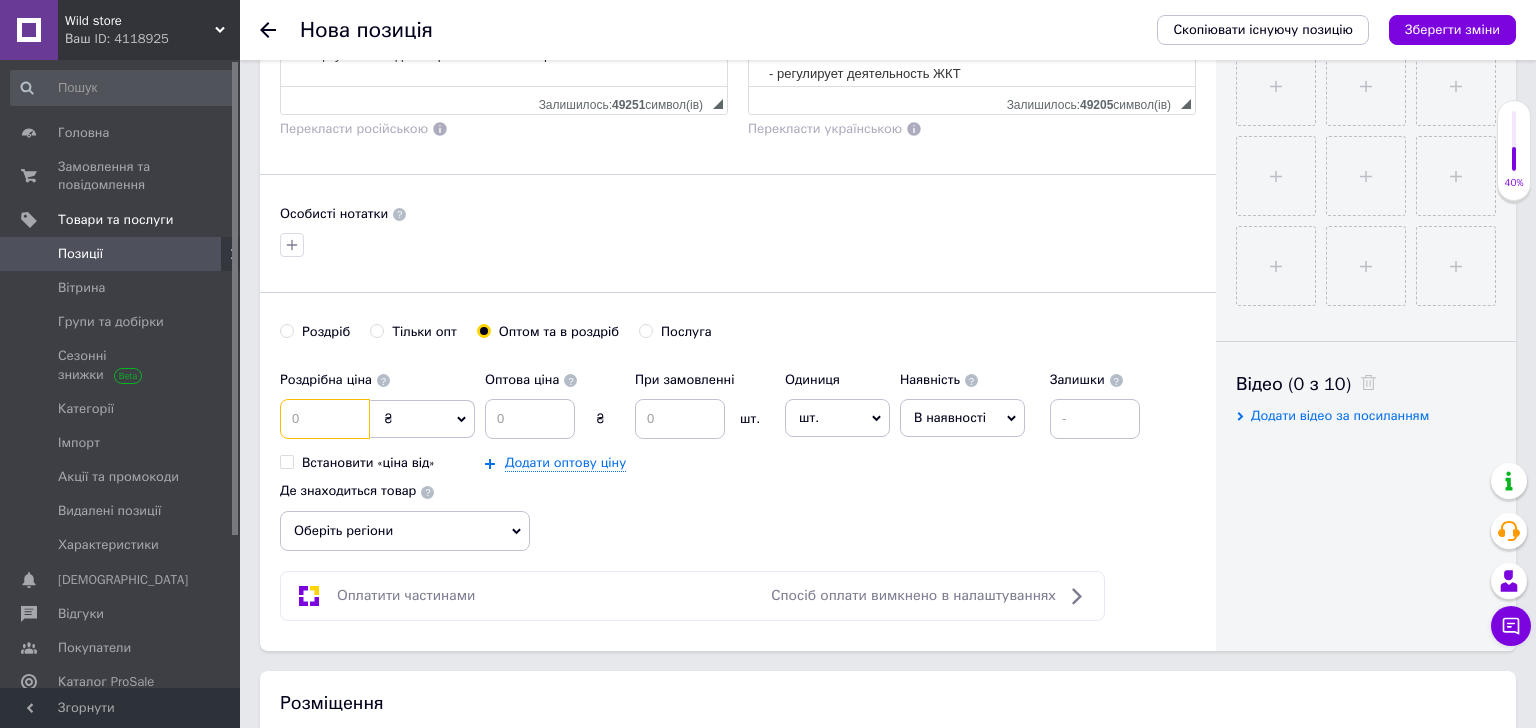click at bounding box center (325, 419) 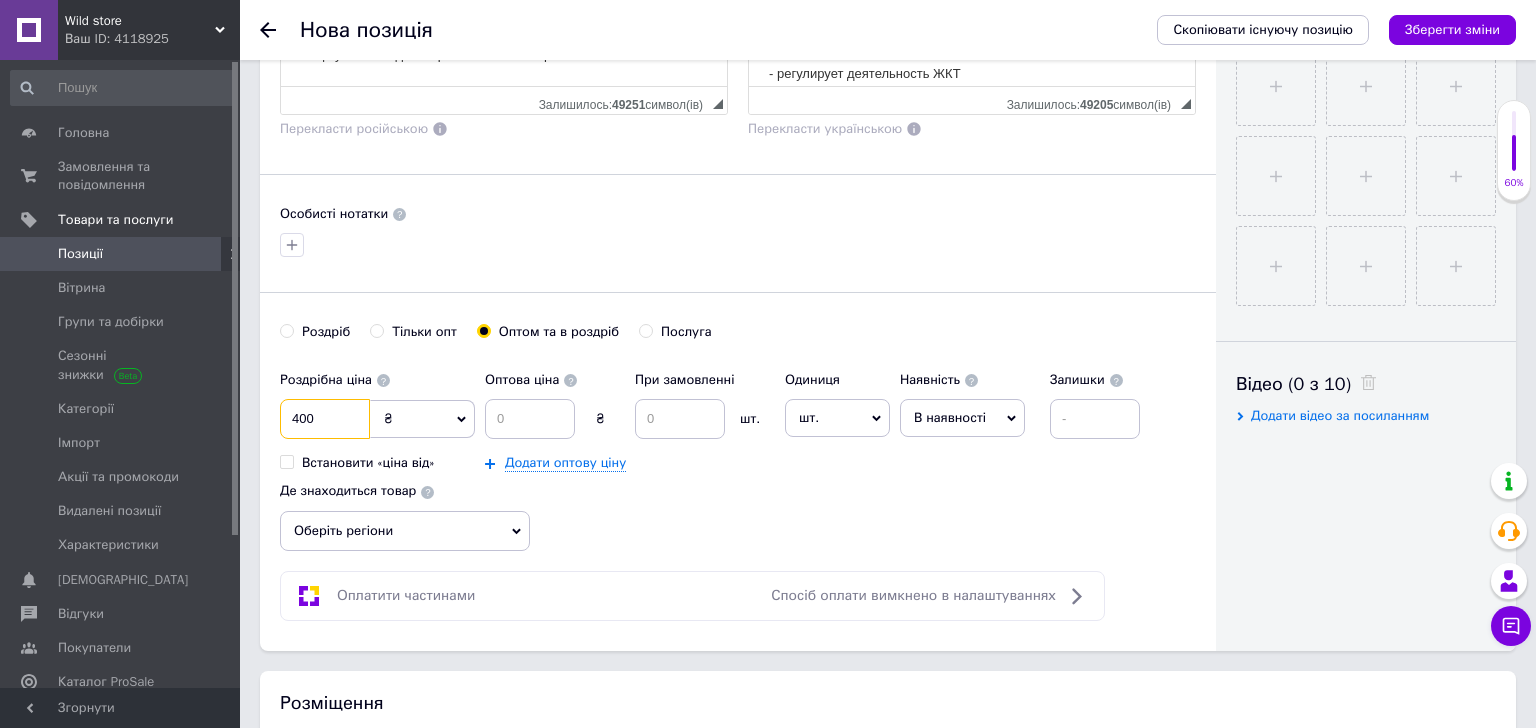 type on "400" 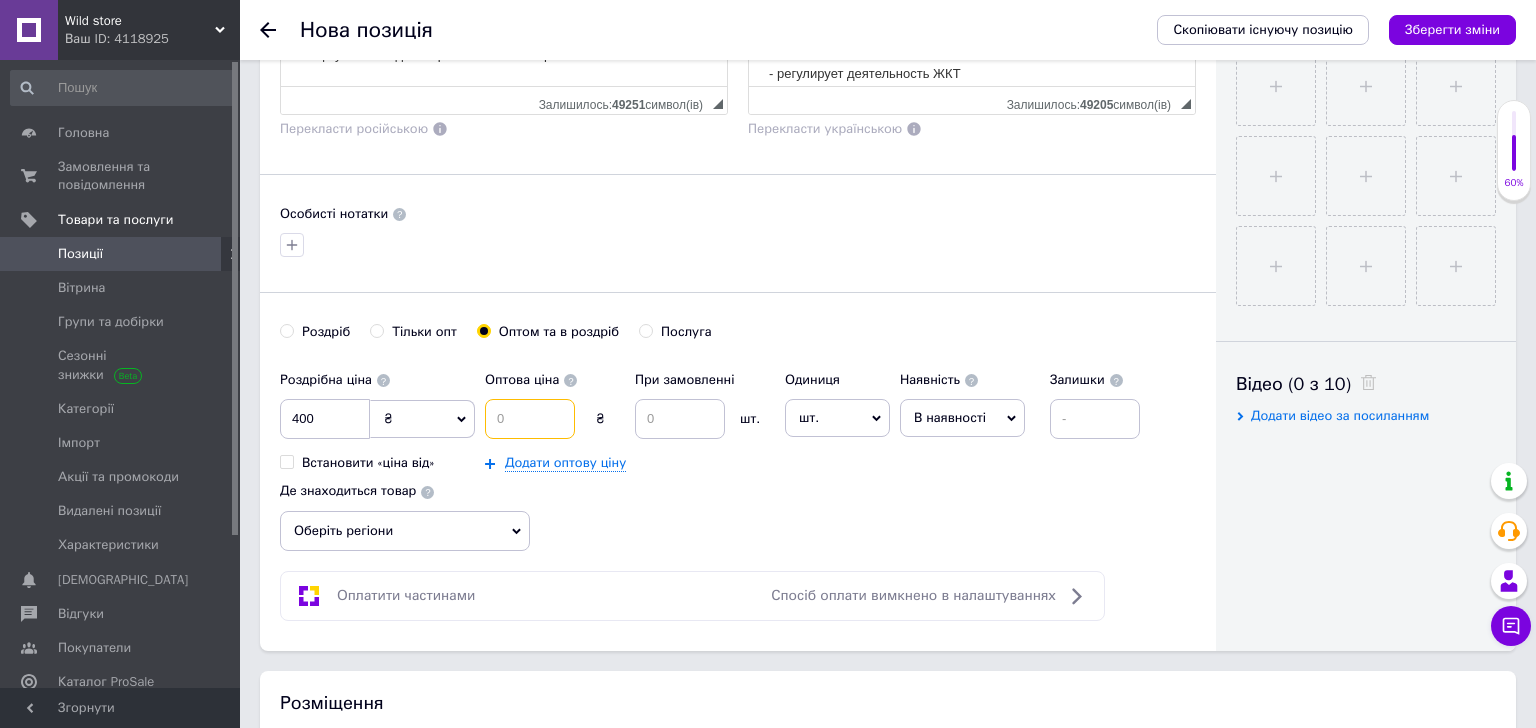 click at bounding box center (530, 419) 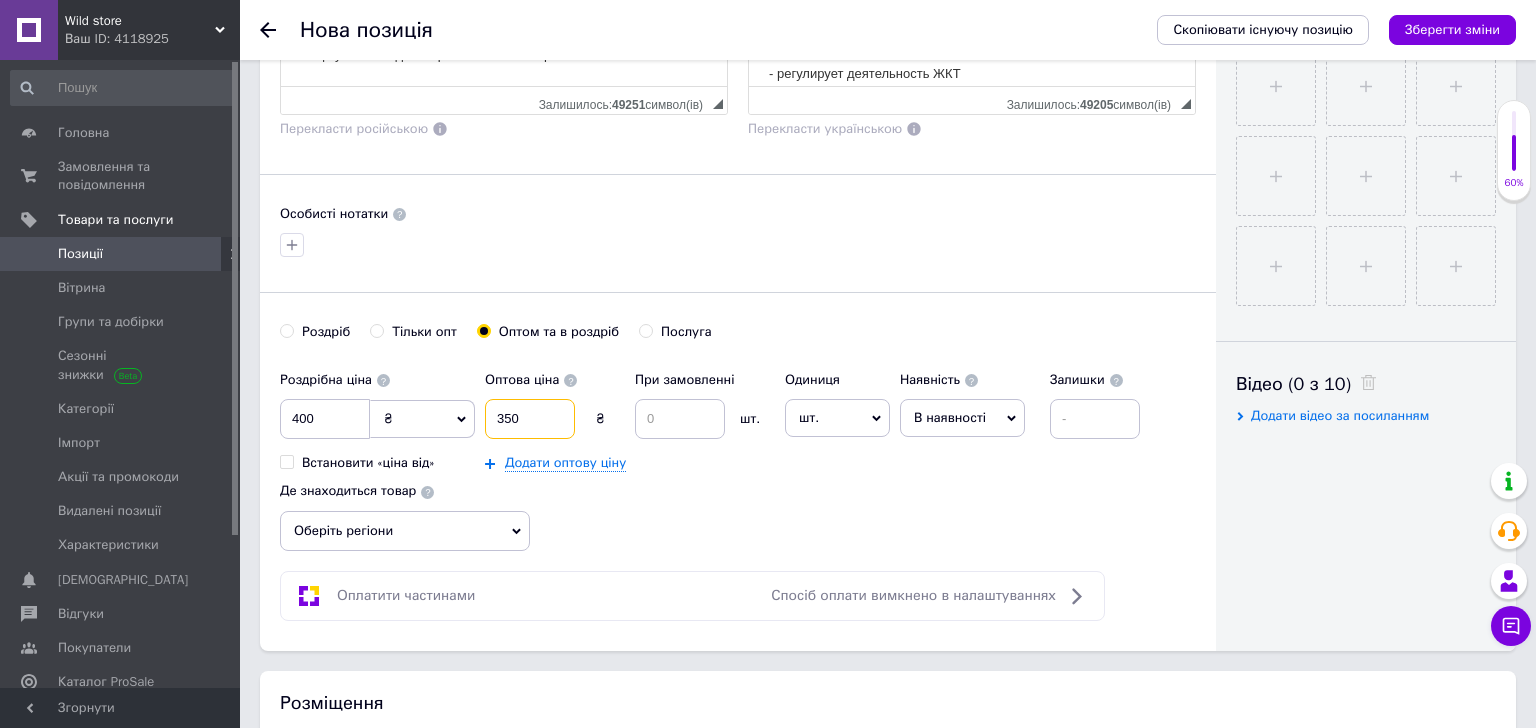 type on "350" 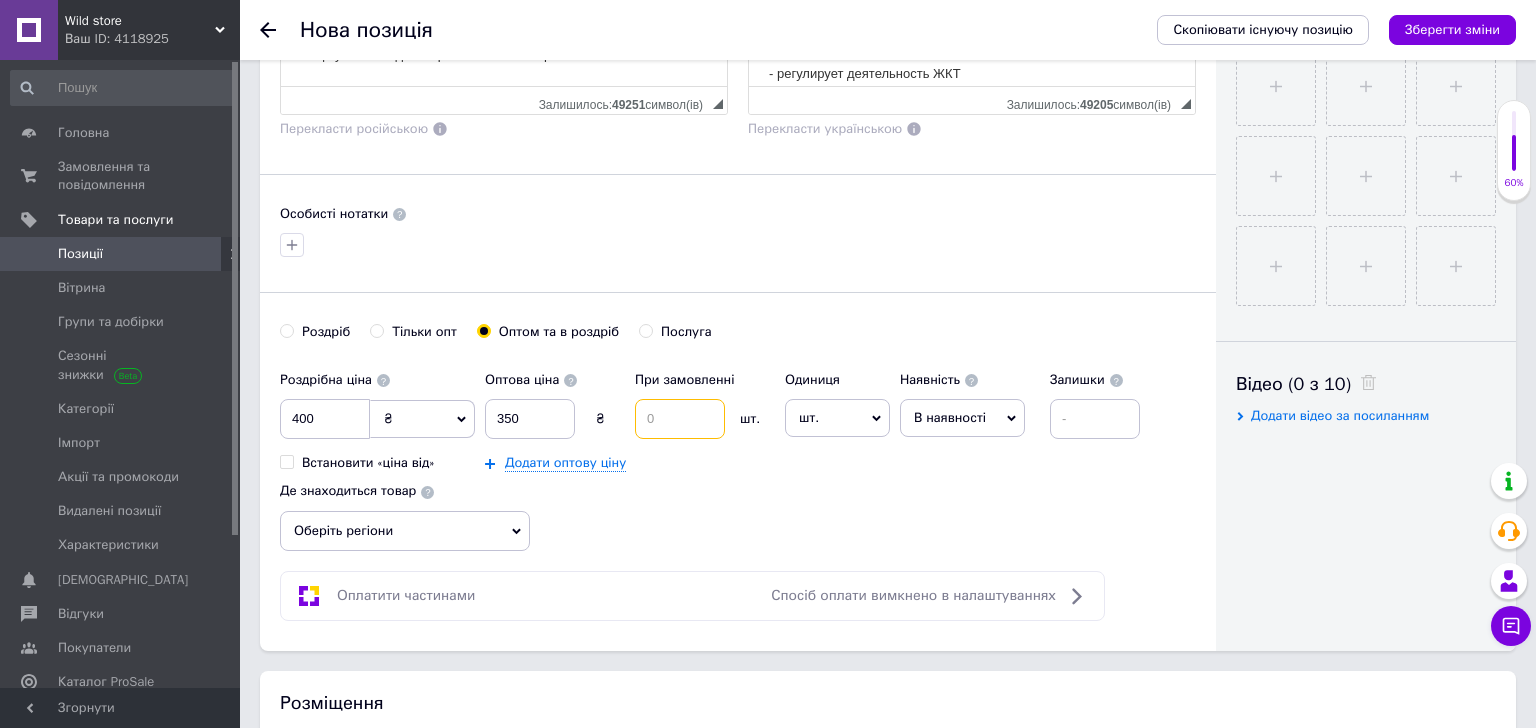 click at bounding box center (680, 419) 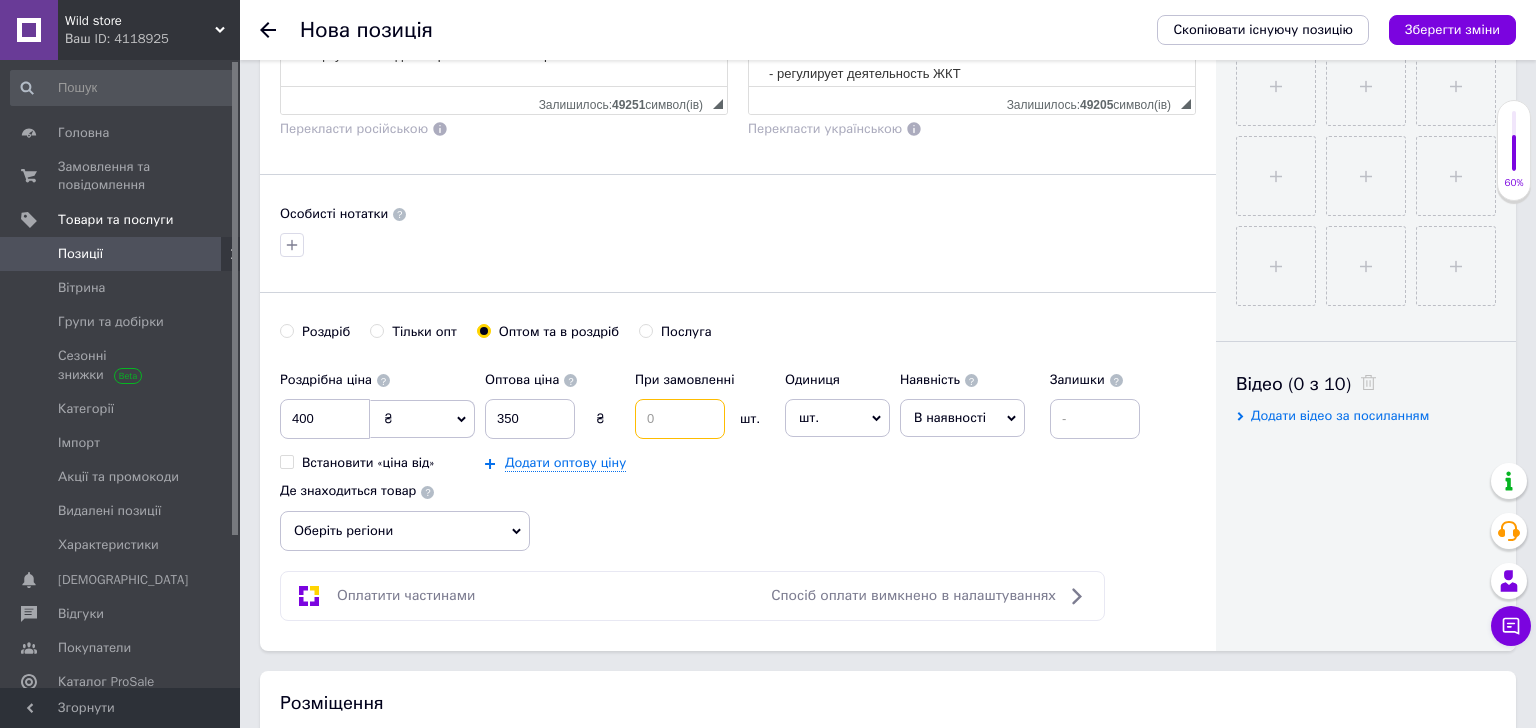 drag, startPoint x: 680, startPoint y: 415, endPoint x: 658, endPoint y: 414, distance: 22.022715 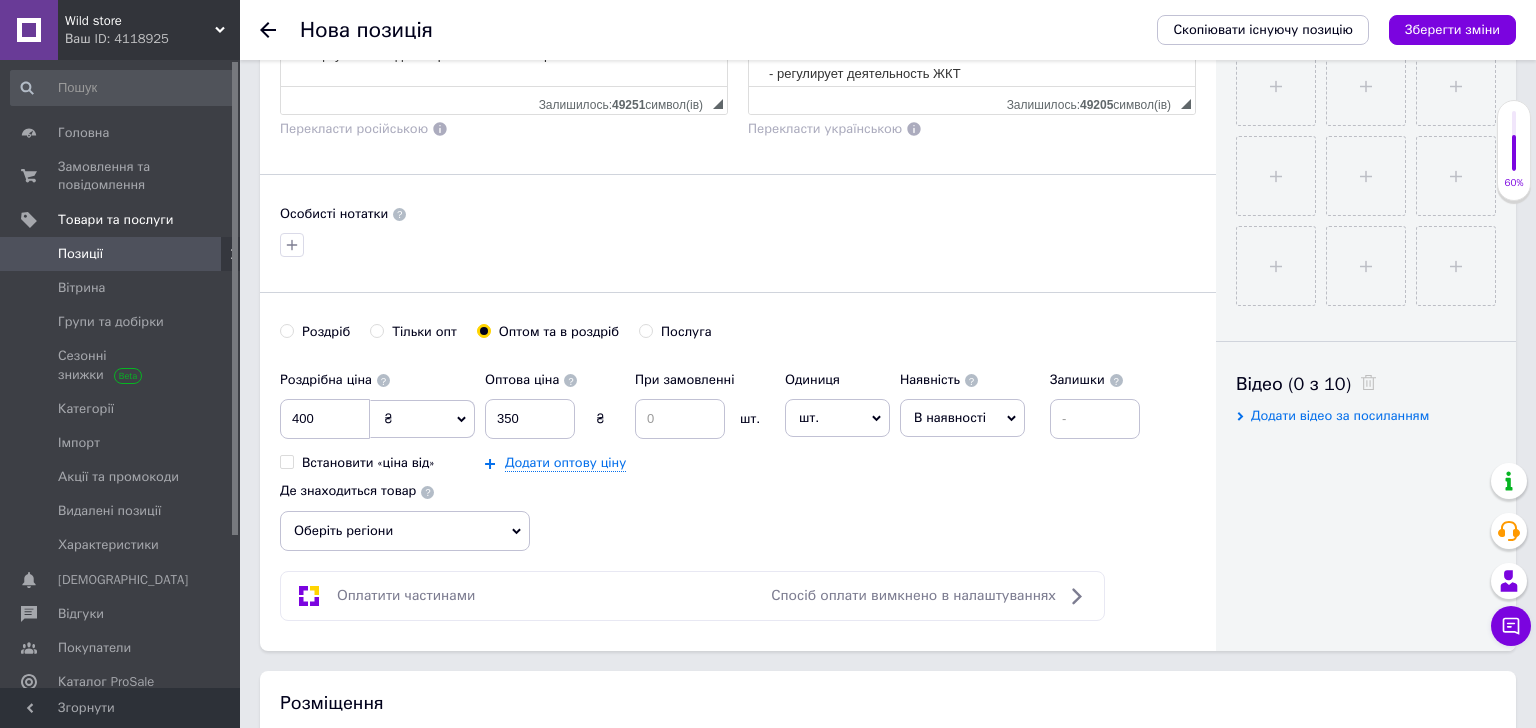 click on "шт." at bounding box center (837, 418) 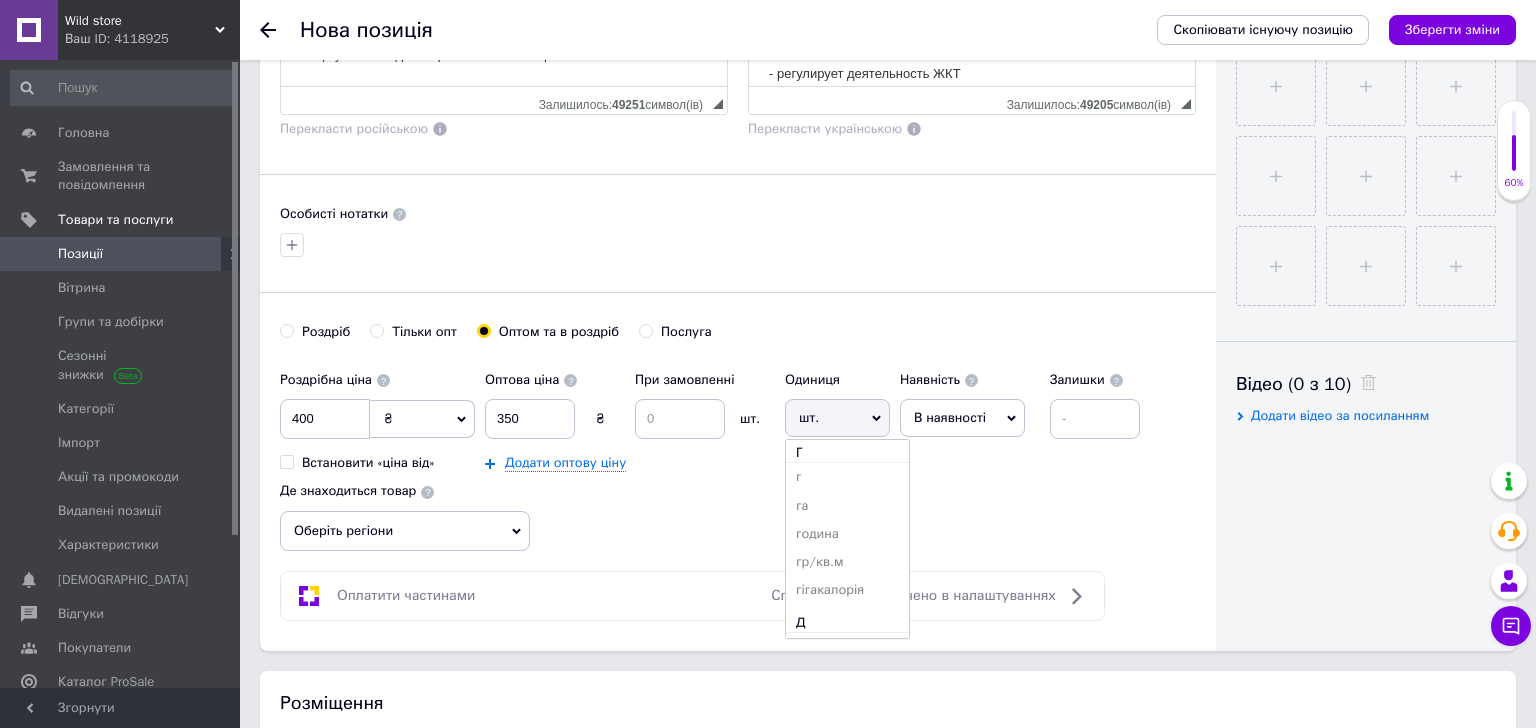 scroll, scrollTop: 764, scrollLeft: 0, axis: vertical 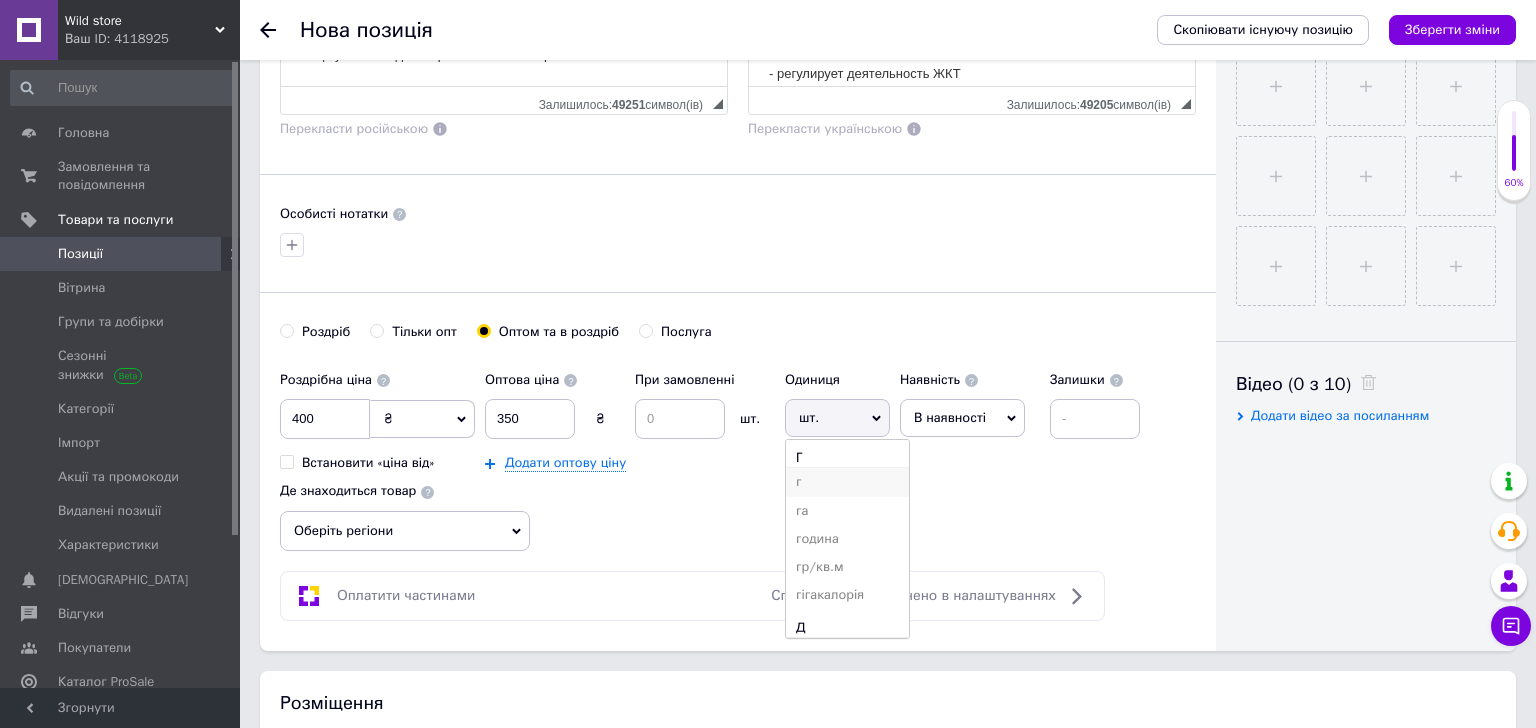 click on "г" at bounding box center [847, 482] 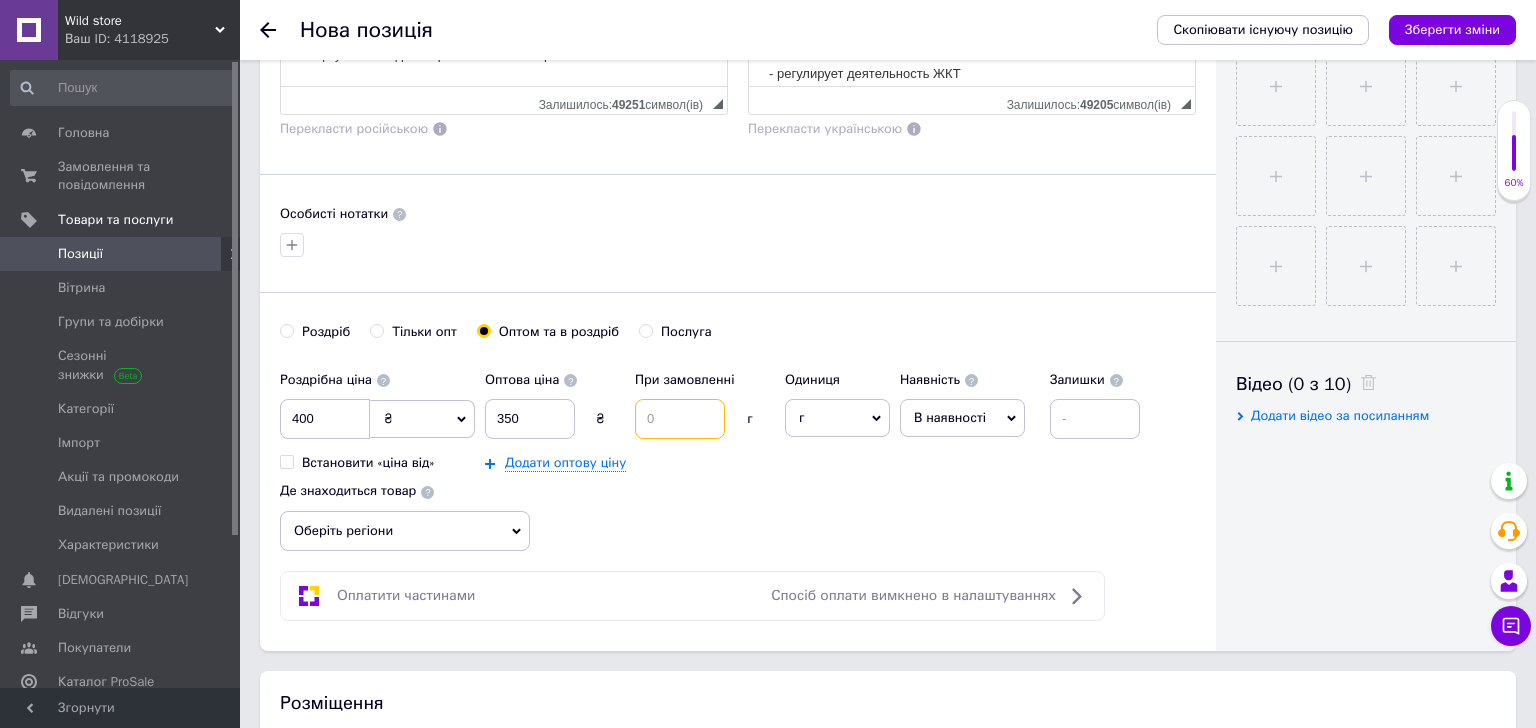 click at bounding box center (680, 419) 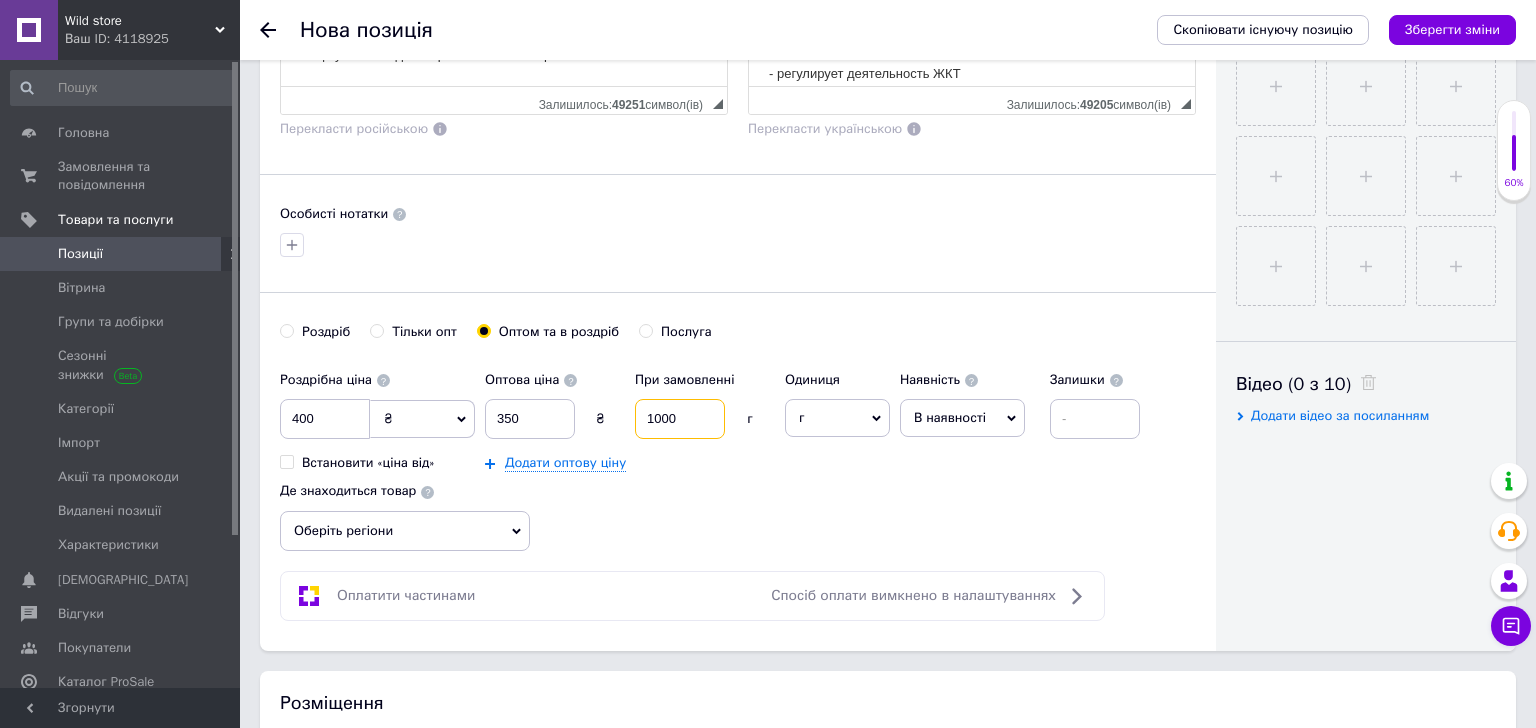 type on "1000" 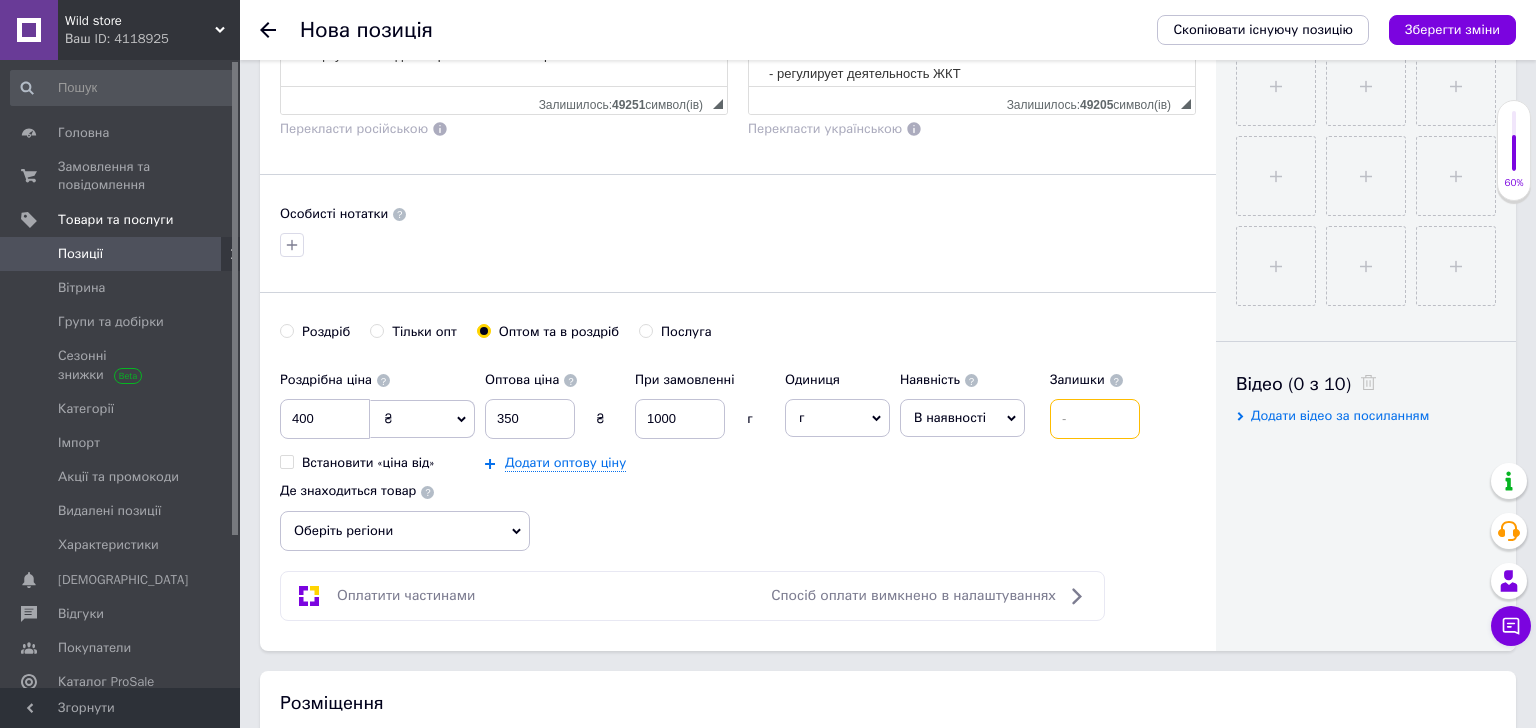click at bounding box center (1095, 419) 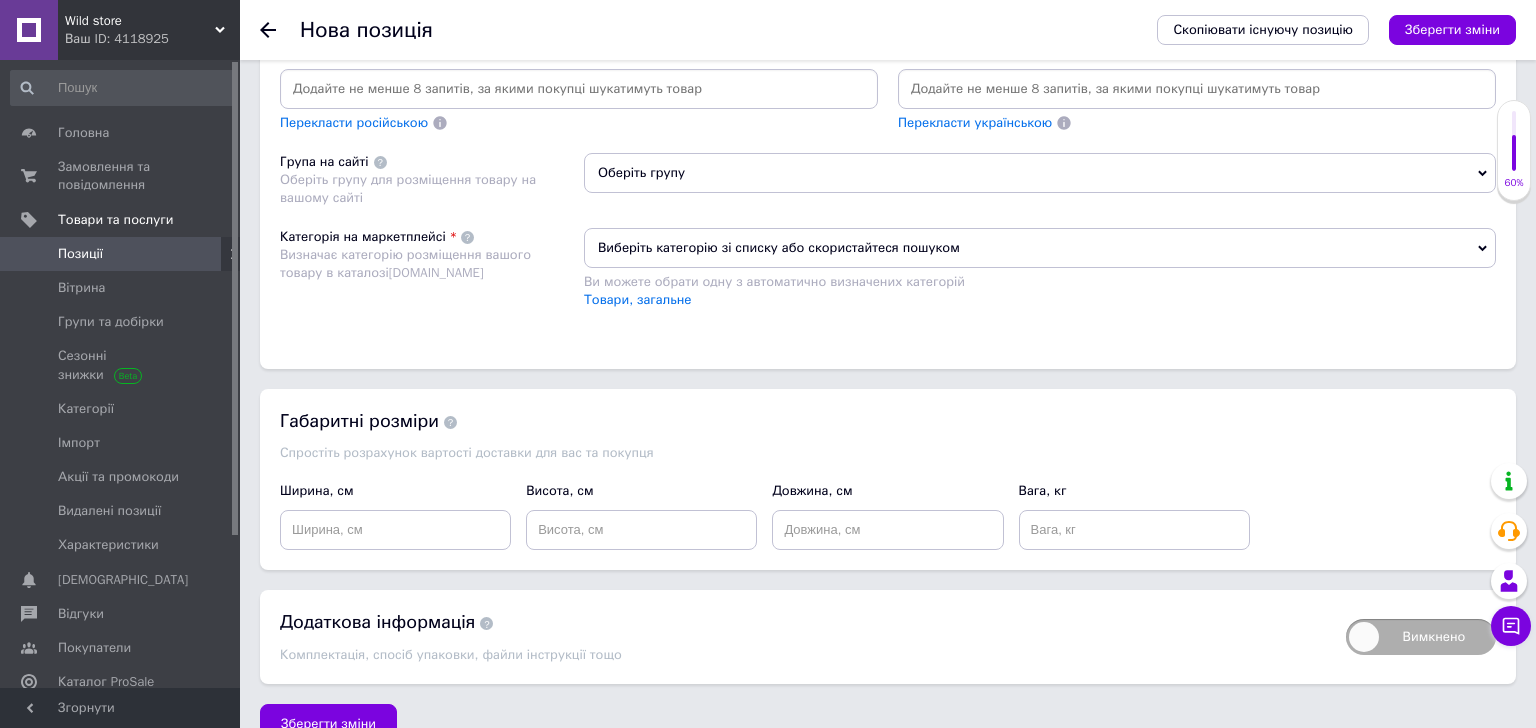 scroll, scrollTop: 1422, scrollLeft: 0, axis: vertical 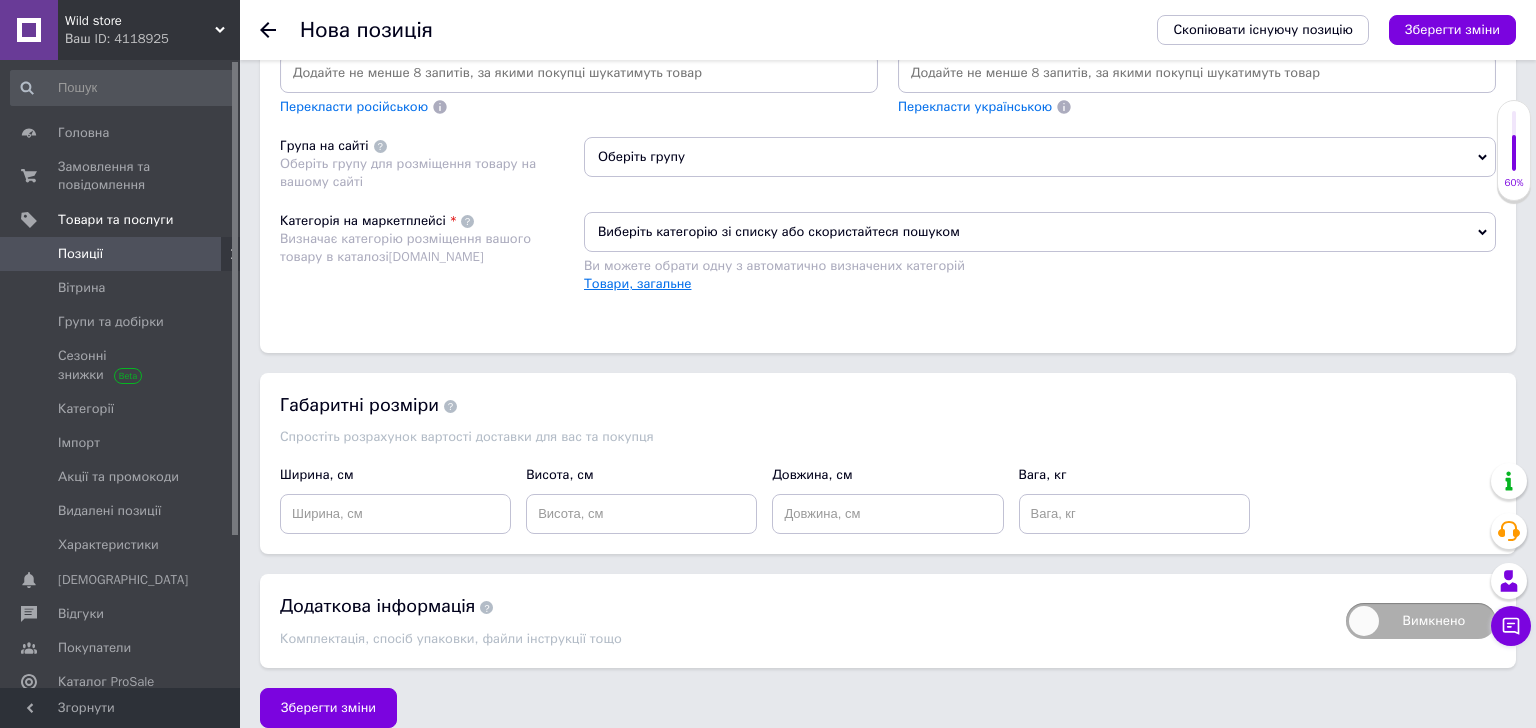 type on "100000000" 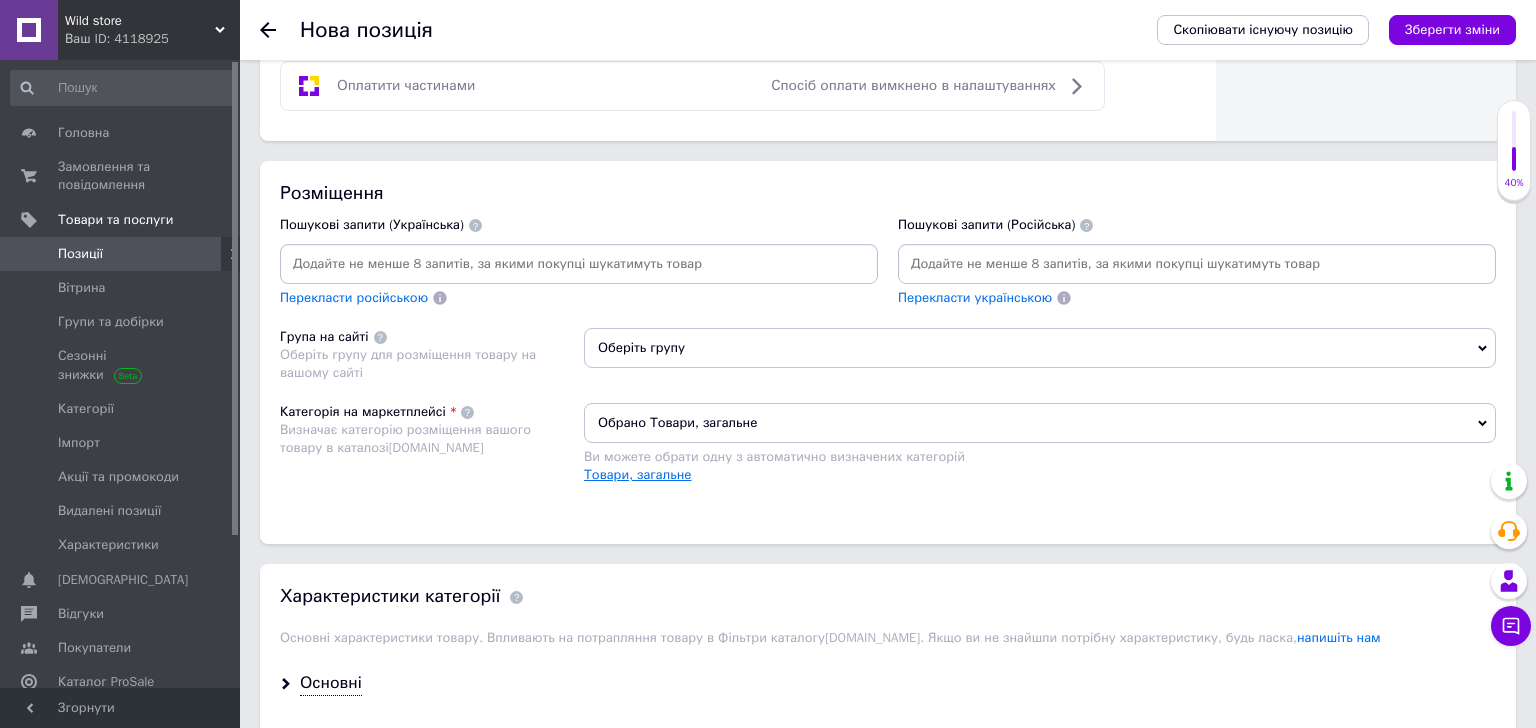 scroll, scrollTop: 1230, scrollLeft: 0, axis: vertical 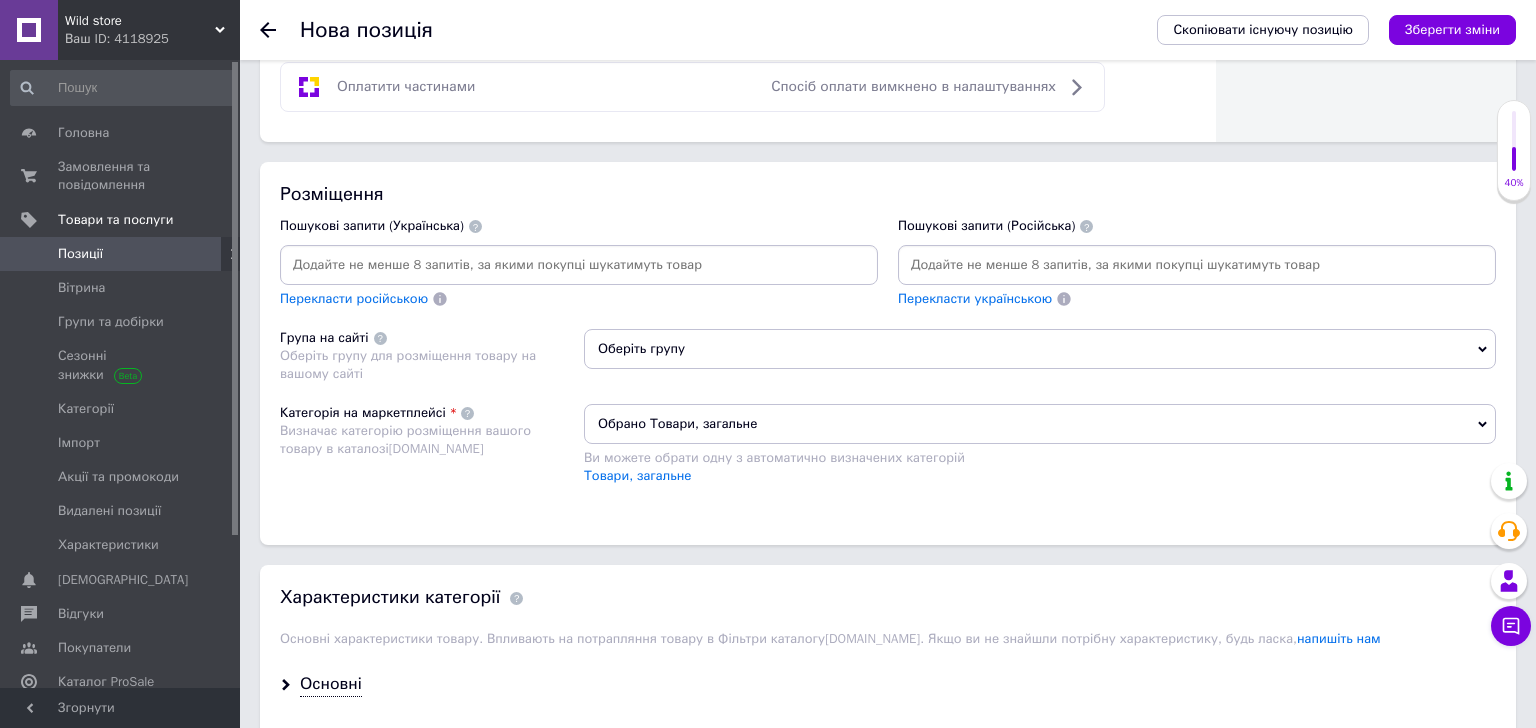 click at bounding box center [579, 265] 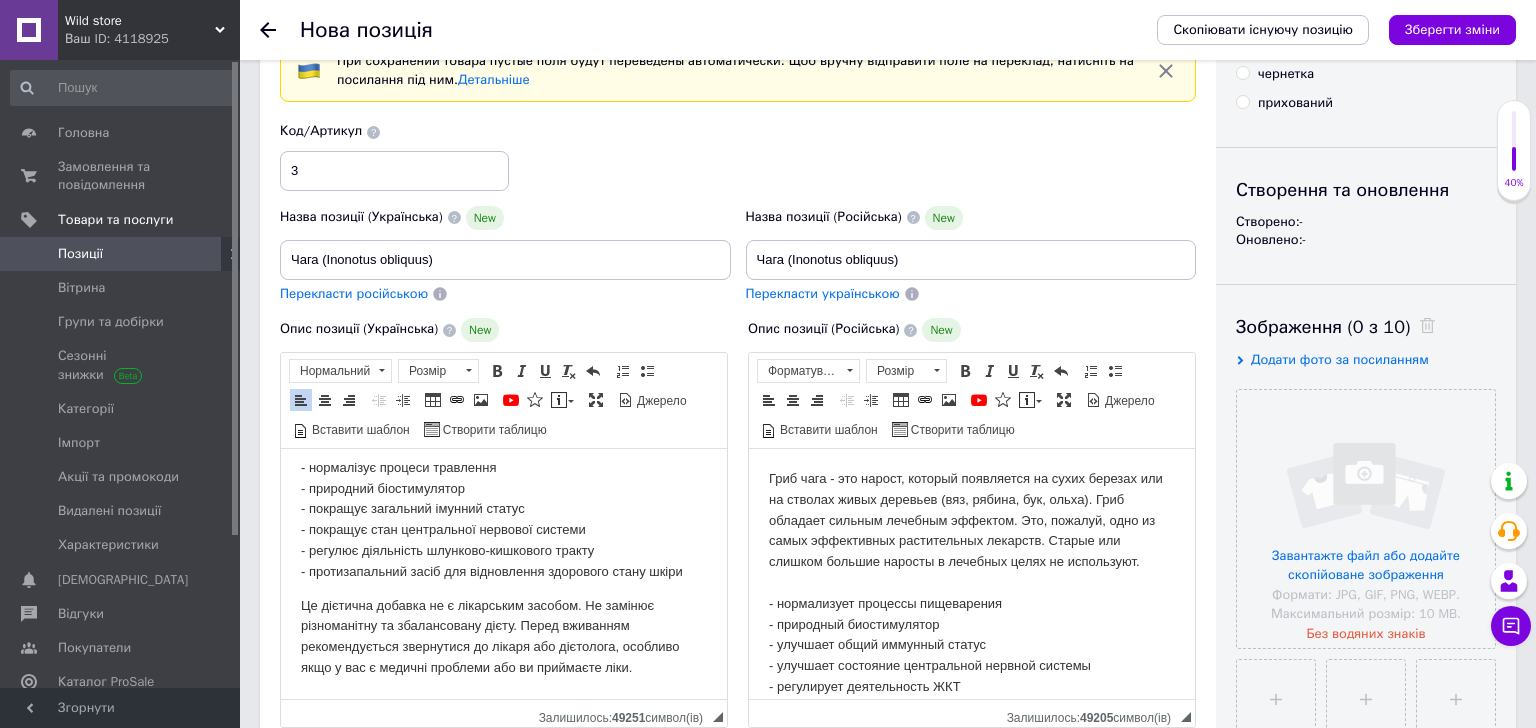 scroll, scrollTop: 0, scrollLeft: 0, axis: both 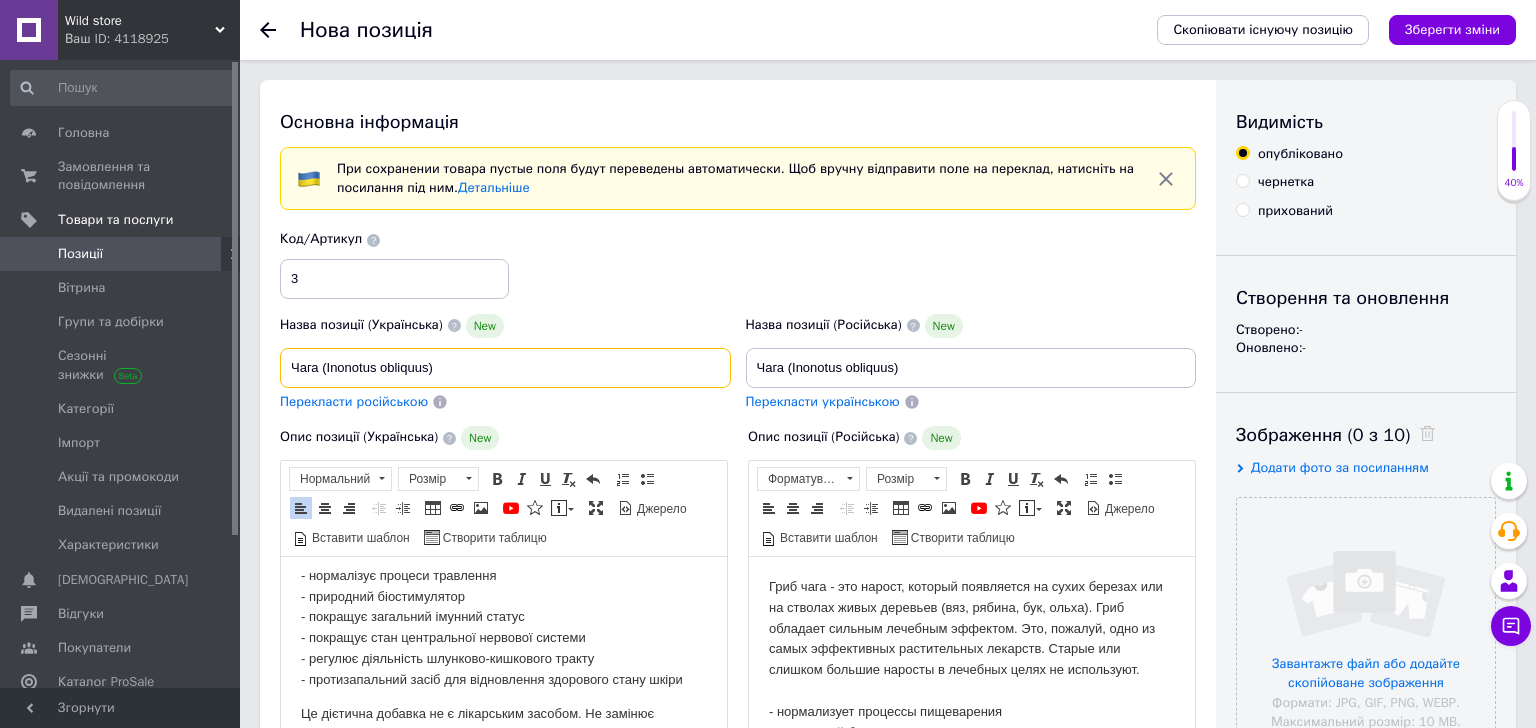 drag, startPoint x: 447, startPoint y: 365, endPoint x: 255, endPoint y: 359, distance: 192.09373 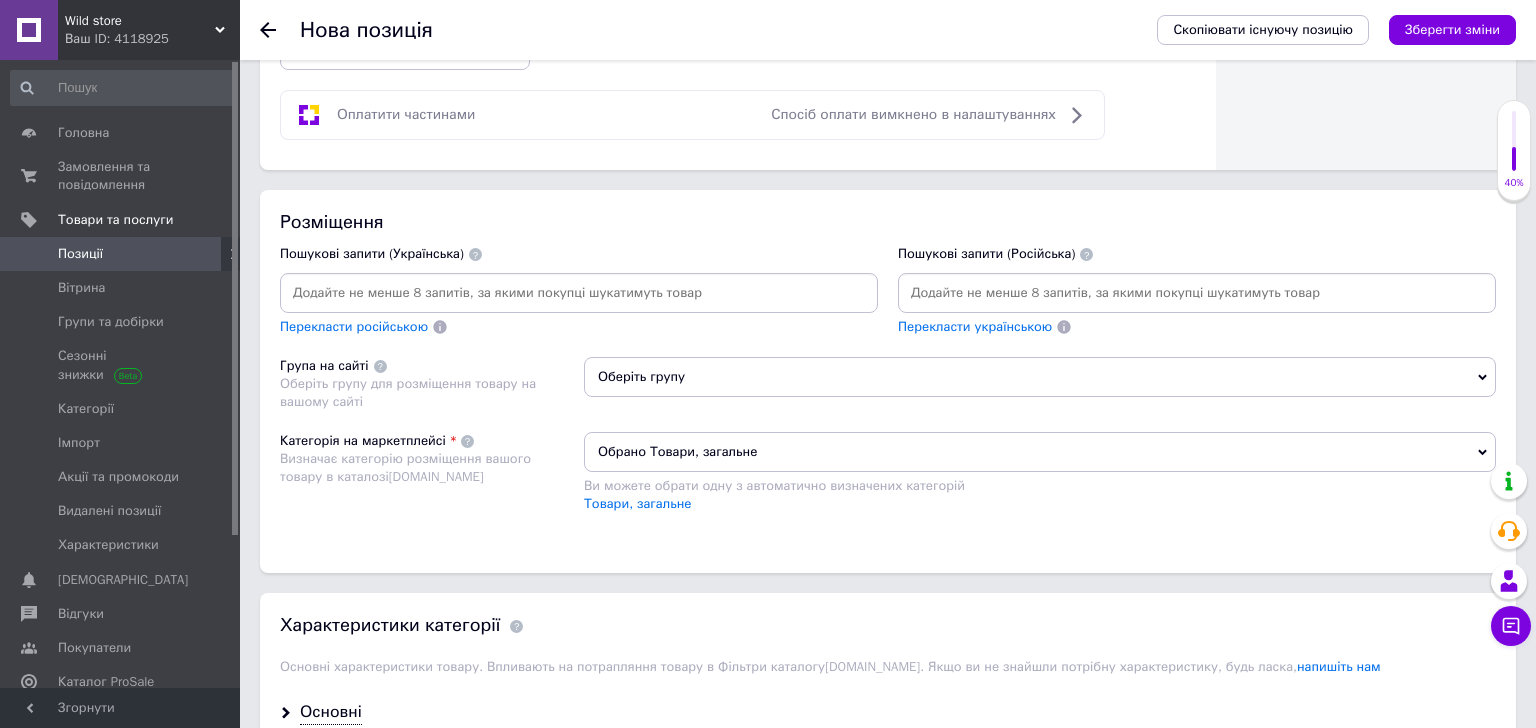 scroll, scrollTop: 1203, scrollLeft: 0, axis: vertical 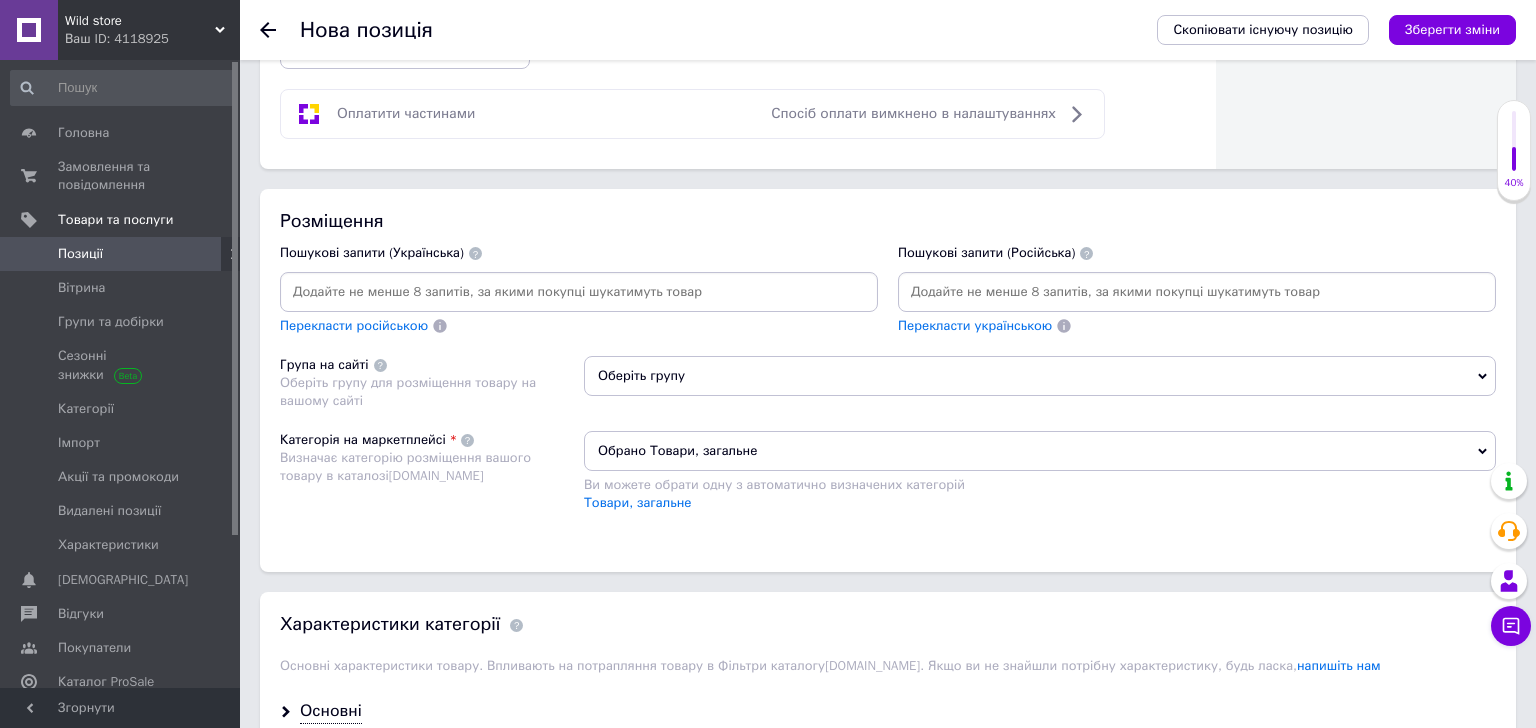 click at bounding box center [579, 292] 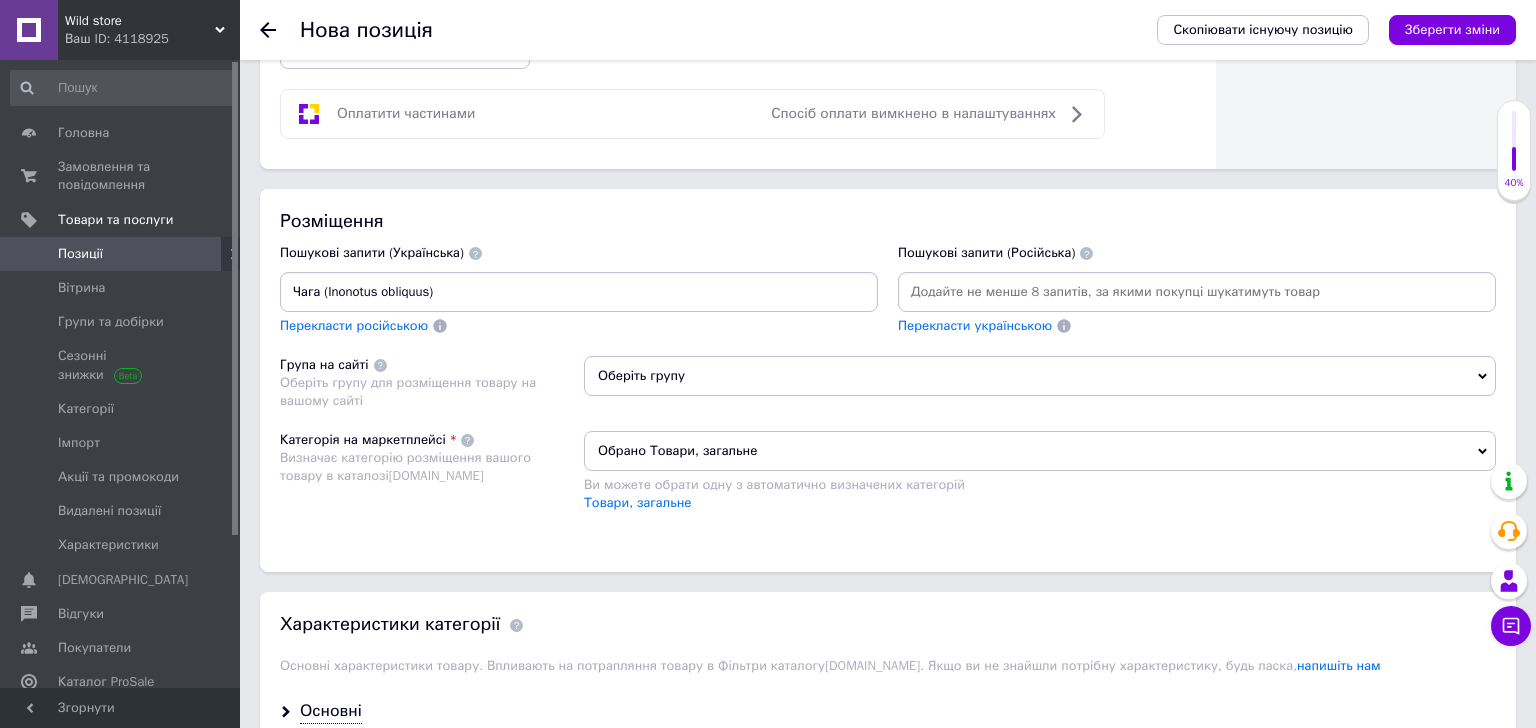 drag, startPoint x: 457, startPoint y: 294, endPoint x: 320, endPoint y: 286, distance: 137.23338 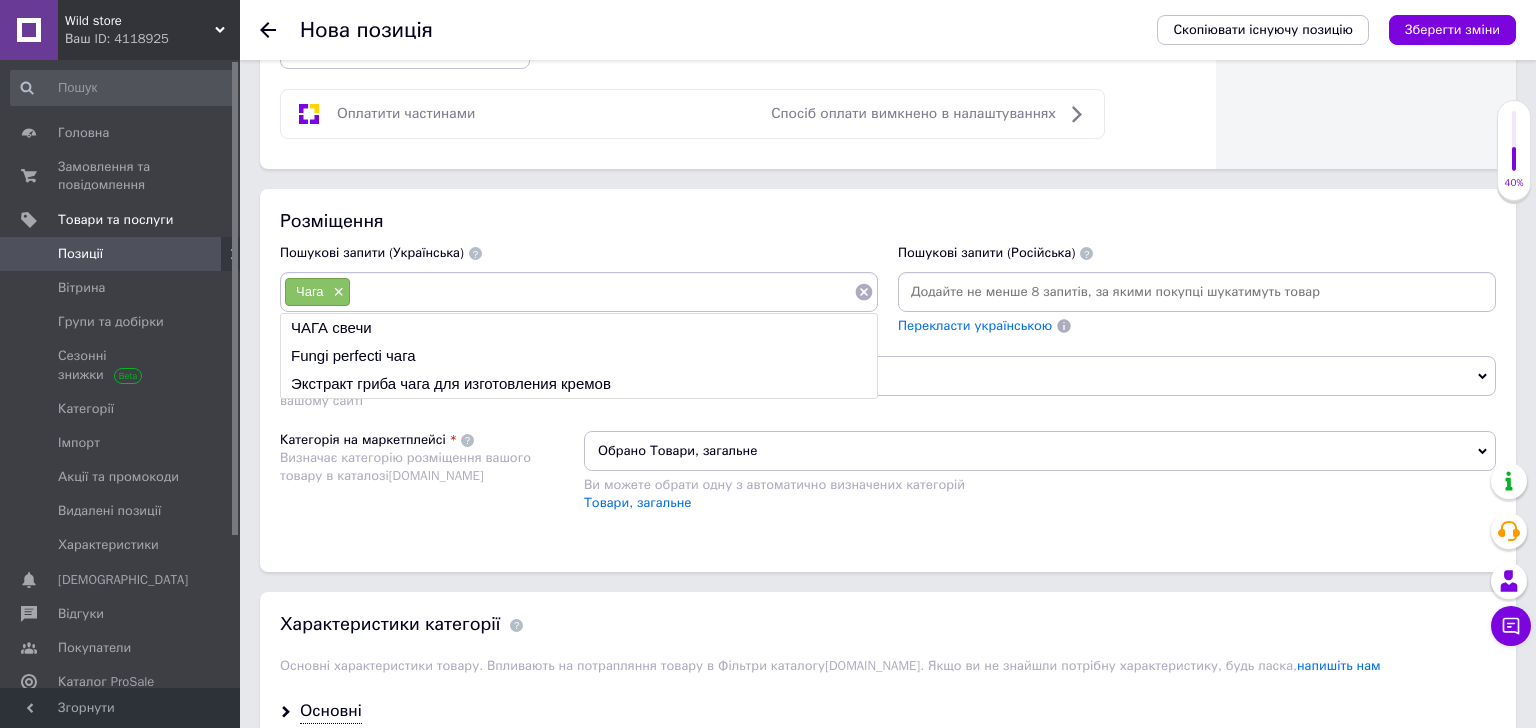 type on "б" 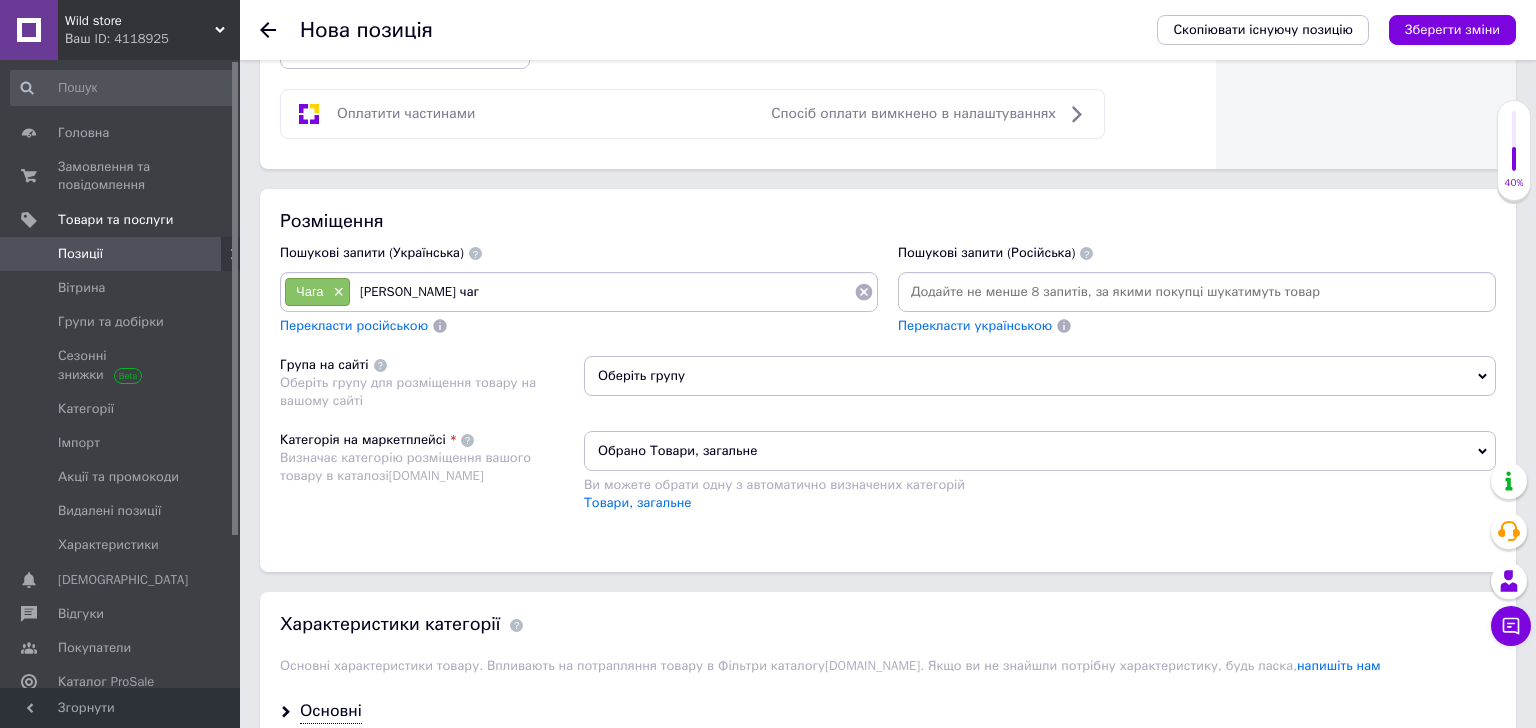 type on "[PERSON_NAME] чага" 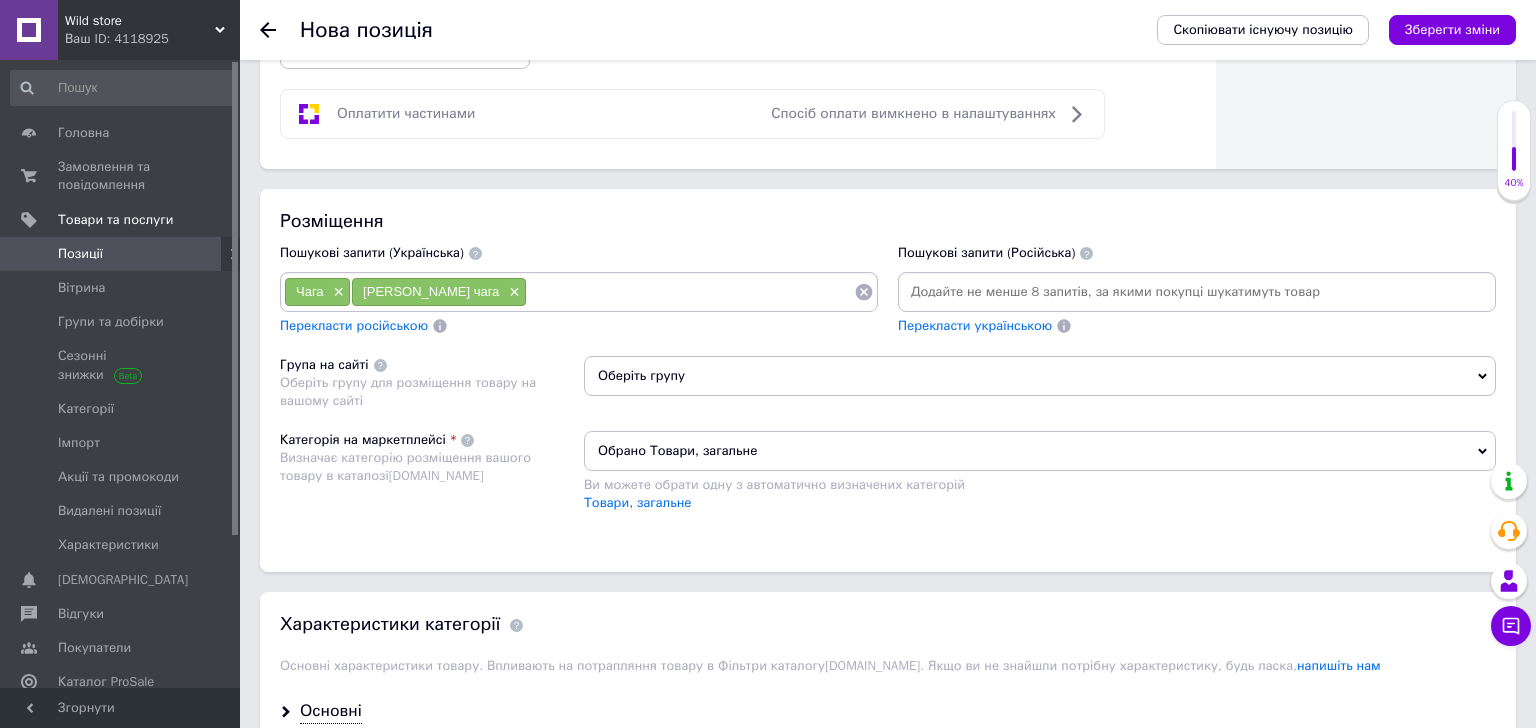 paste on "Чага (Inonotus obliquus)" 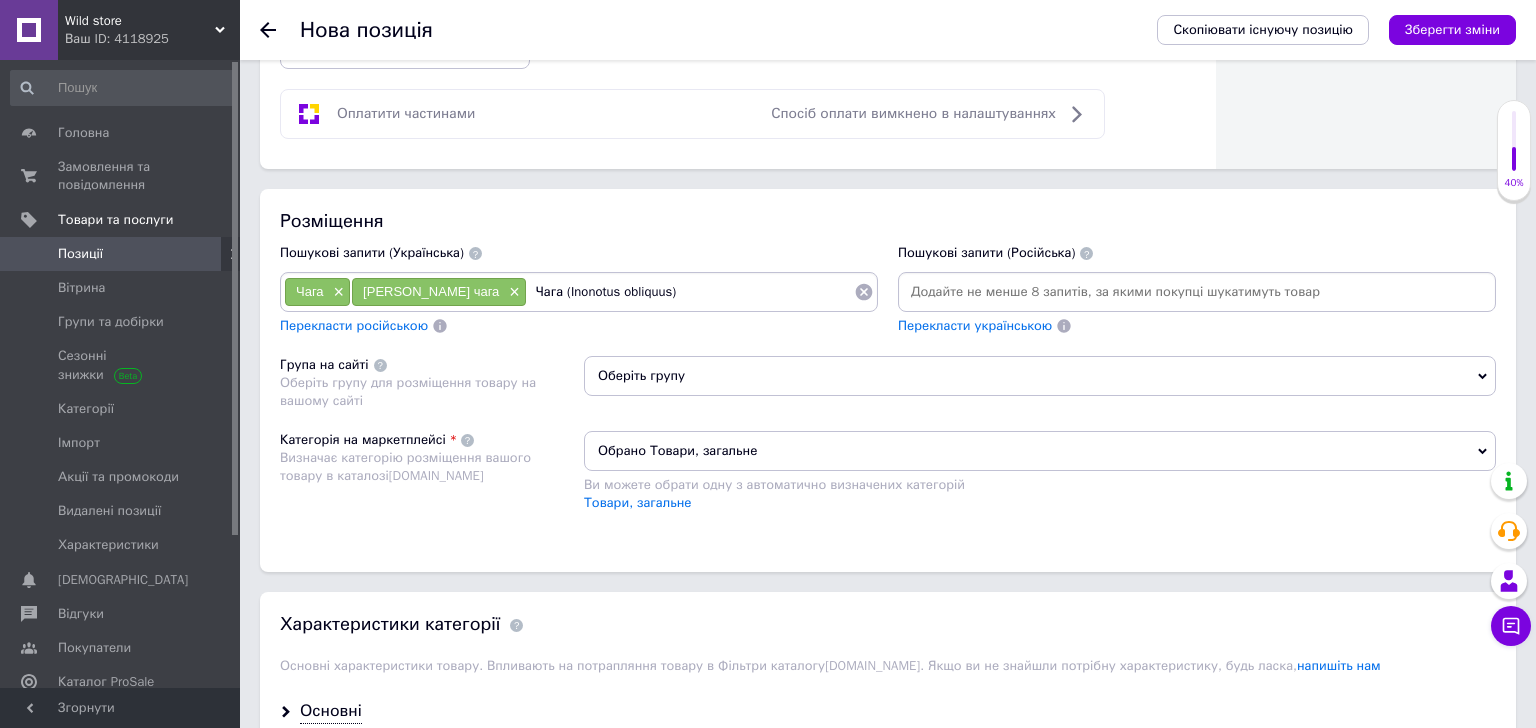 drag, startPoint x: 523, startPoint y: 291, endPoint x: 479, endPoint y: 285, distance: 44.407207 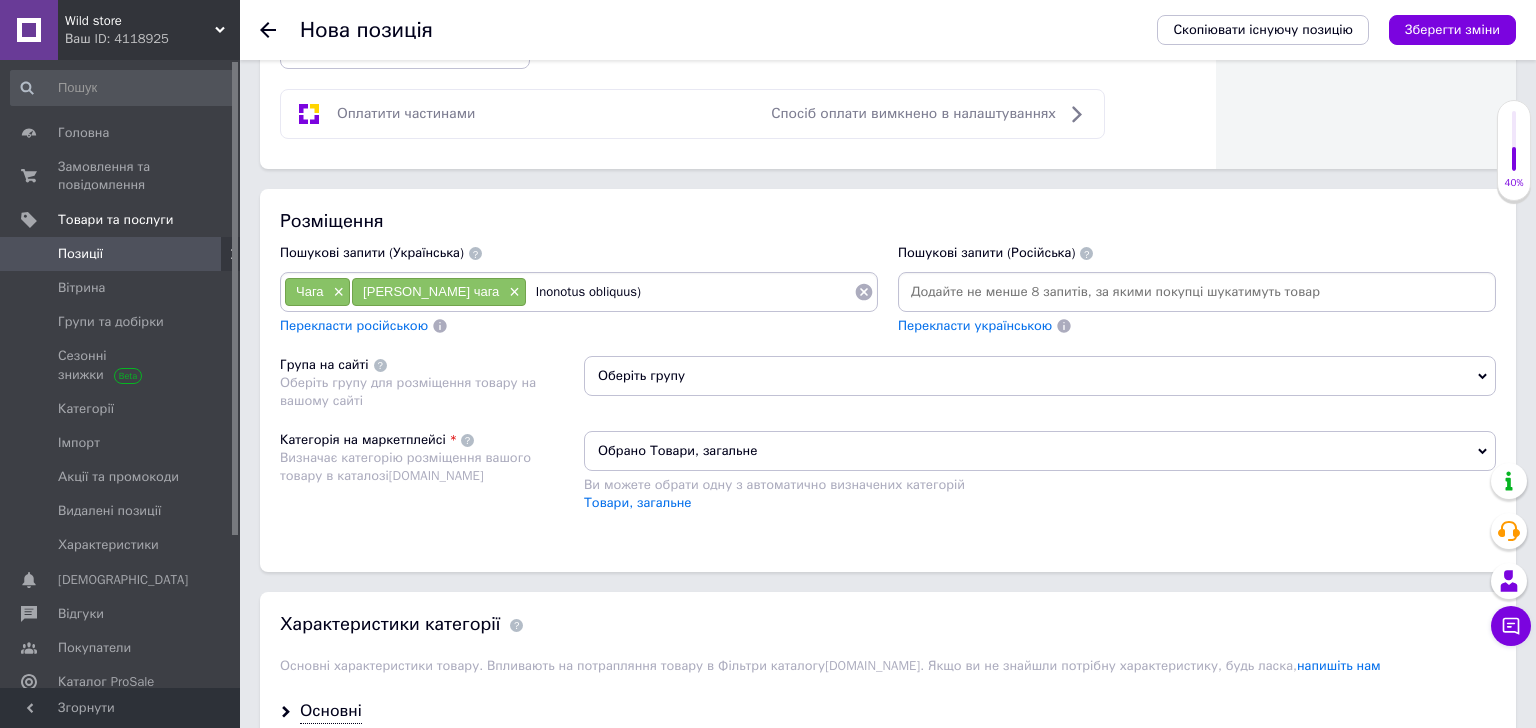 click on "Inonotus obliquus)" at bounding box center [690, 292] 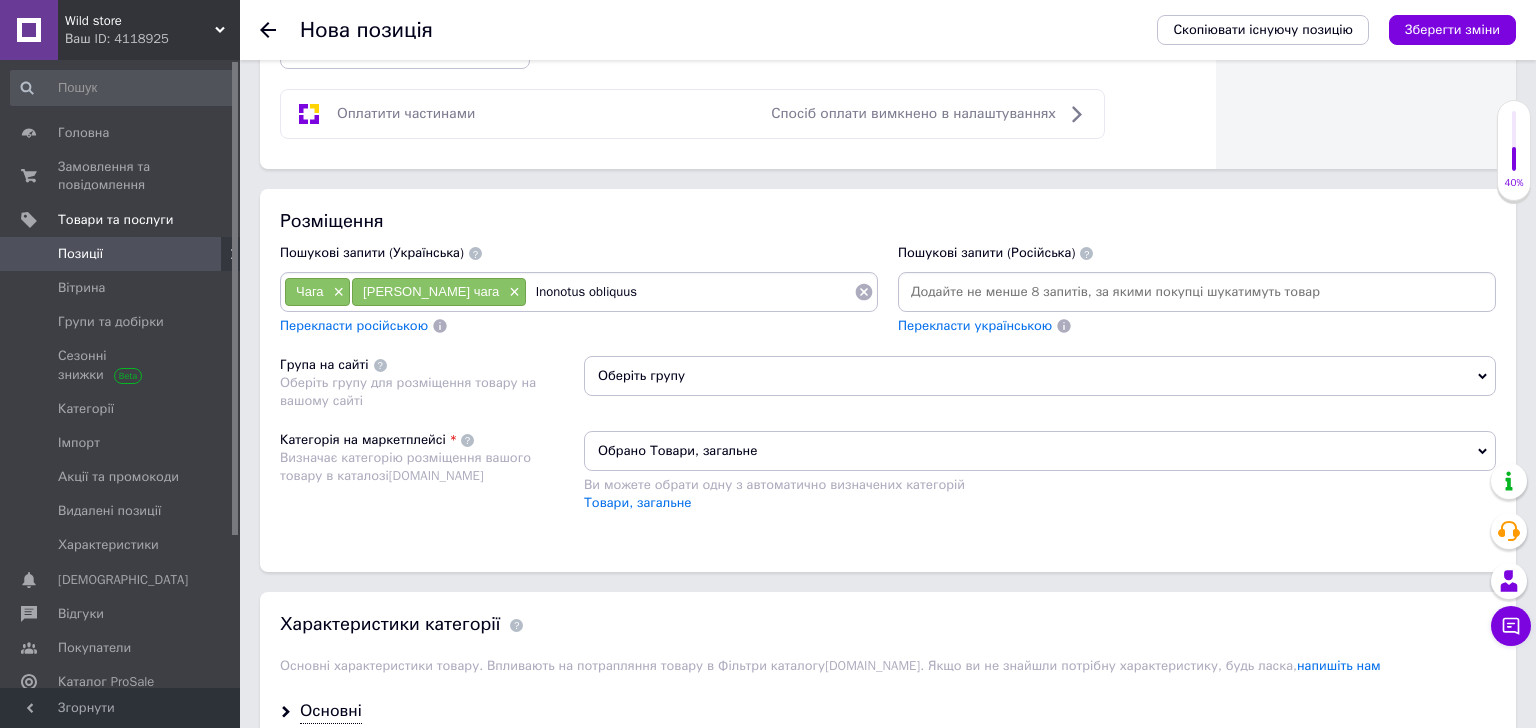 type 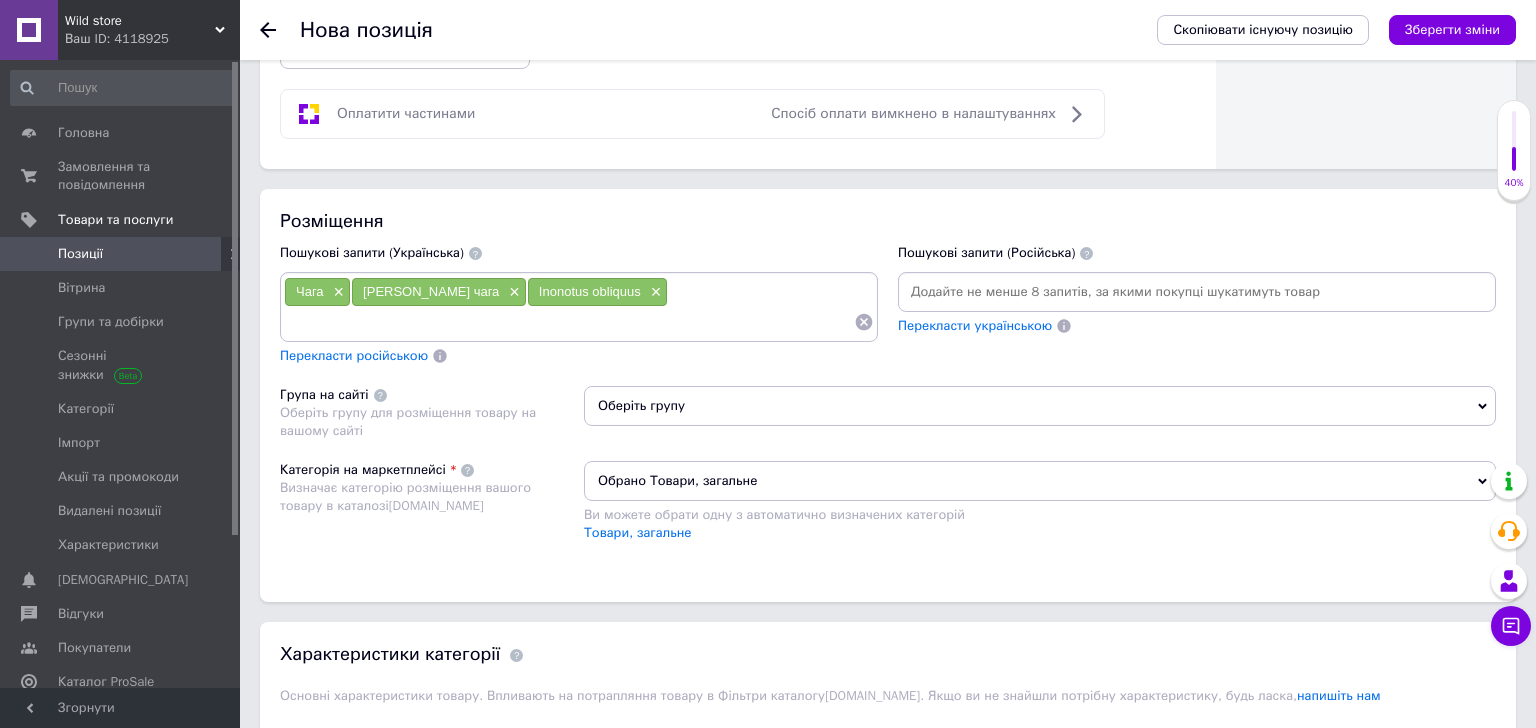 click on "Перекласти російською" at bounding box center (354, 355) 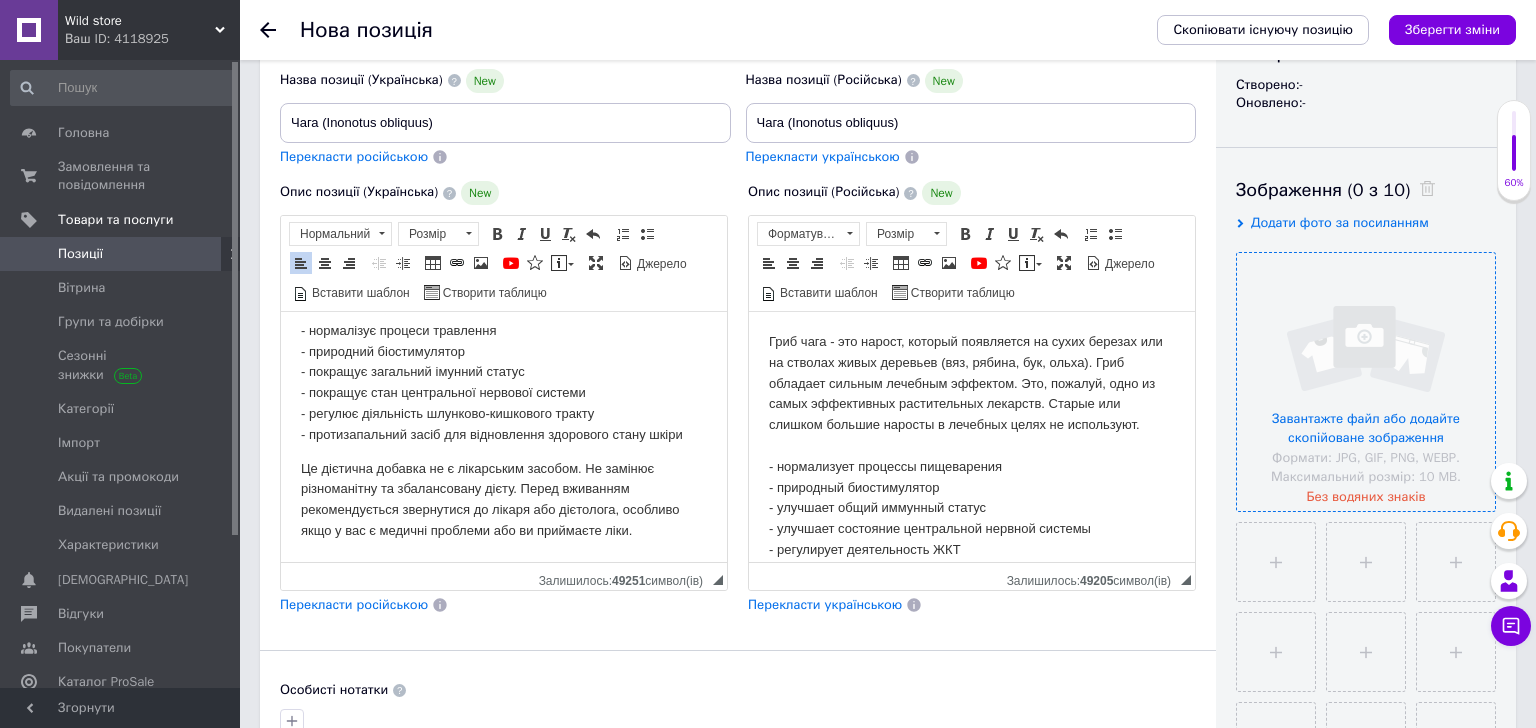 scroll, scrollTop: 248, scrollLeft: 0, axis: vertical 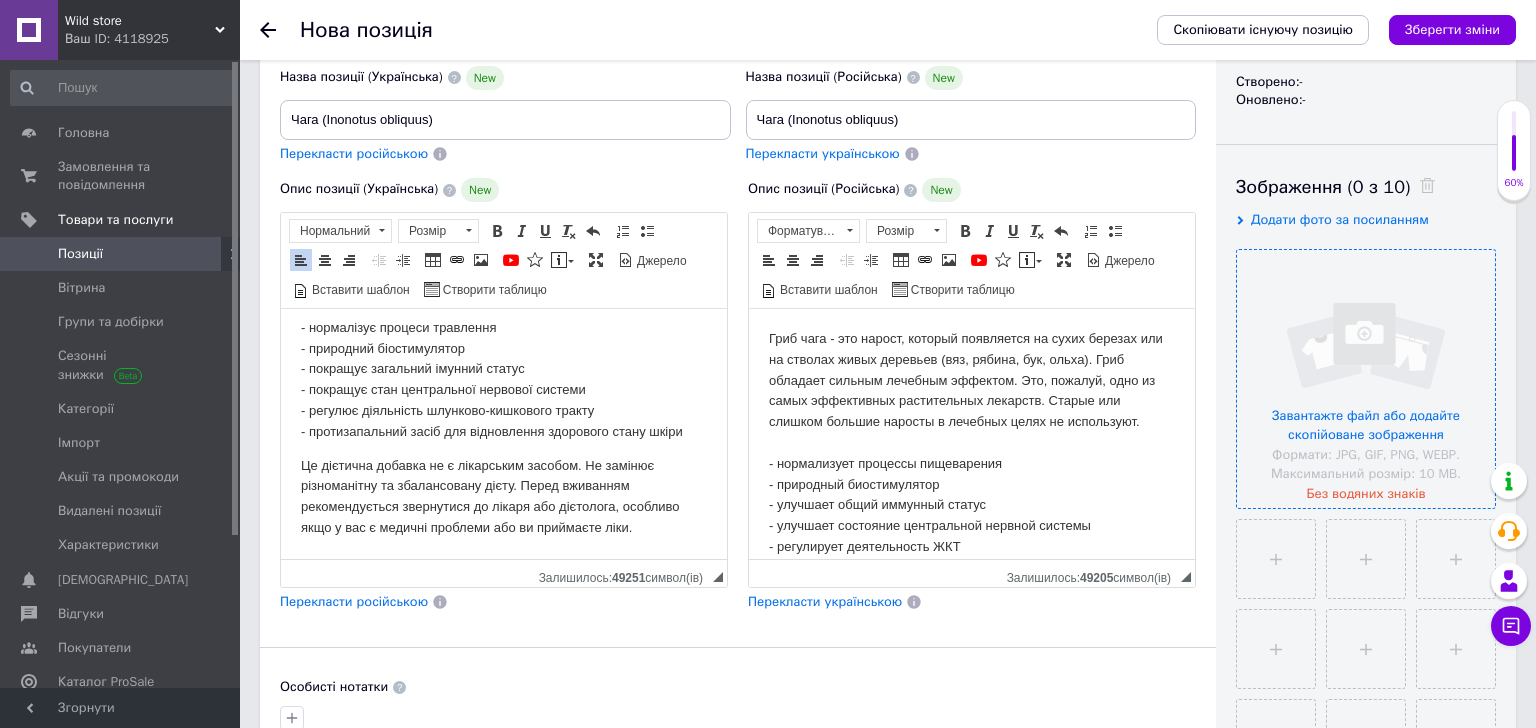 click at bounding box center (1366, 379) 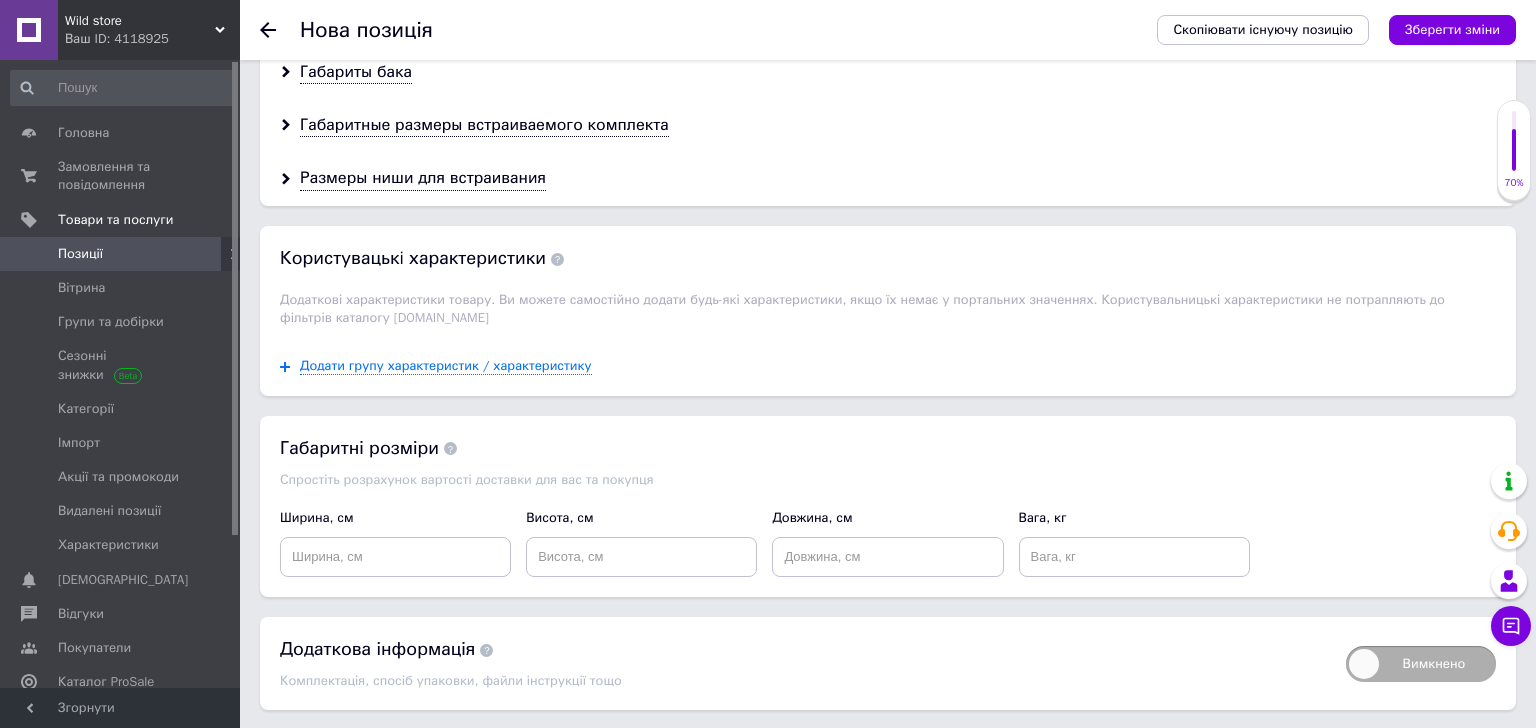 scroll, scrollTop: 2623, scrollLeft: 0, axis: vertical 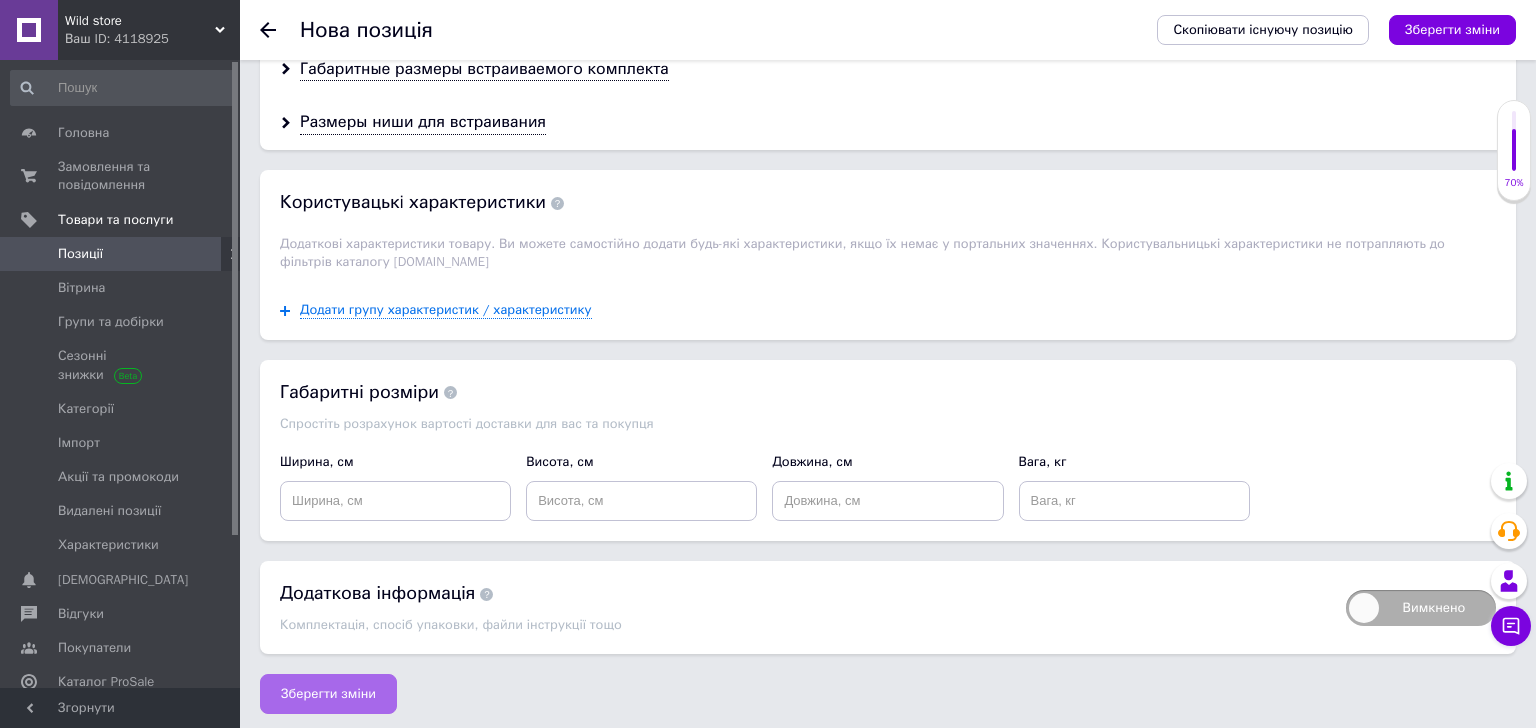 click on "Зберегти зміни" at bounding box center [328, 694] 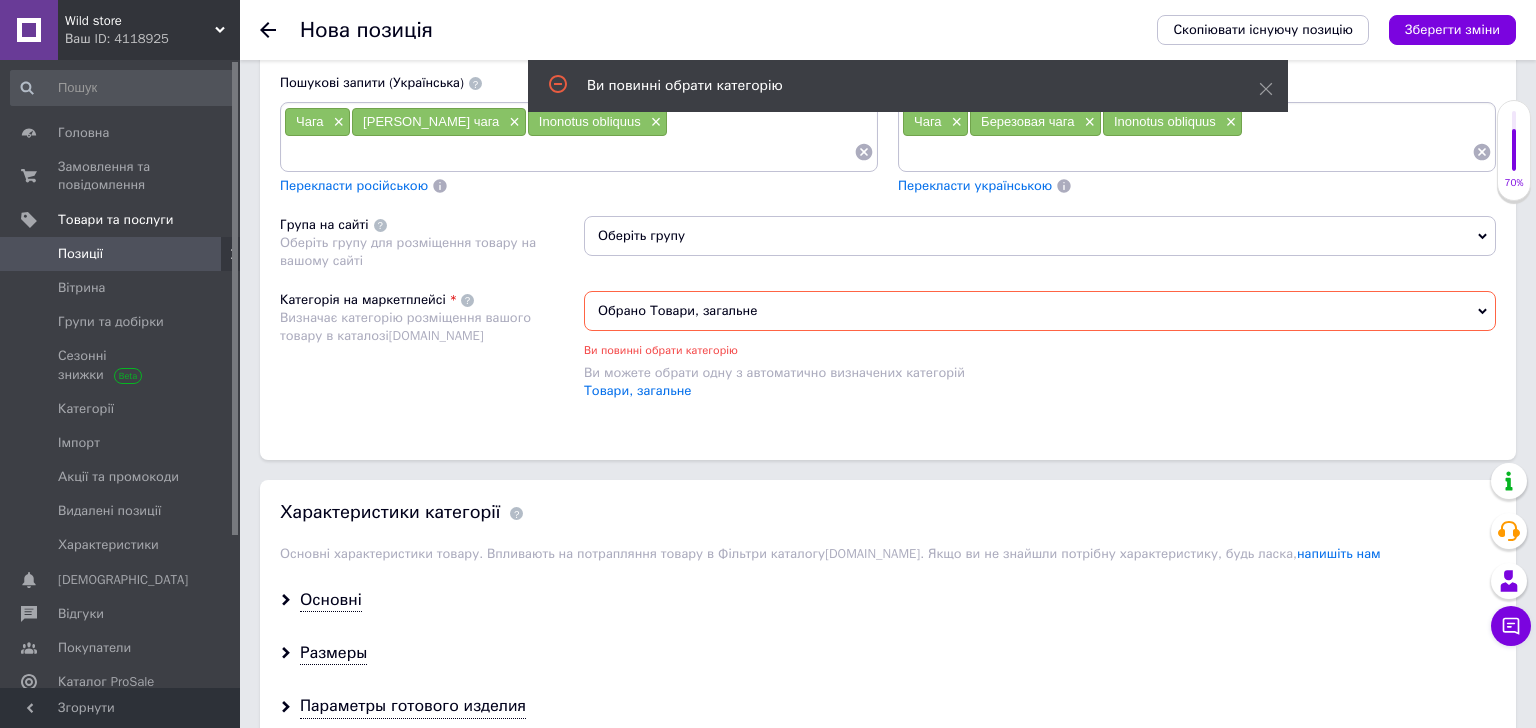 scroll, scrollTop: 1360, scrollLeft: 0, axis: vertical 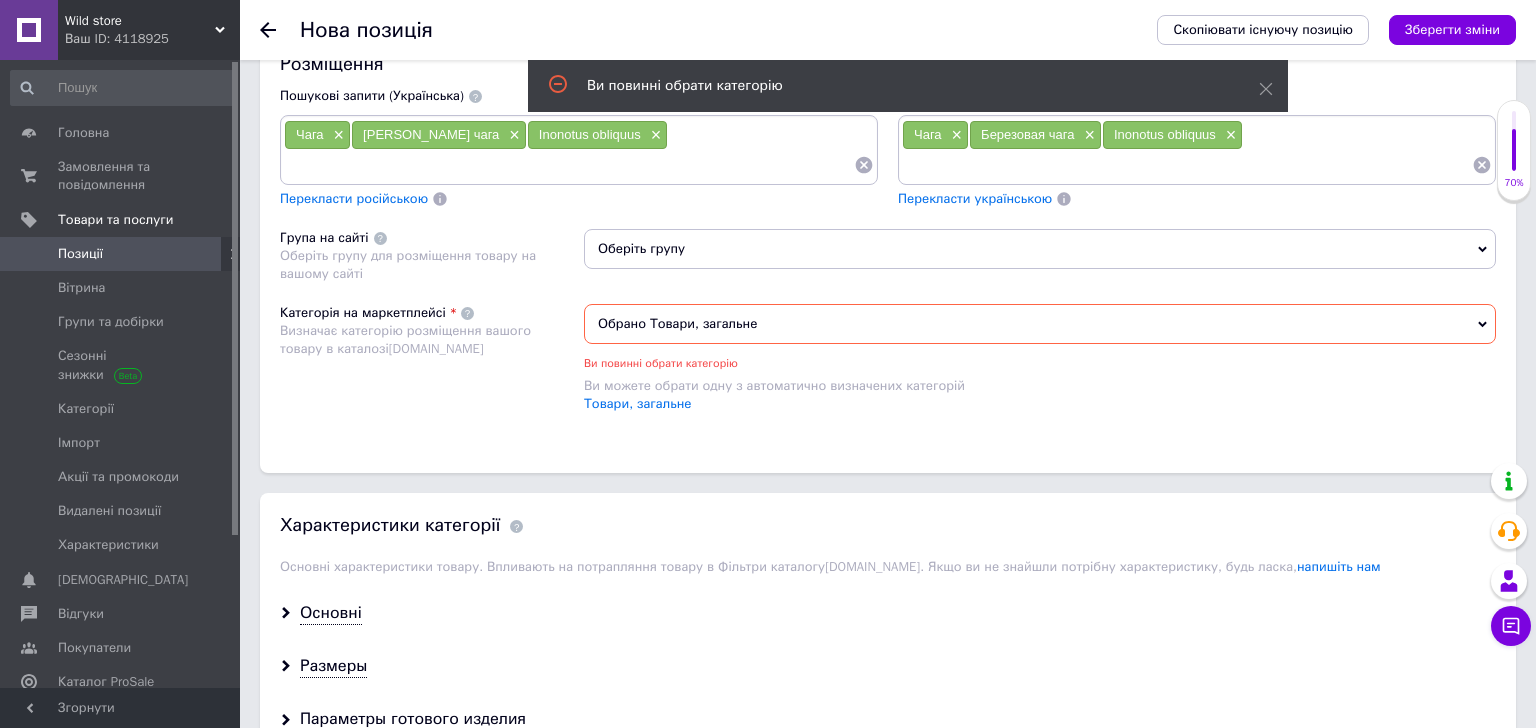 click on "Обрано Товари, загальне" at bounding box center [1040, 324] 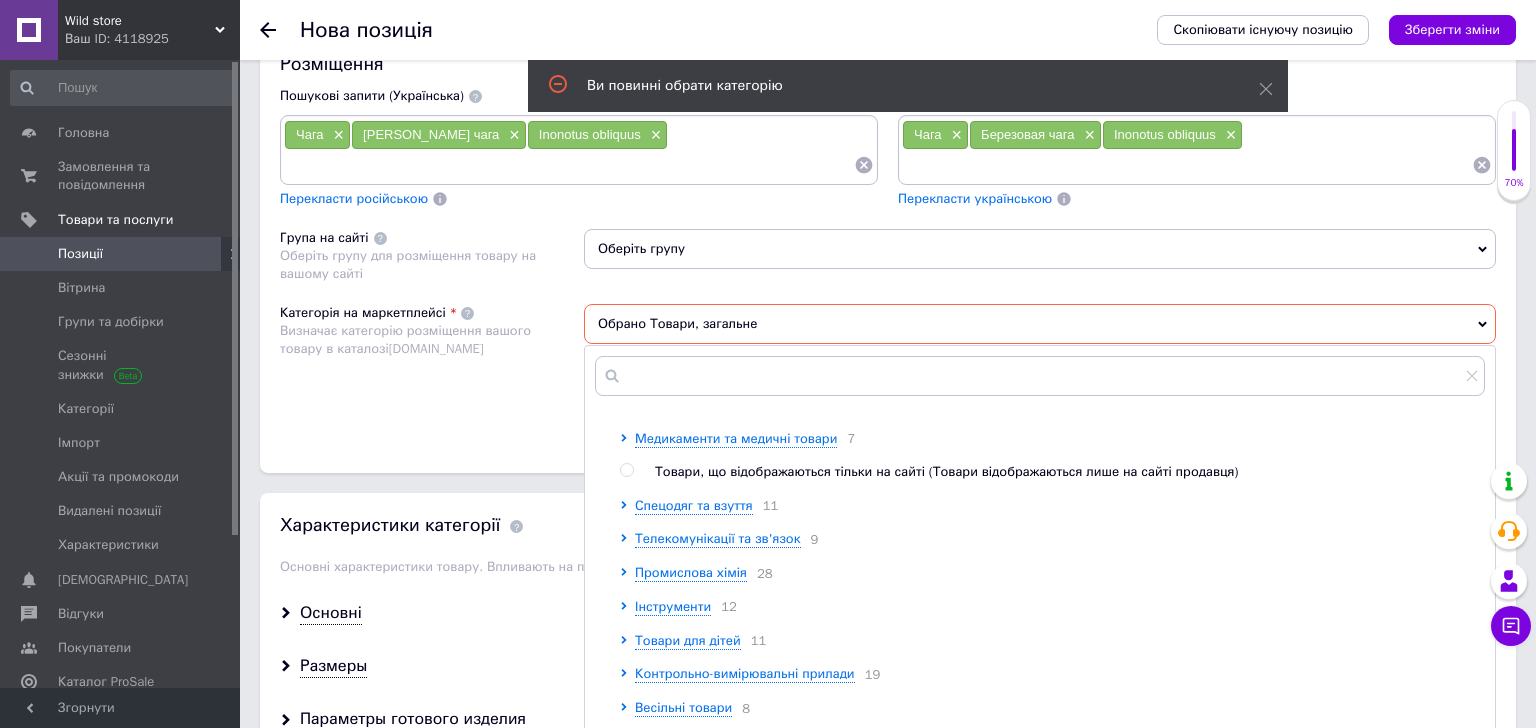scroll, scrollTop: 945, scrollLeft: 0, axis: vertical 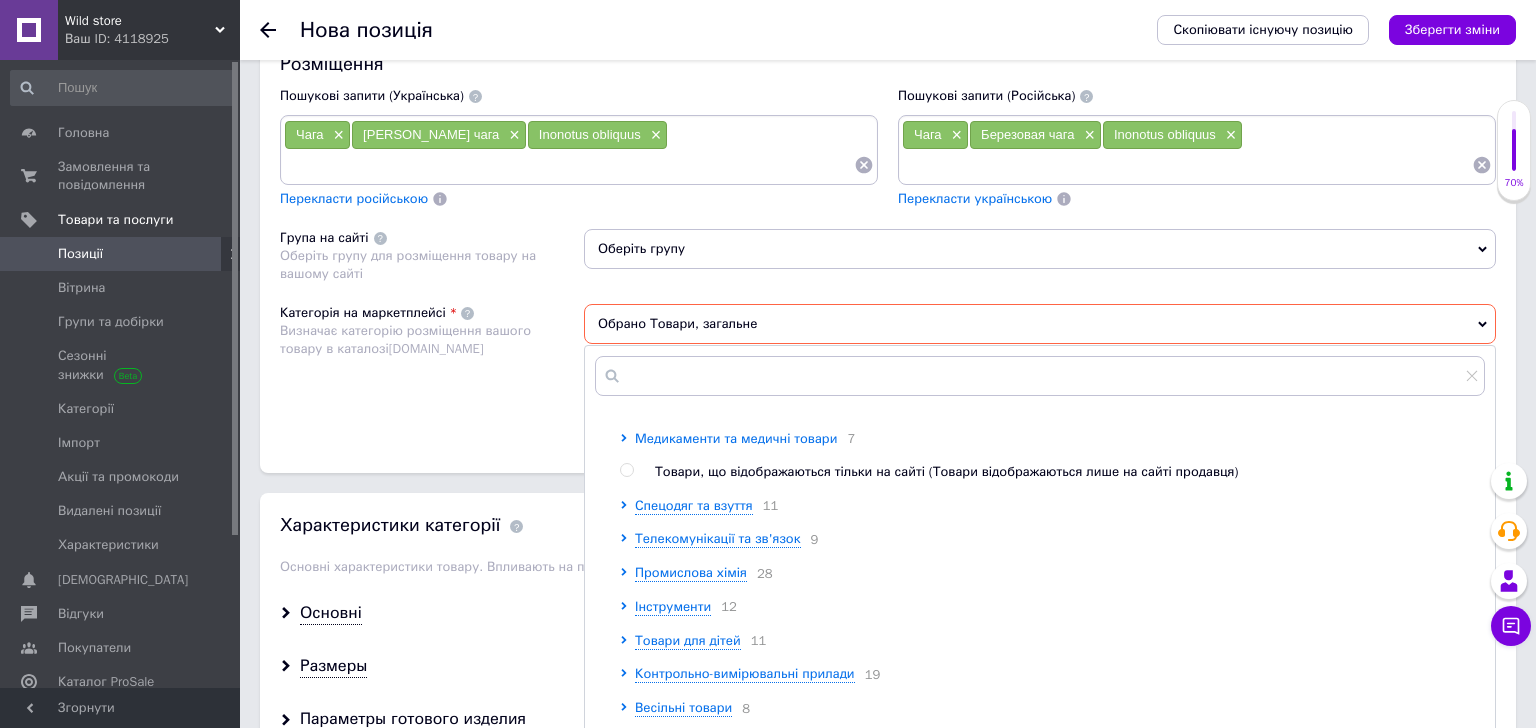 click 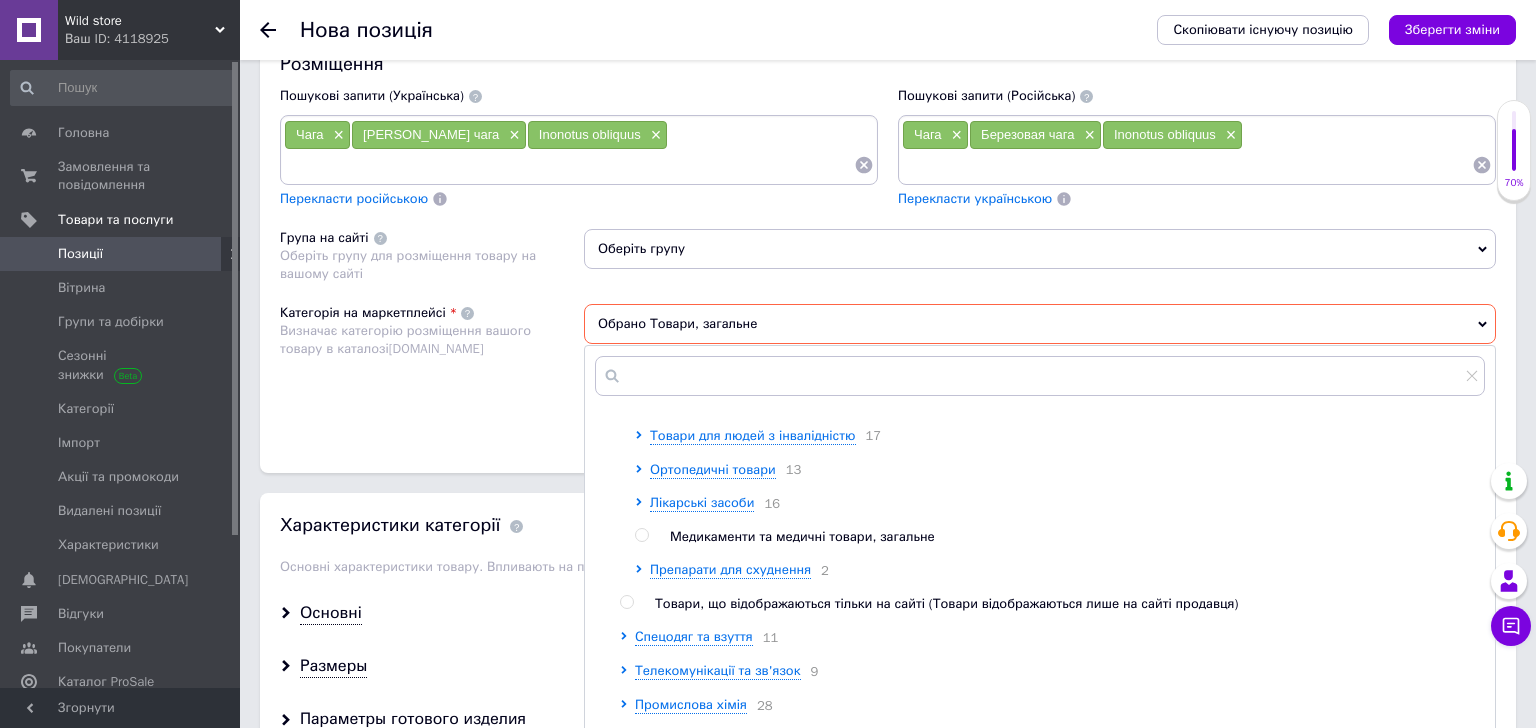 scroll, scrollTop: 1037, scrollLeft: 0, axis: vertical 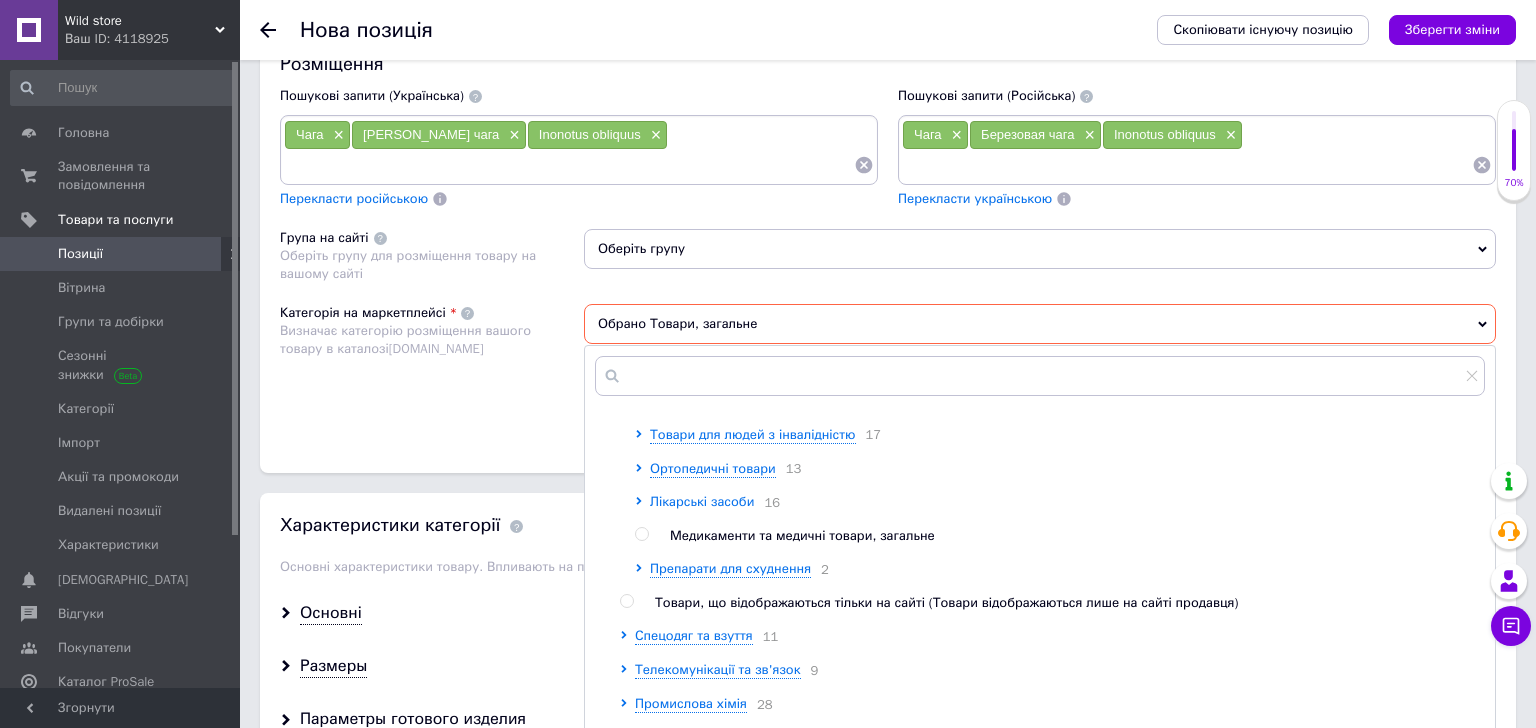 click 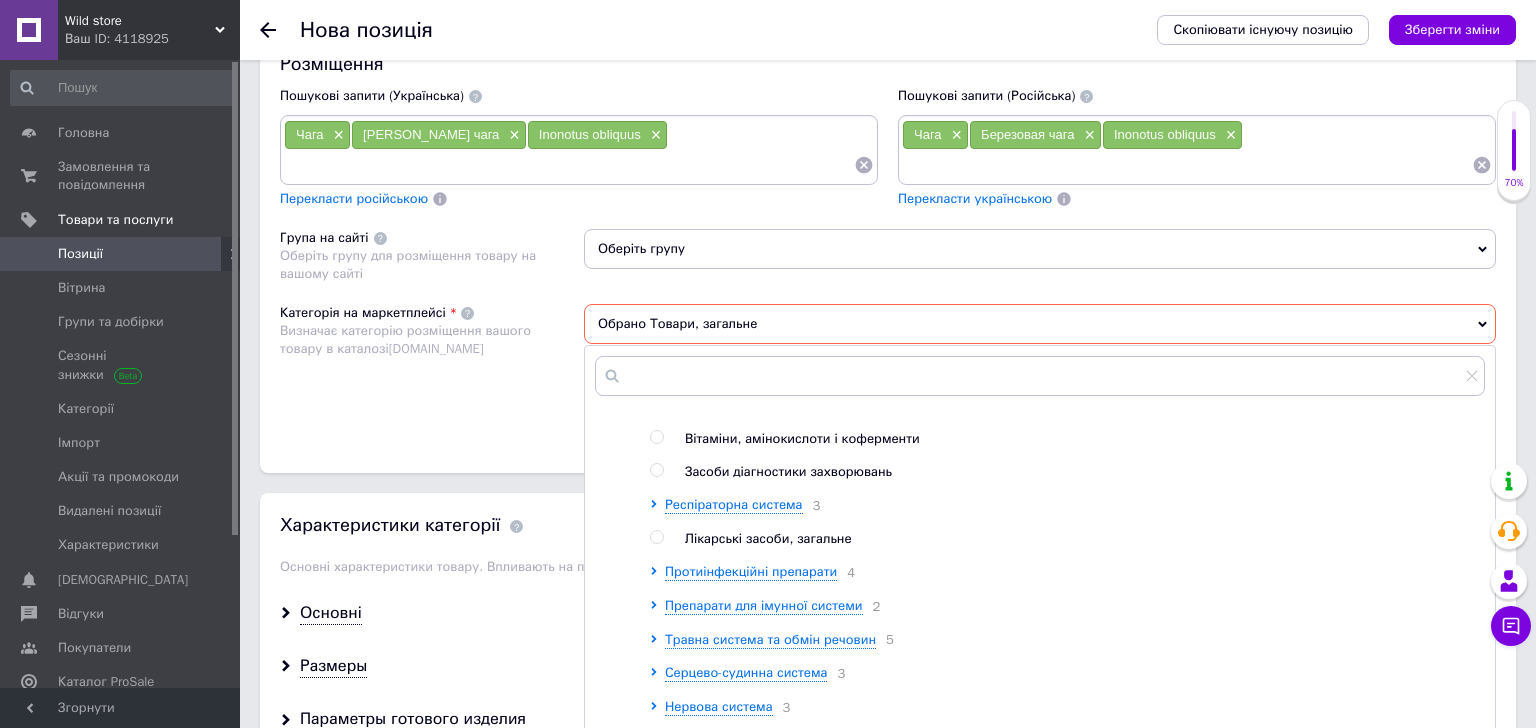 scroll, scrollTop: 1267, scrollLeft: 0, axis: vertical 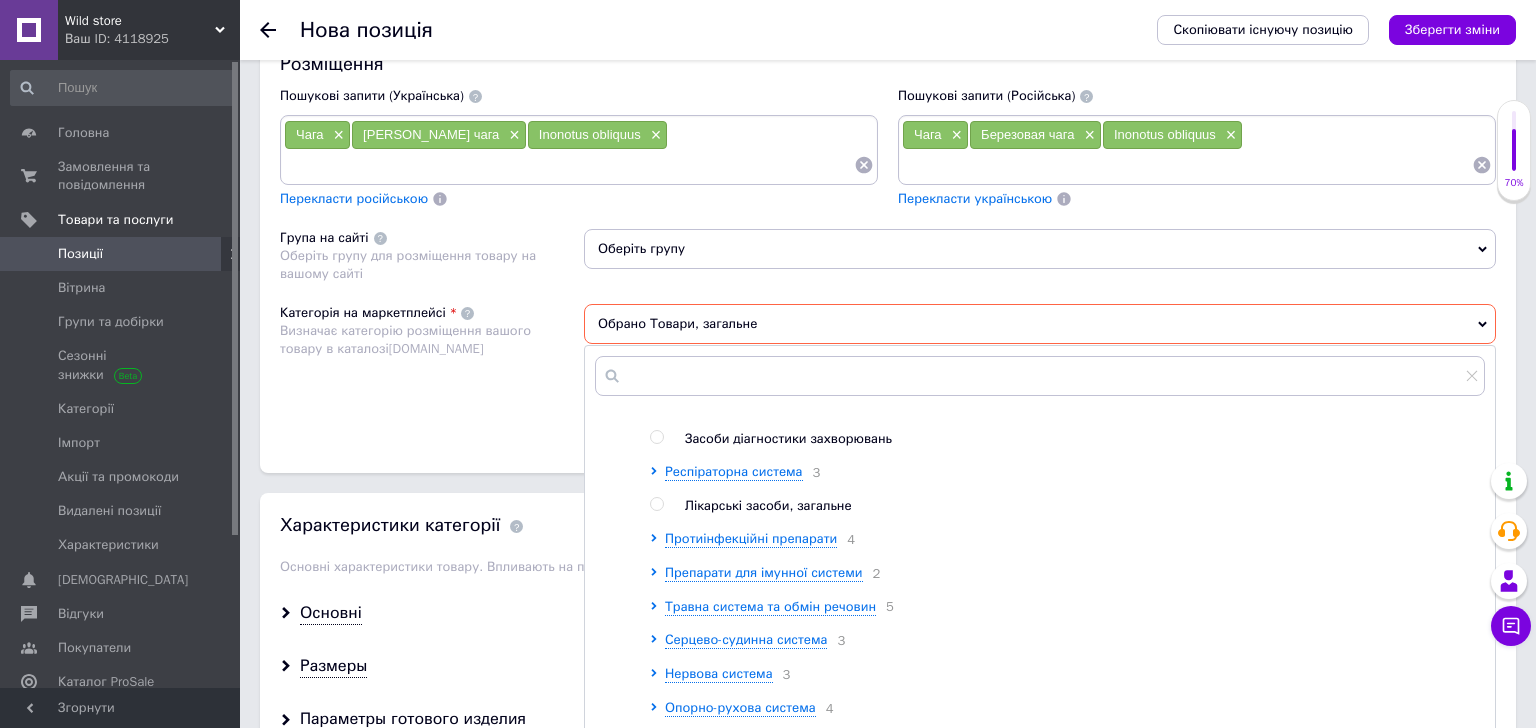 click at bounding box center (656, 404) 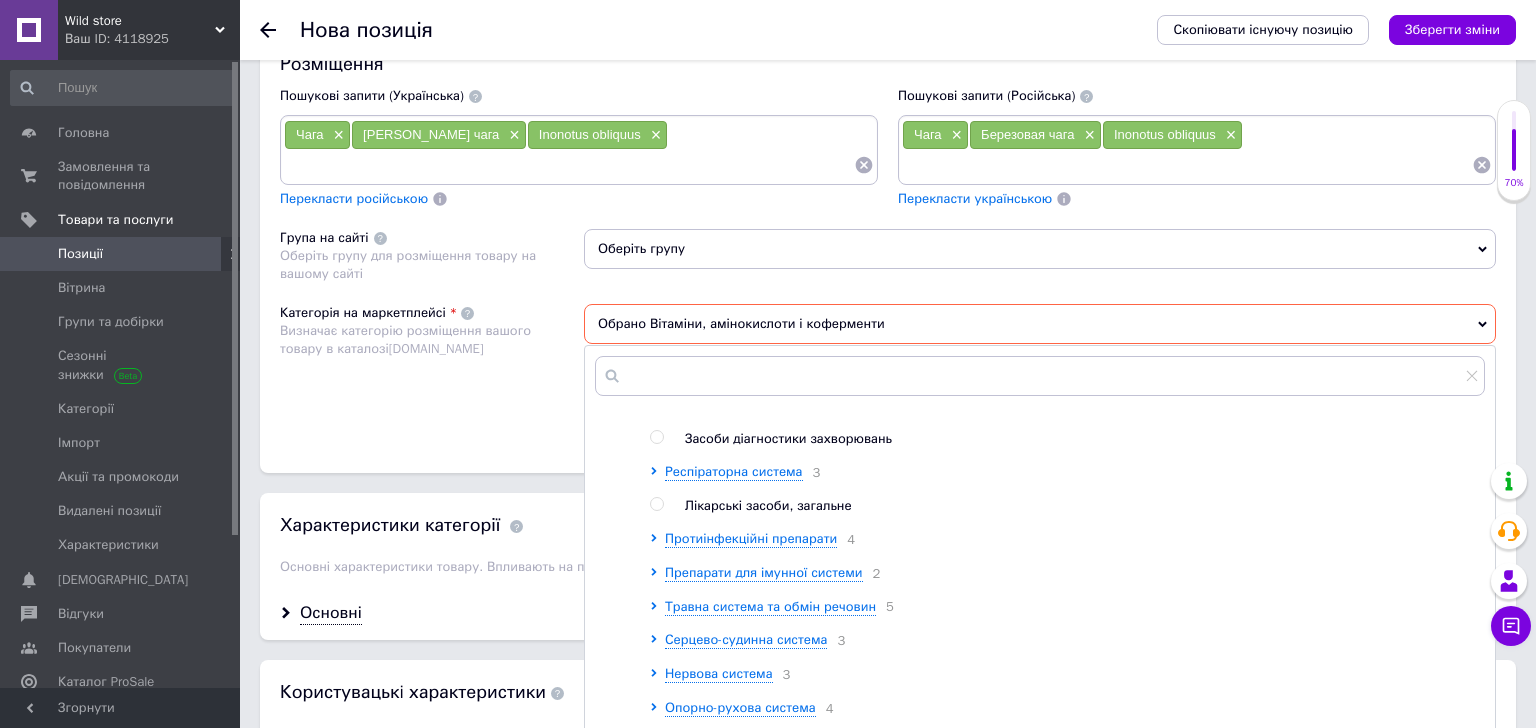 scroll, scrollTop: 1752, scrollLeft: 0, axis: vertical 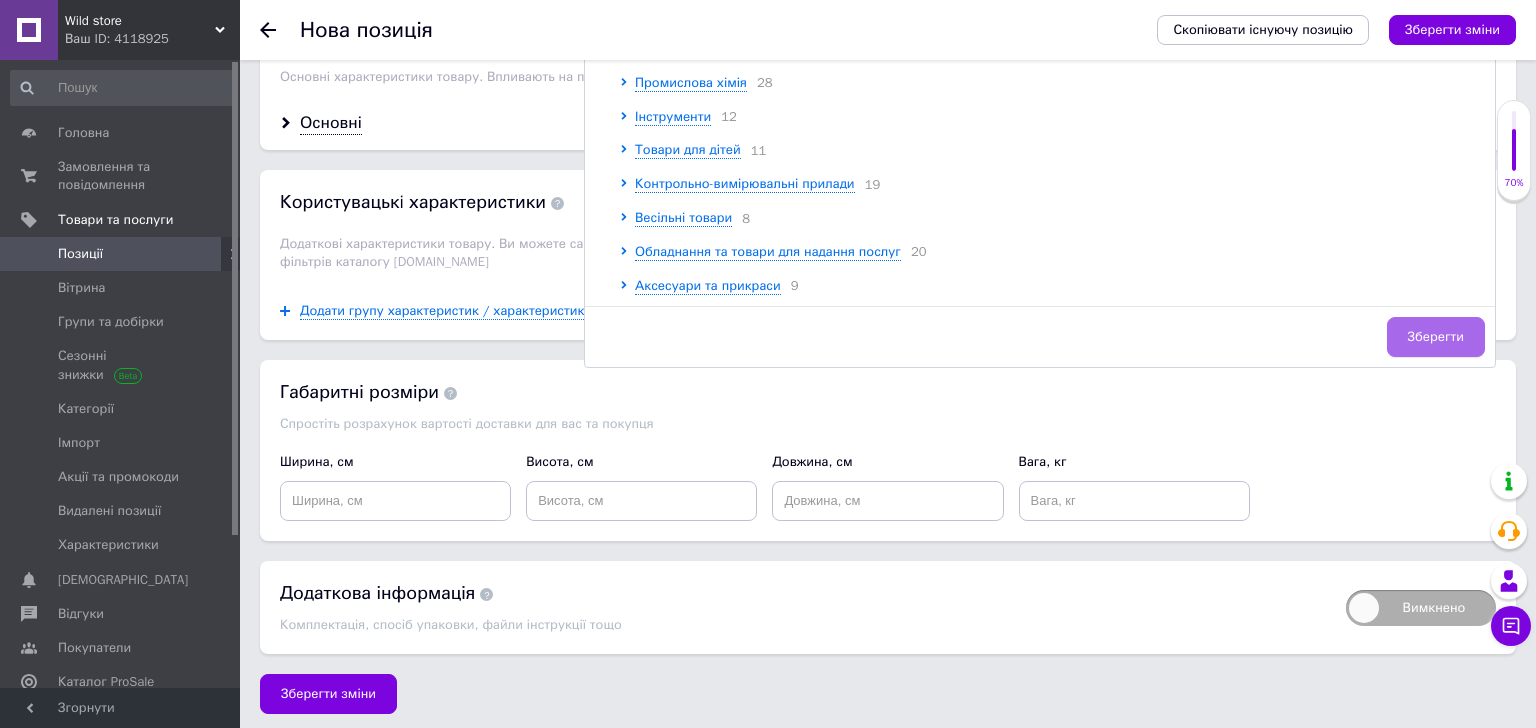 click on "Зберегти" at bounding box center [1436, 337] 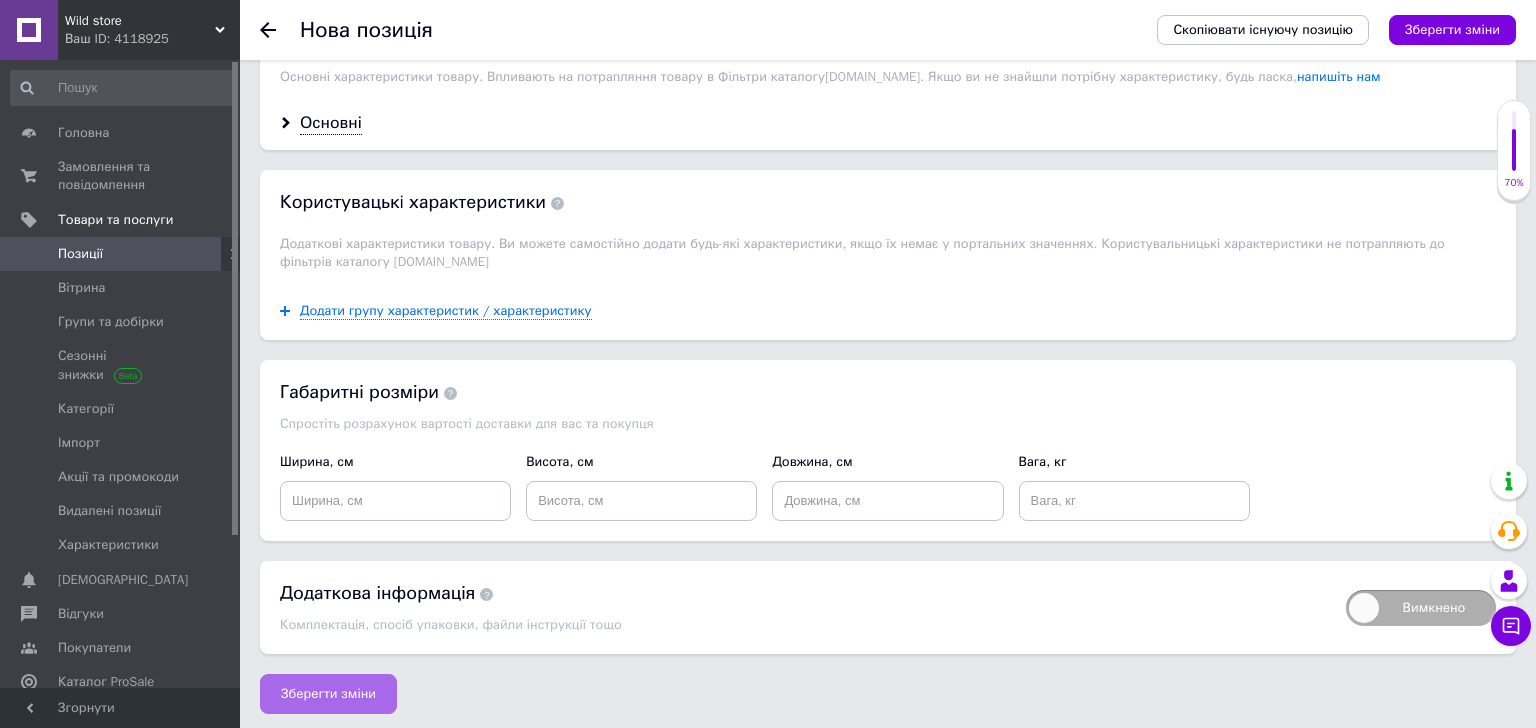 click on "Зберегти зміни" at bounding box center (328, 694) 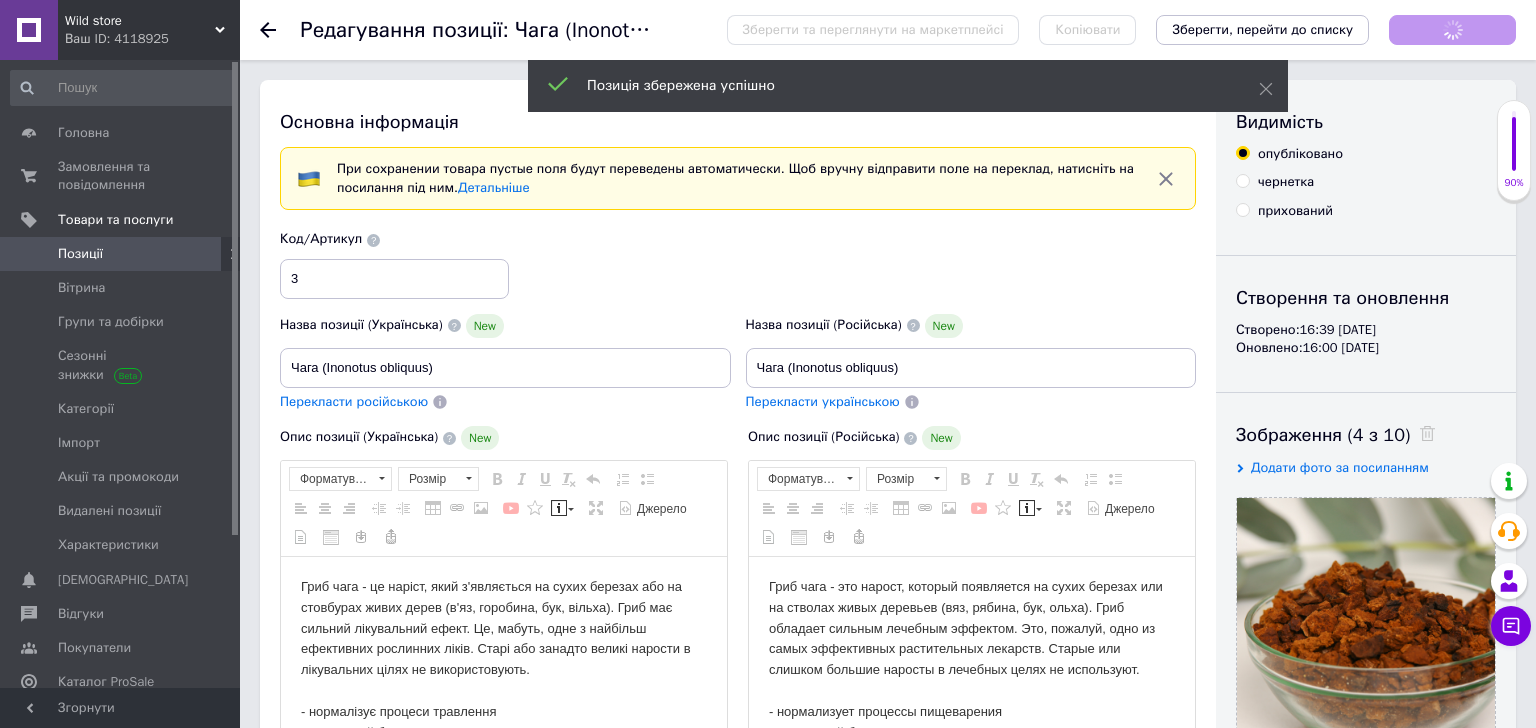 scroll, scrollTop: 0, scrollLeft: 0, axis: both 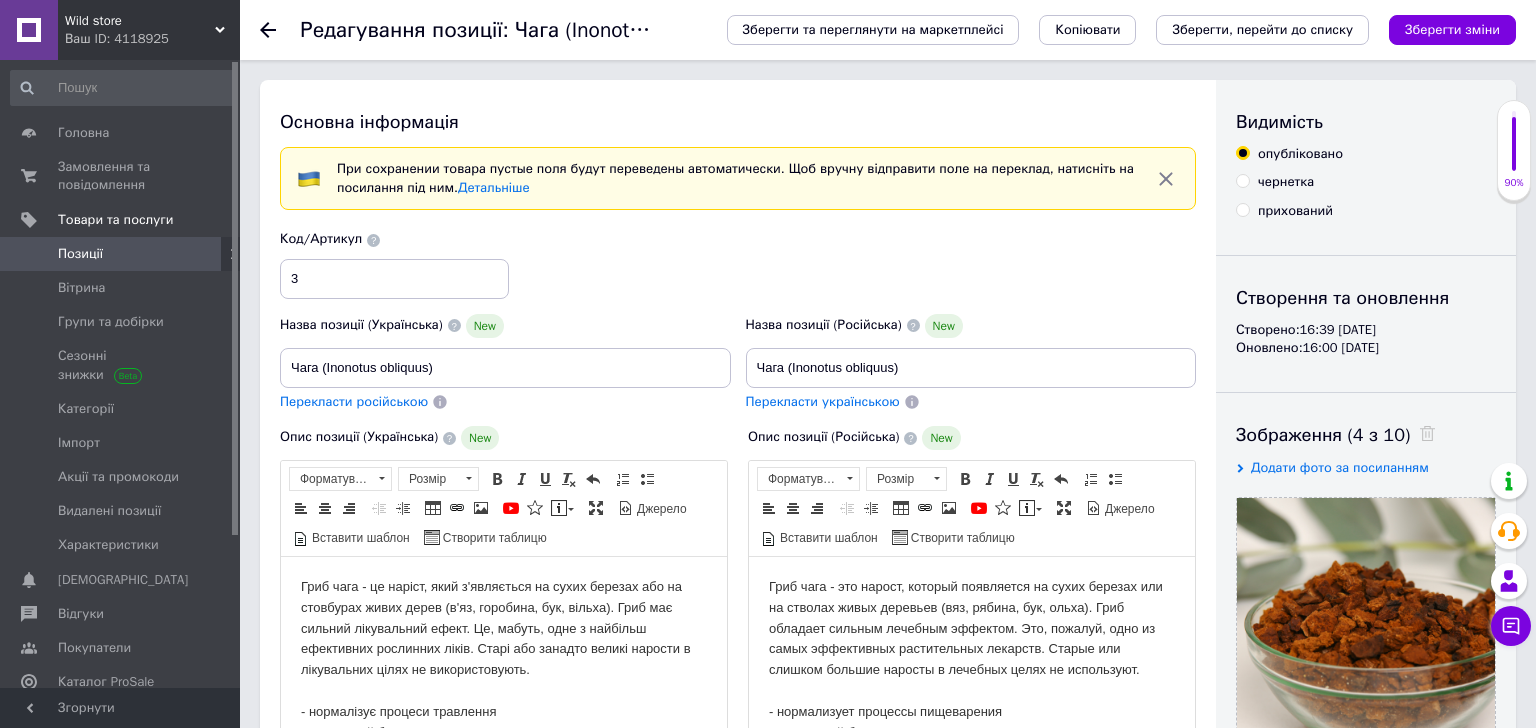 click on "Позиції" at bounding box center [80, 254] 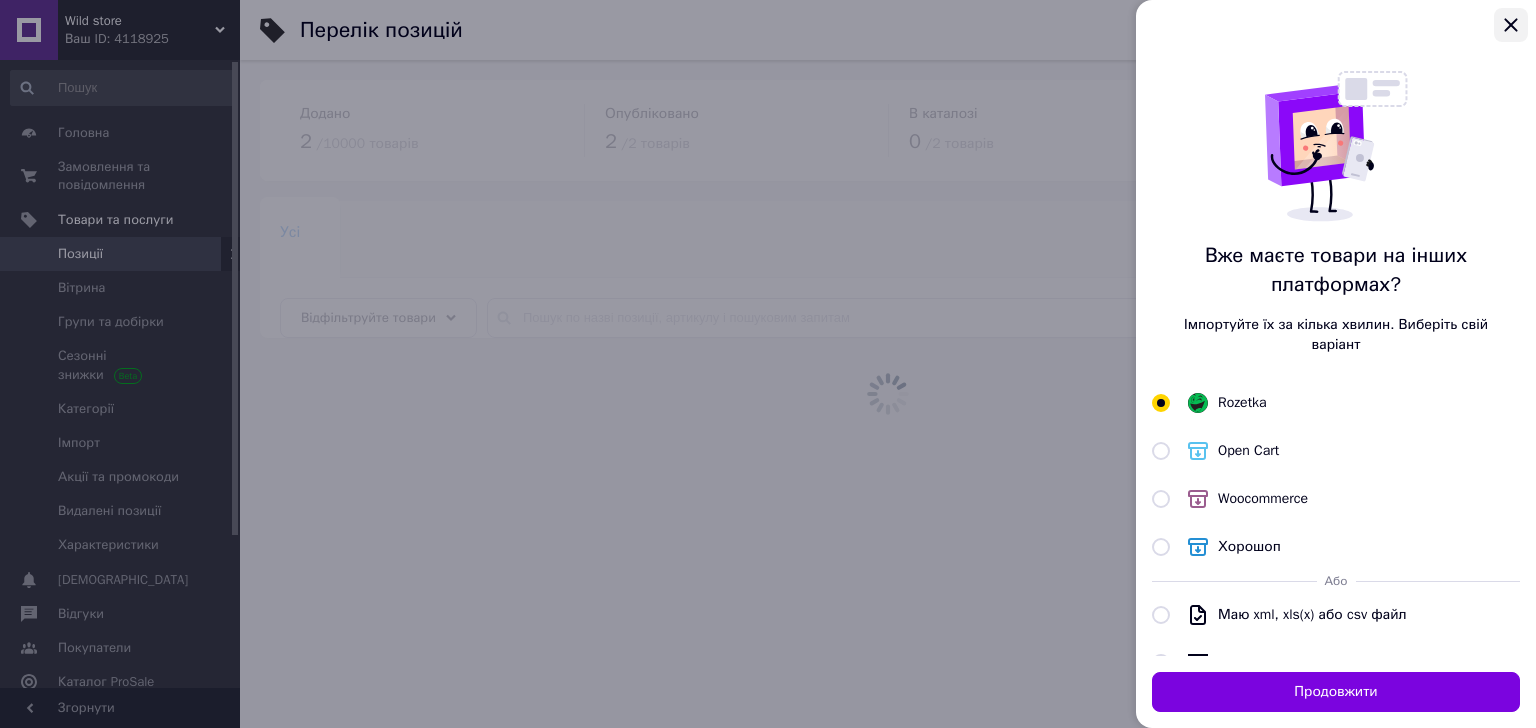 click 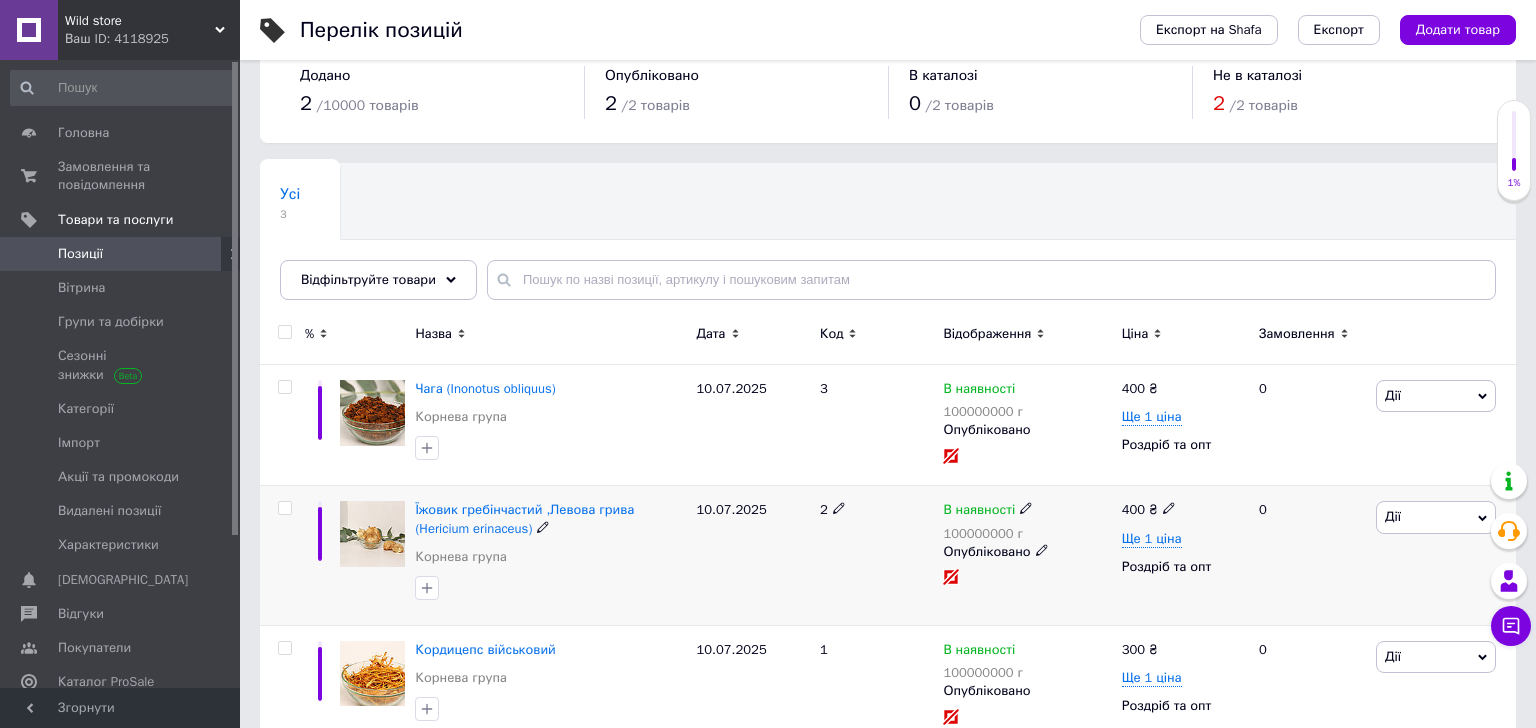 scroll, scrollTop: 76, scrollLeft: 0, axis: vertical 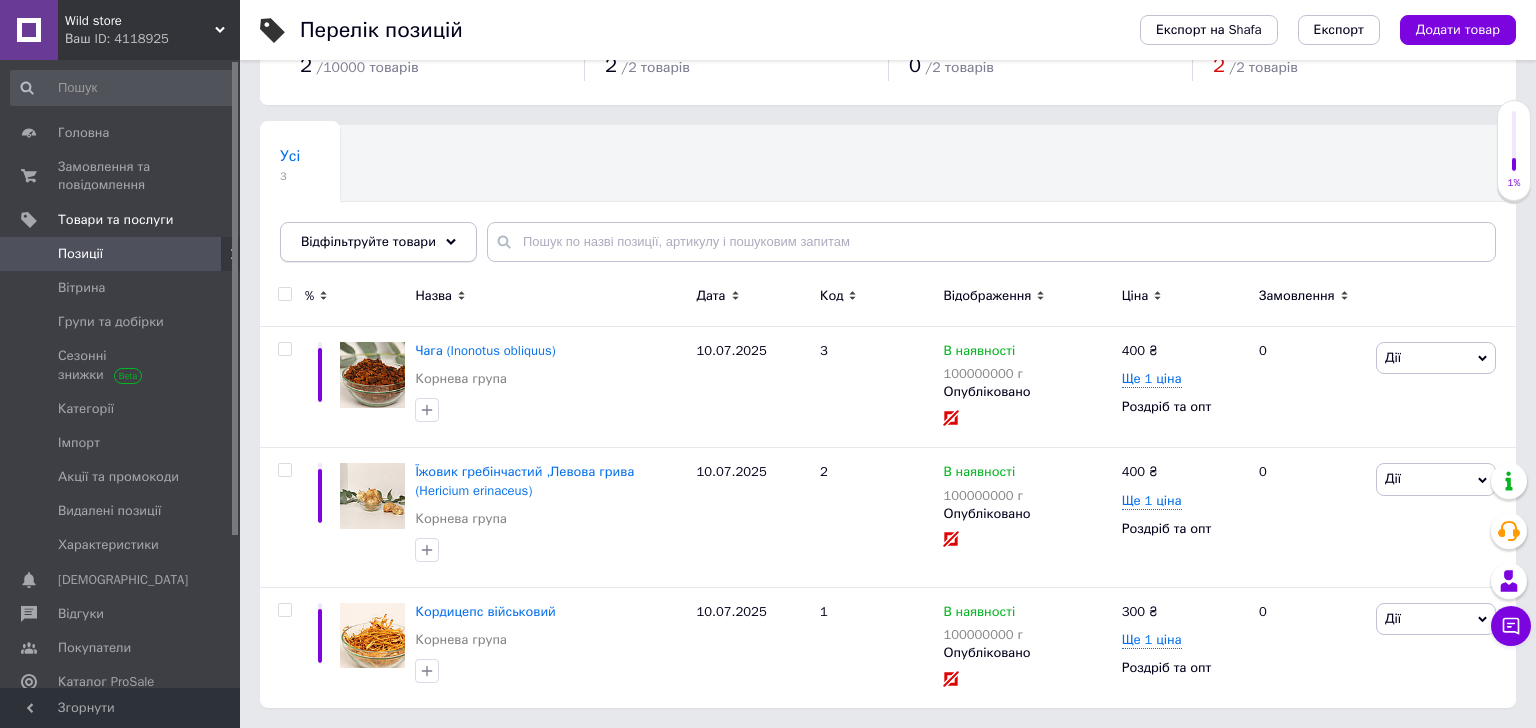 click on "Відфільтруйте товари" at bounding box center [378, 242] 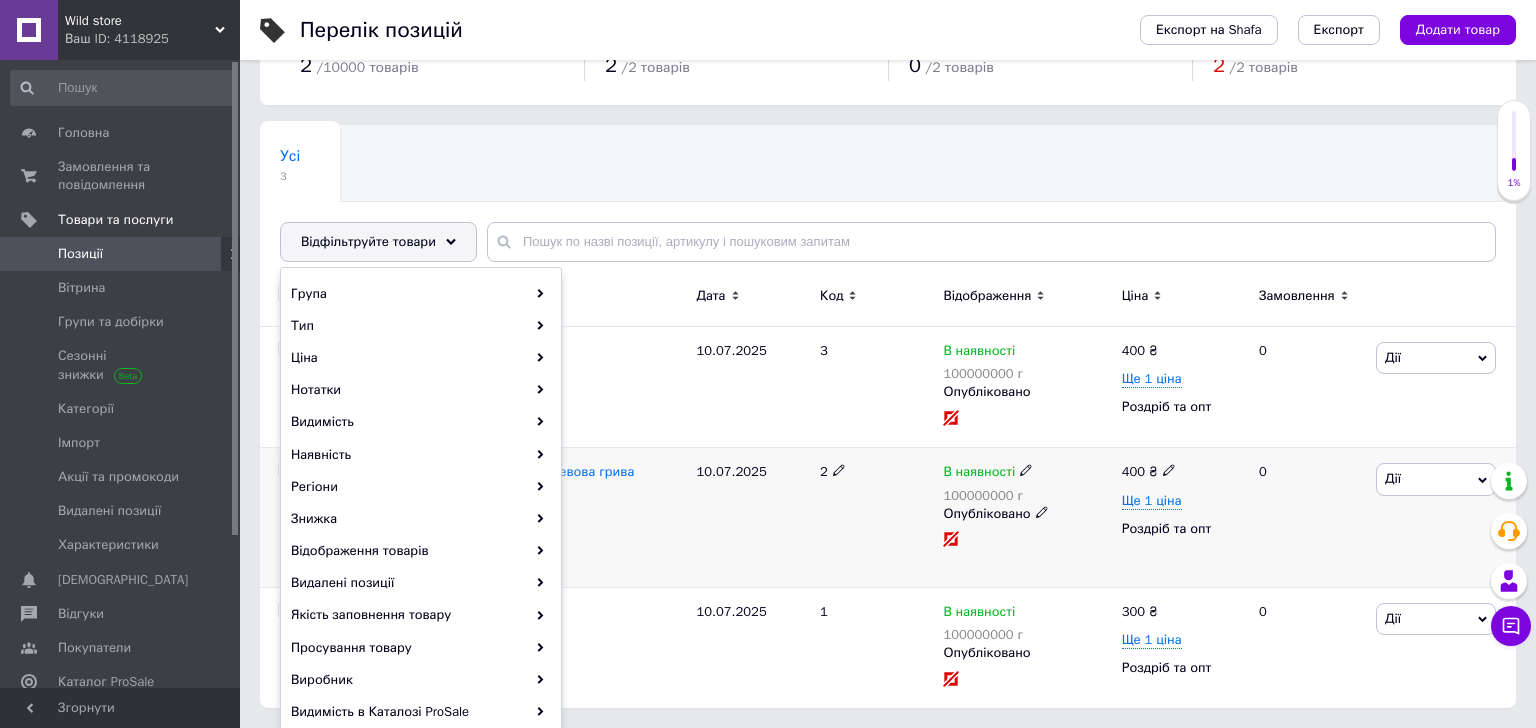 click on "10.07.2025" at bounding box center (753, 518) 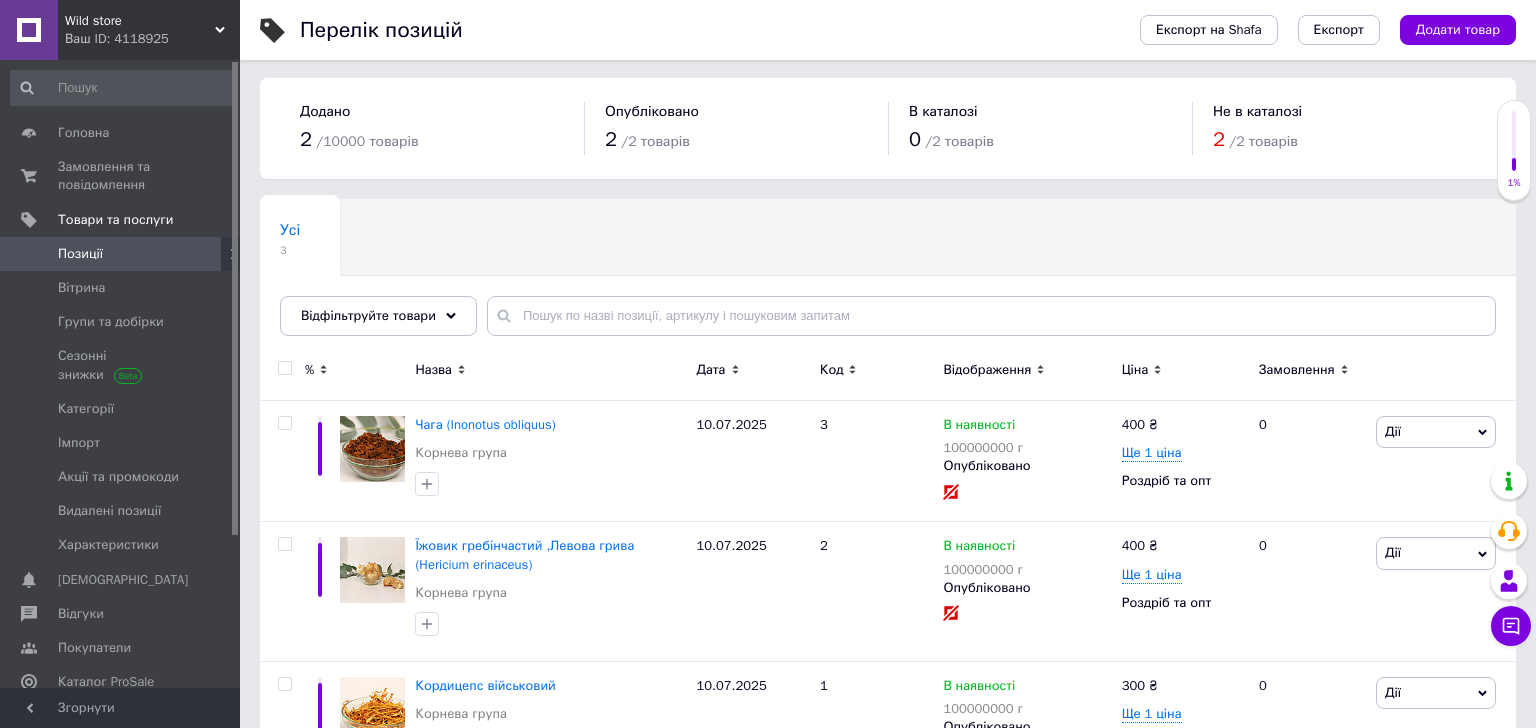 scroll, scrollTop: 0, scrollLeft: 0, axis: both 